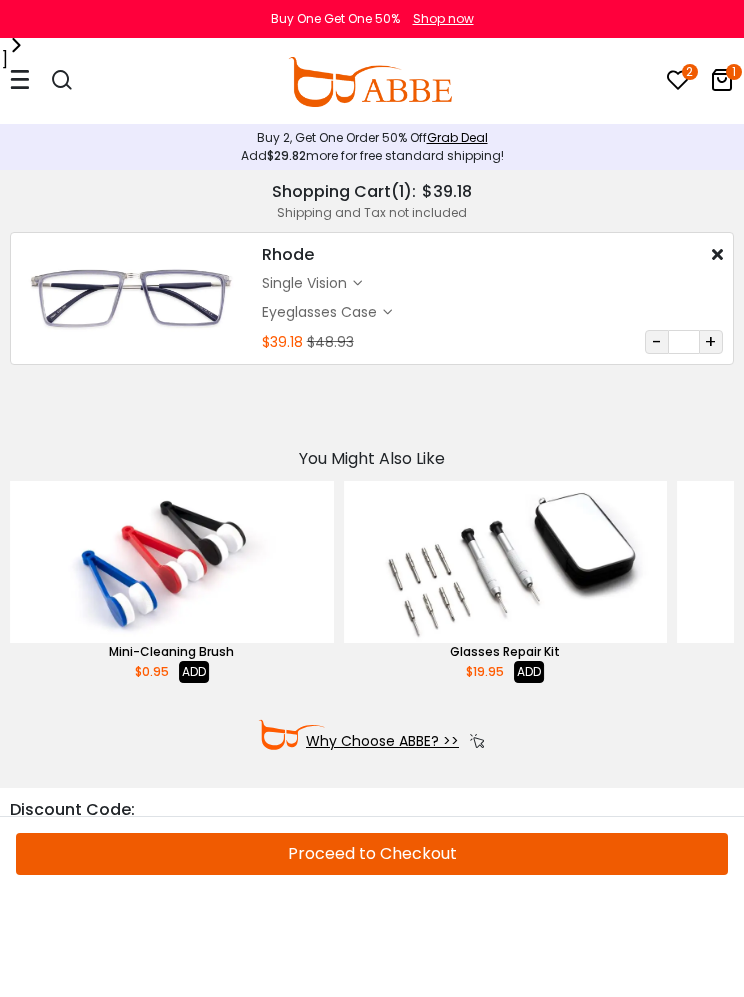 scroll, scrollTop: 0, scrollLeft: 0, axis: both 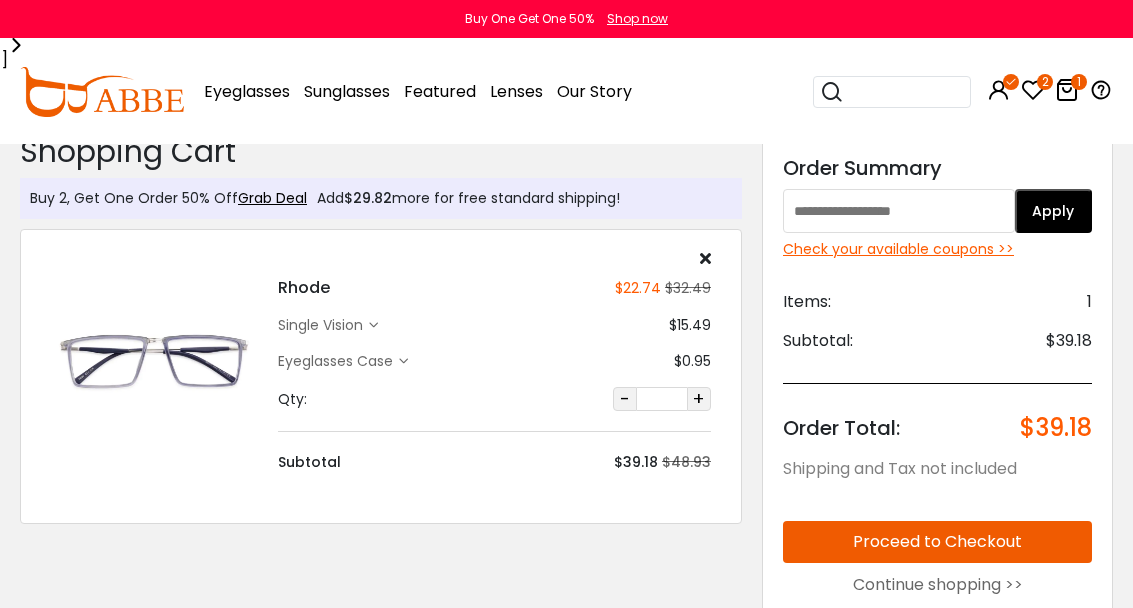 click at bounding box center (1067, 90) 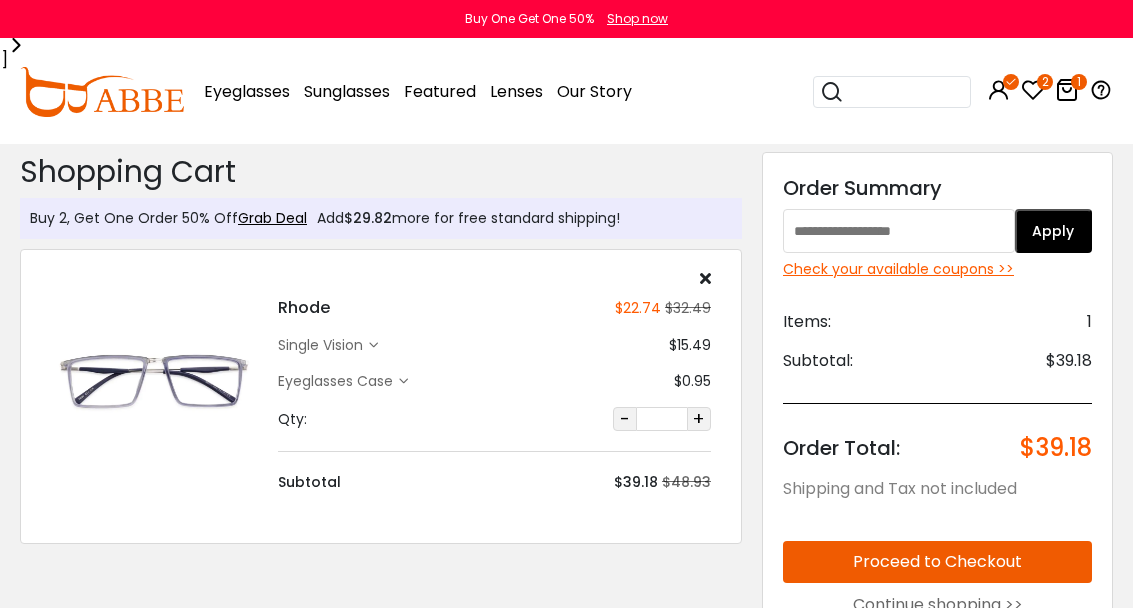scroll, scrollTop: 0, scrollLeft: 0, axis: both 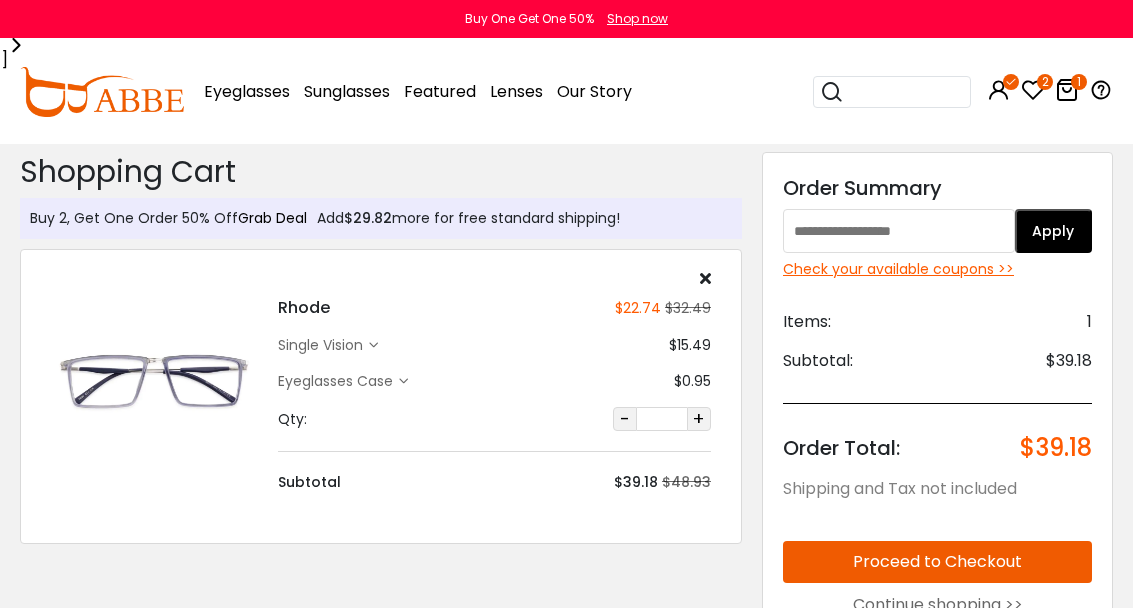 click on "Grab Deal" at bounding box center [272, 218] 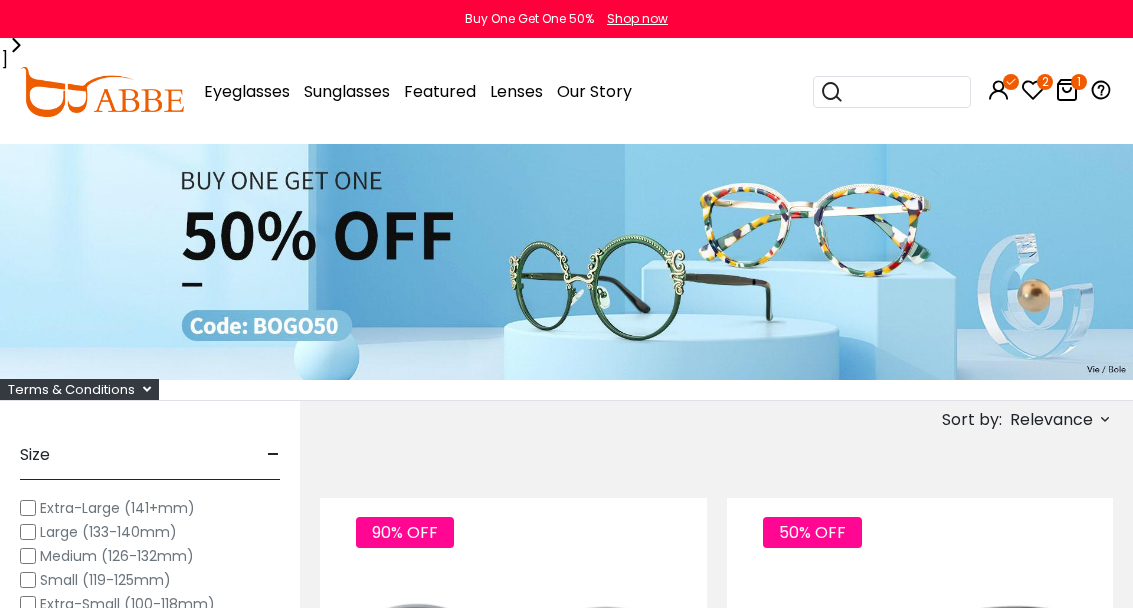 scroll, scrollTop: 0, scrollLeft: 0, axis: both 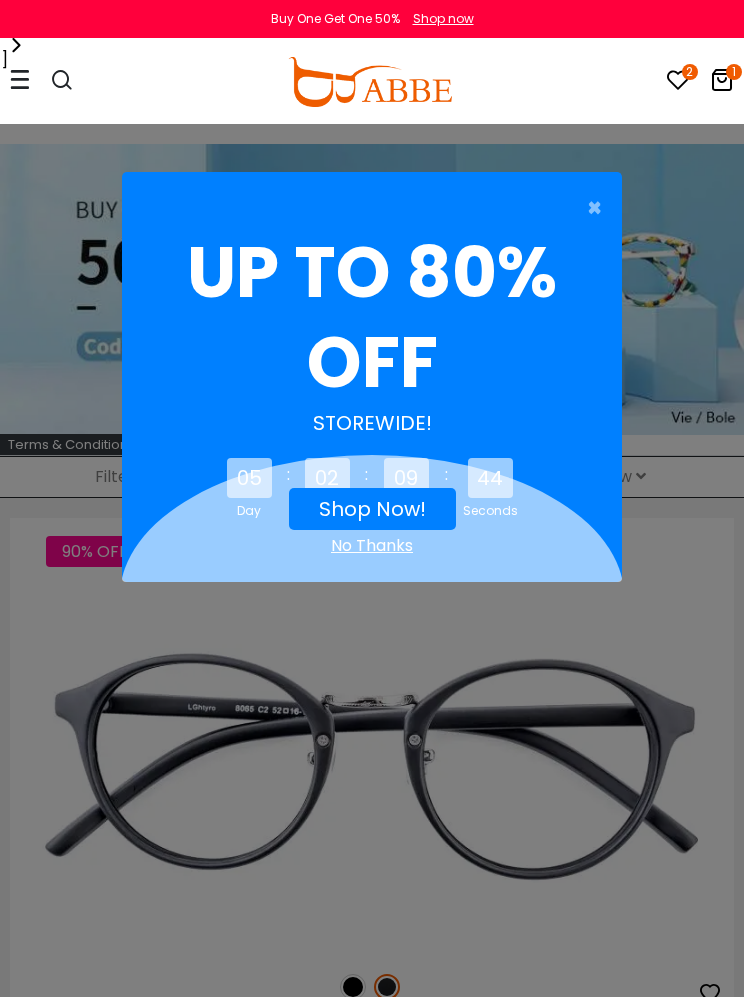 click on "Shop Now!" at bounding box center (372, 509) 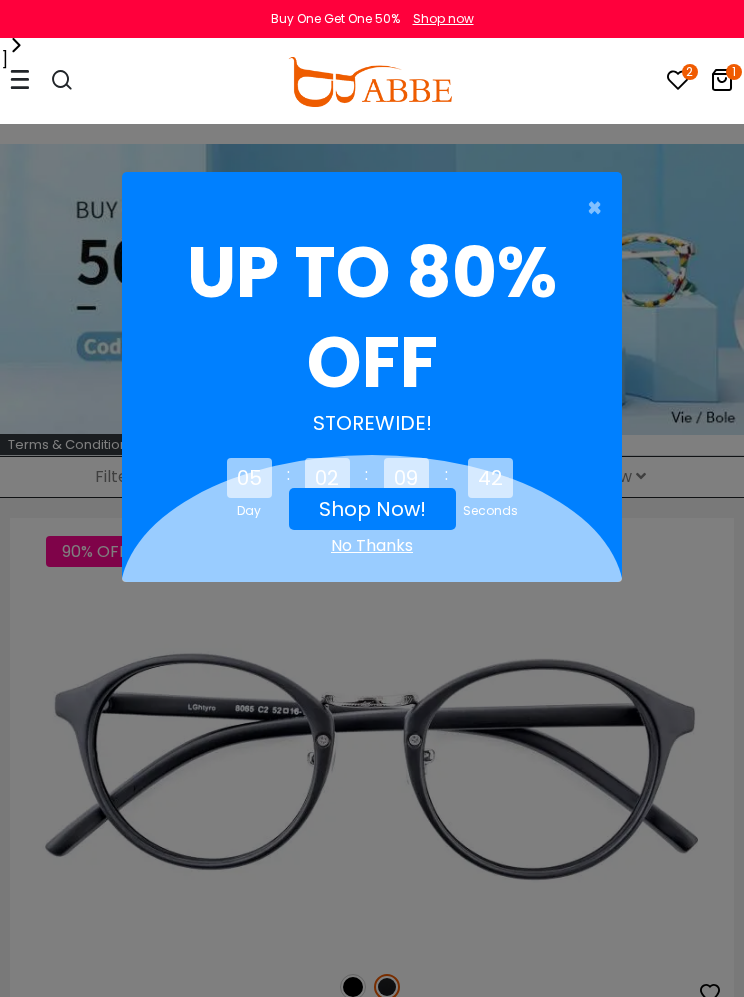 click on "Shop Now!" at bounding box center [372, 509] 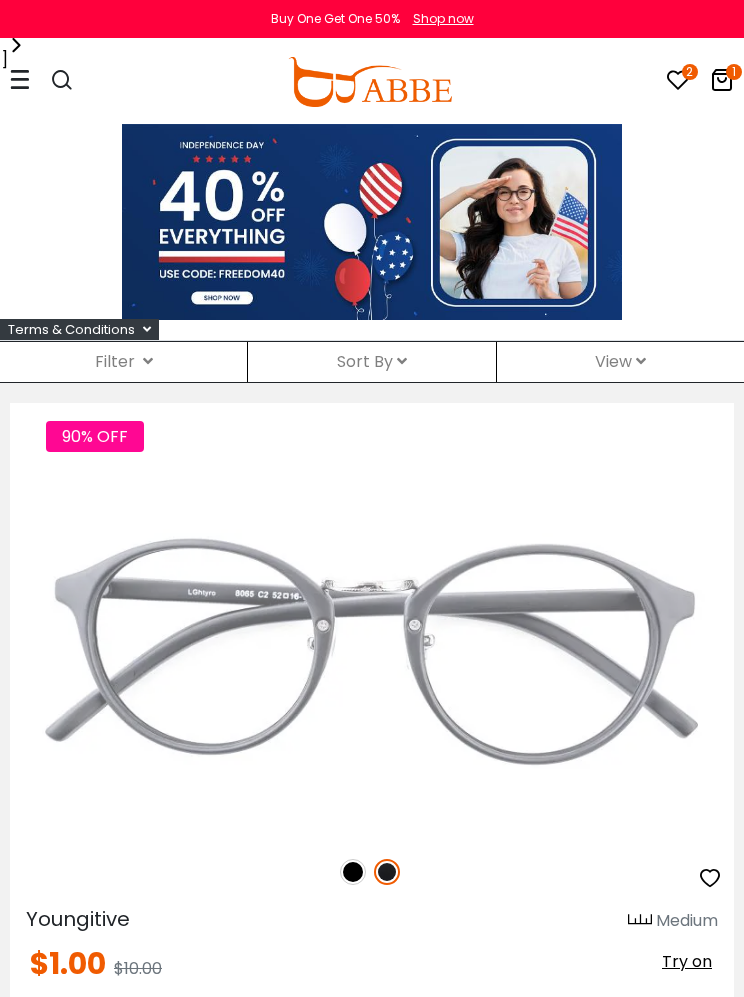 scroll, scrollTop: 0, scrollLeft: 0, axis: both 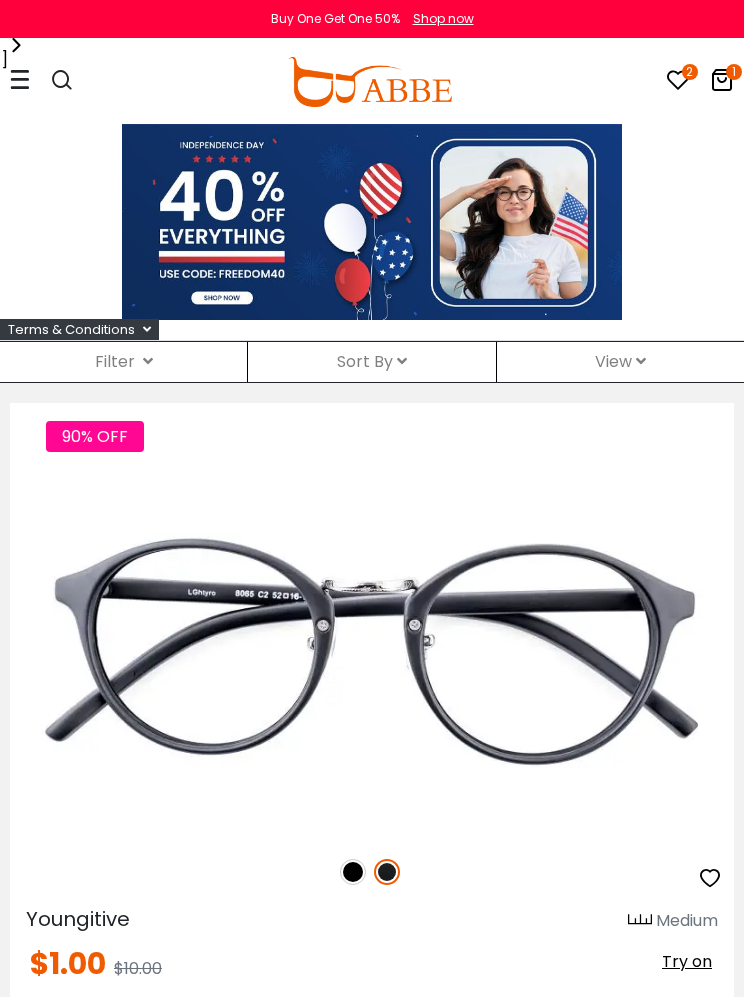 click on "Sort By
Relevance
New Arrivals
Best Sellers
Prices High To Low
Prices Low To High" at bounding box center (371, 362) 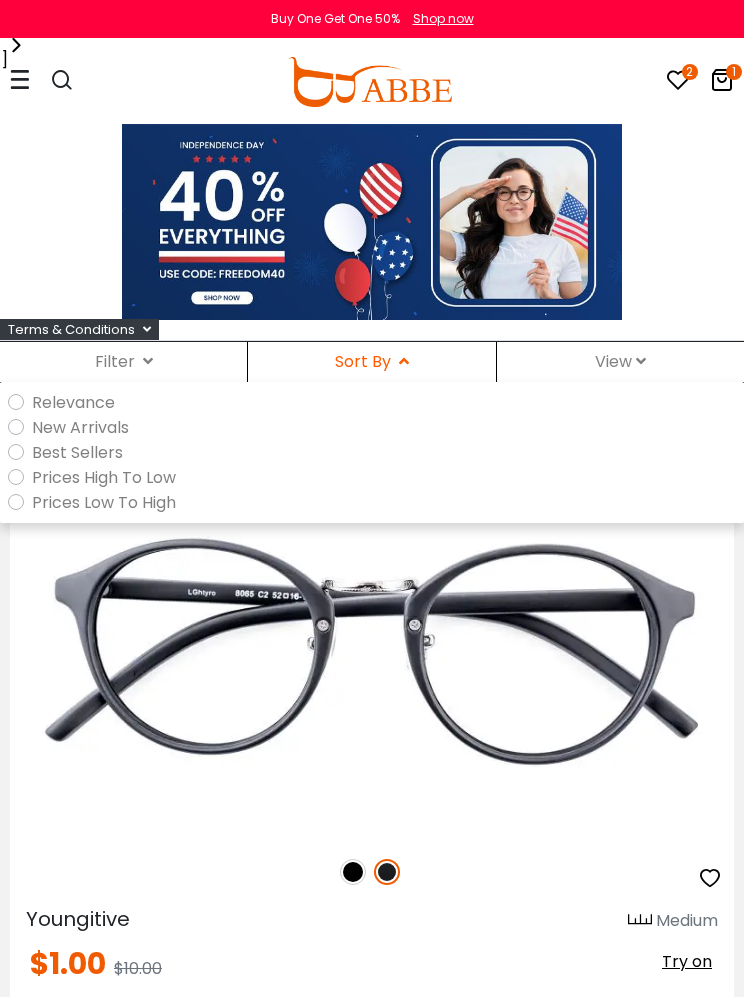 click on "Prices Low To High" at bounding box center (376, 502) 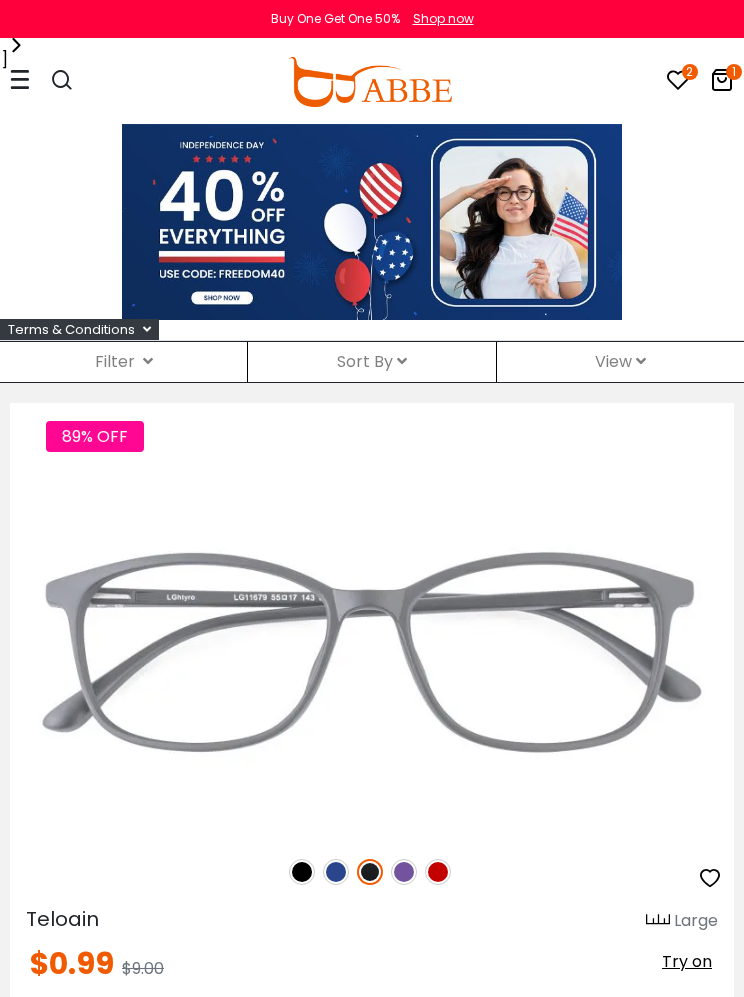scroll, scrollTop: 0, scrollLeft: 0, axis: both 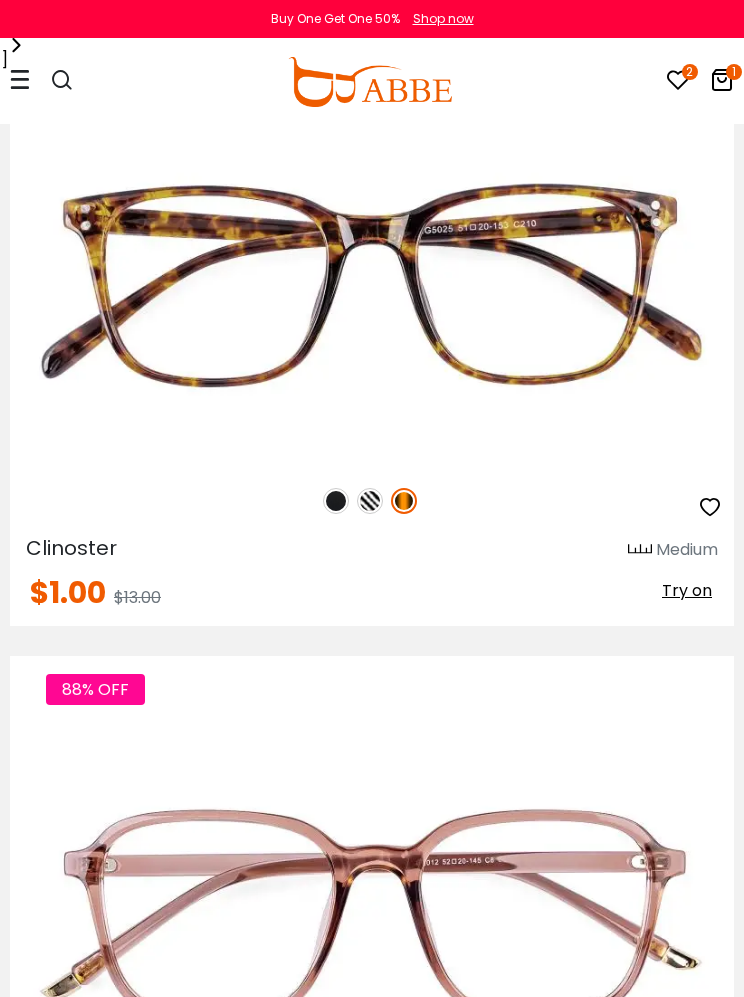 click at bounding box center [370, 501] 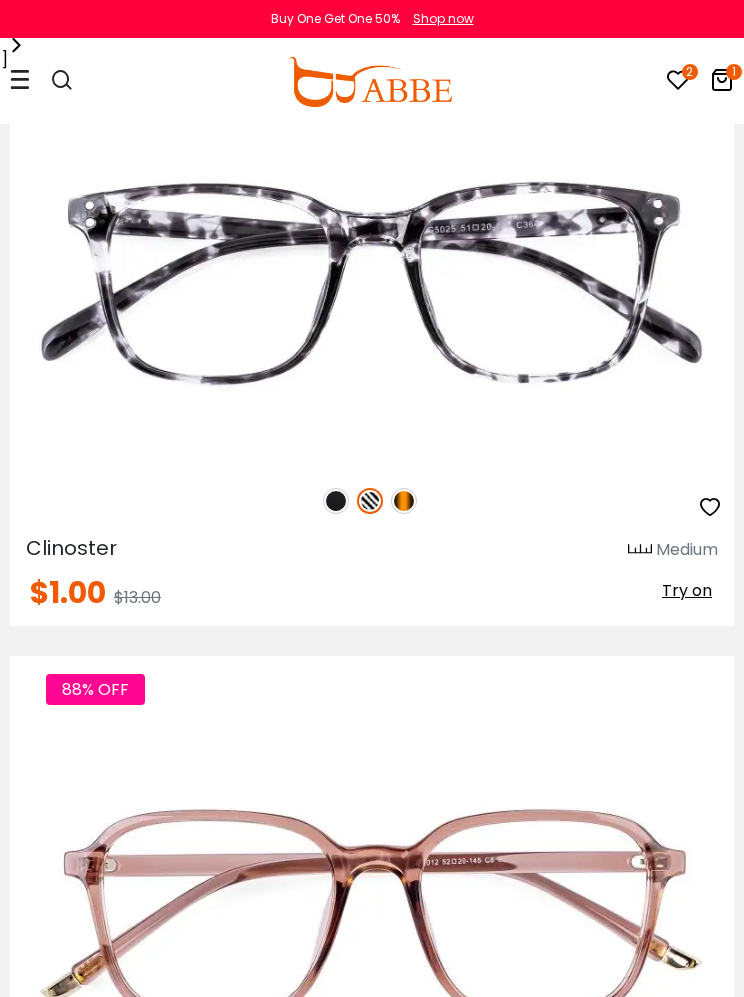 click at bounding box center [336, 501] 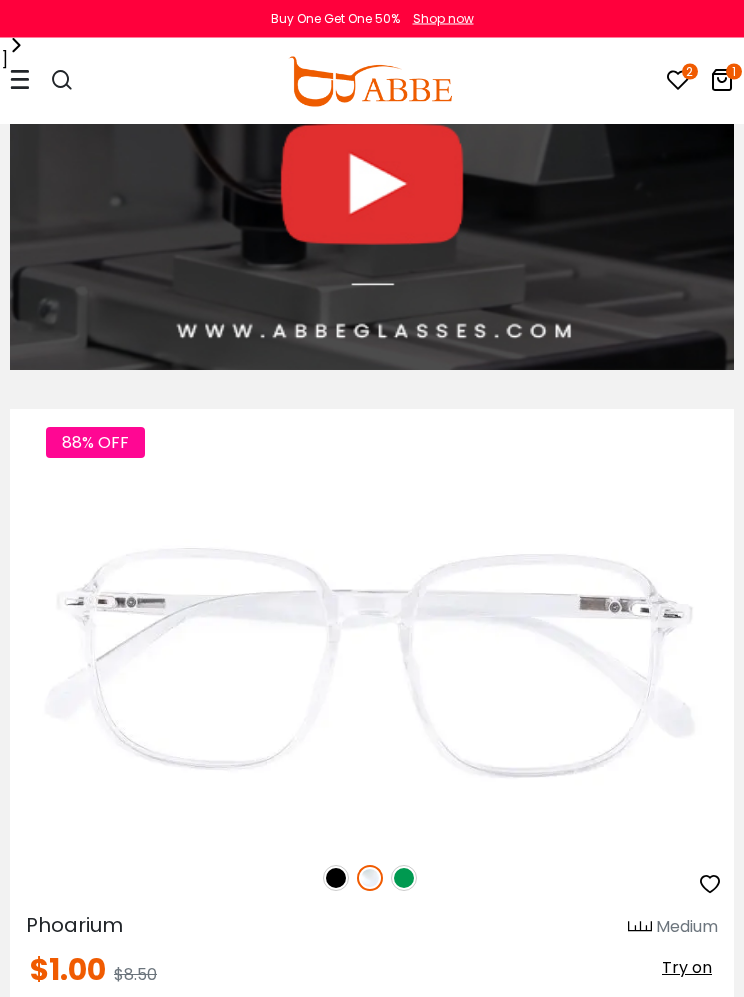 scroll, scrollTop: 7512, scrollLeft: 0, axis: vertical 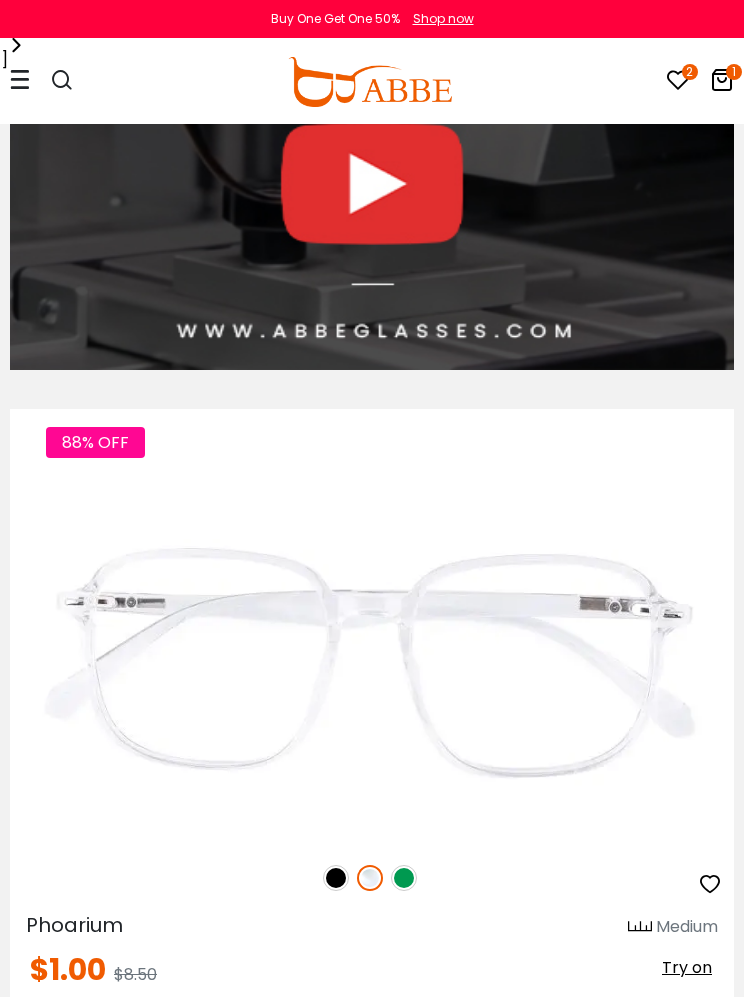 click at bounding box center [404, 878] 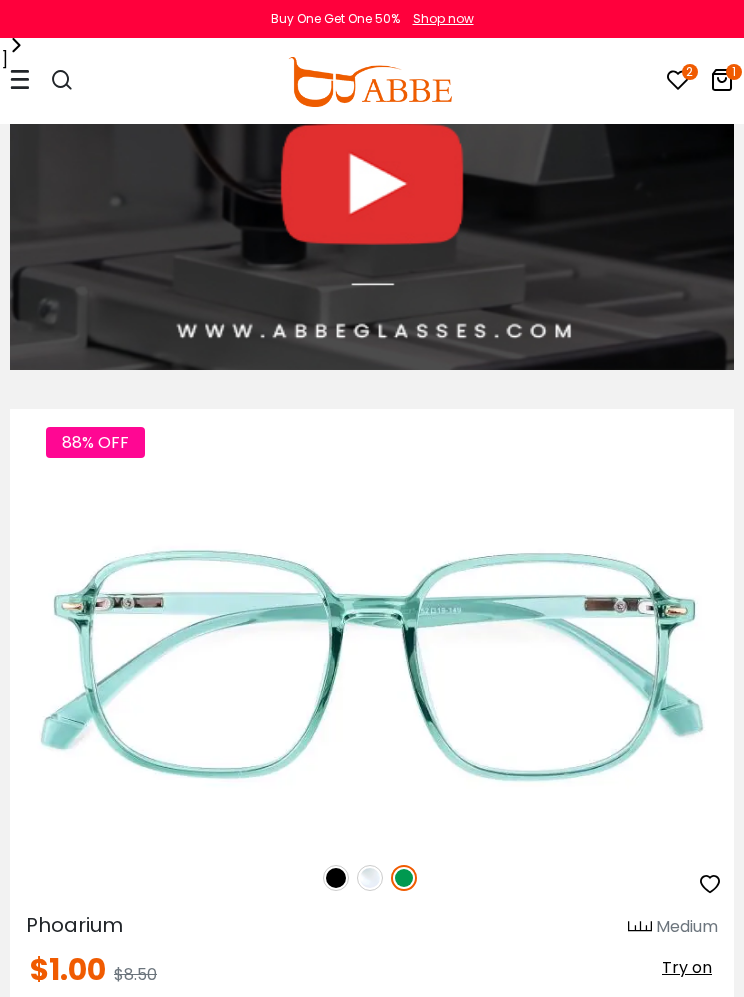 click at bounding box center [370, 878] 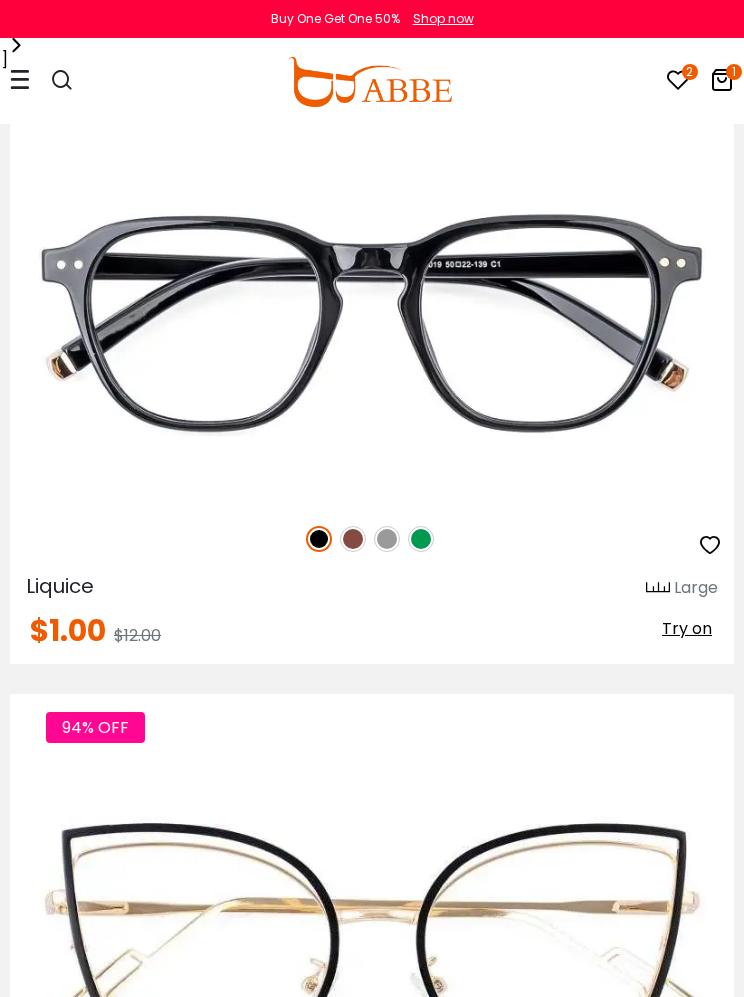 scroll, scrollTop: 8492, scrollLeft: 0, axis: vertical 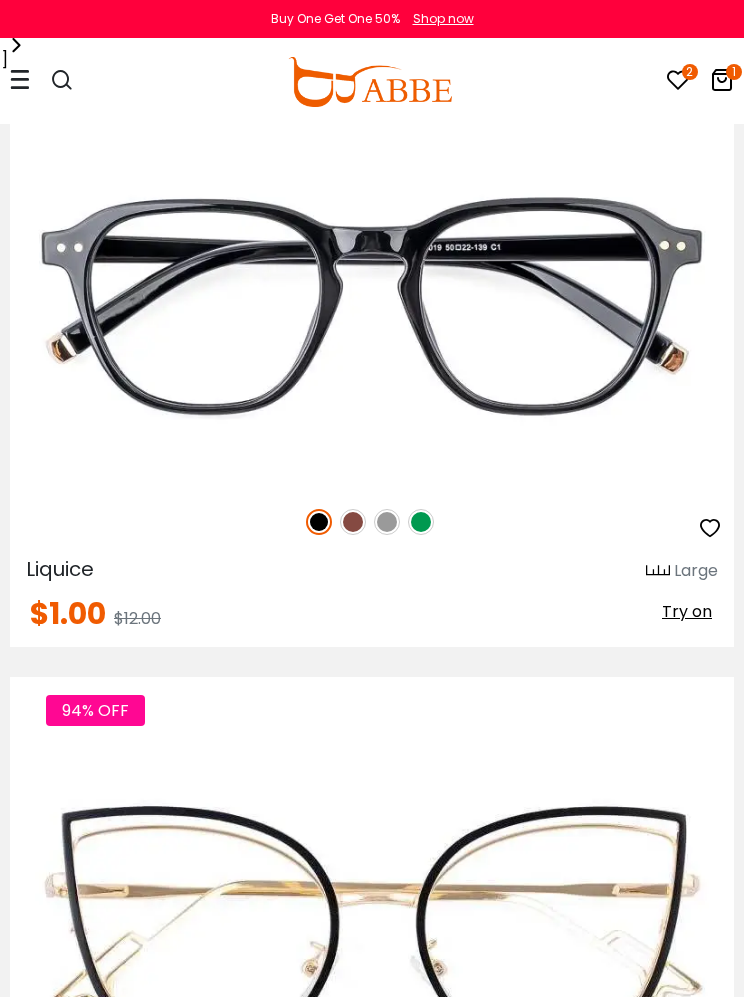 click at bounding box center (387, 522) 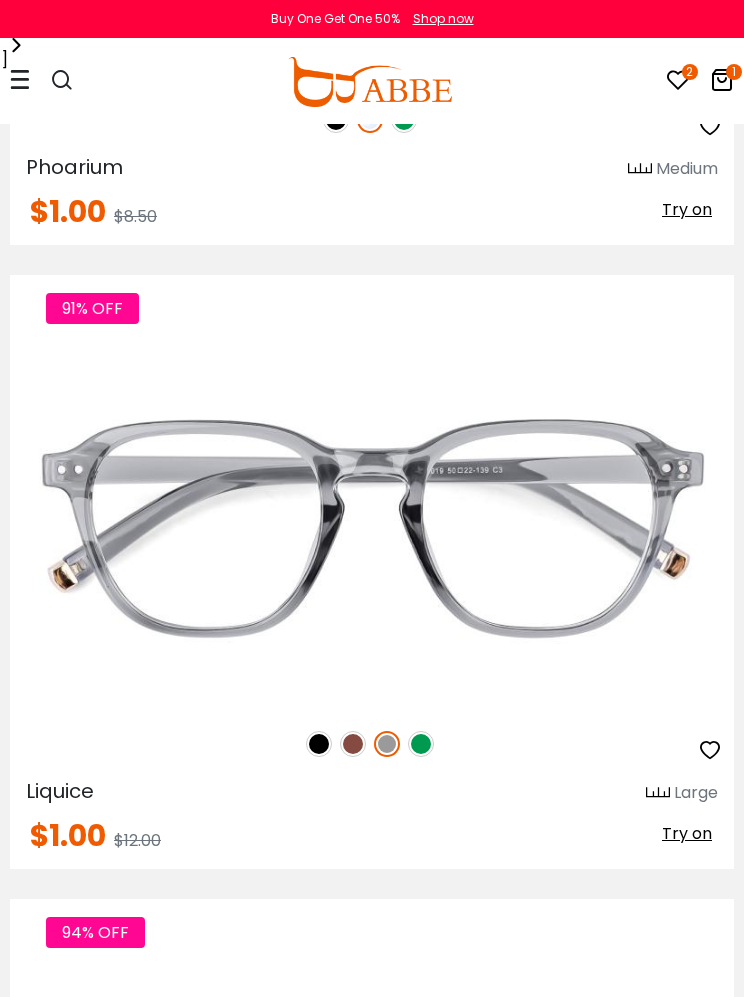 scroll, scrollTop: 8269, scrollLeft: 0, axis: vertical 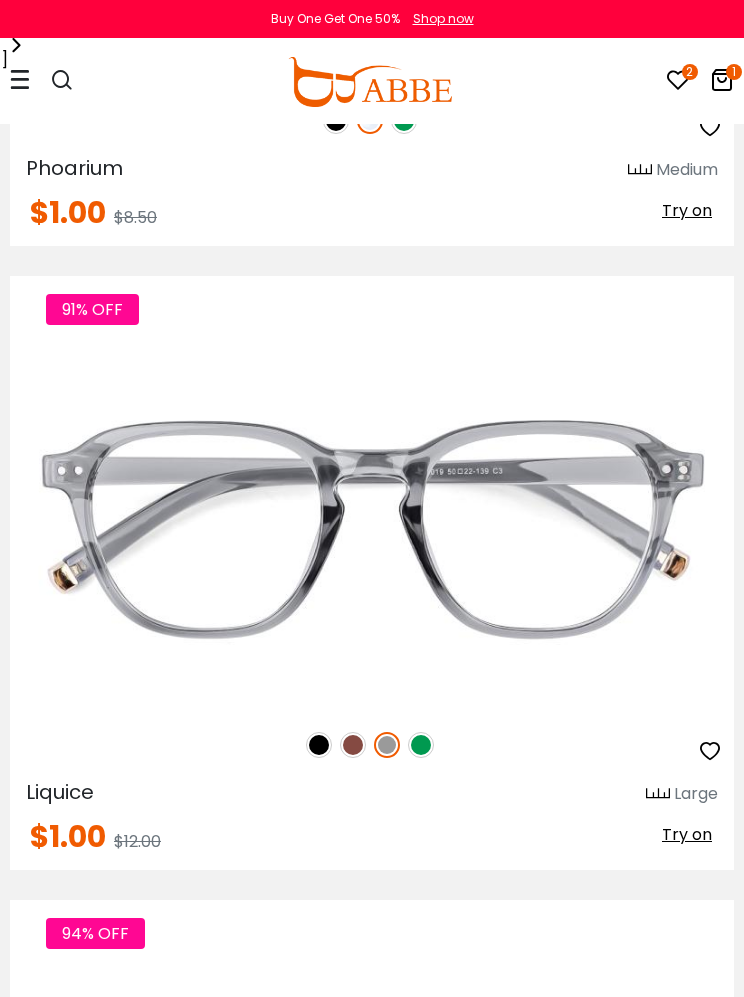 click at bounding box center (421, 745) 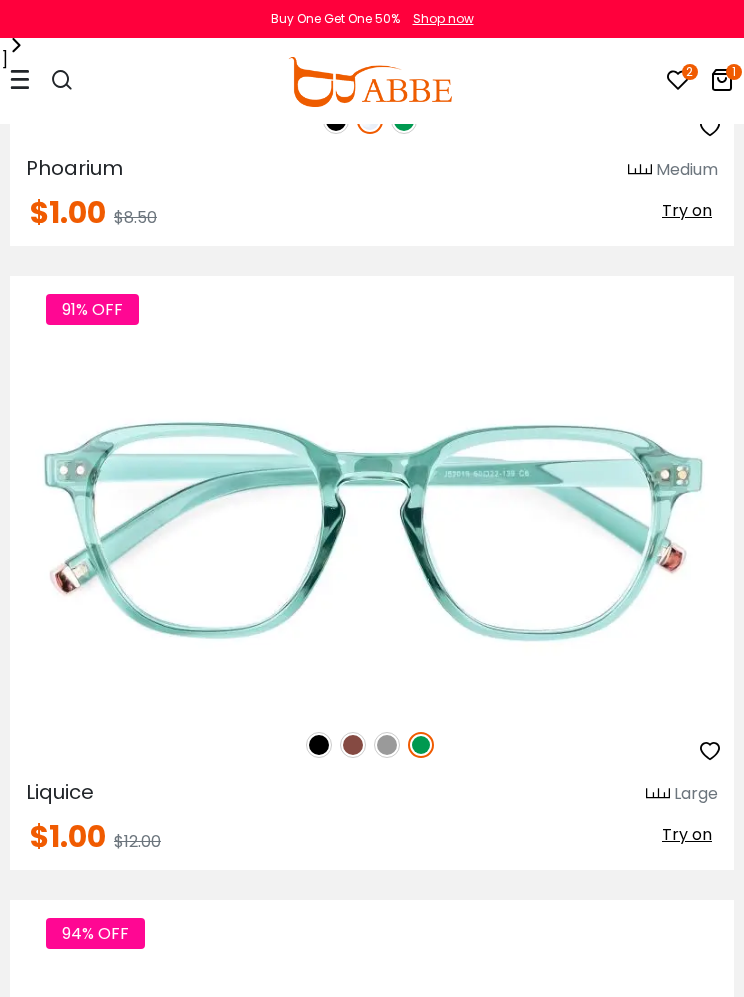 click at bounding box center (387, 745) 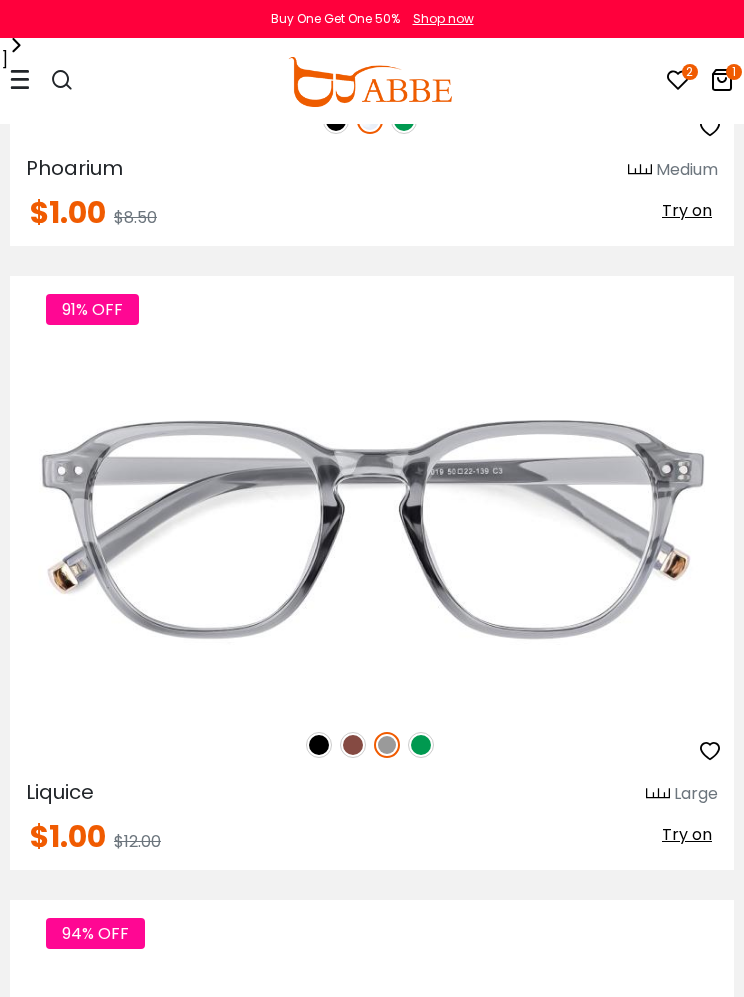 click at bounding box center (0, 0) 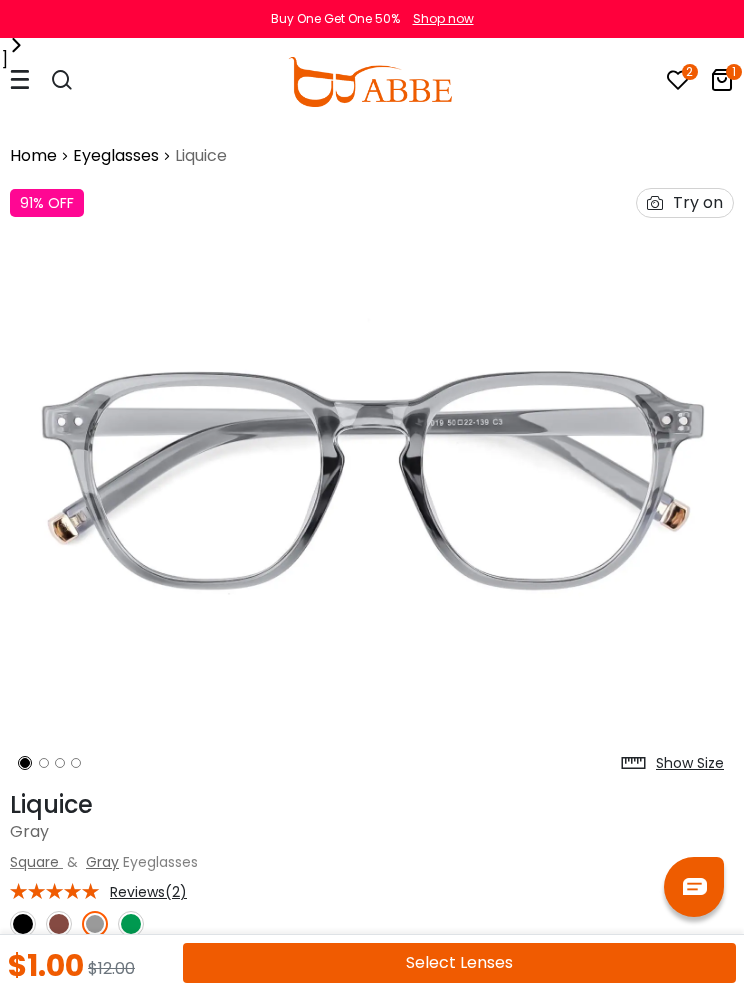 scroll, scrollTop: 0, scrollLeft: 0, axis: both 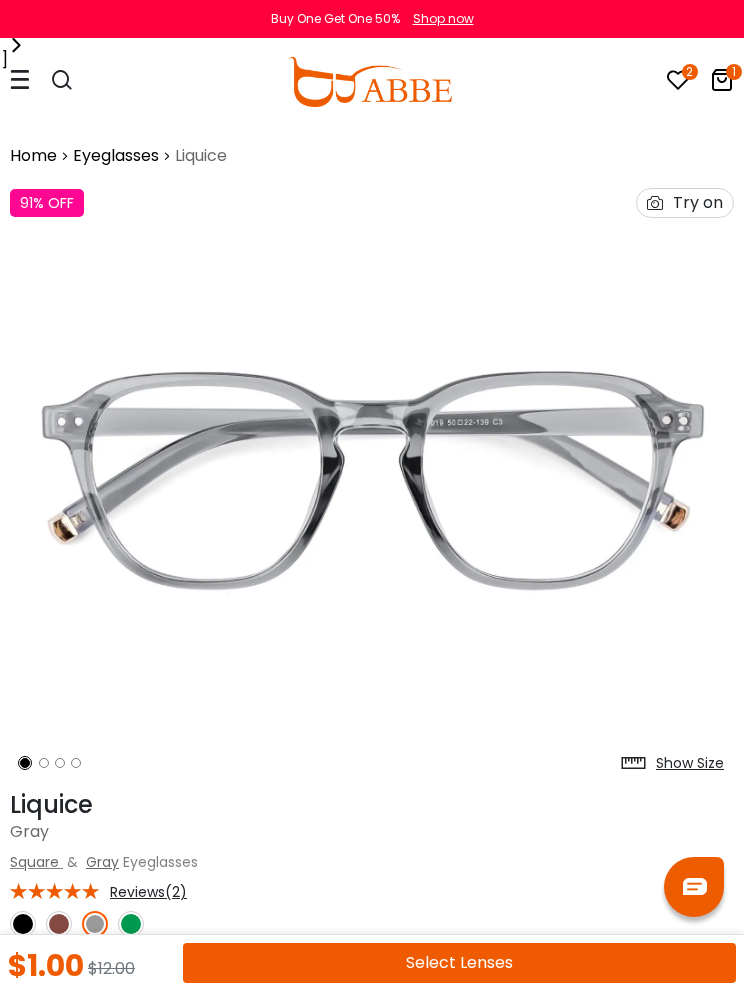 click on "Select Lenses" at bounding box center [459, 963] 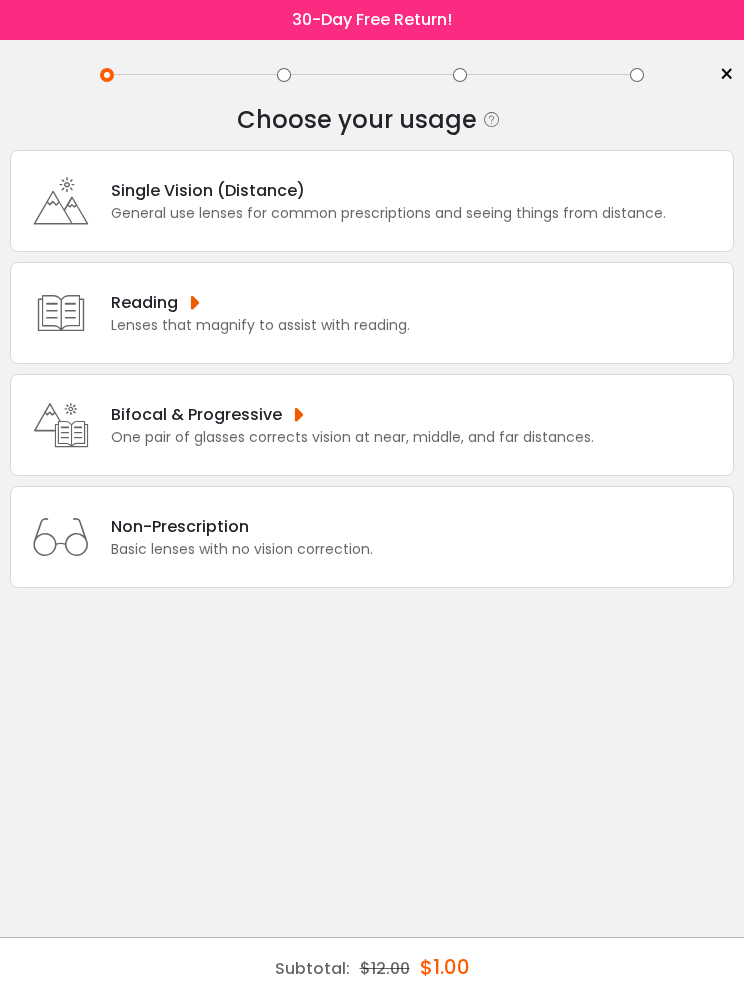 scroll, scrollTop: 0, scrollLeft: 0, axis: both 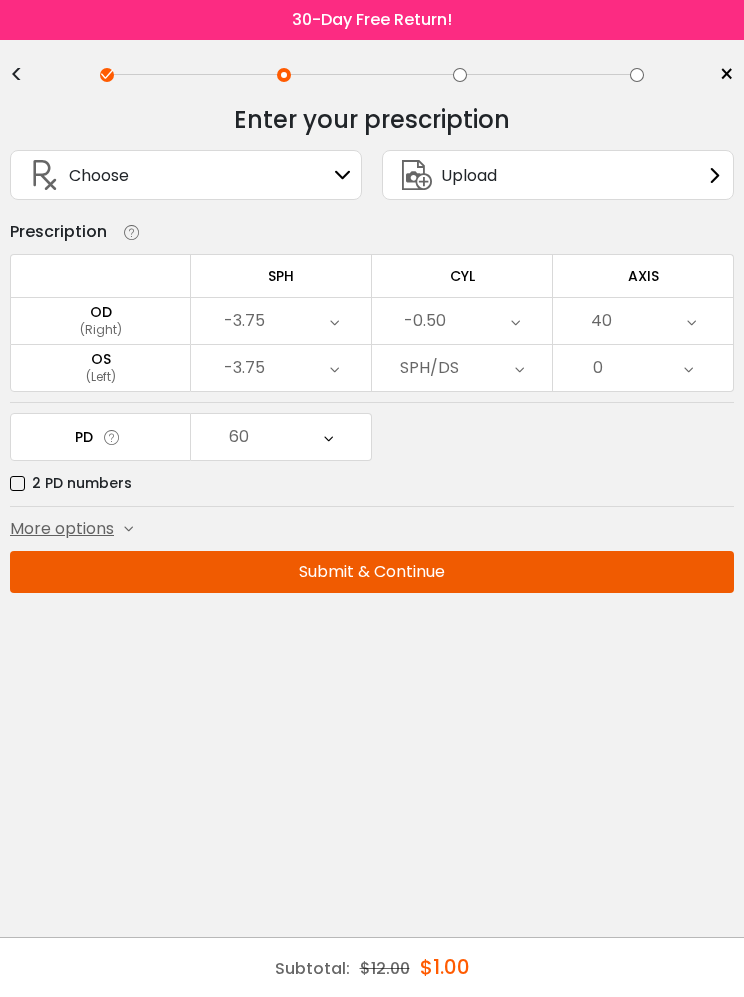 click on "-3.75" at bounding box center (281, 321) 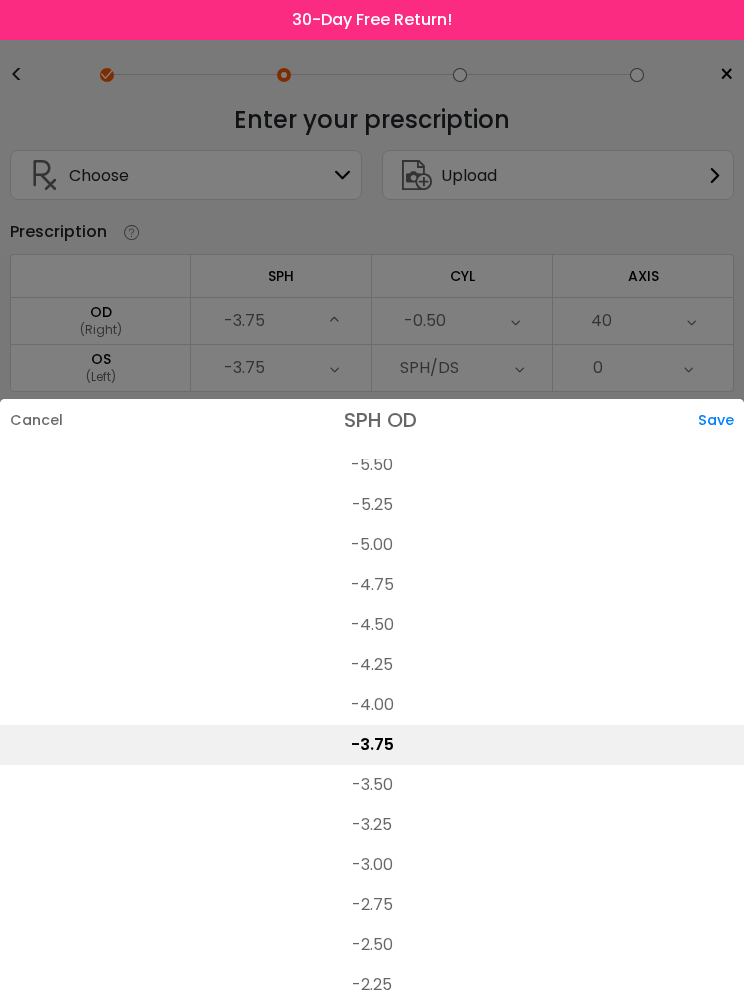 click on "-5.00" at bounding box center [372, 545] 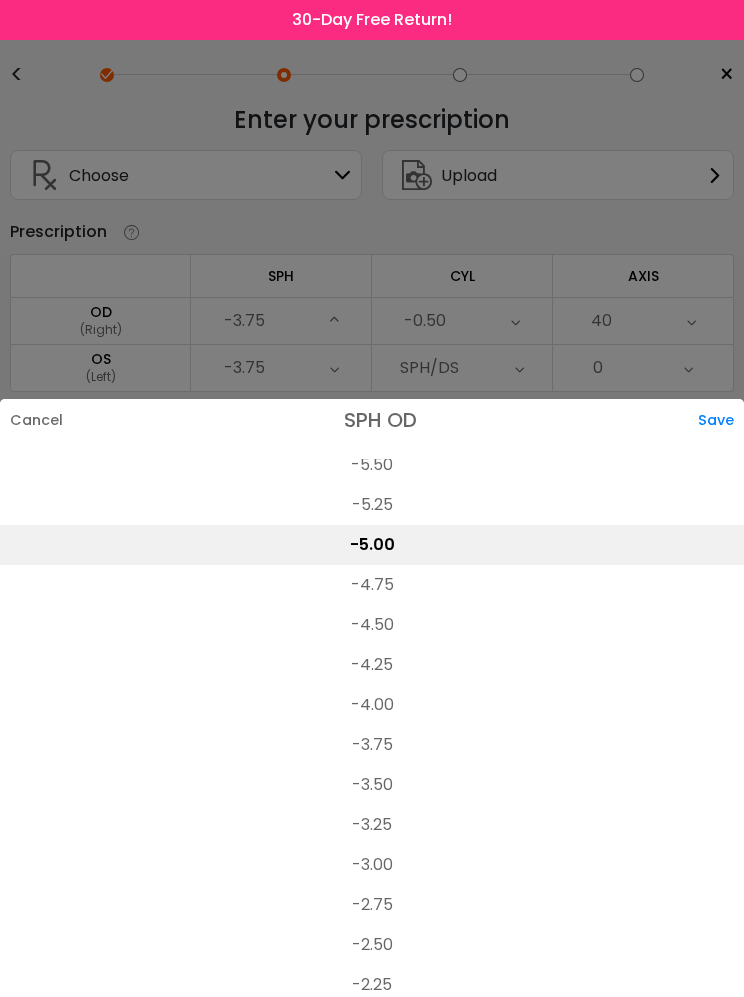 click on "Save" at bounding box center [721, 420] 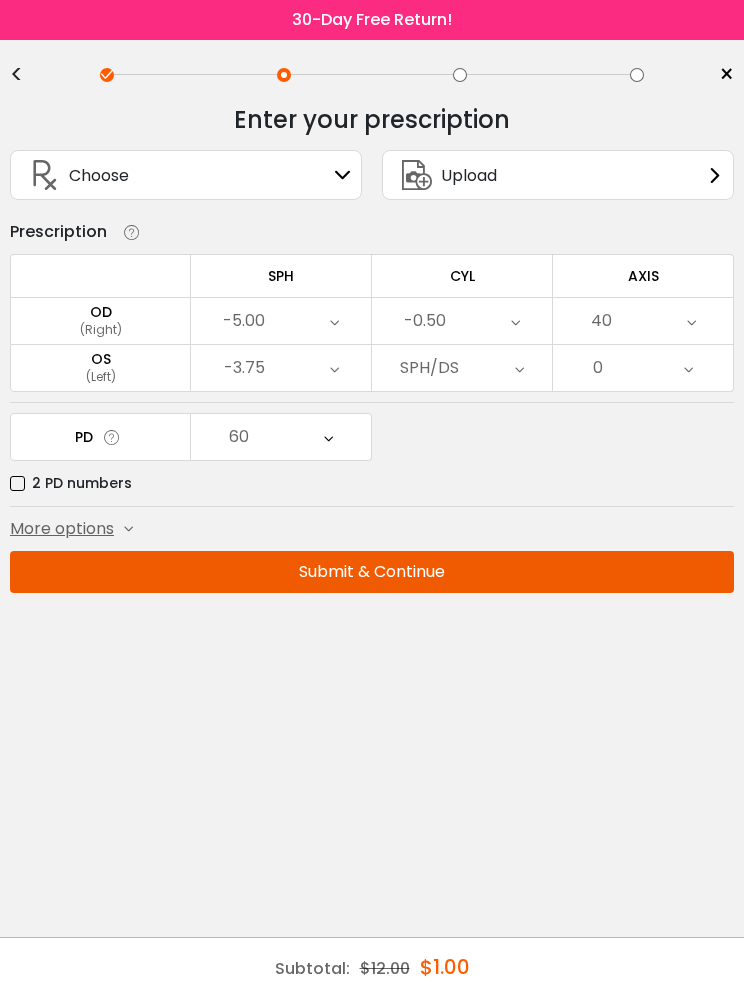 click on "-3.75" at bounding box center [281, 368] 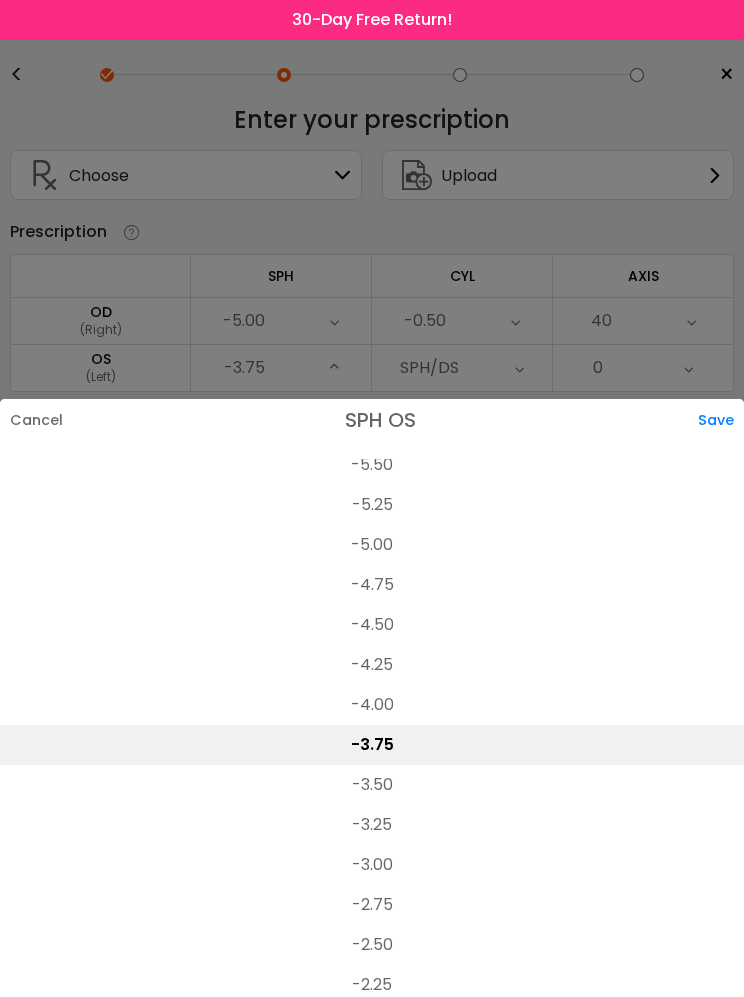 click on "-5.00" at bounding box center (372, 545) 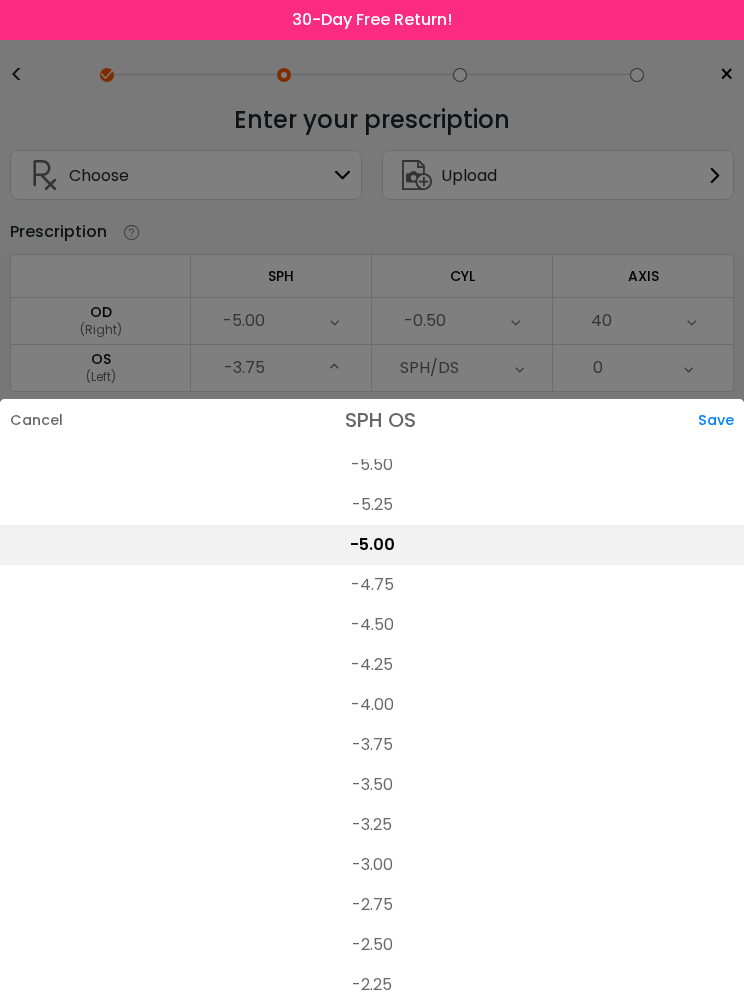 click on "Save" at bounding box center (721, 420) 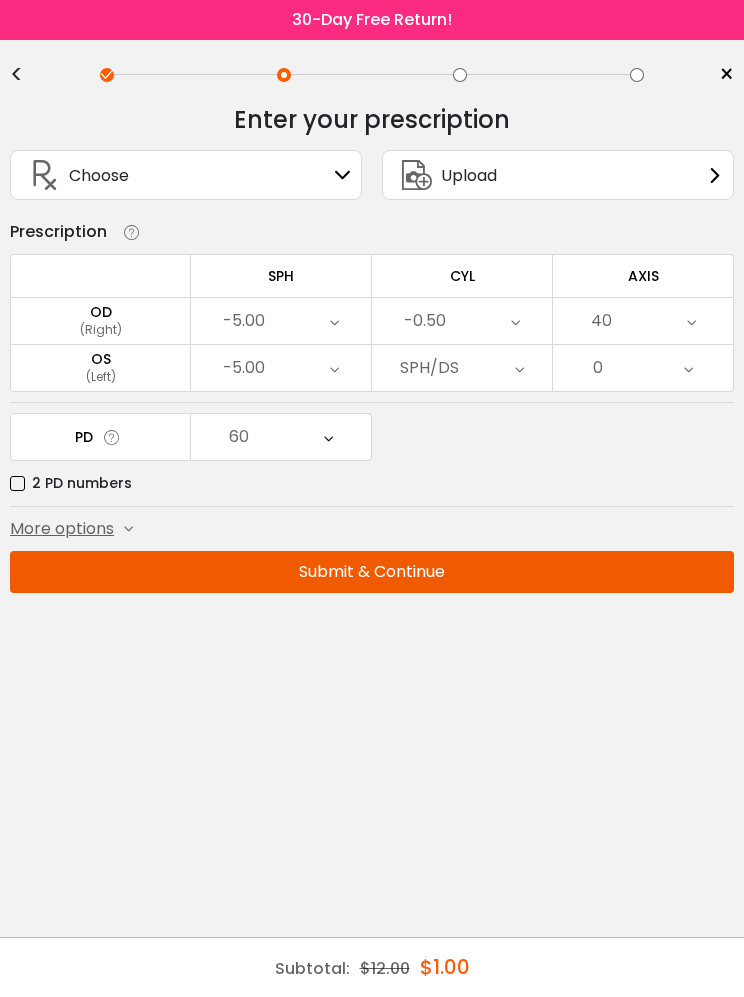 click on "More options" at bounding box center [62, 529] 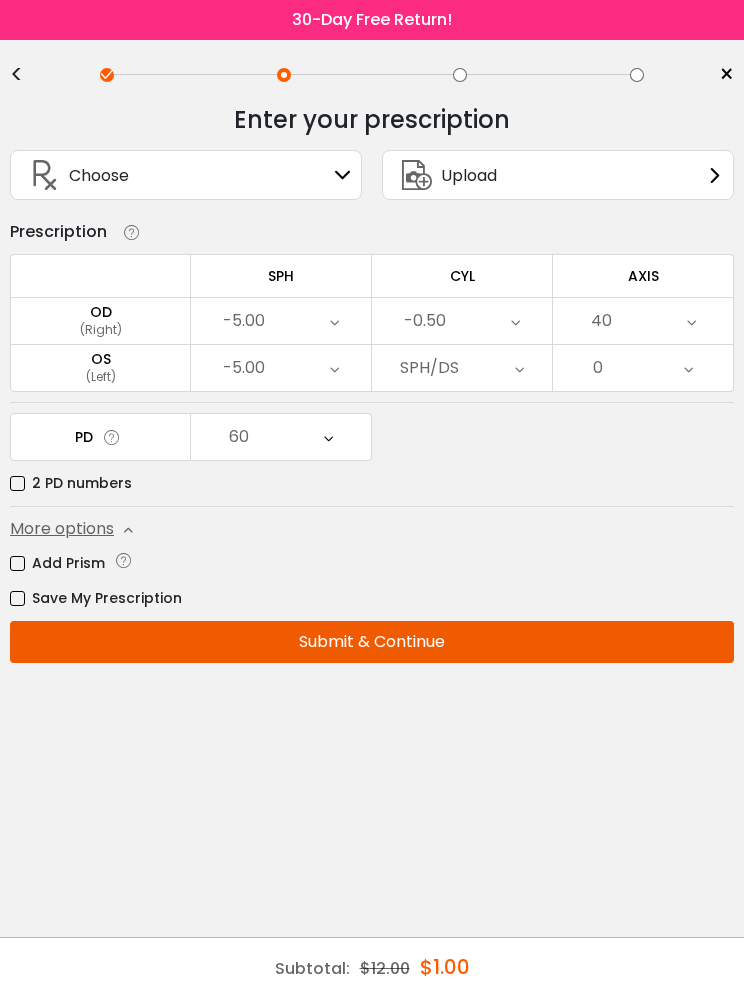 click on "Submit & Continue" at bounding box center [372, 642] 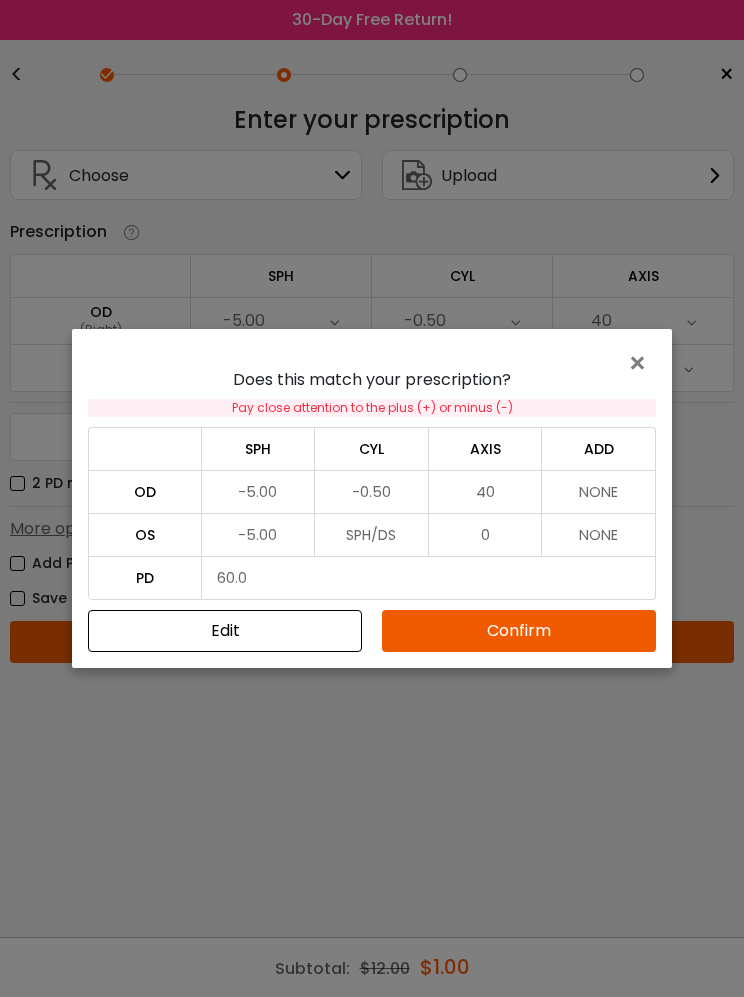 click on "Confirm" at bounding box center [519, 631] 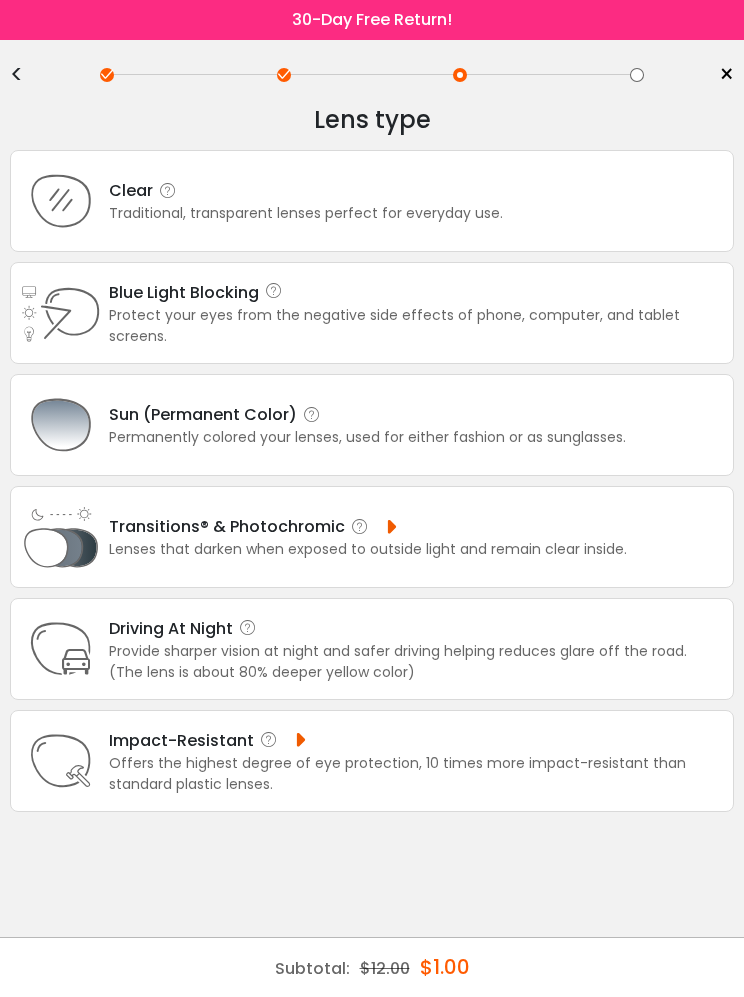 click on "Lenses that darken when exposed to outside light and remain clear inside." at bounding box center [368, 549] 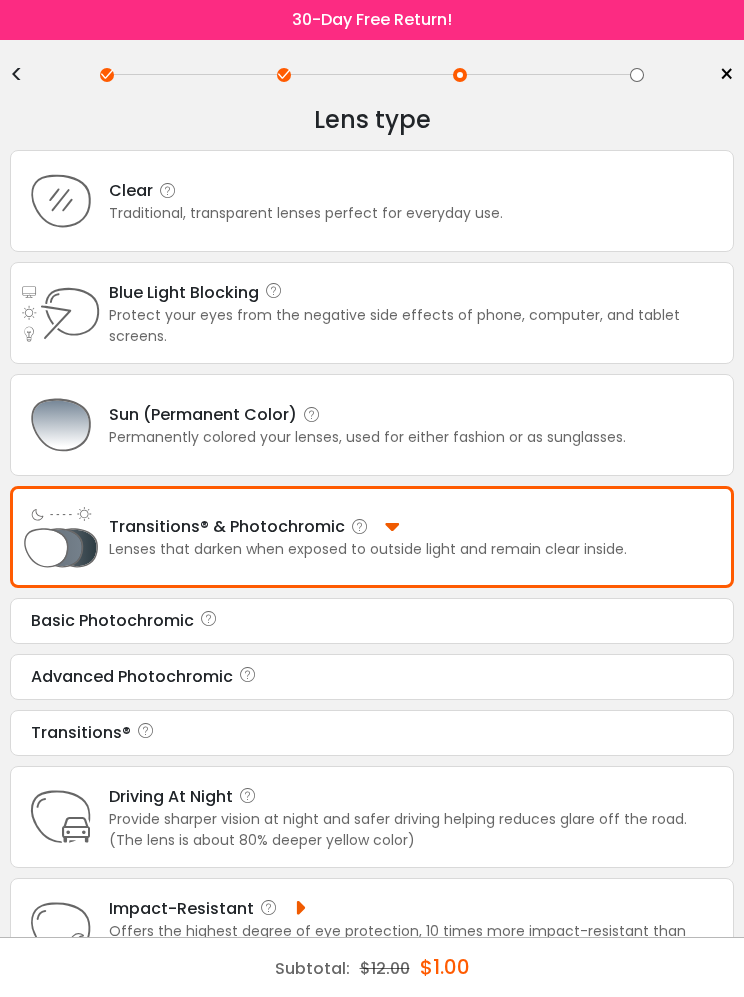 click at bounding box center [248, 677] 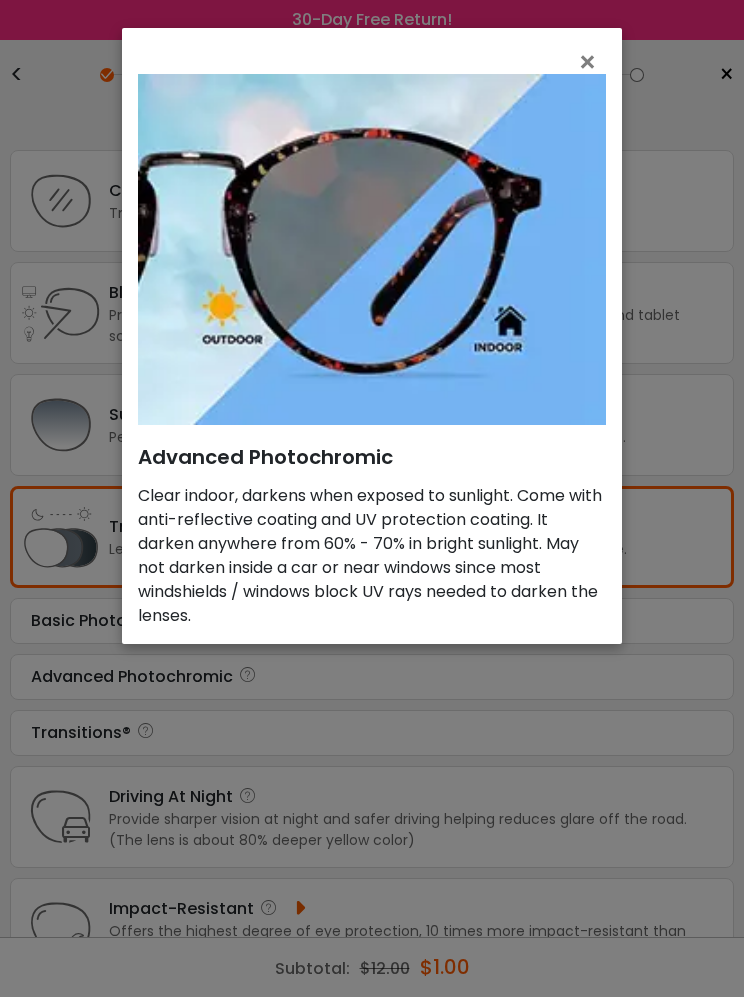 click on "×" at bounding box center [591, 62] 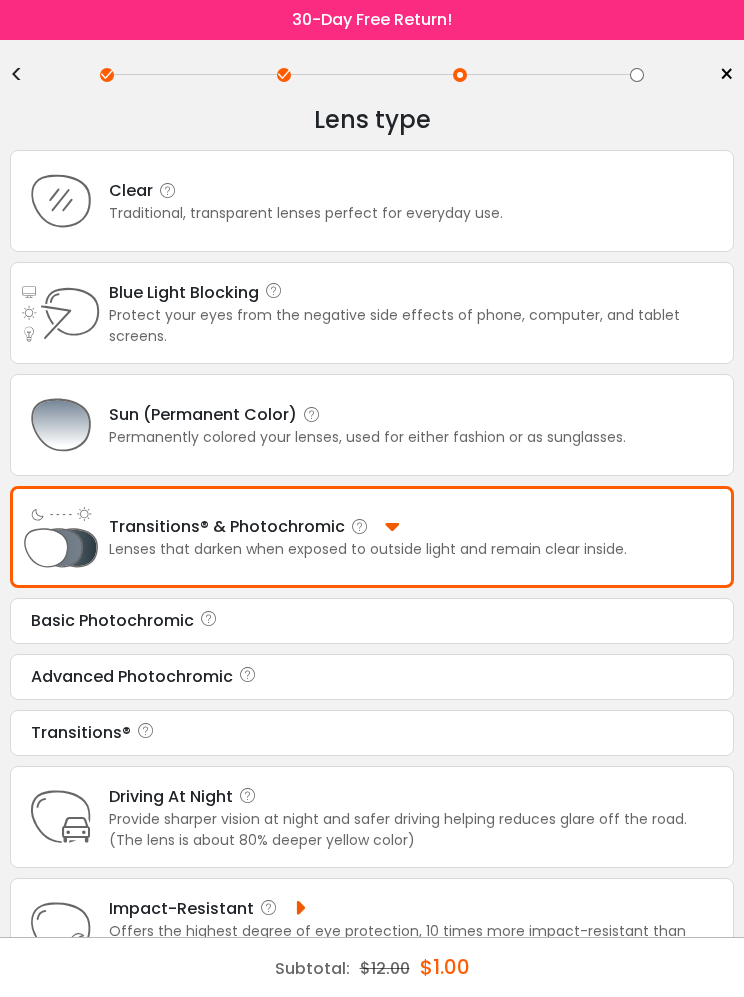 click on "Basic Photochromic" at bounding box center (372, 621) 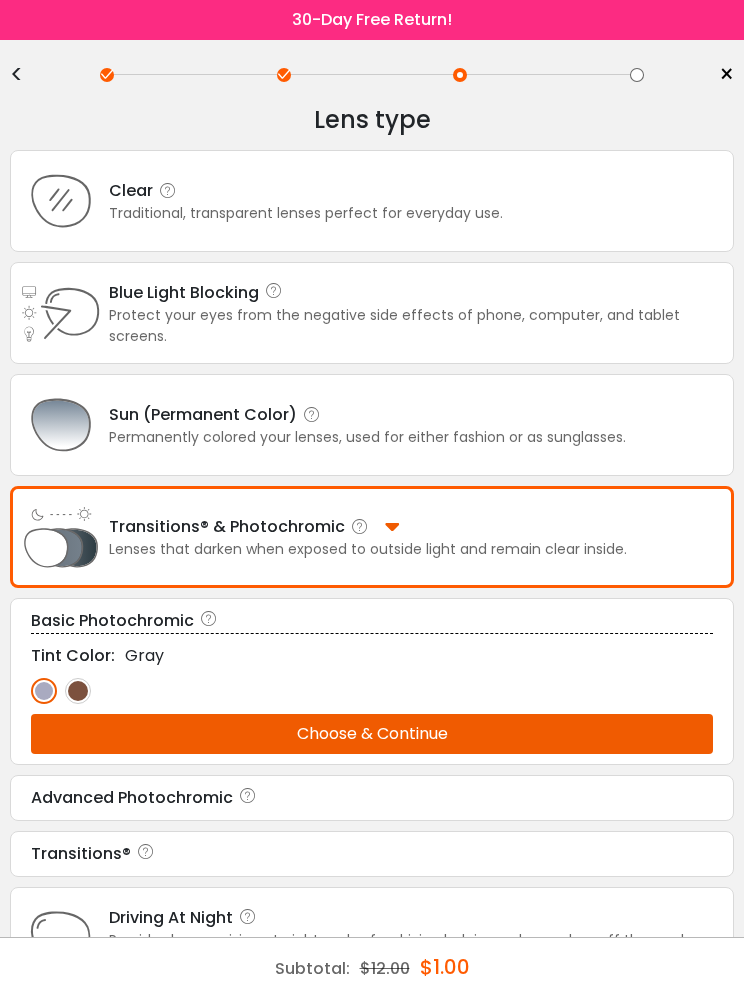 click at bounding box center [78, 691] 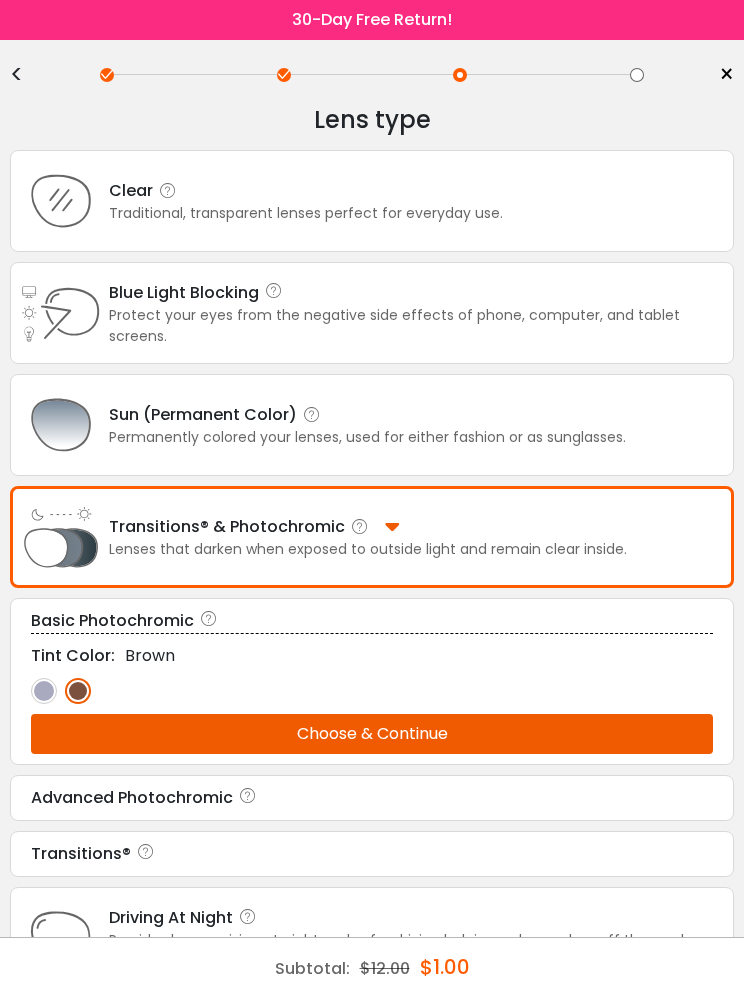 click on "Tint Color:
Brown" at bounding box center (372, 679) 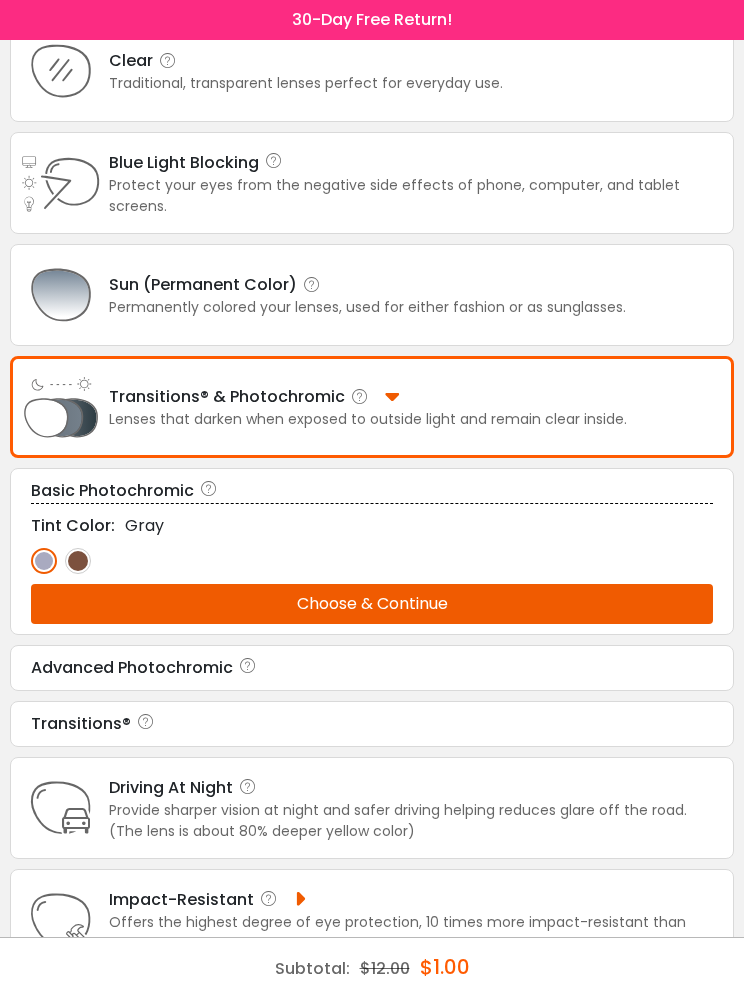 scroll, scrollTop: 0, scrollLeft: 0, axis: both 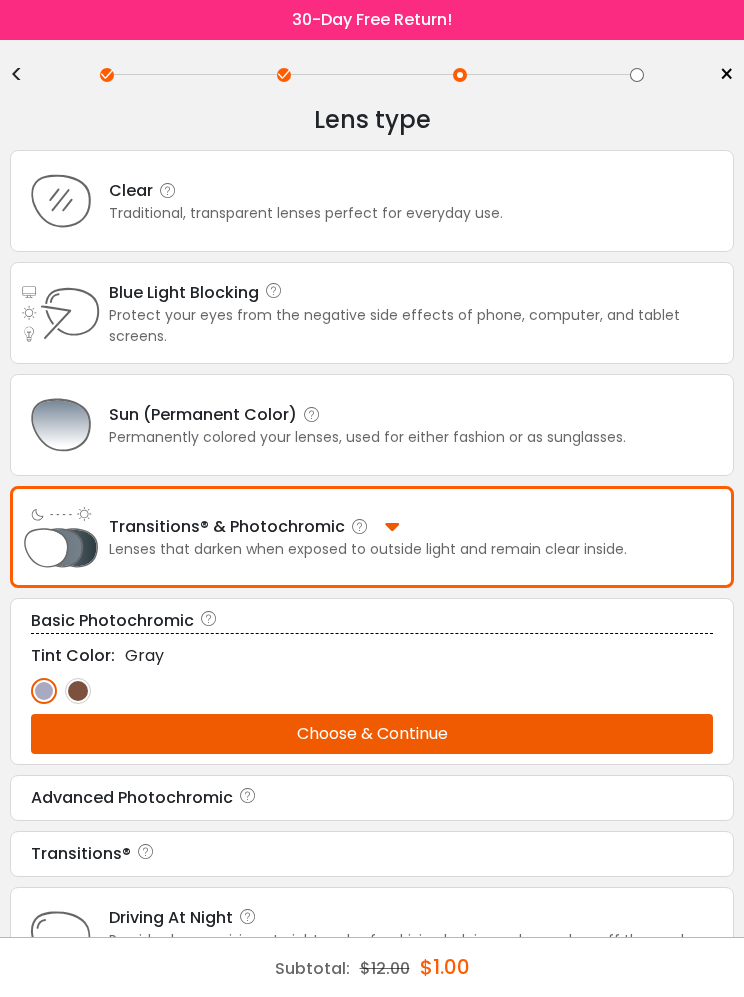 click on "Sun (Permanent Color)
Permanently colored your lenses,  used for either fashion or as sunglasses." at bounding box center [372, 425] 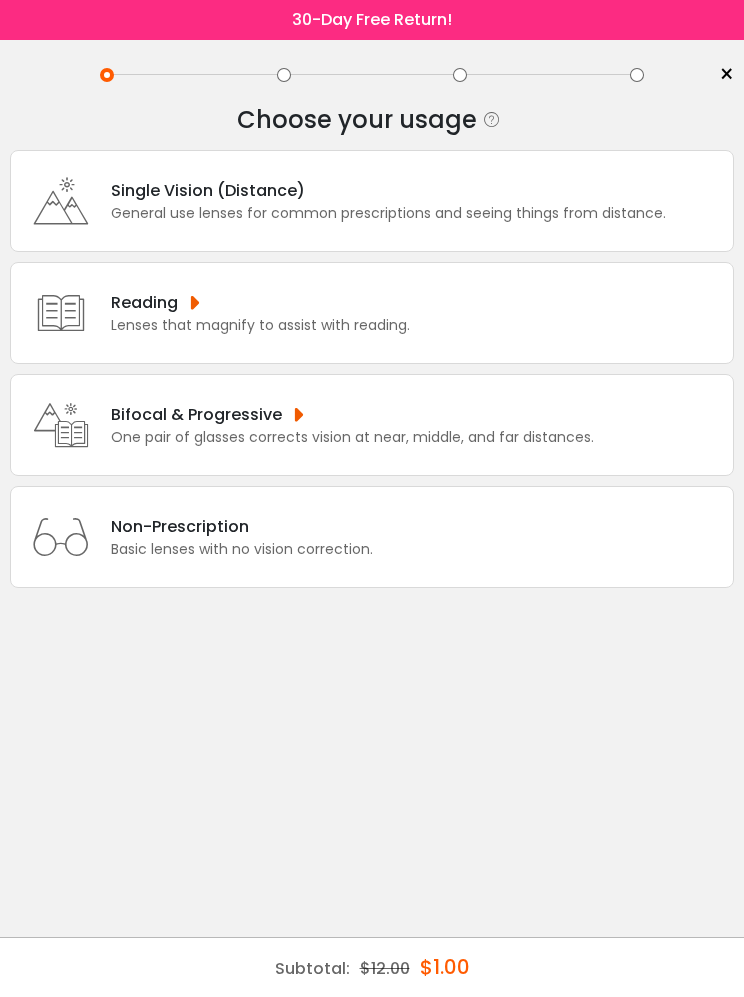scroll, scrollTop: 0, scrollLeft: 0, axis: both 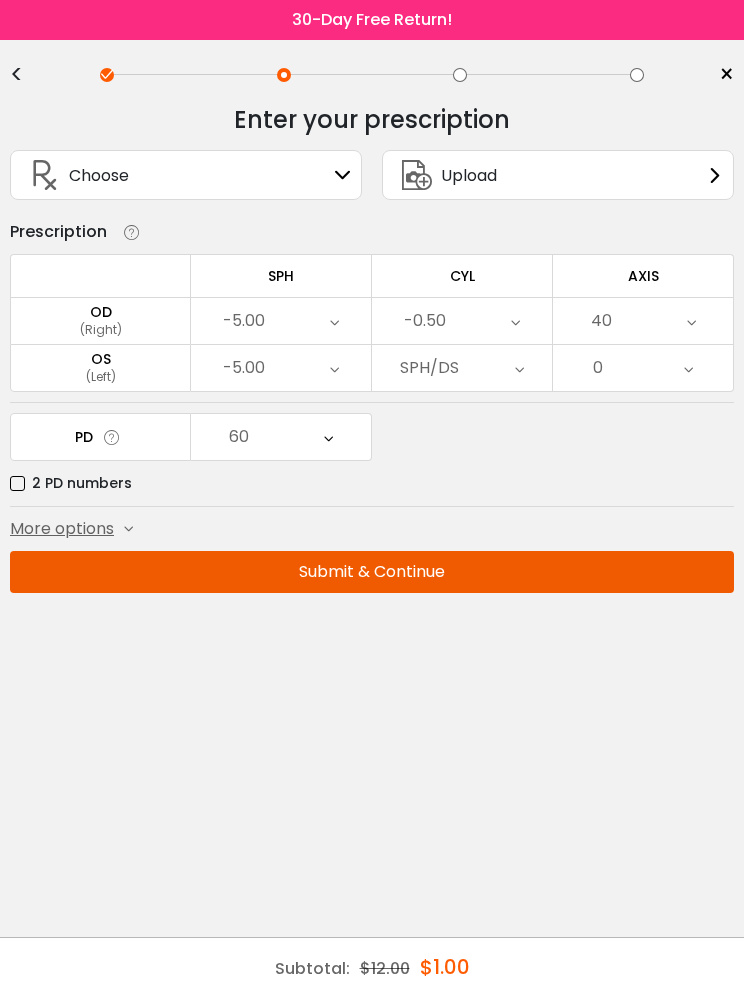 click on "Submit & Continue" at bounding box center (372, 572) 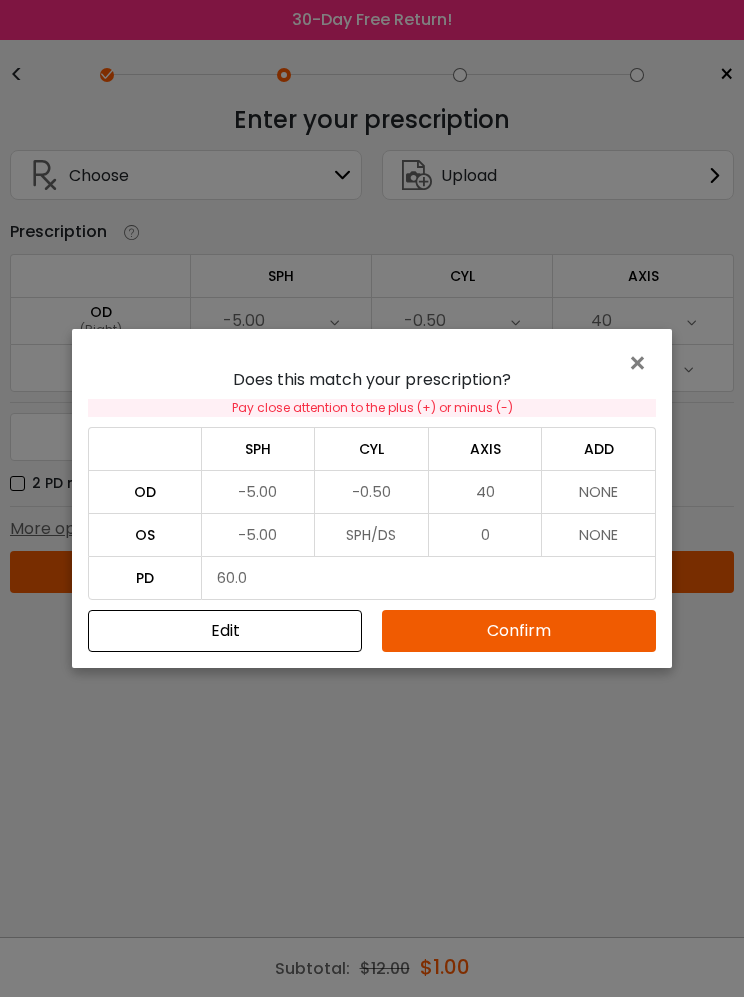click on "Confirm" at bounding box center [519, 631] 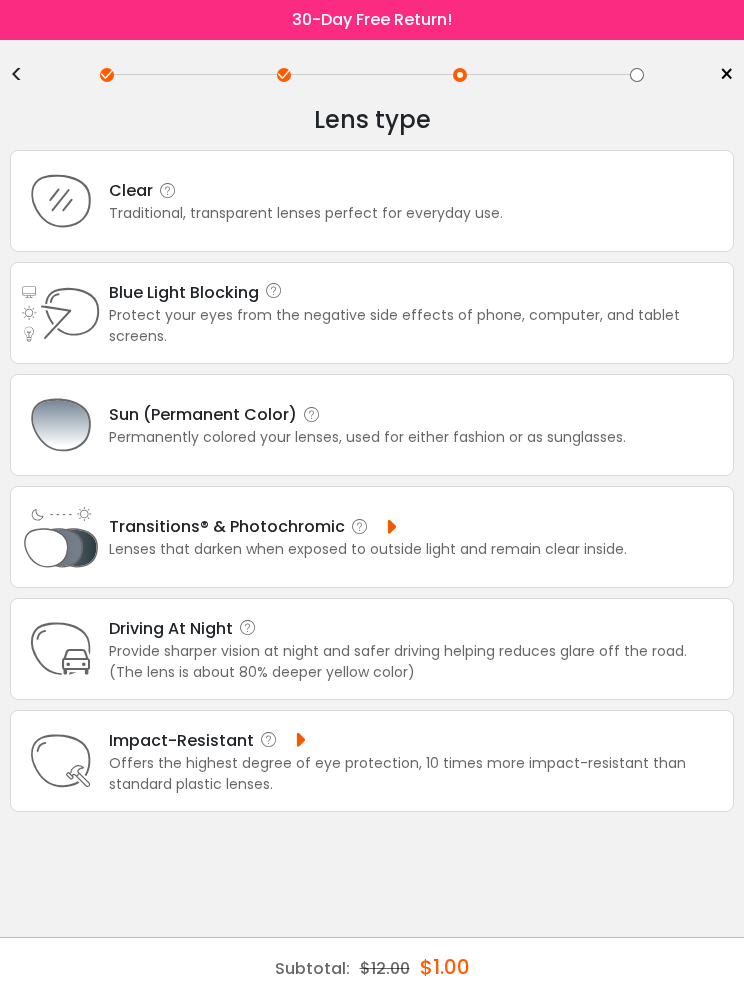 click on "Sun (Permanent Color)" at bounding box center [367, 414] 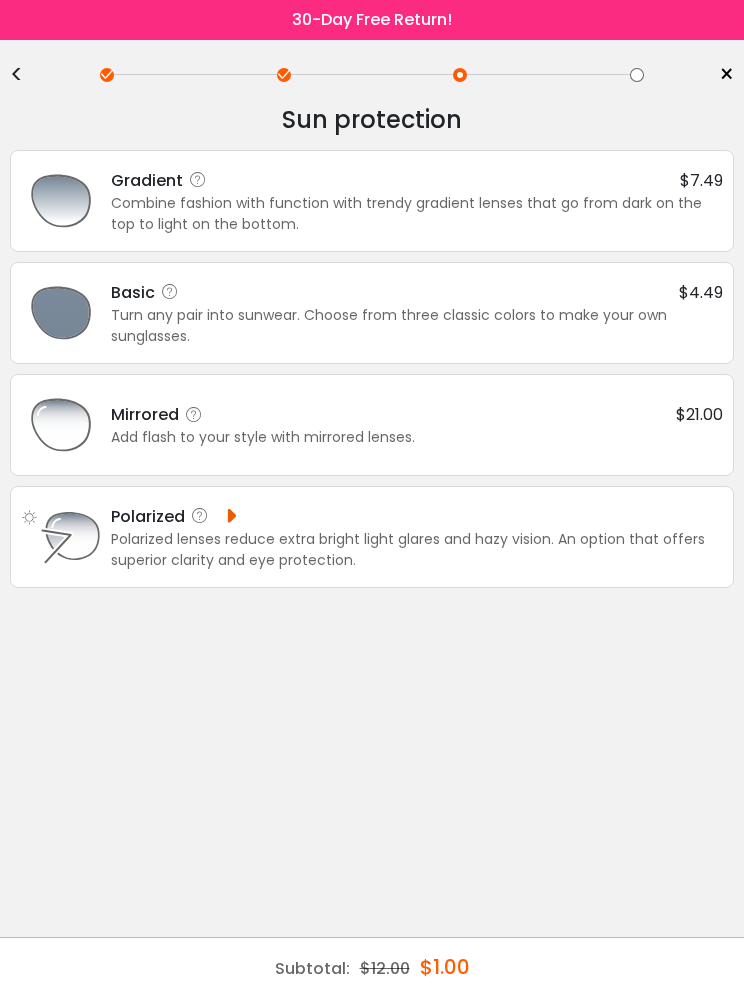 click on "Add flash to your style with mirrored lenses." at bounding box center (417, 437) 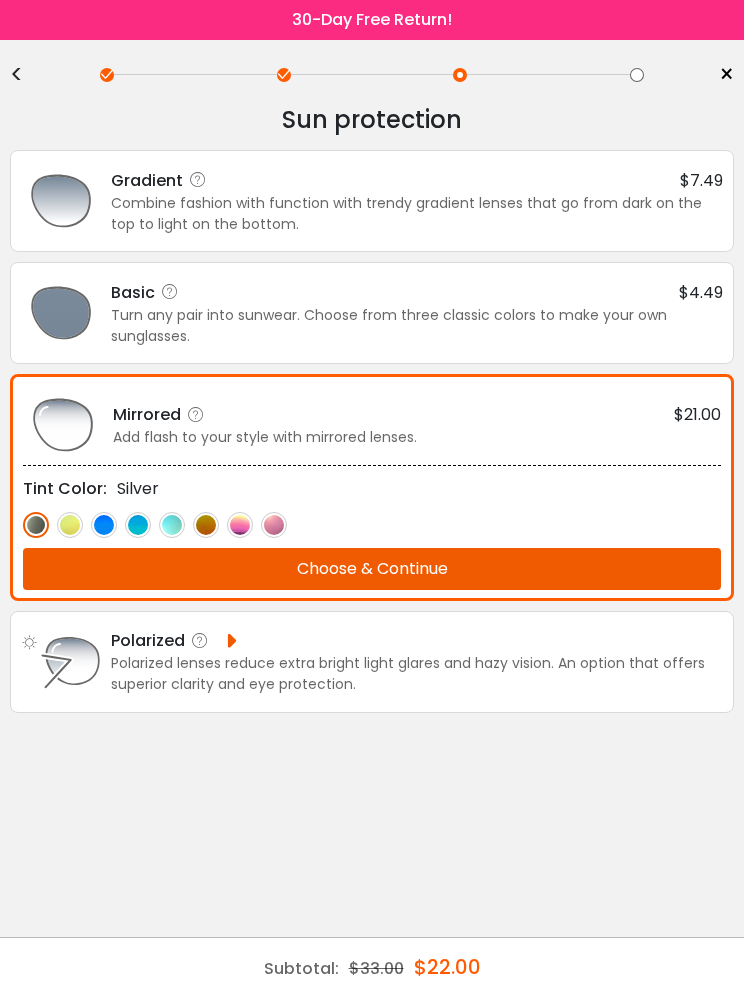 click at bounding box center [172, 525] 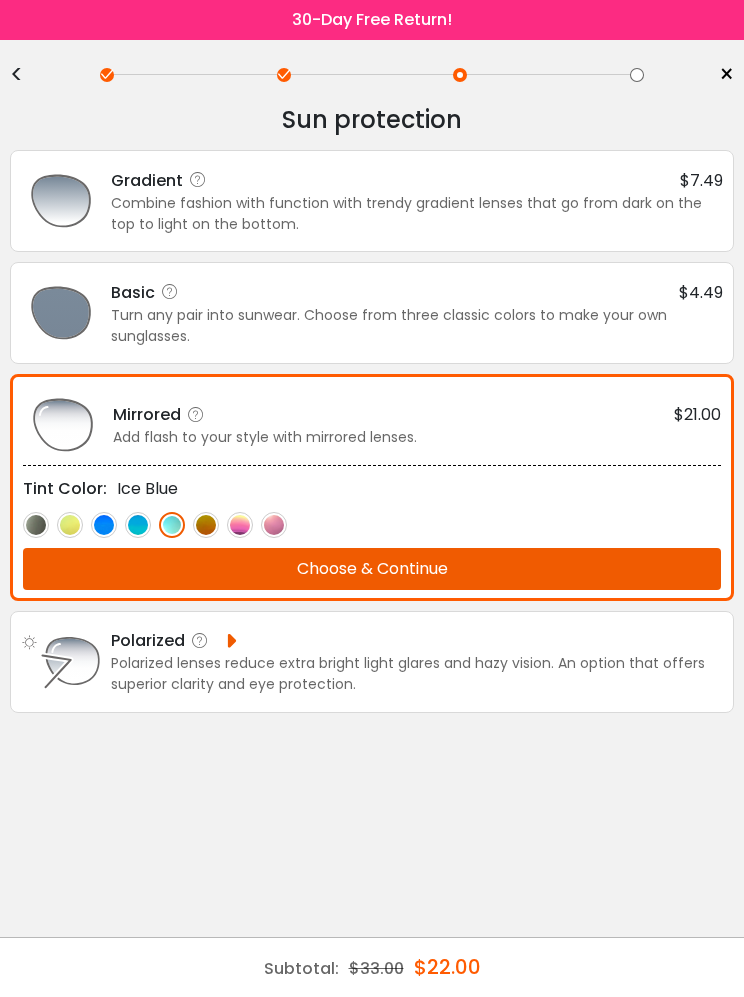 click at bounding box center [240, 525] 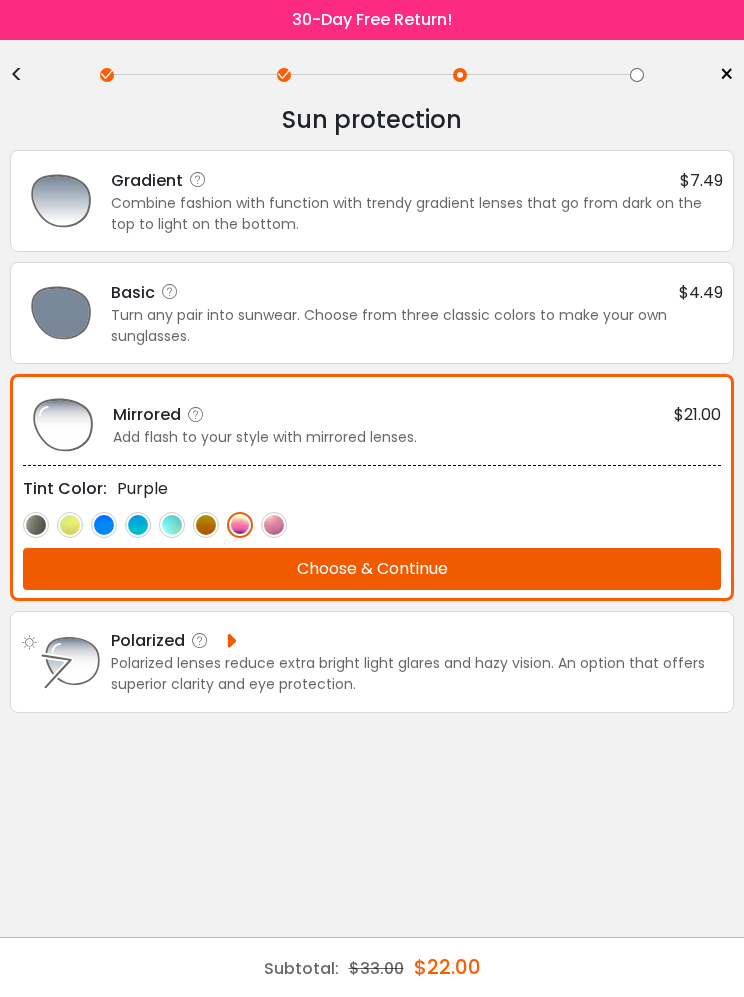 click at bounding box center [274, 525] 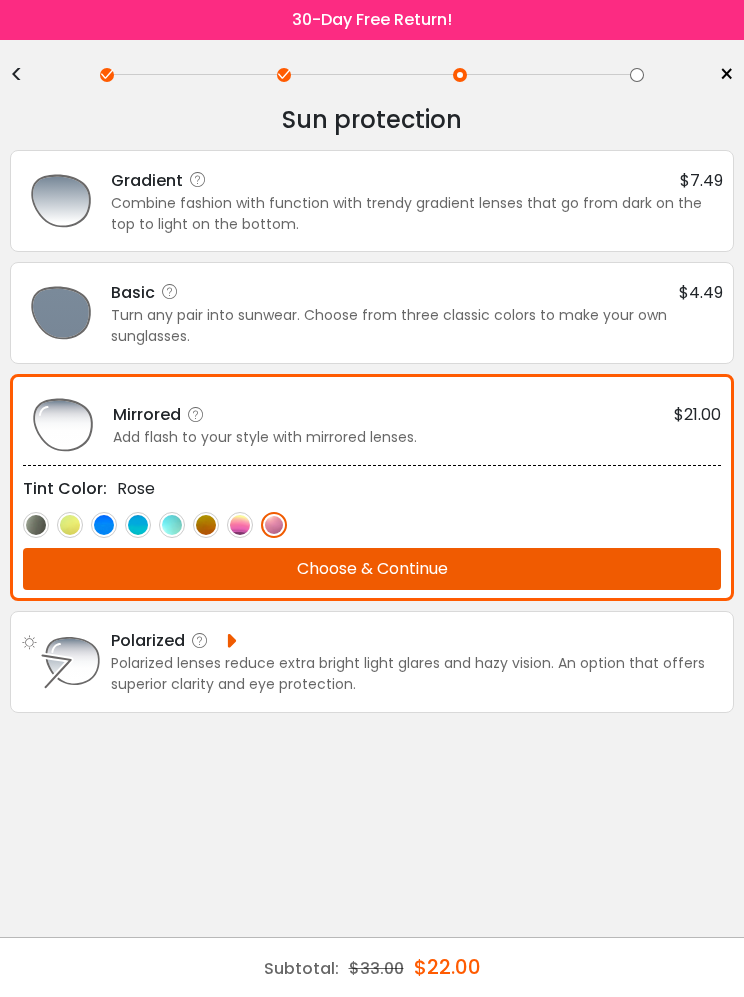 click at bounding box center [104, 525] 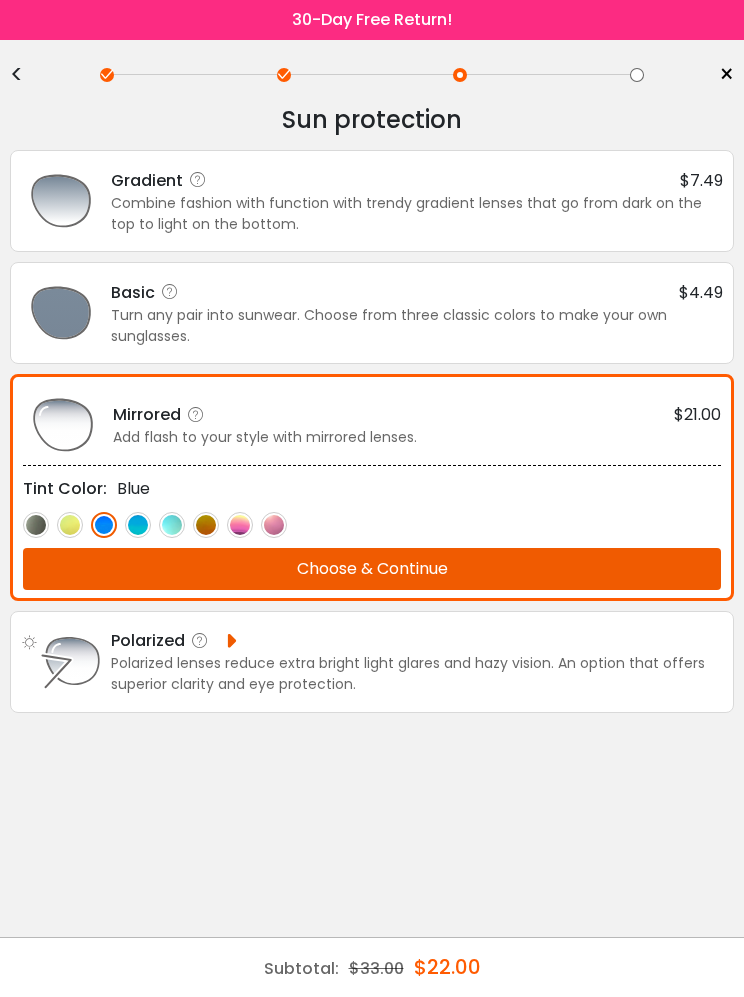 click at bounding box center (70, 525) 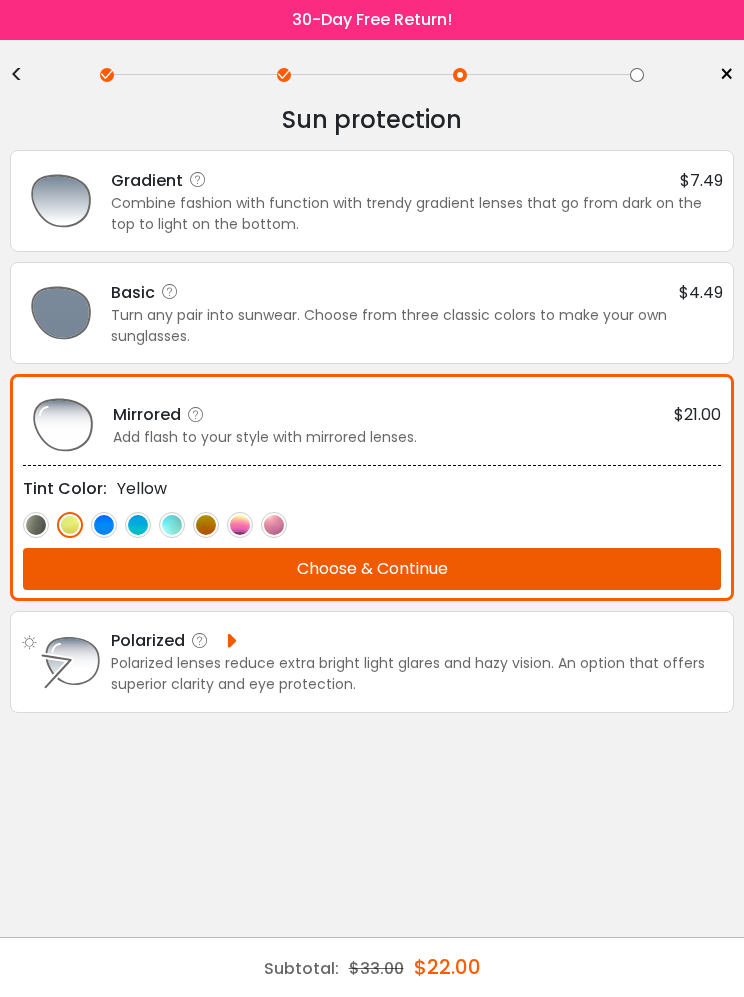 click at bounding box center (36, 525) 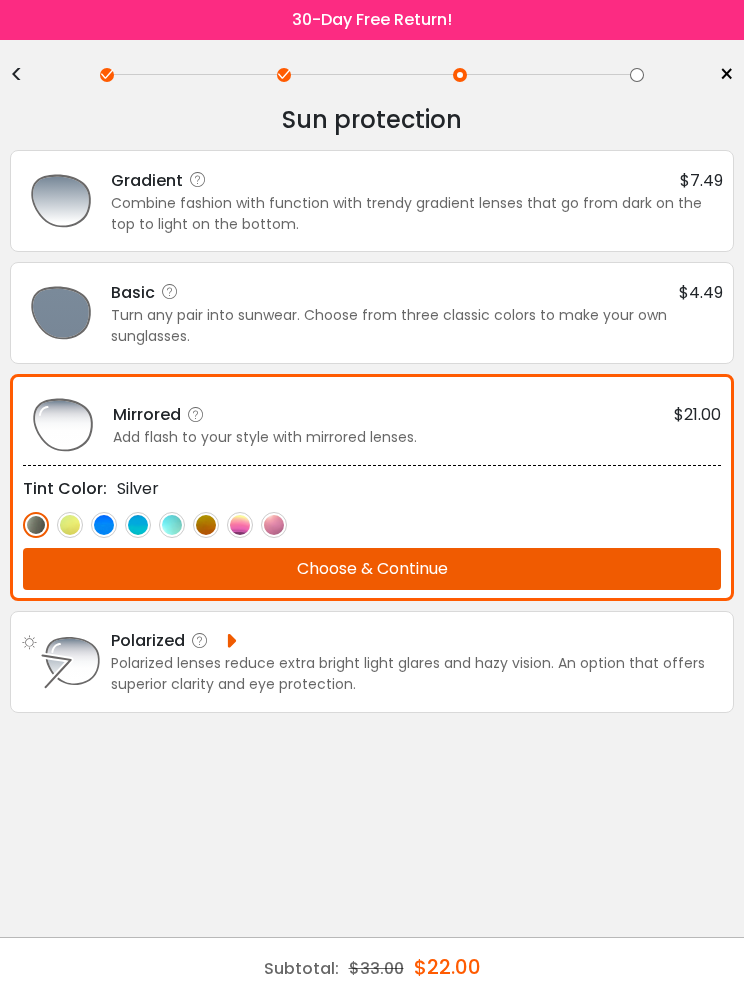 click at bounding box center [70, 525] 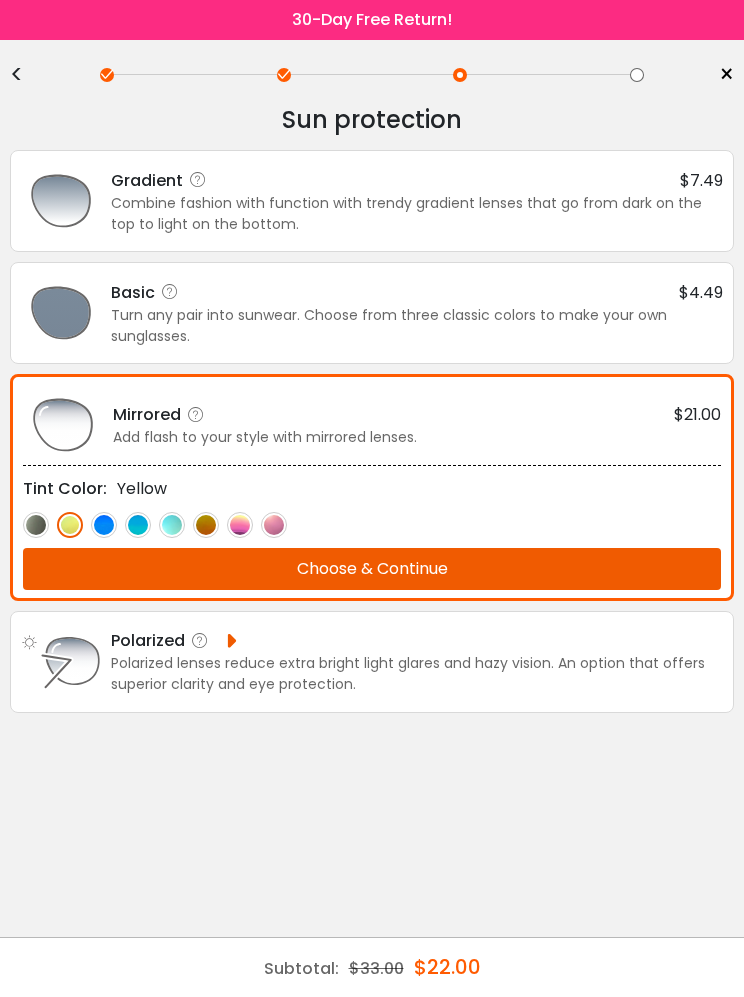 click at bounding box center (104, 525) 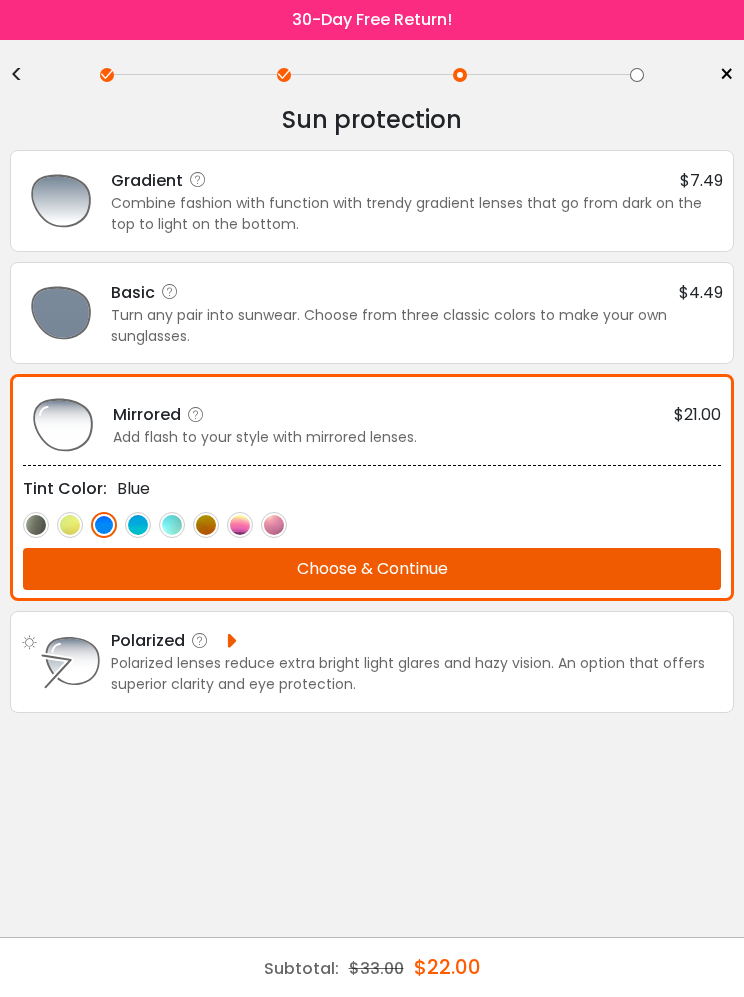 click at bounding box center (138, 525) 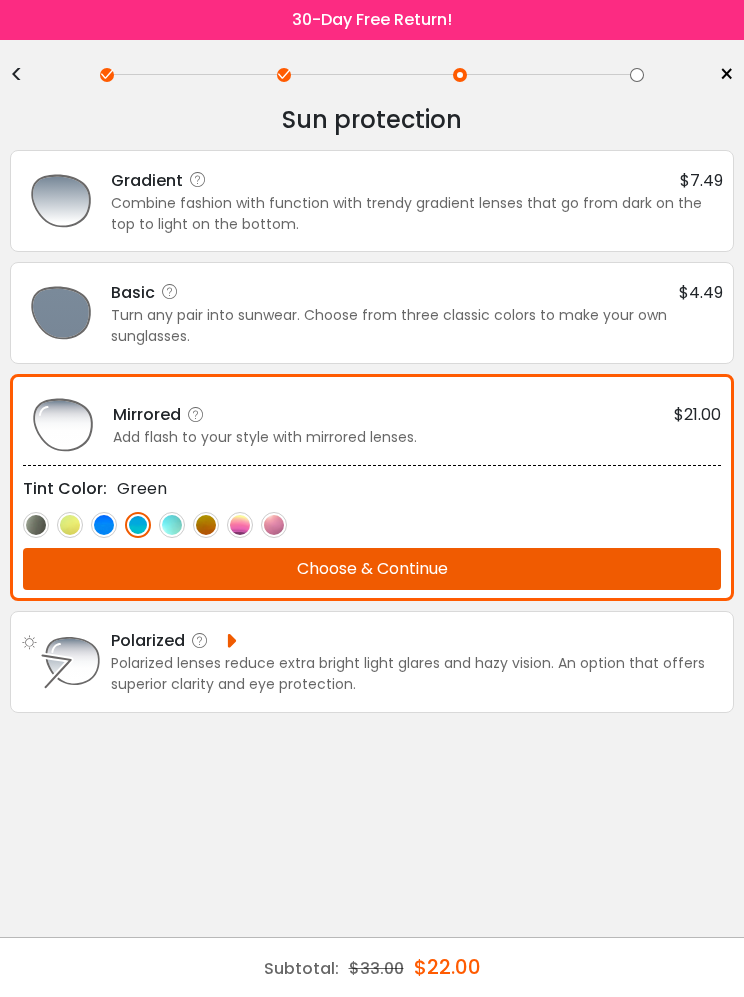 click at bounding box center [172, 525] 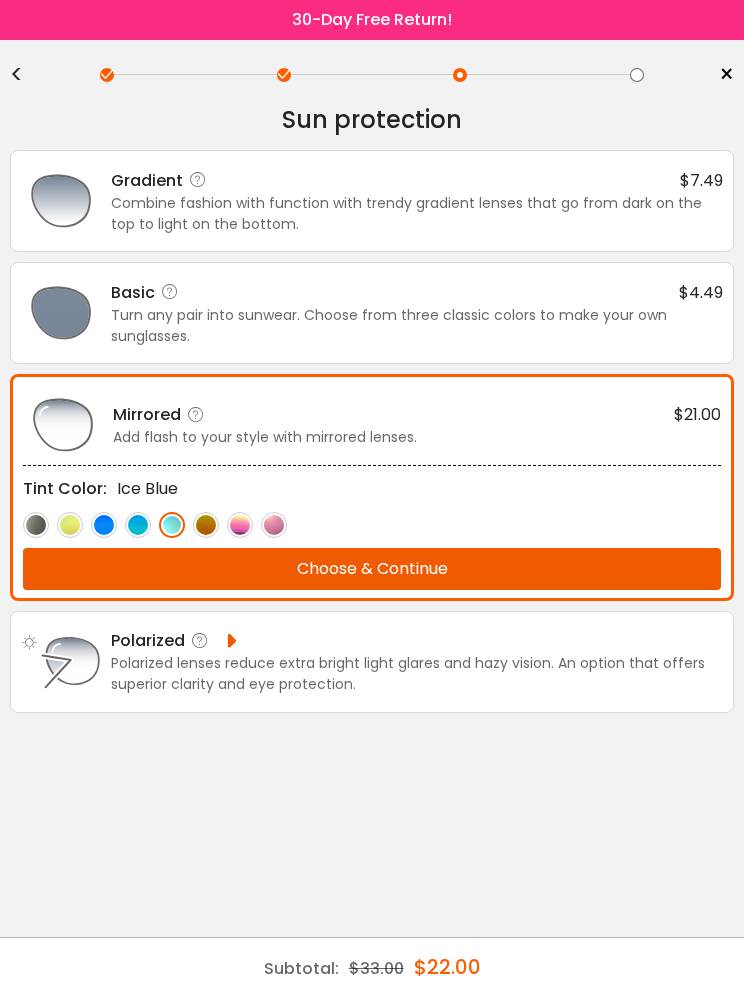 click at bounding box center (206, 525) 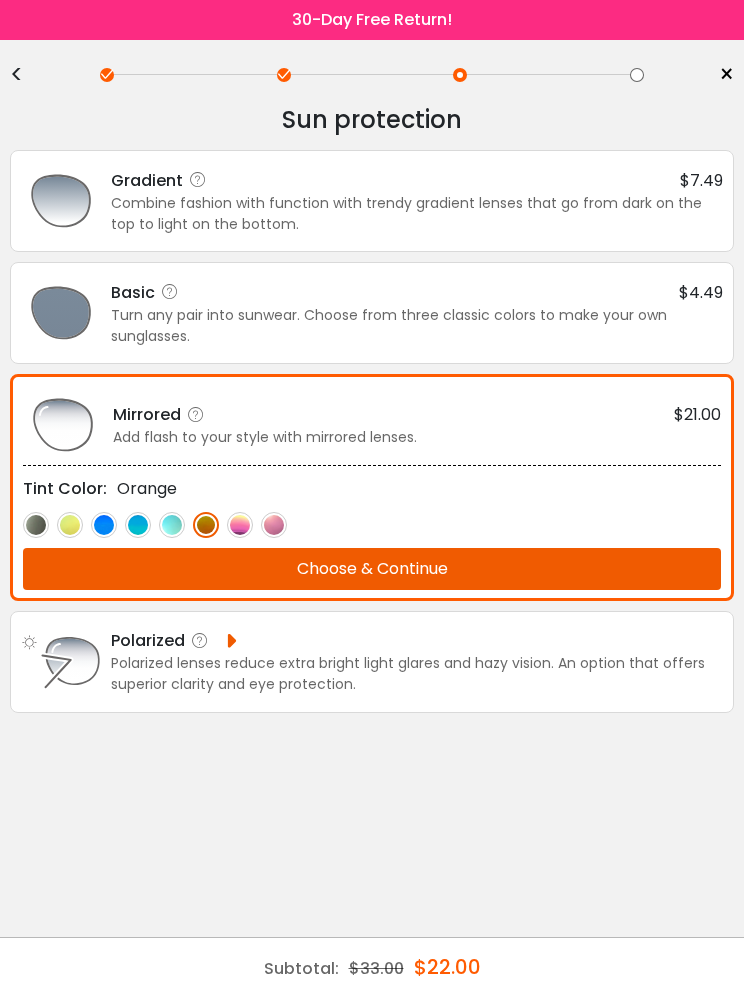 click at bounding box center [240, 525] 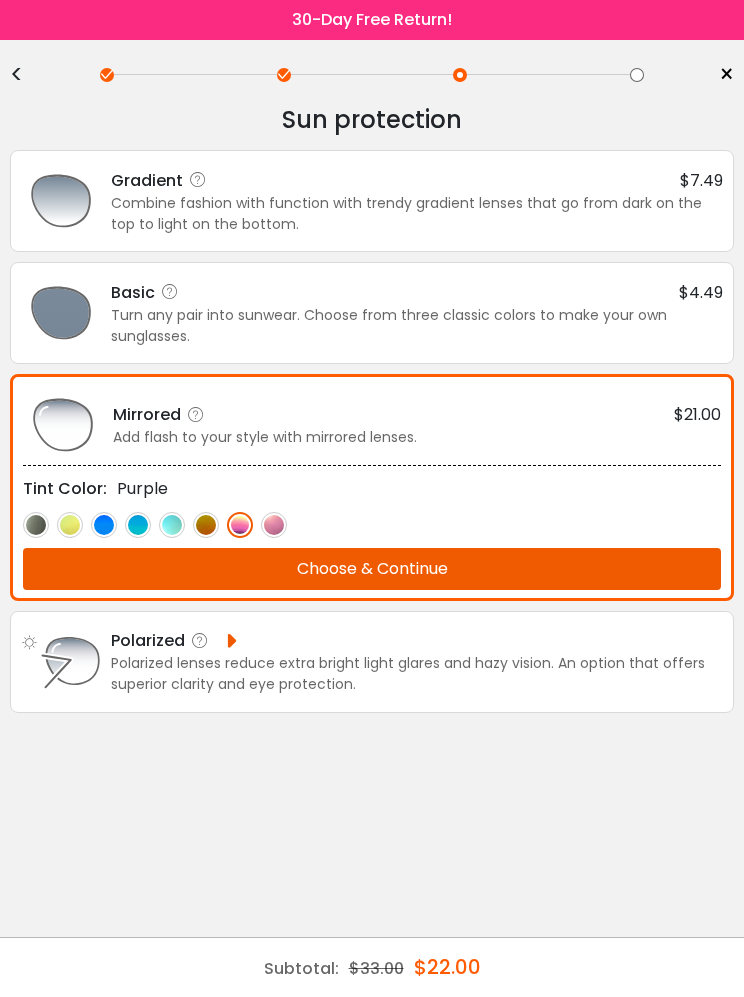 click at bounding box center [274, 525] 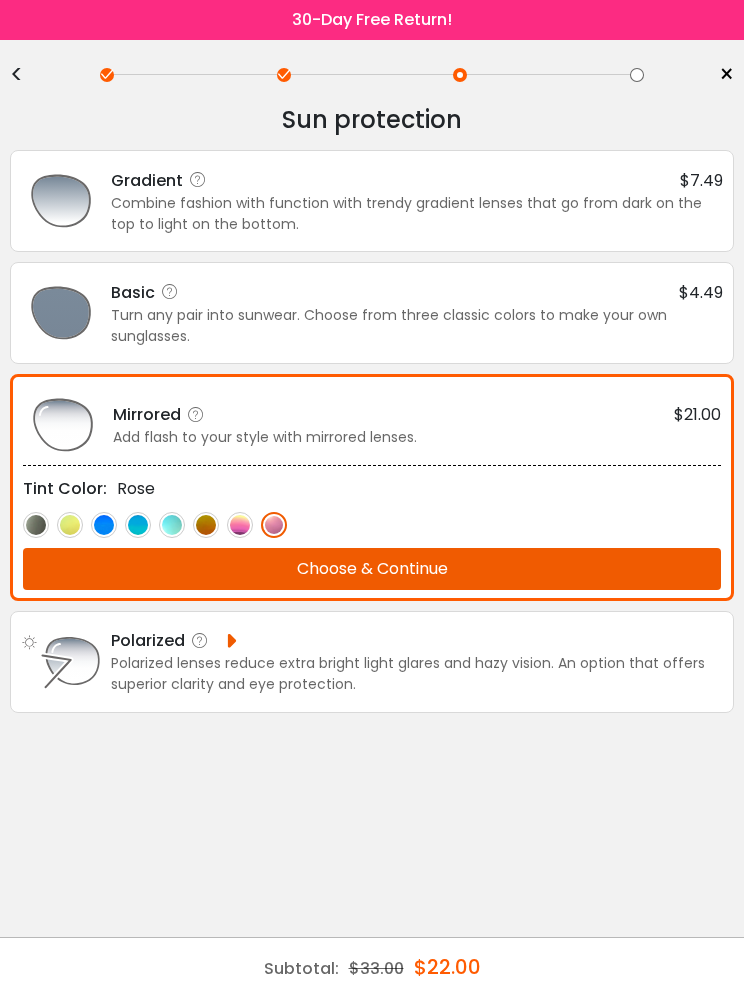 click at bounding box center [240, 525] 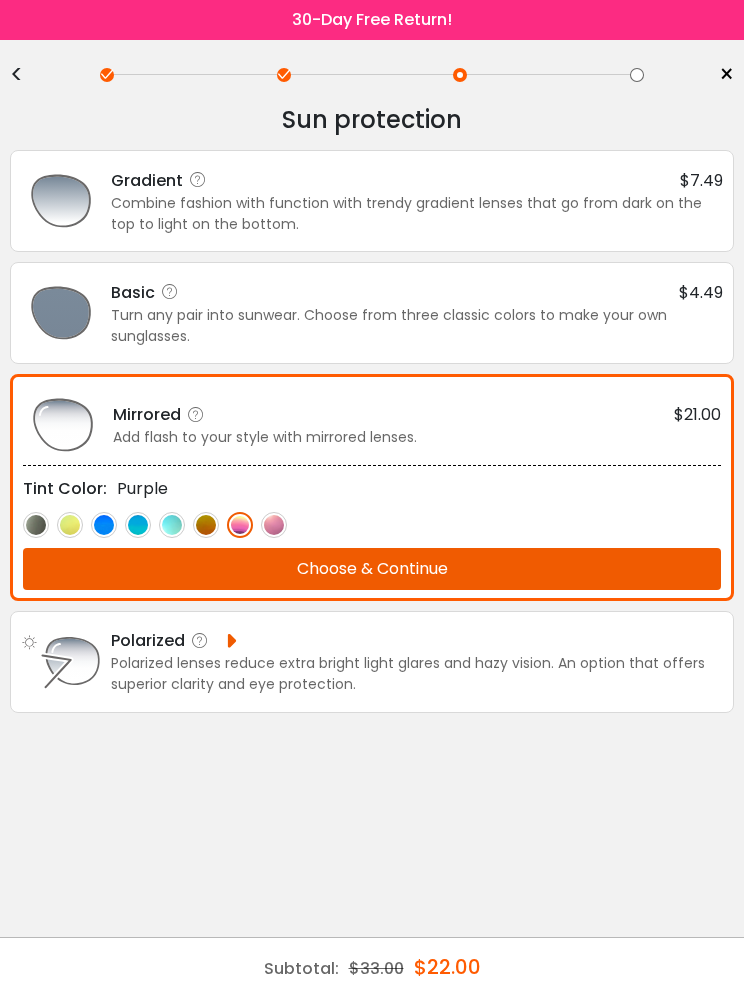click at bounding box center (206, 525) 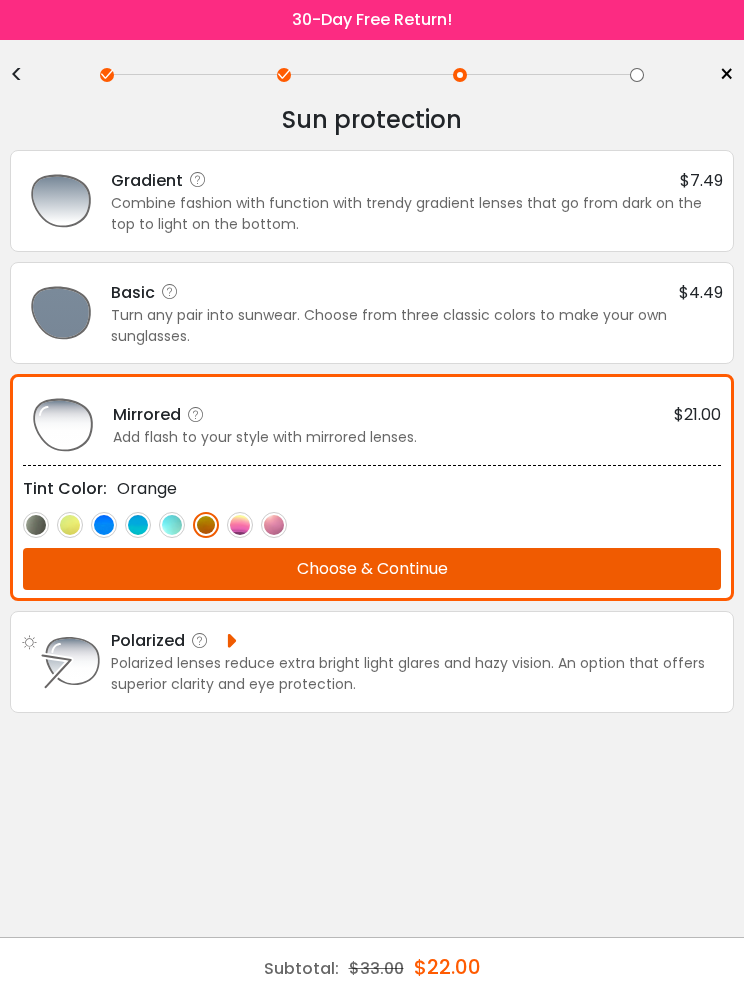 click at bounding box center (172, 525) 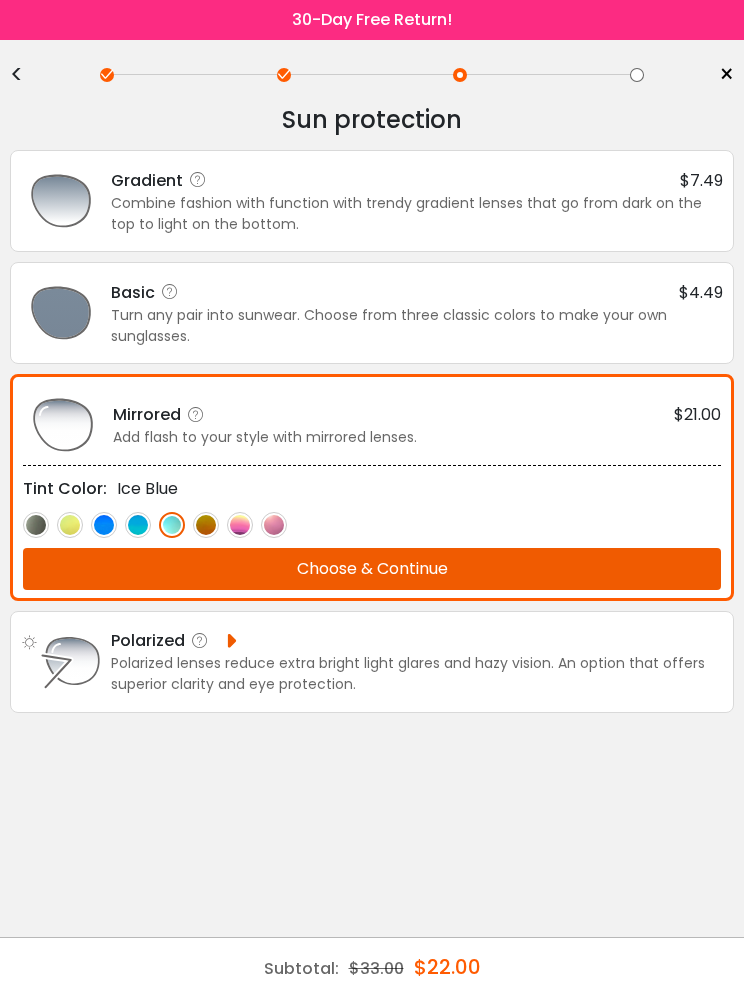 click at bounding box center [372, 524] 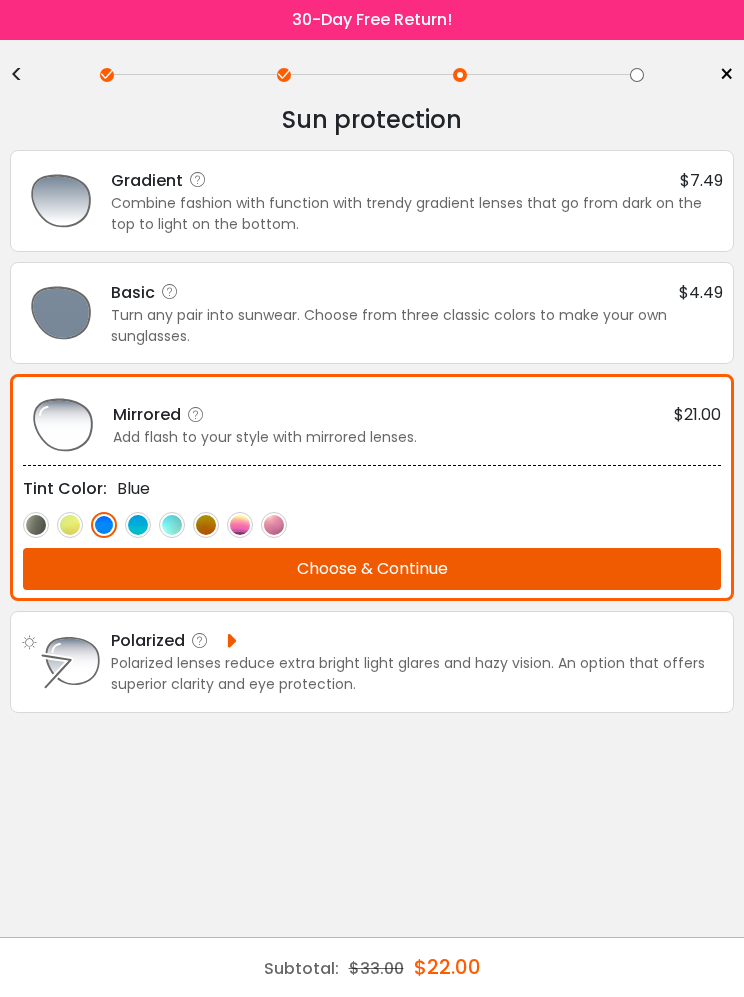 click at bounding box center (70, 525) 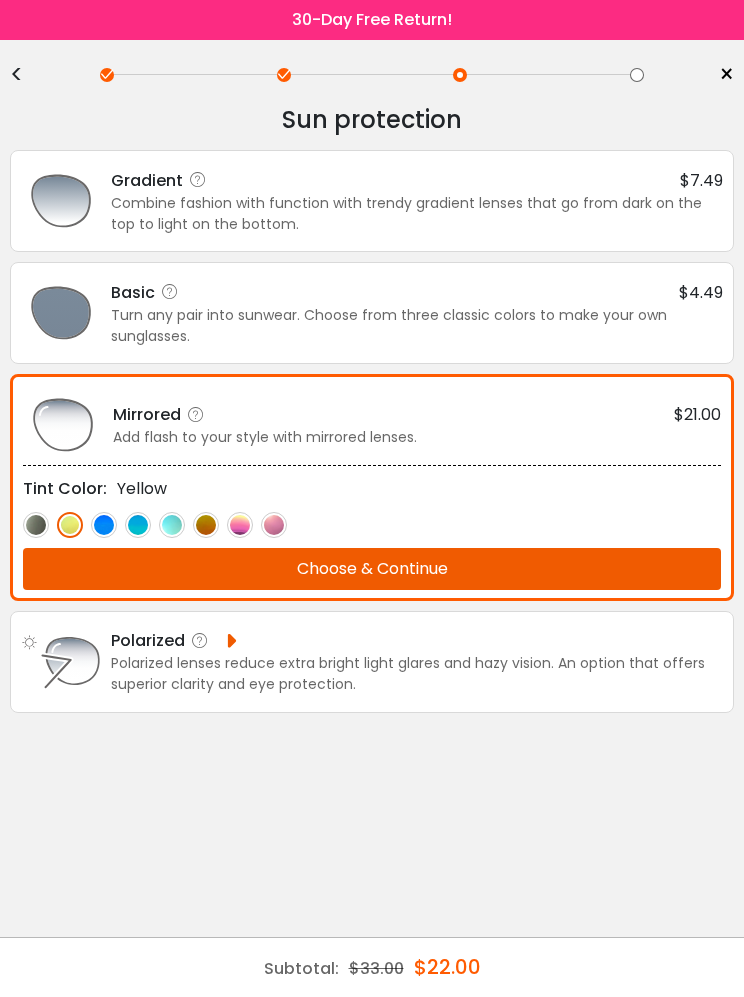 click at bounding box center [206, 525] 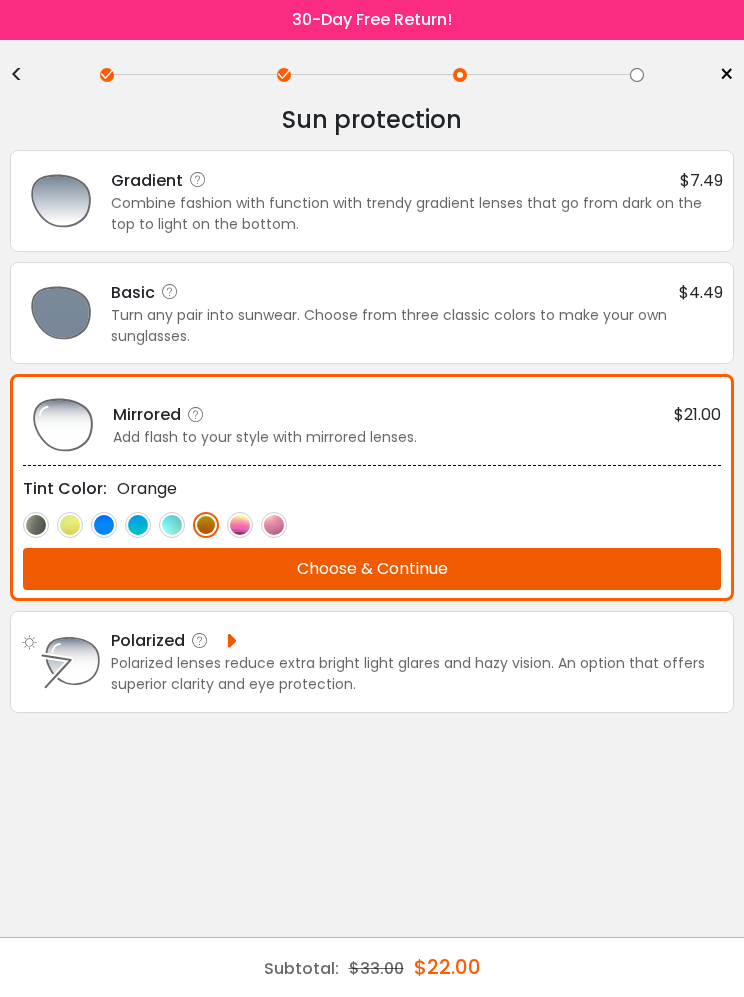 click at bounding box center [240, 525] 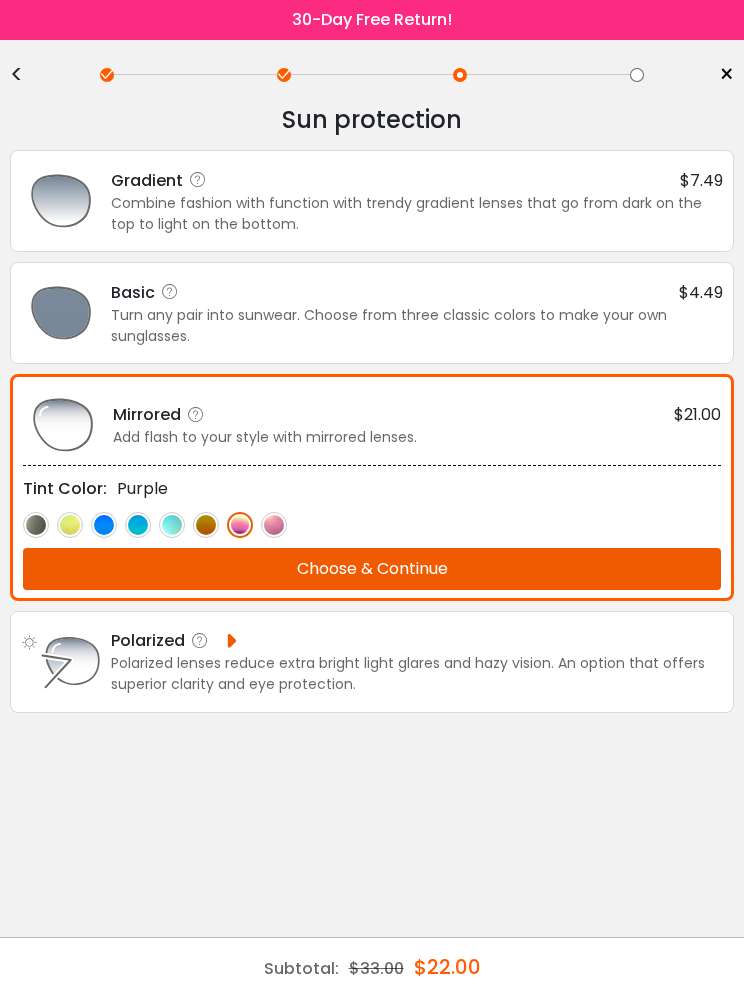 click at bounding box center [172, 525] 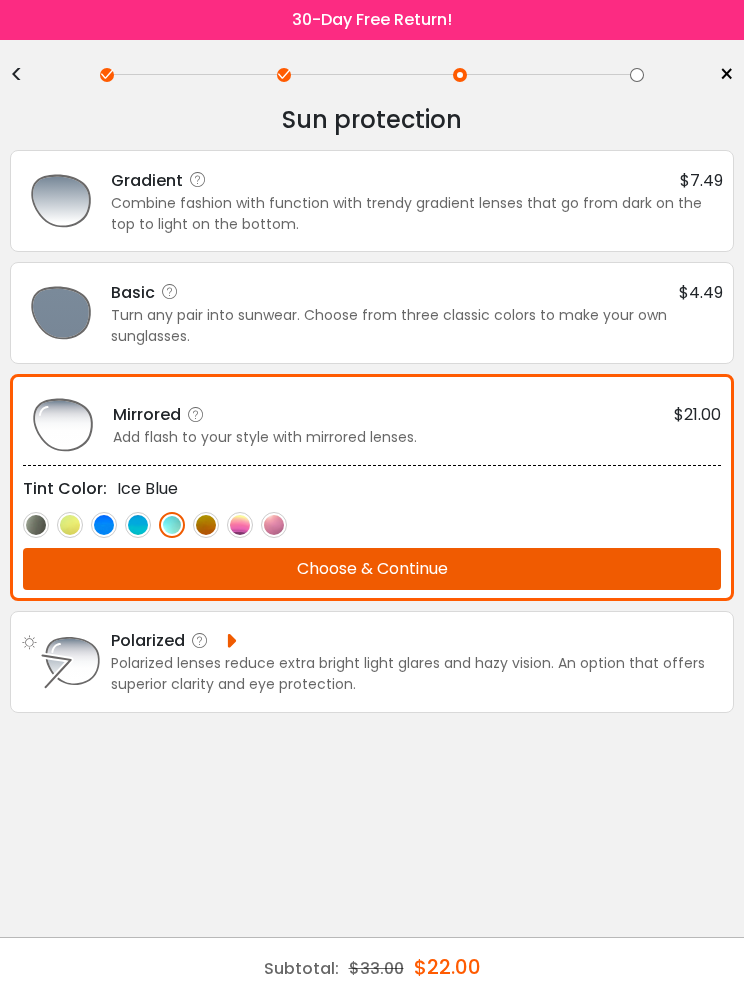 click at bounding box center (274, 525) 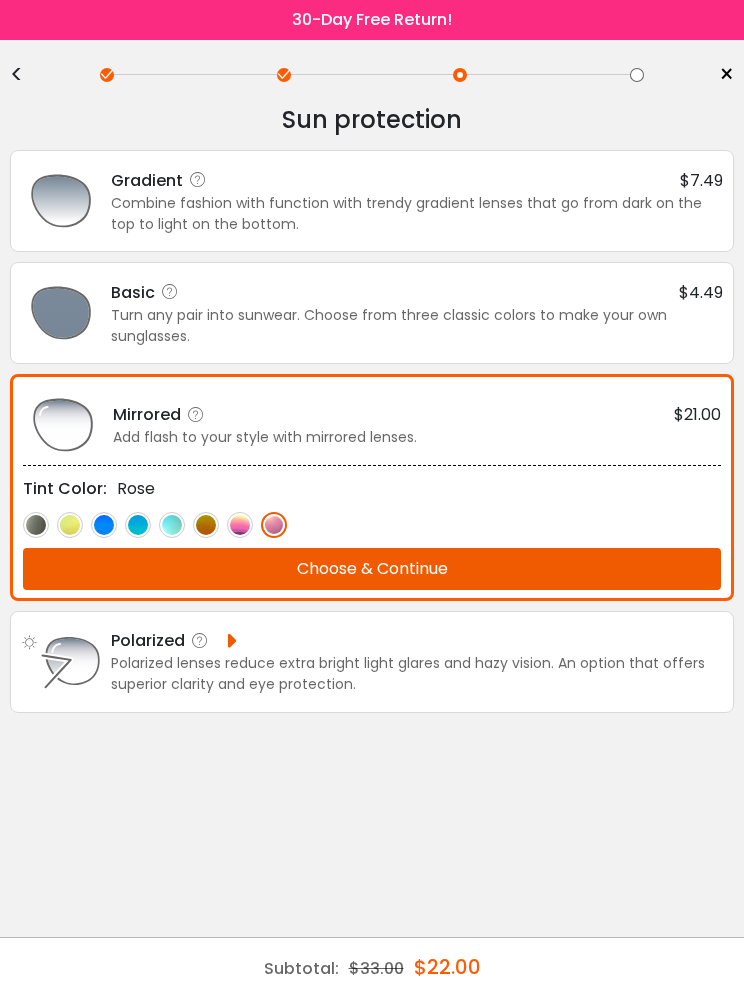 click at bounding box center (240, 525) 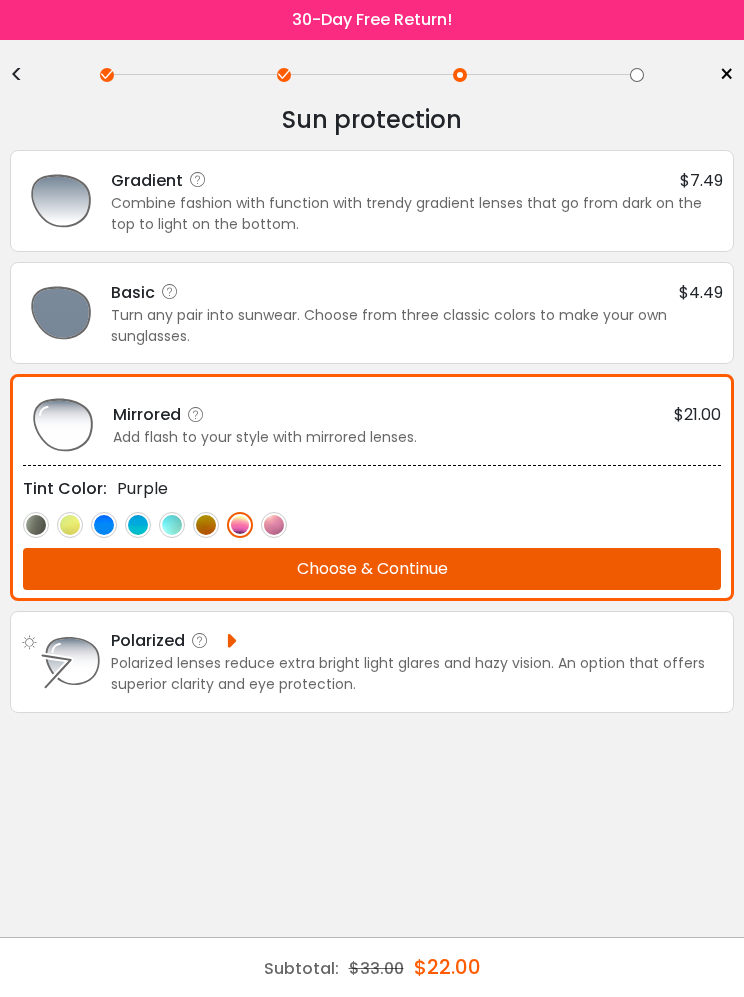 click at bounding box center [206, 525] 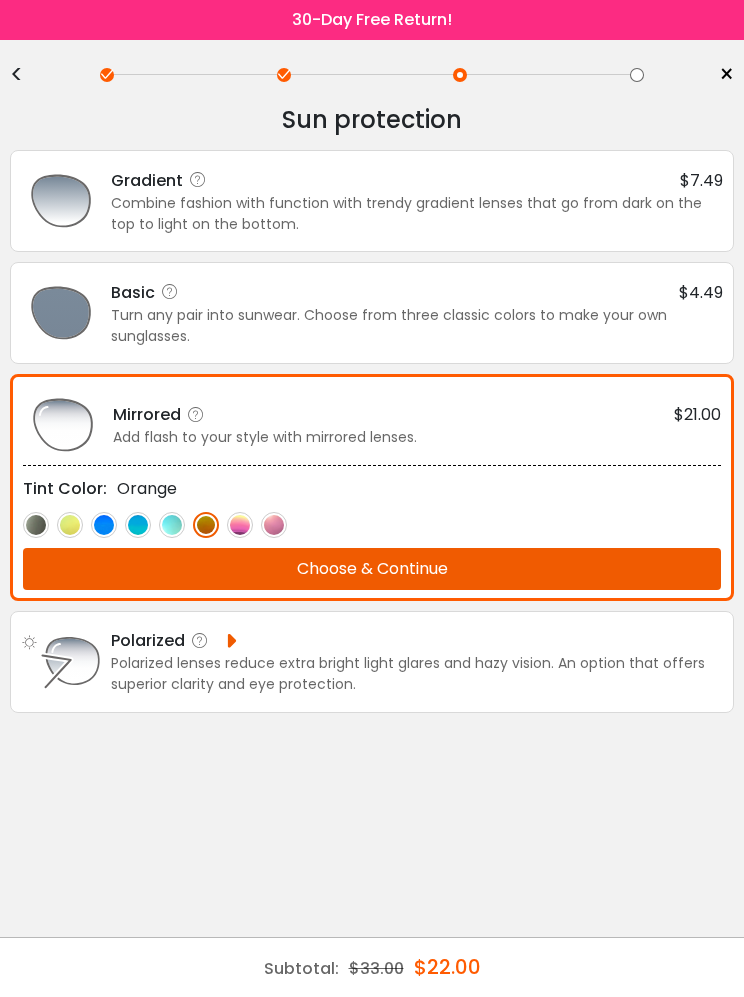 click at bounding box center (172, 525) 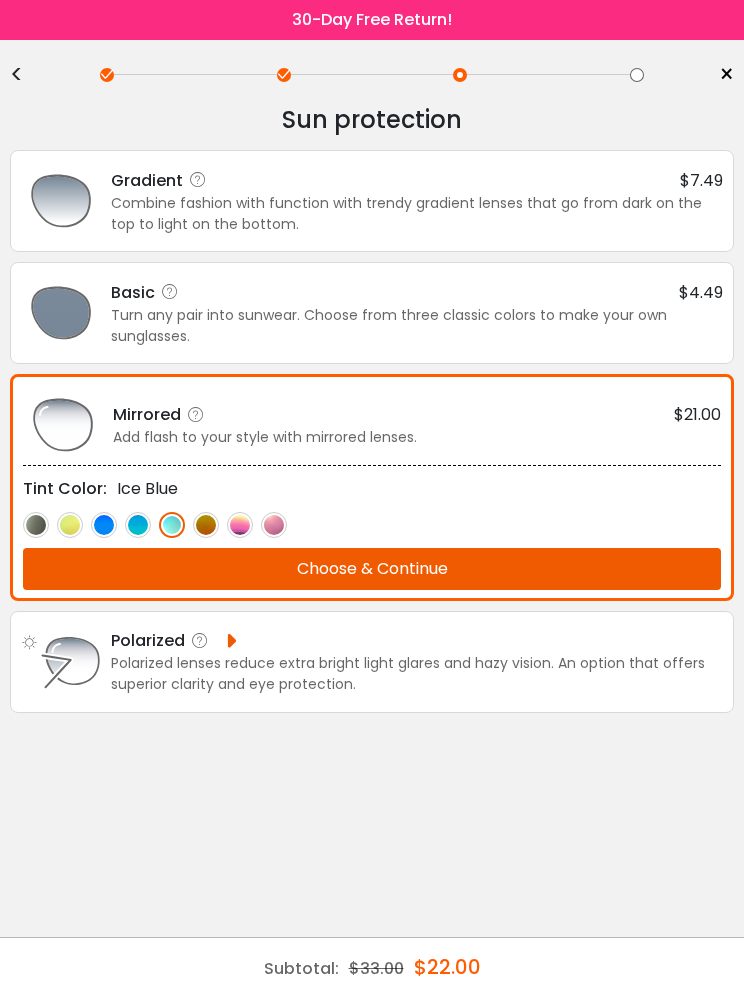 click at bounding box center [138, 525] 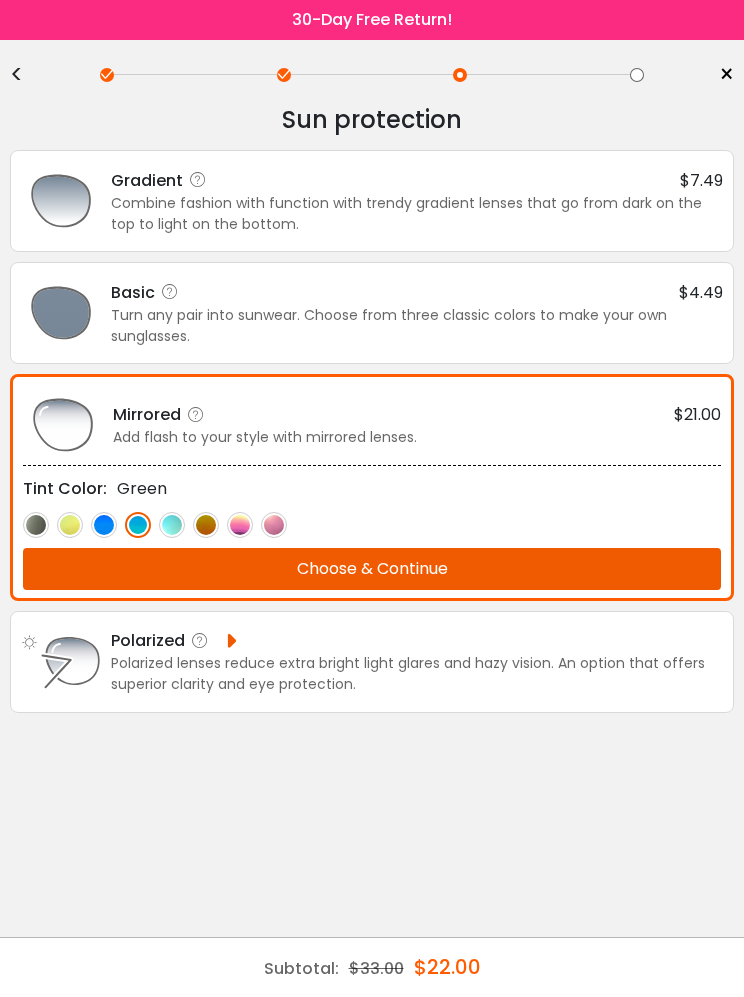 click at bounding box center (104, 525) 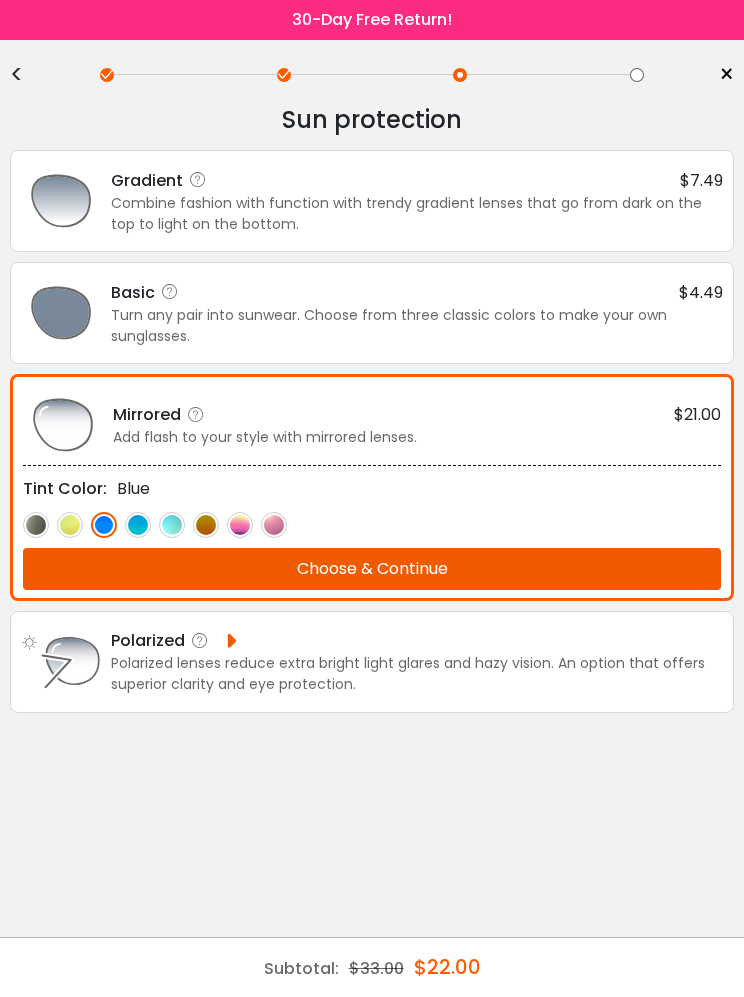 click at bounding box center [104, 525] 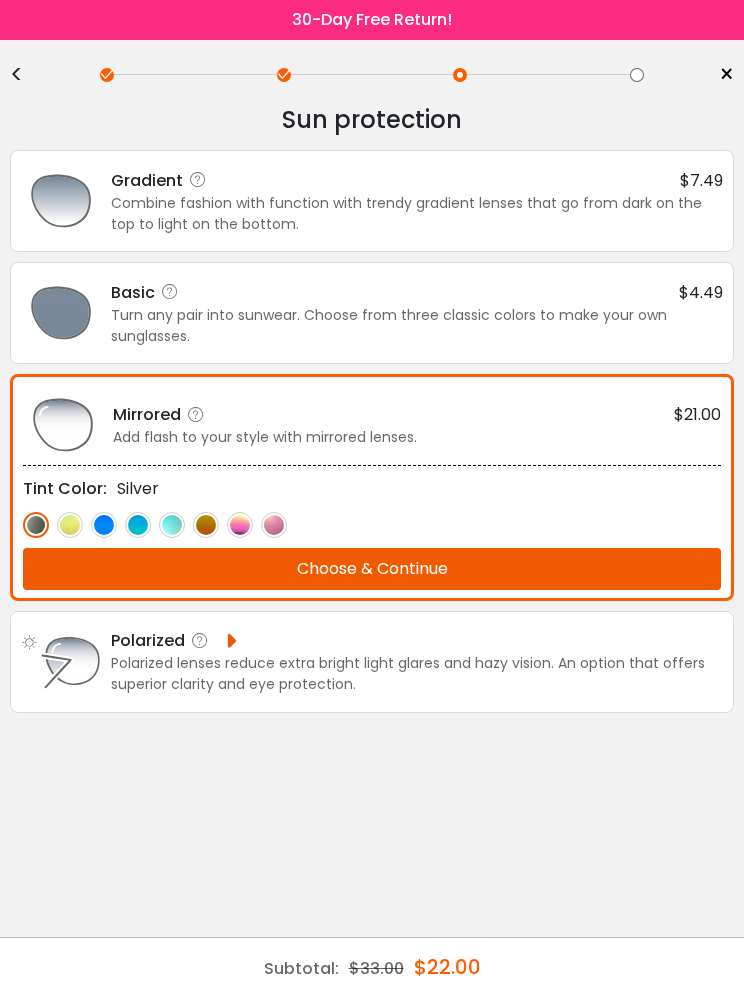 click at bounding box center (172, 525) 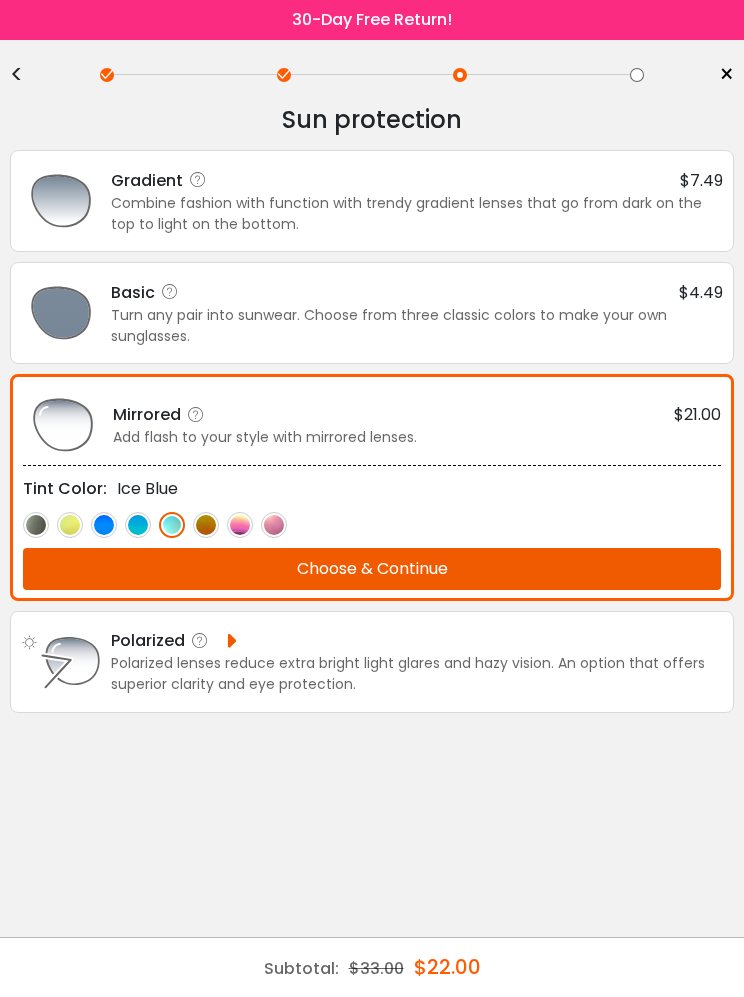 click at bounding box center [240, 525] 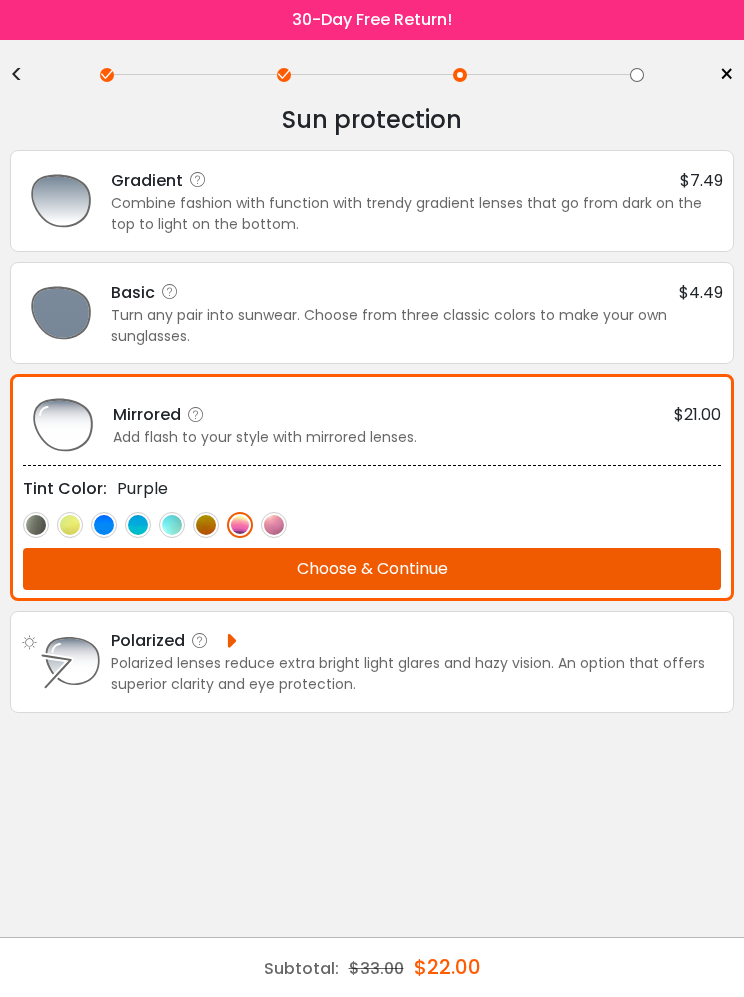 click at bounding box center (206, 525) 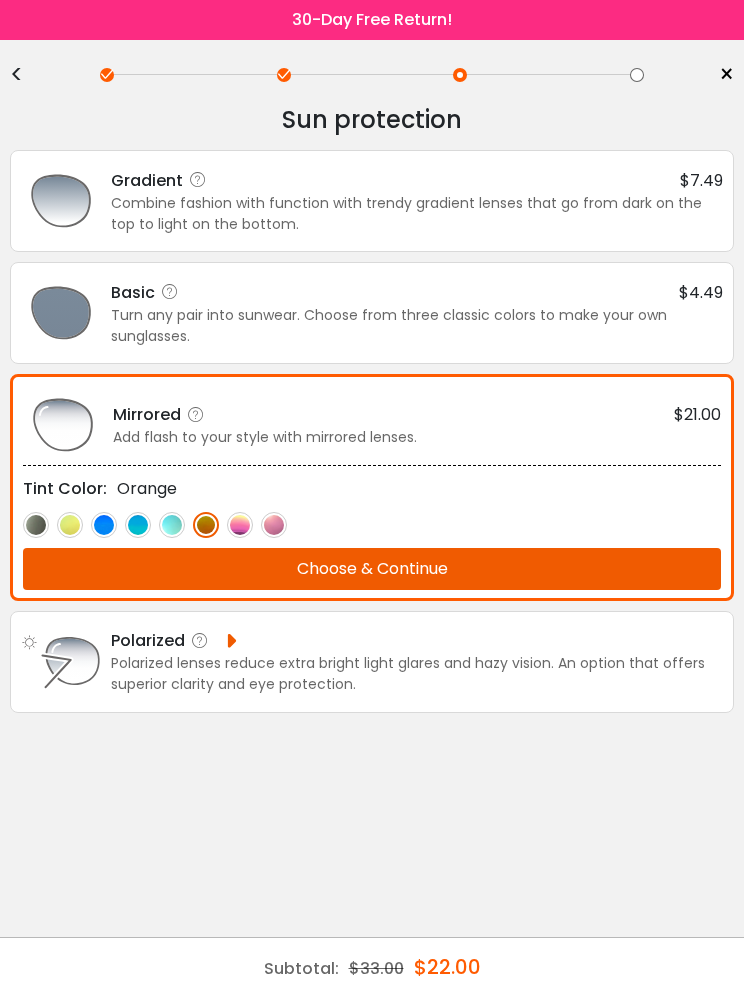 click at bounding box center (172, 525) 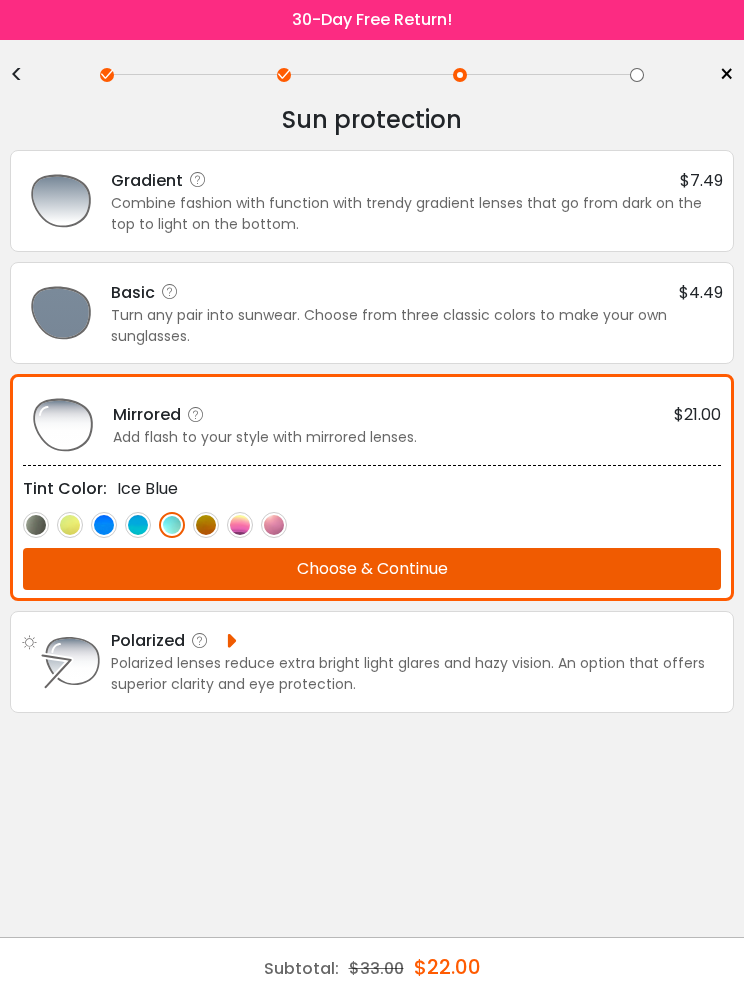 click on "Choose & Continue" at bounding box center [372, 569] 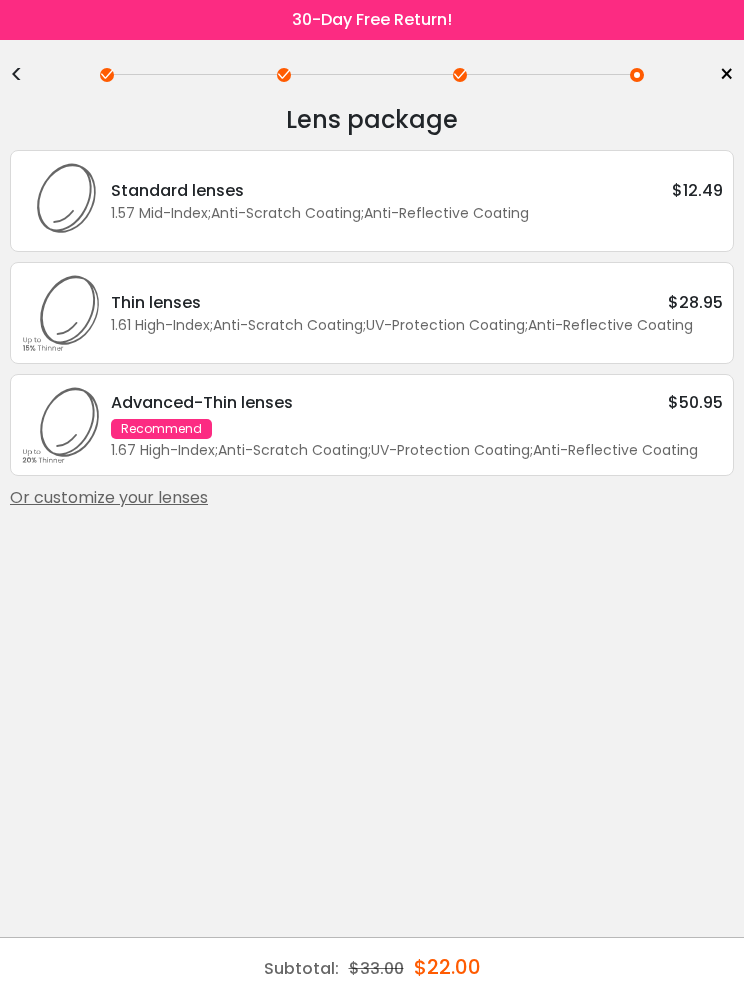 click on "Lens package
*
Standard lenses
$12.49
1.57 Mid-Index ;
Anti-Scratch Coating ;
Anti-Reflective Coating ;
Thin lenses
$28.95
1.61 High-Index ;
Anti-Scratch Coating ;
UV-Protection Coating ;
Anti-Reflective Coating ;
Advanced-Thin lenses
$50.95
Recommend
1.67 High-Index ; ; ; ;" at bounding box center [372, 340] 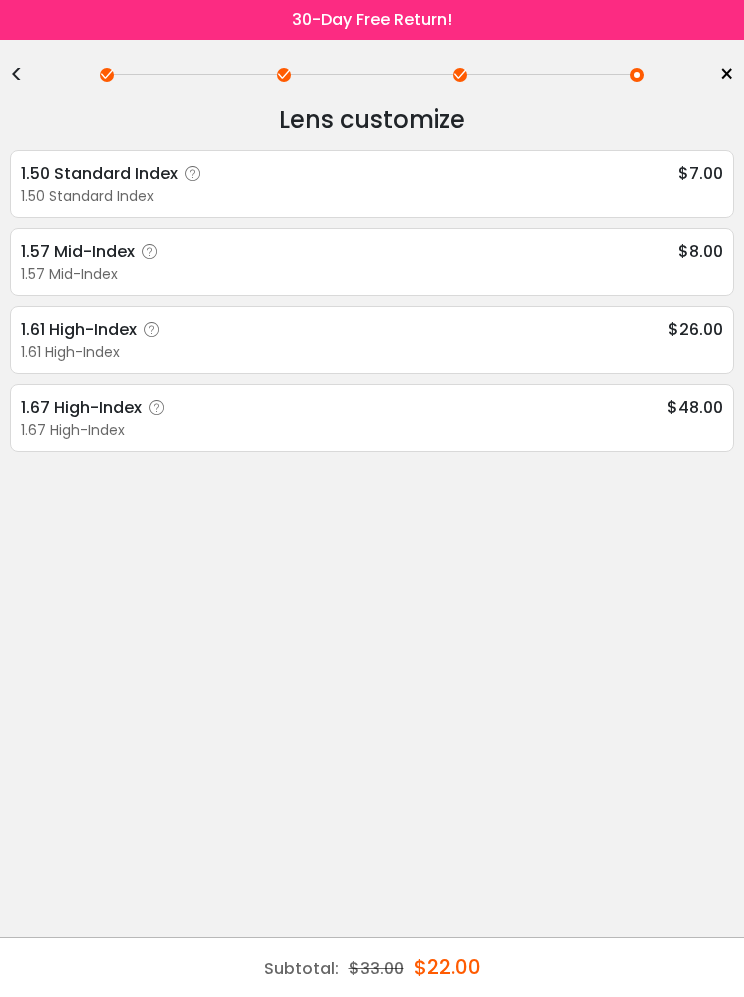 click on "1.57 Mid-Index
$8.00" at bounding box center (372, 251) 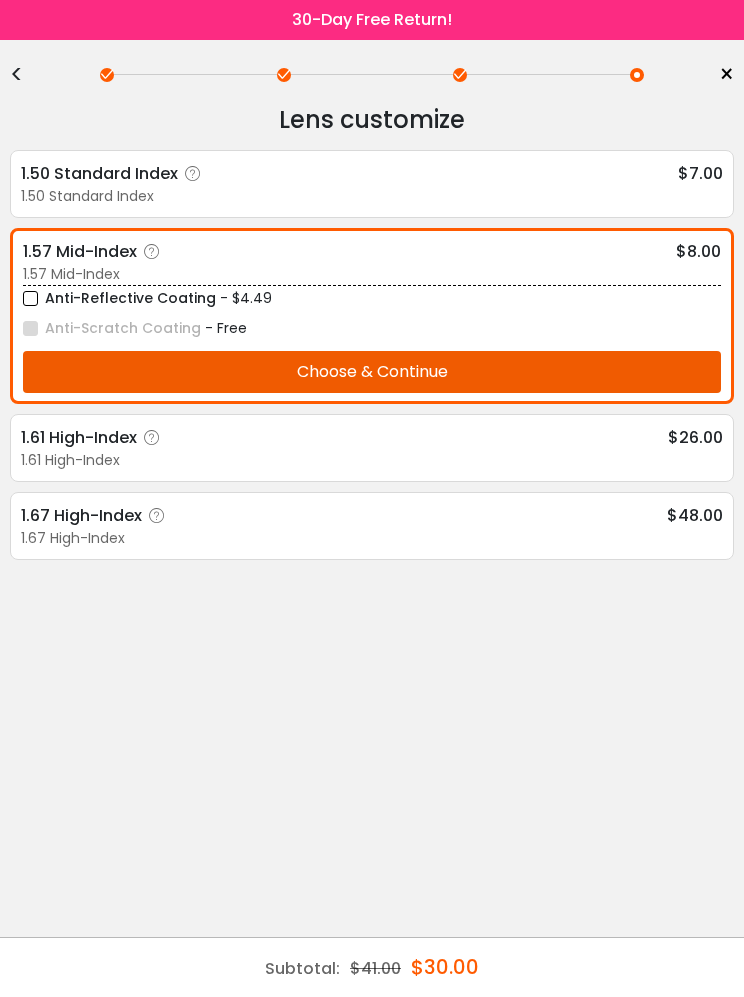 click on "Choose & Continue" at bounding box center [372, 372] 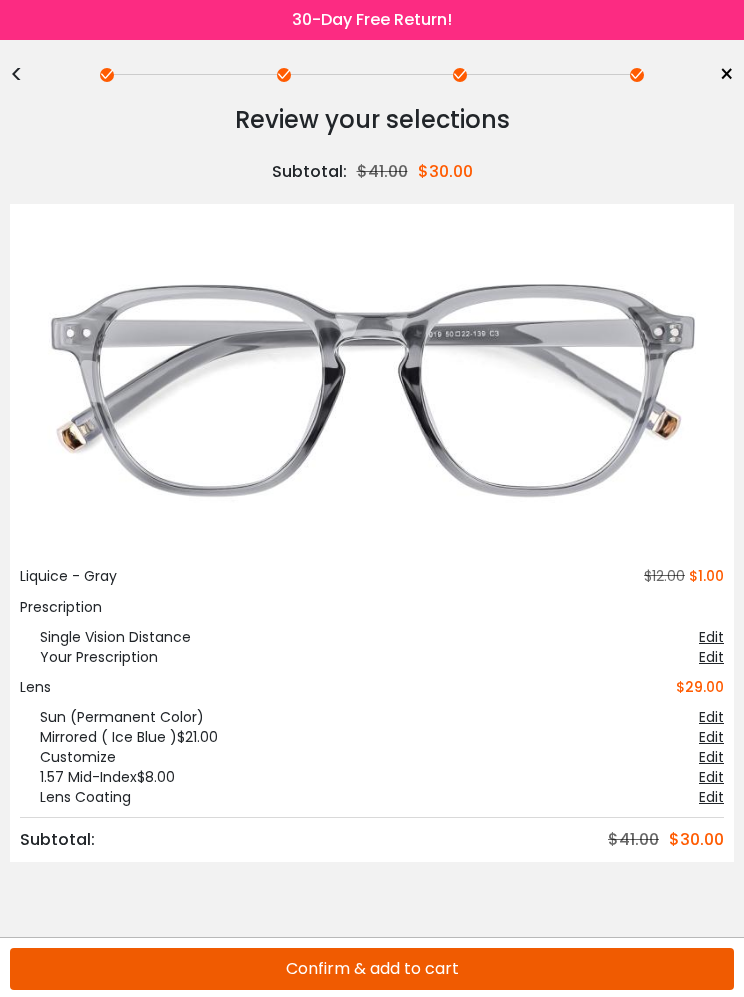 click on "Confirm & add to cart" at bounding box center [372, 969] 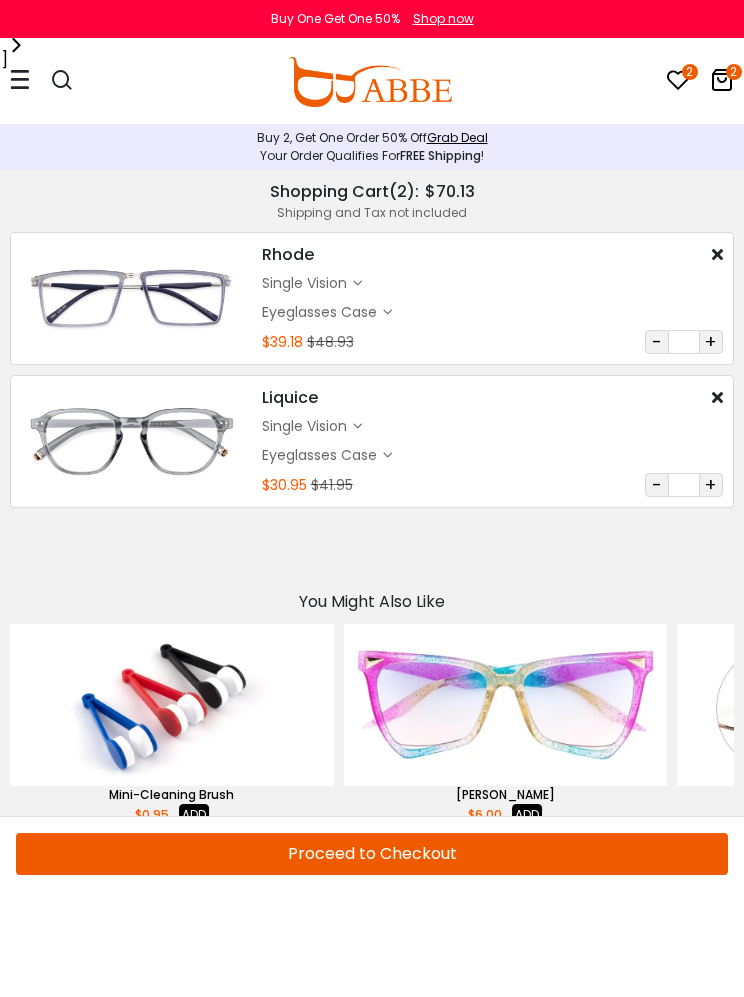 scroll, scrollTop: 0, scrollLeft: 0, axis: both 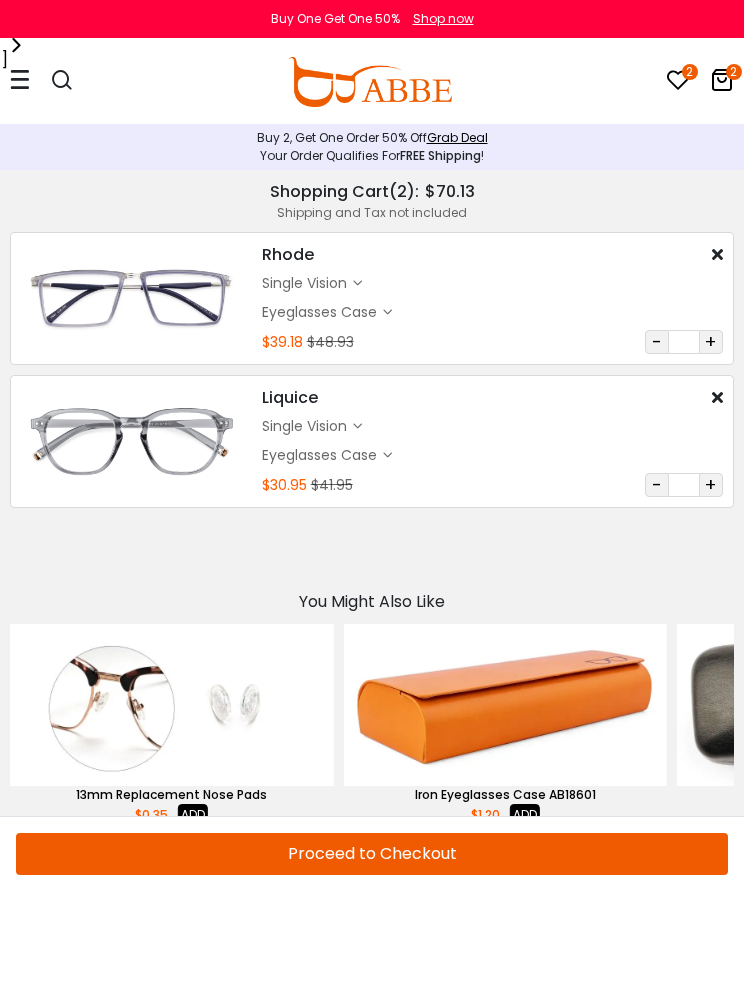 click on "single vision
$15.49" at bounding box center [492, 283] 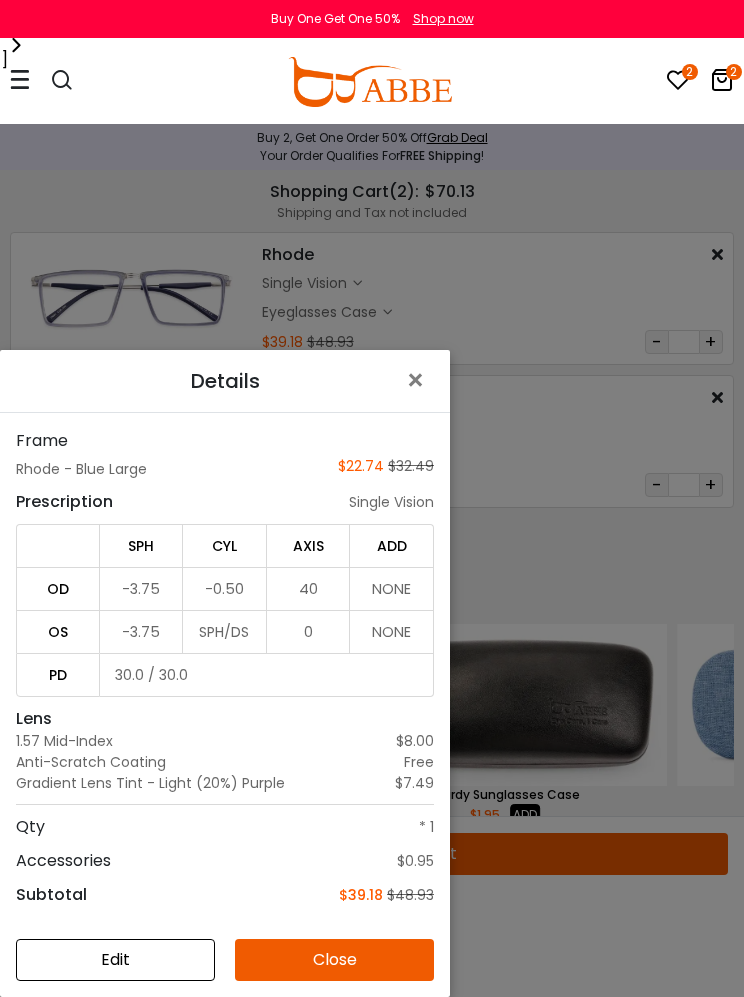 click on "Details
×
Frame
Rhode
- Blue
Large
$22.74
$32.49
Prescription
single vision
SPH
CYL
AXIS
ADD
OD
-3.75
-0.50
40
NONE
OS
-3.75
SPH/DS
0
NONE
PD
30.0 / 30.0
Lens
1.57 Mid-Index
$8.00
Anti-Scratch Coating" at bounding box center [372, 498] 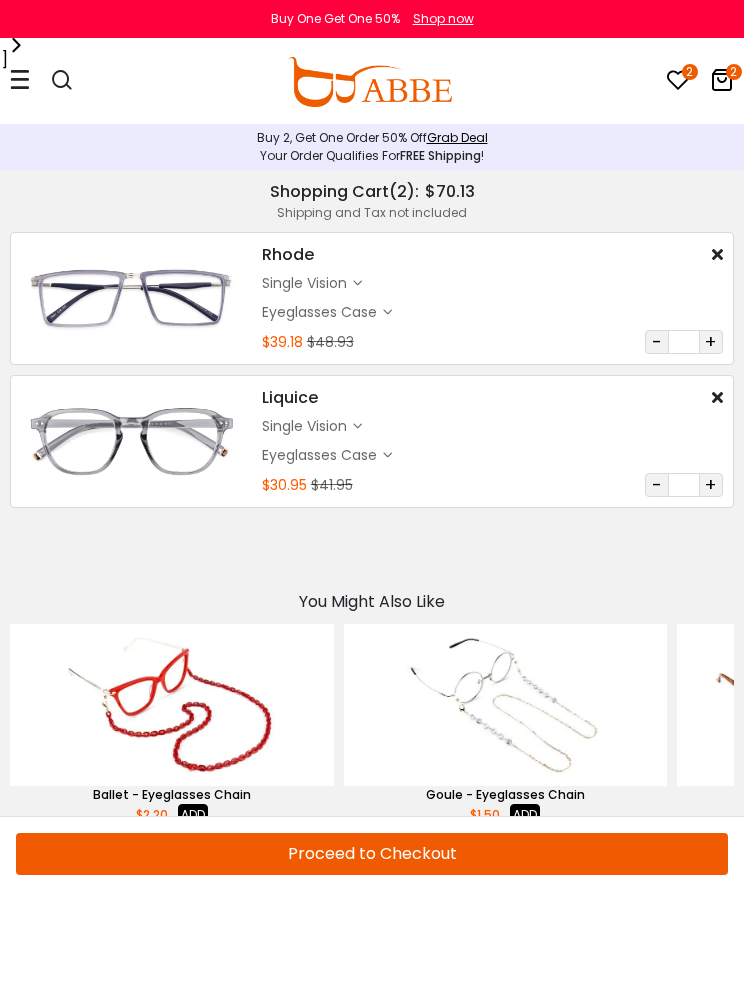 click at bounding box center (370, 82) 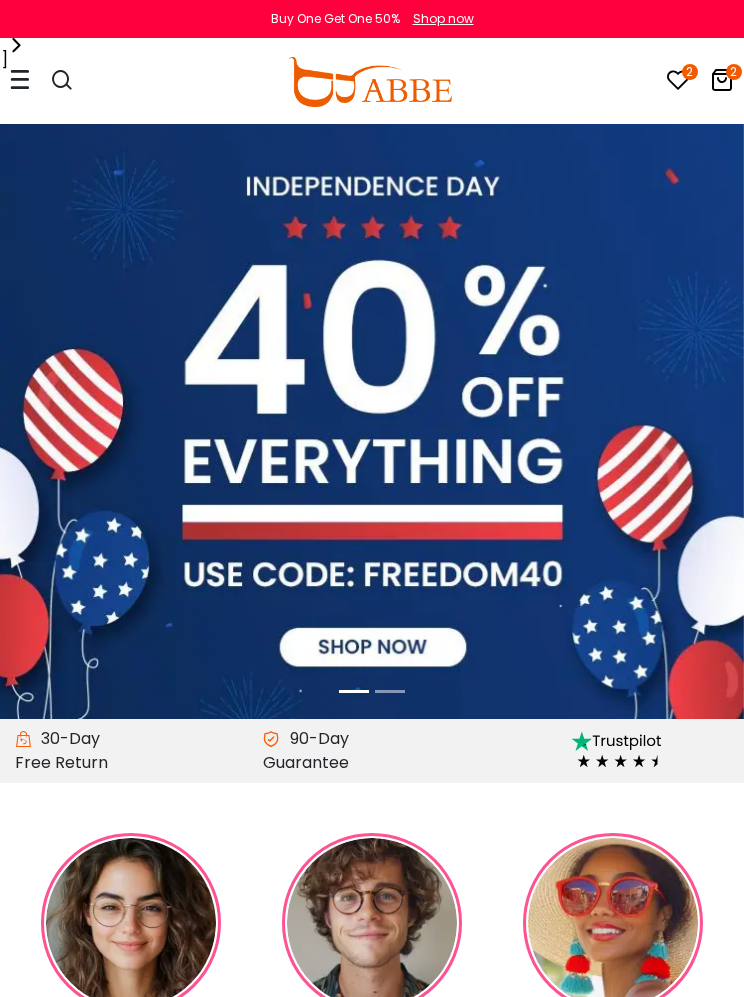 scroll, scrollTop: 0, scrollLeft: 0, axis: both 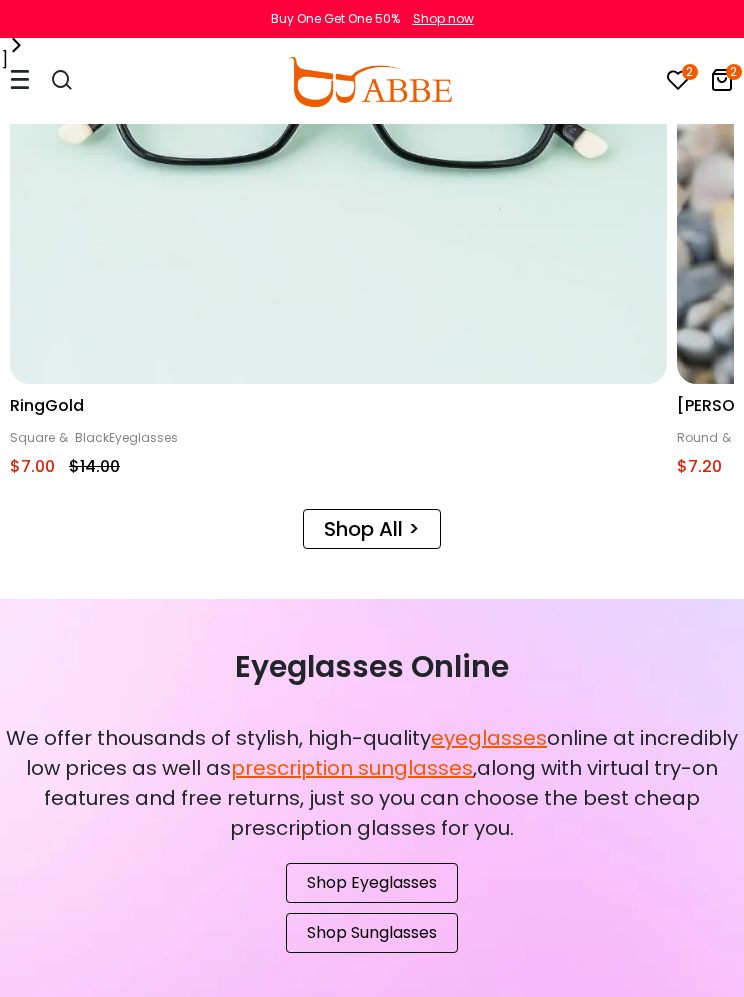 click on "Shop All >" at bounding box center (372, 529) 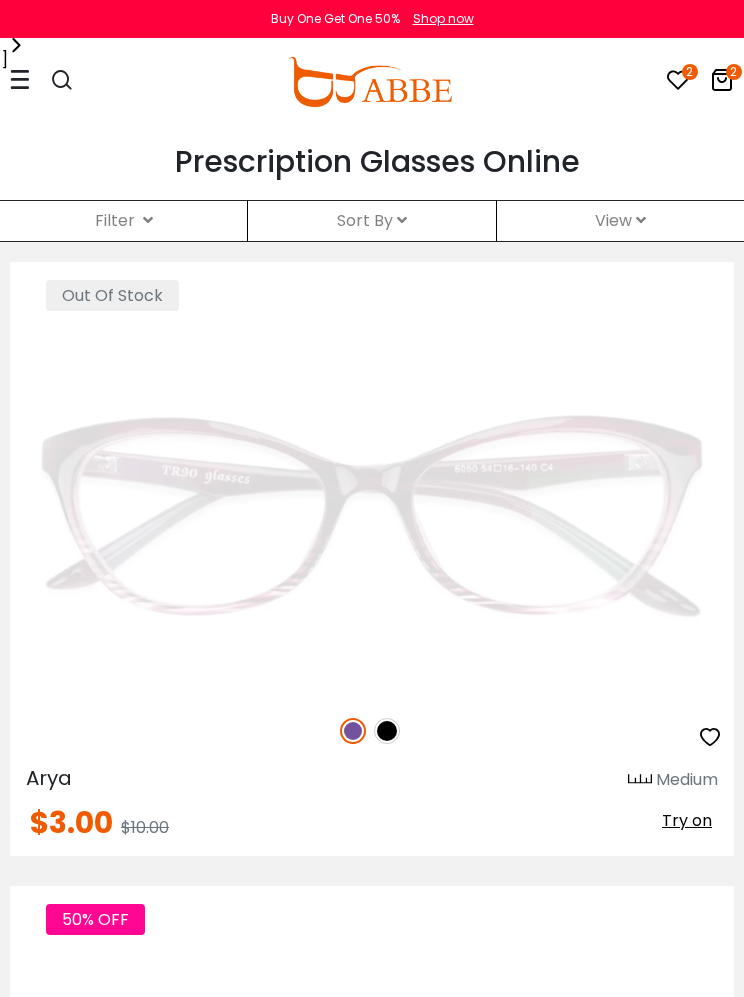 scroll, scrollTop: 0, scrollLeft: 0, axis: both 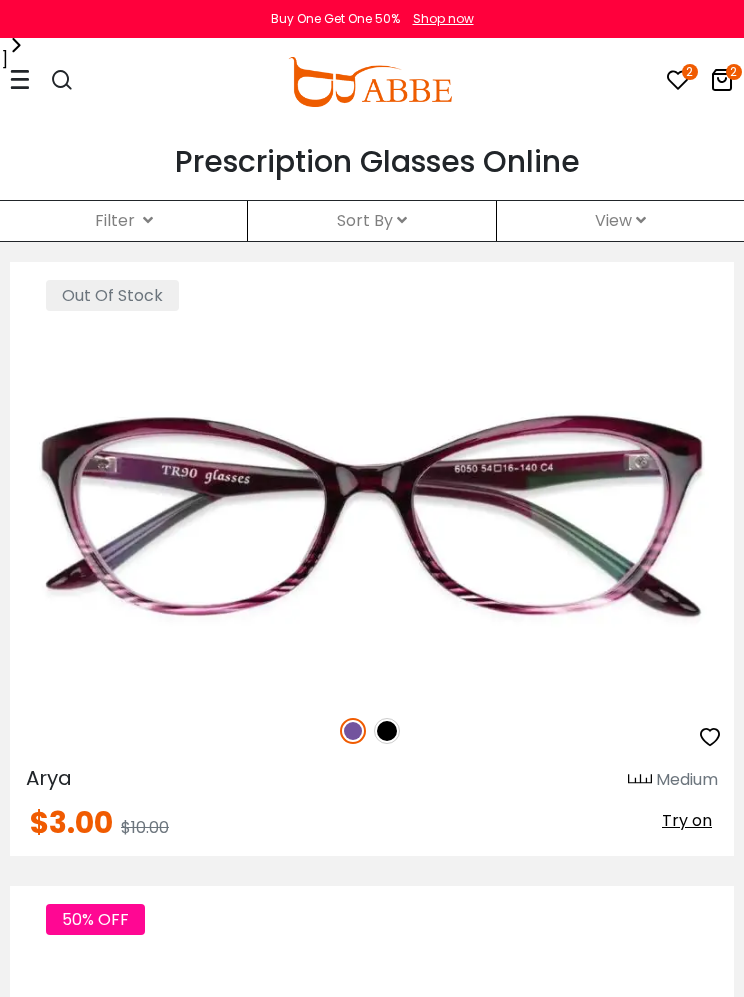 click at bounding box center [20, 79] 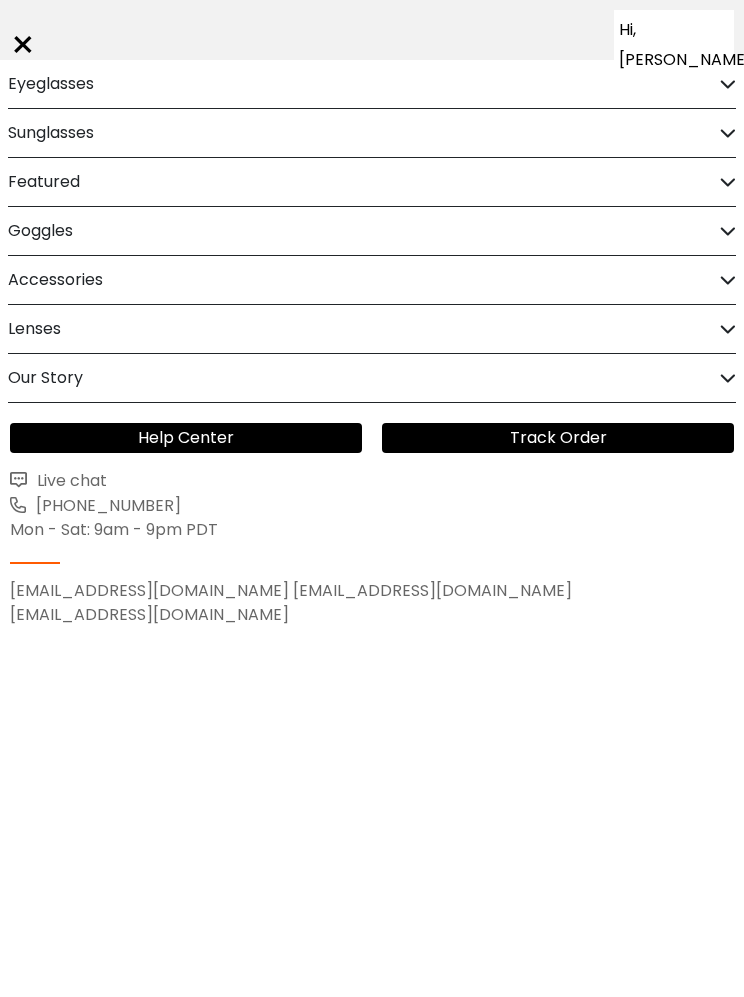 click on "Eyeglasses" at bounding box center (372, 84) 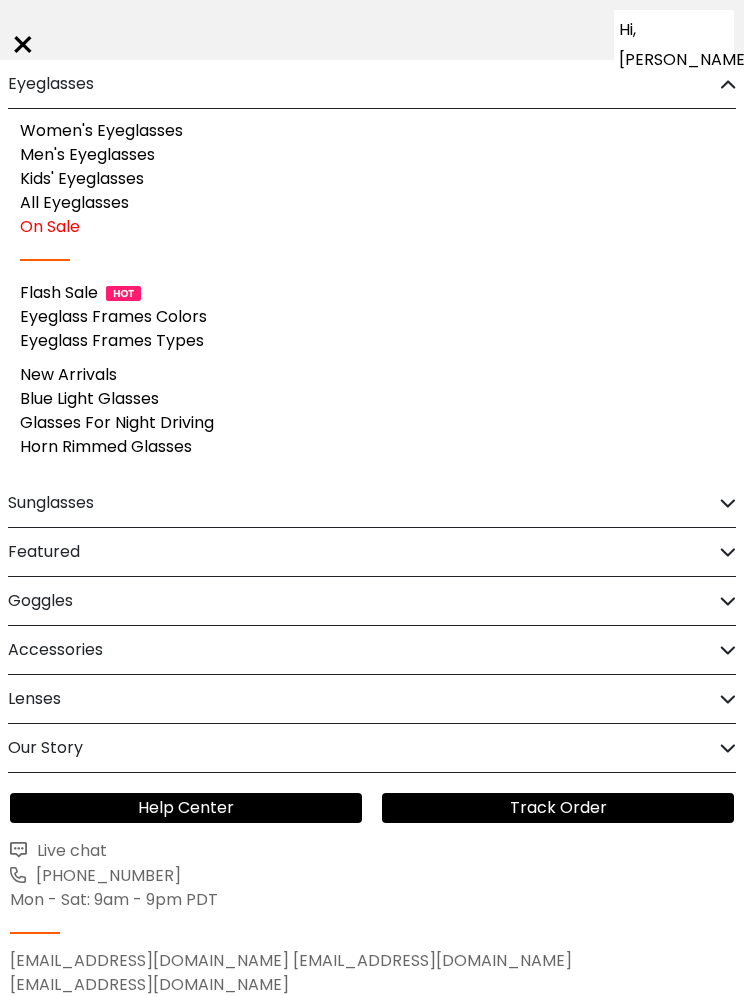 click on "Flash Sale" at bounding box center [59, 292] 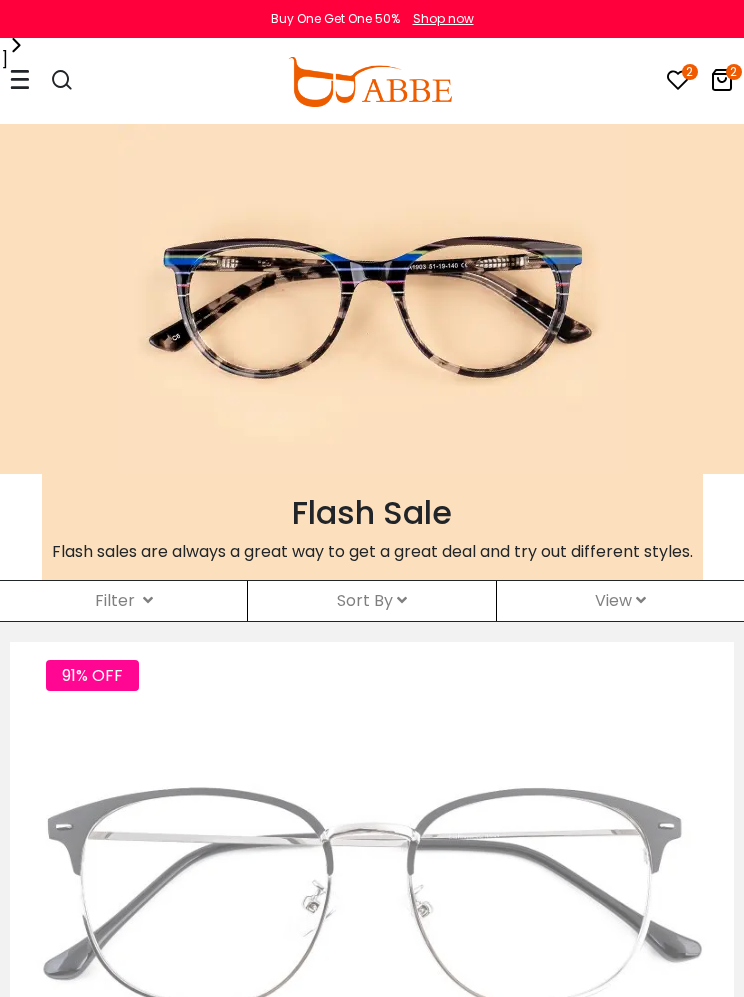 scroll, scrollTop: 0, scrollLeft: 0, axis: both 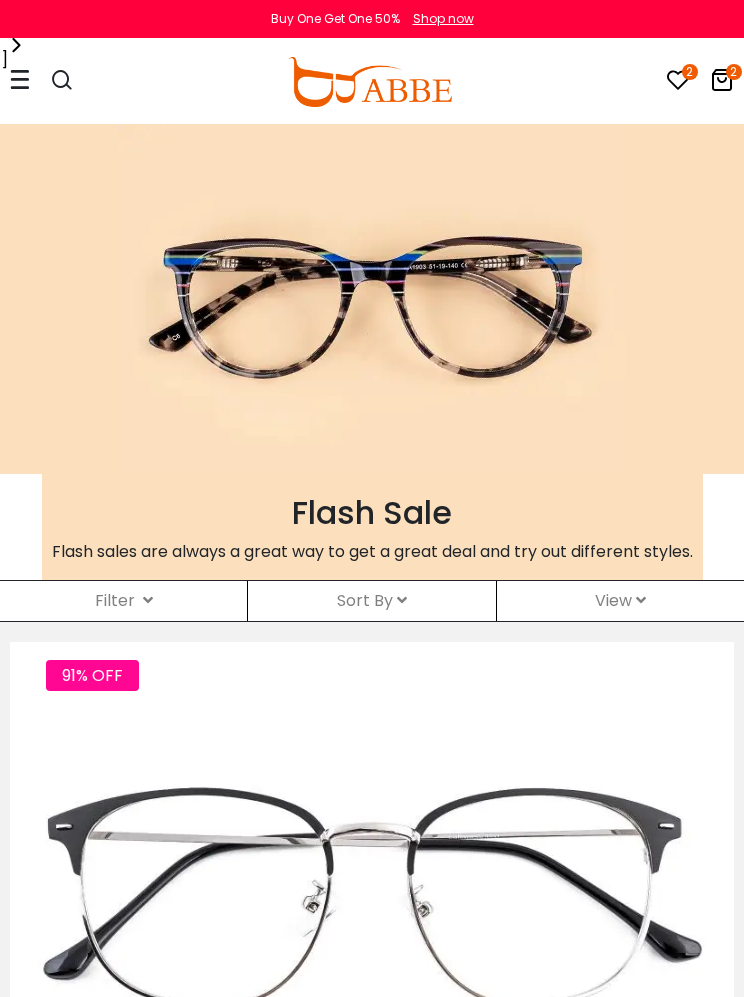 click on "Sort By
Relevance
New Arrivals
Best Sellers
Prices High To Low
Prices Low To High" at bounding box center (371, 601) 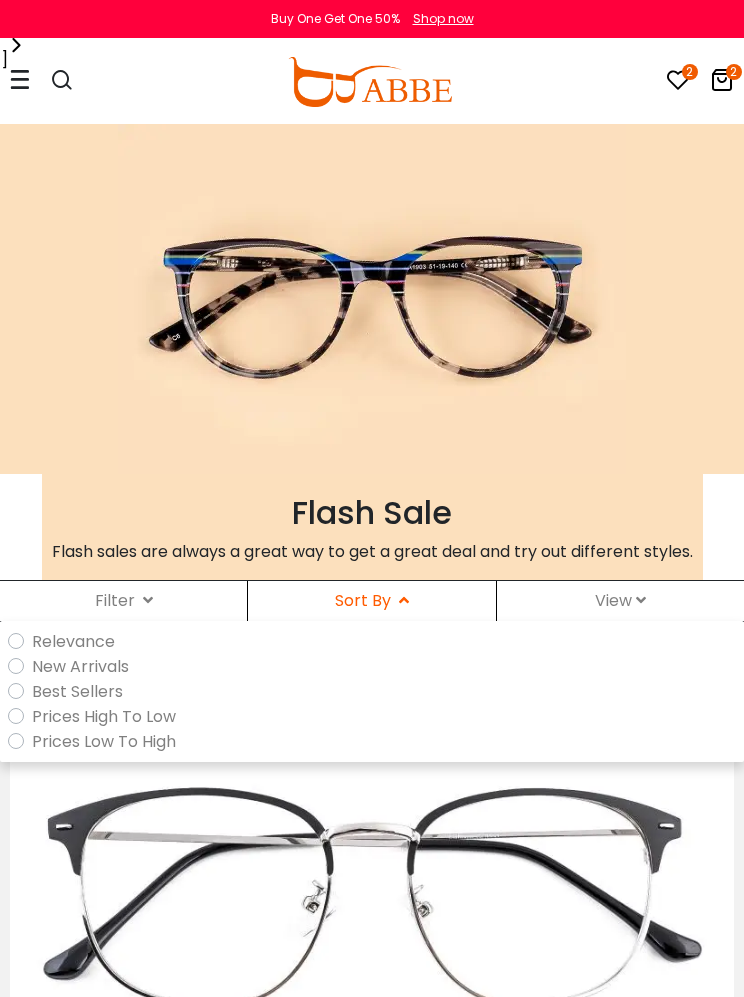 click on "Prices Low To High" at bounding box center (376, 741) 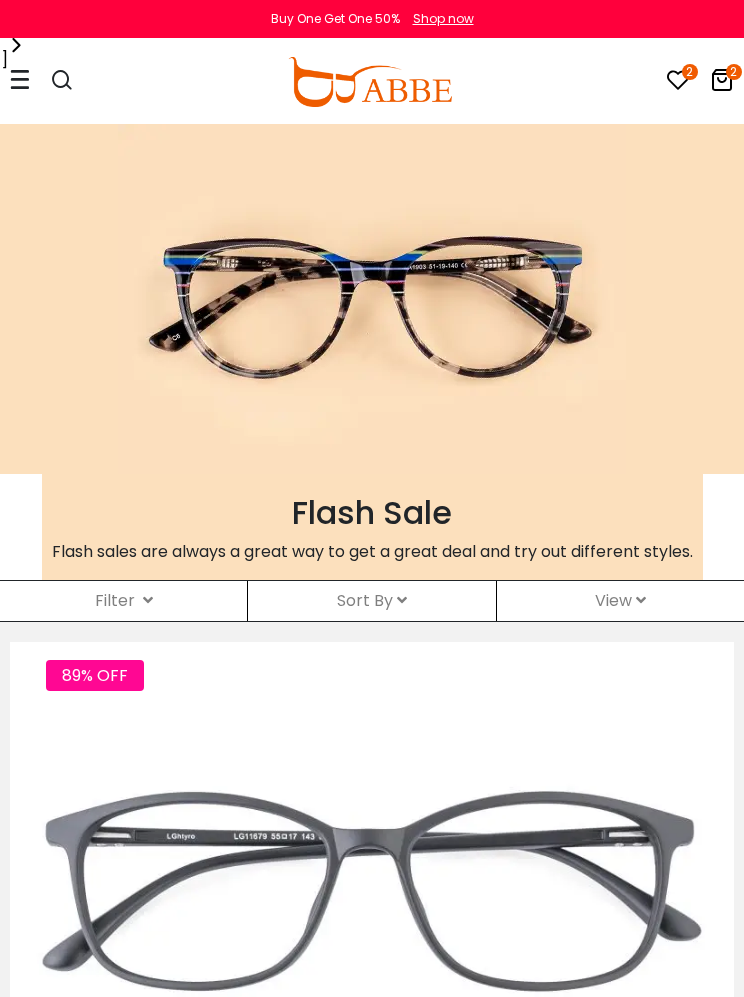 scroll, scrollTop: 0, scrollLeft: 0, axis: both 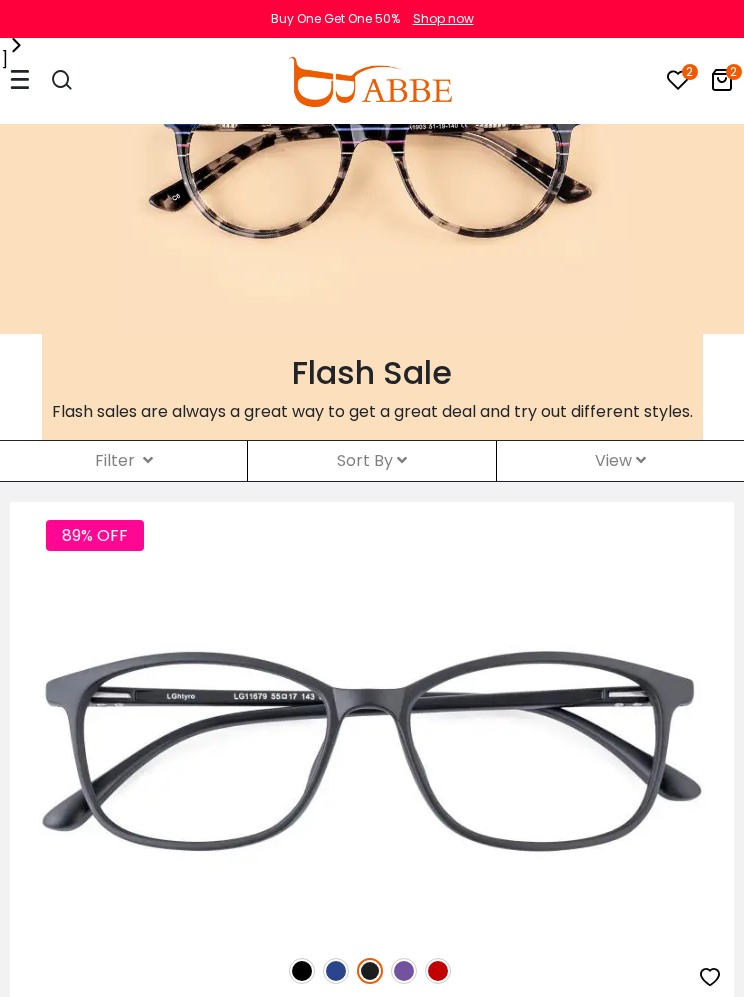 click on "Sort By" at bounding box center [372, 460] 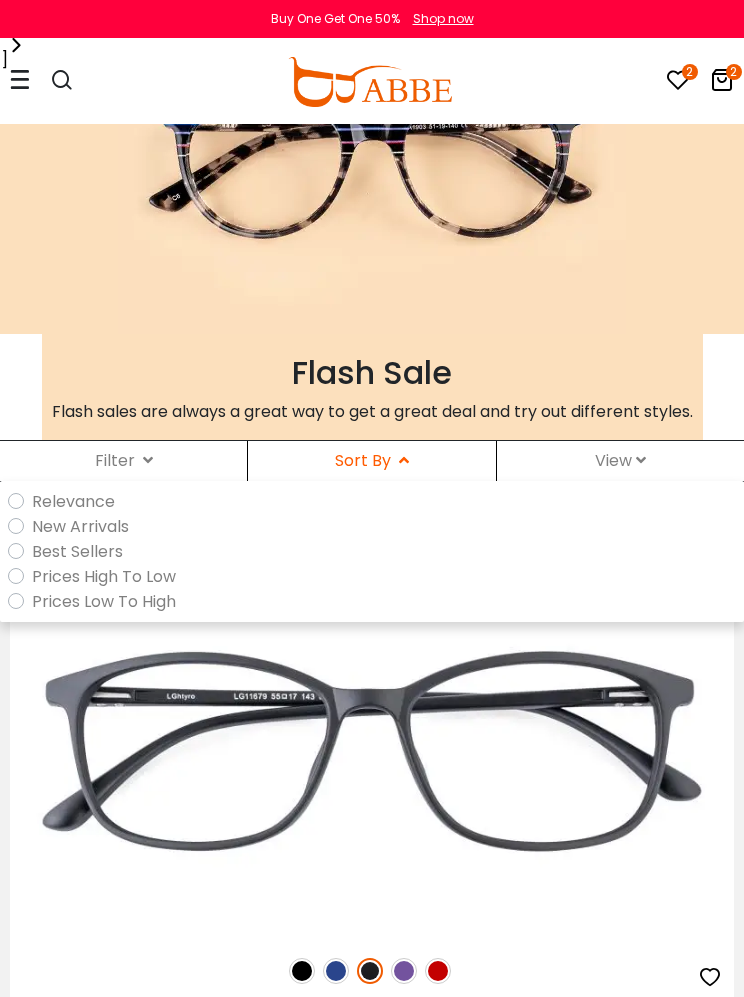 click on "Prices High To Low" at bounding box center [376, 576] 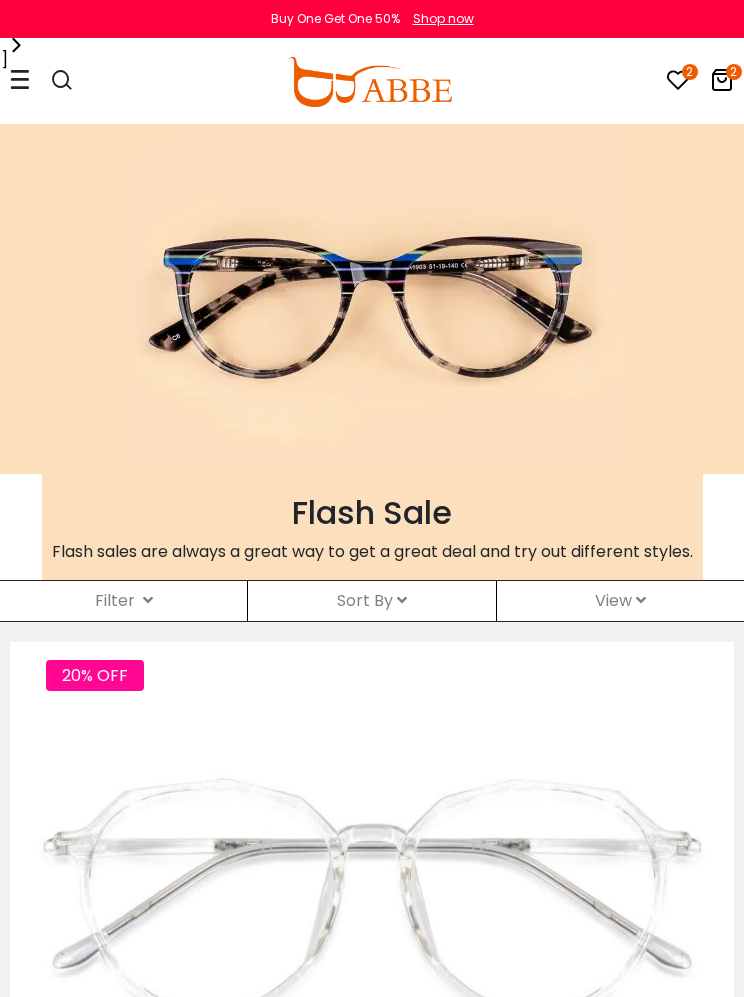 scroll, scrollTop: 0, scrollLeft: 0, axis: both 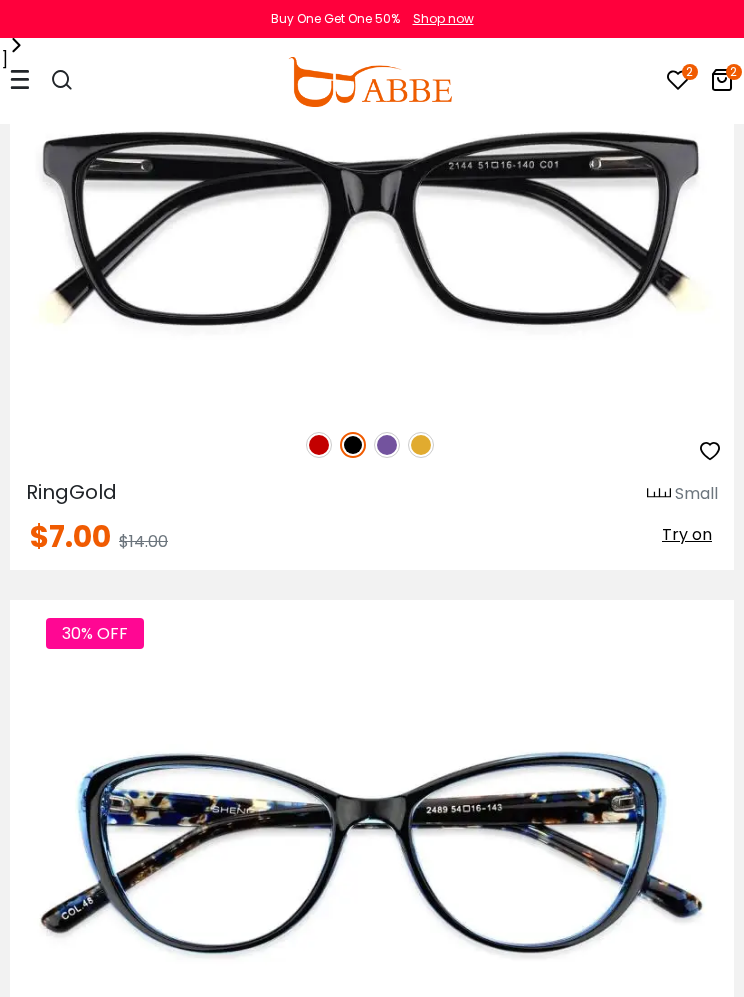 click at bounding box center [387, 445] 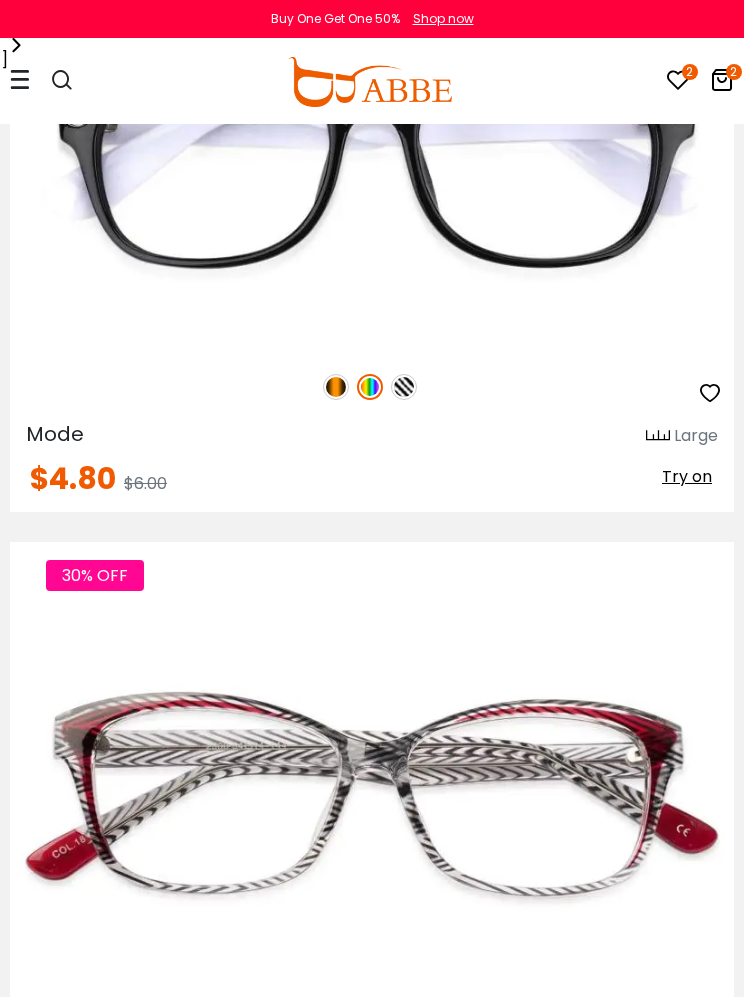 scroll, scrollTop: 10725, scrollLeft: 0, axis: vertical 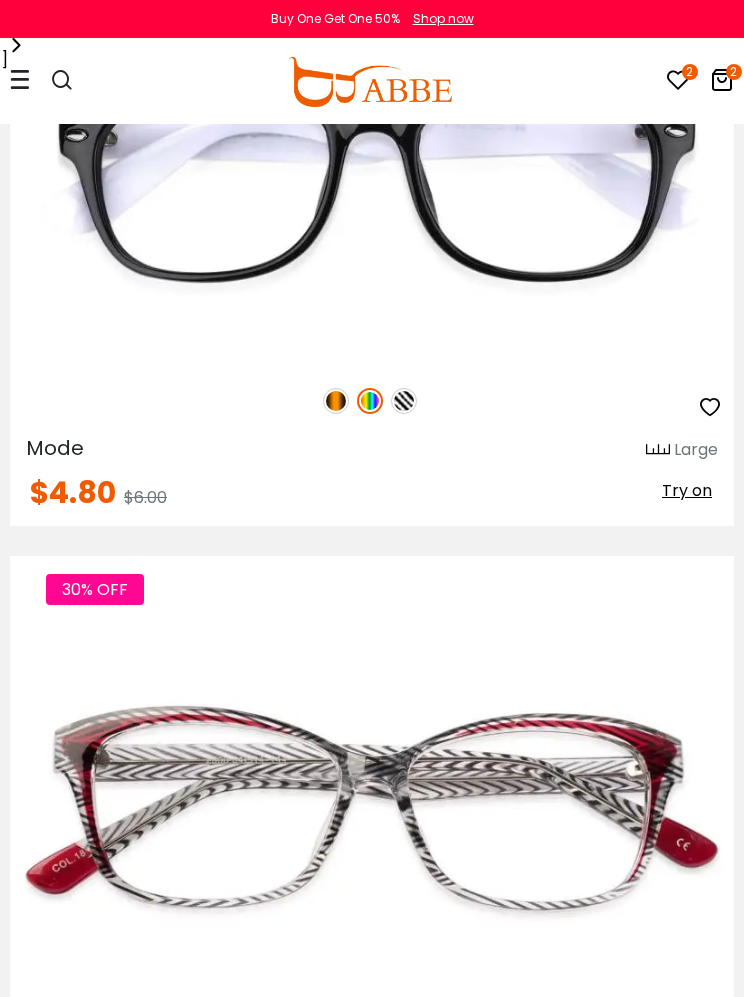 click at bounding box center (370, 401) 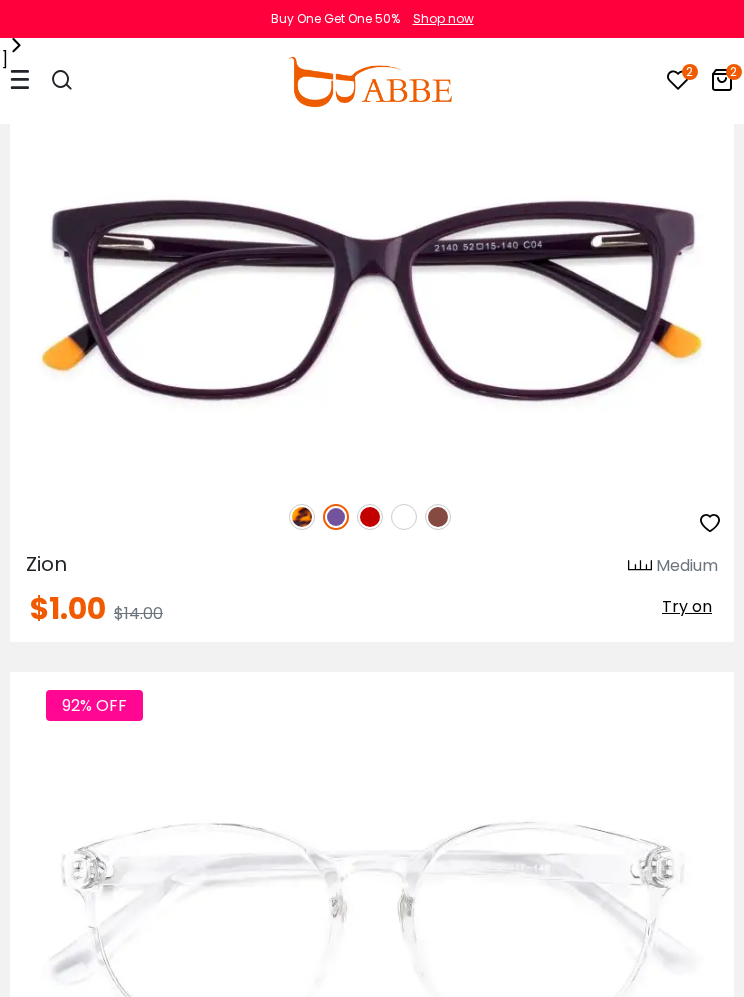 scroll, scrollTop: 14345, scrollLeft: 0, axis: vertical 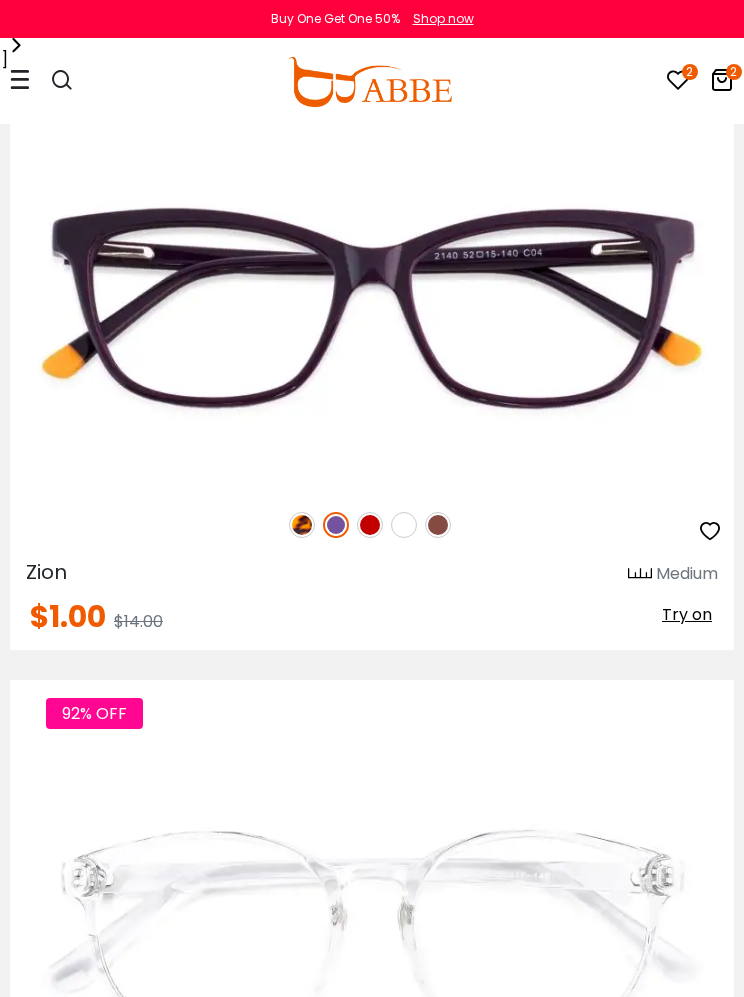 click at bounding box center (404, 525) 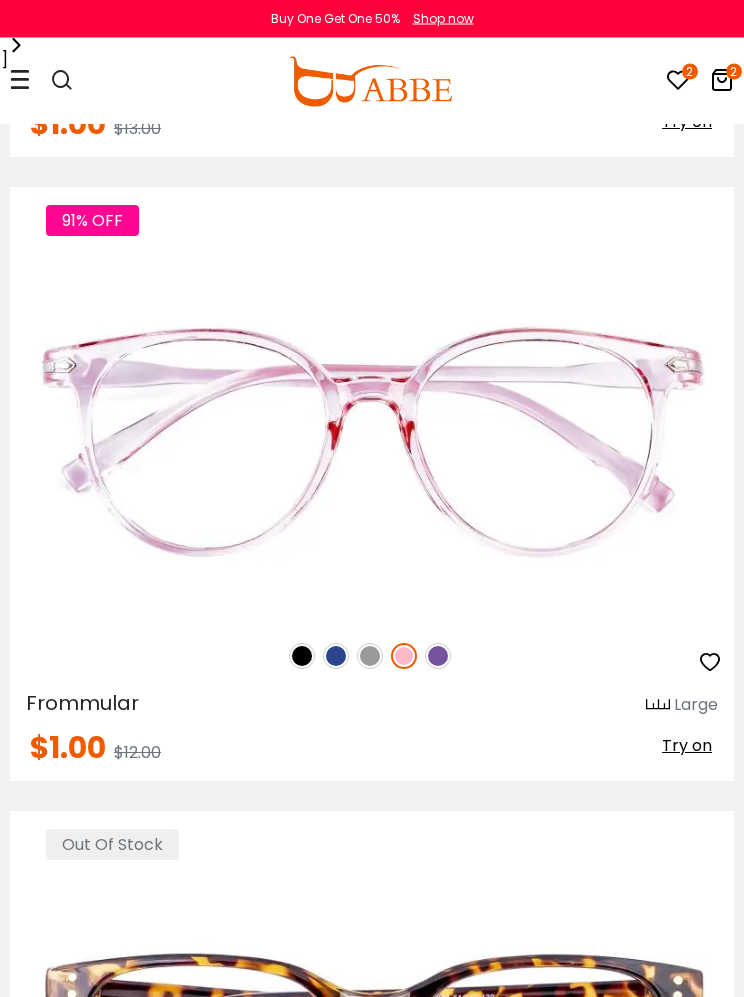 scroll, scrollTop: 15462, scrollLeft: 0, axis: vertical 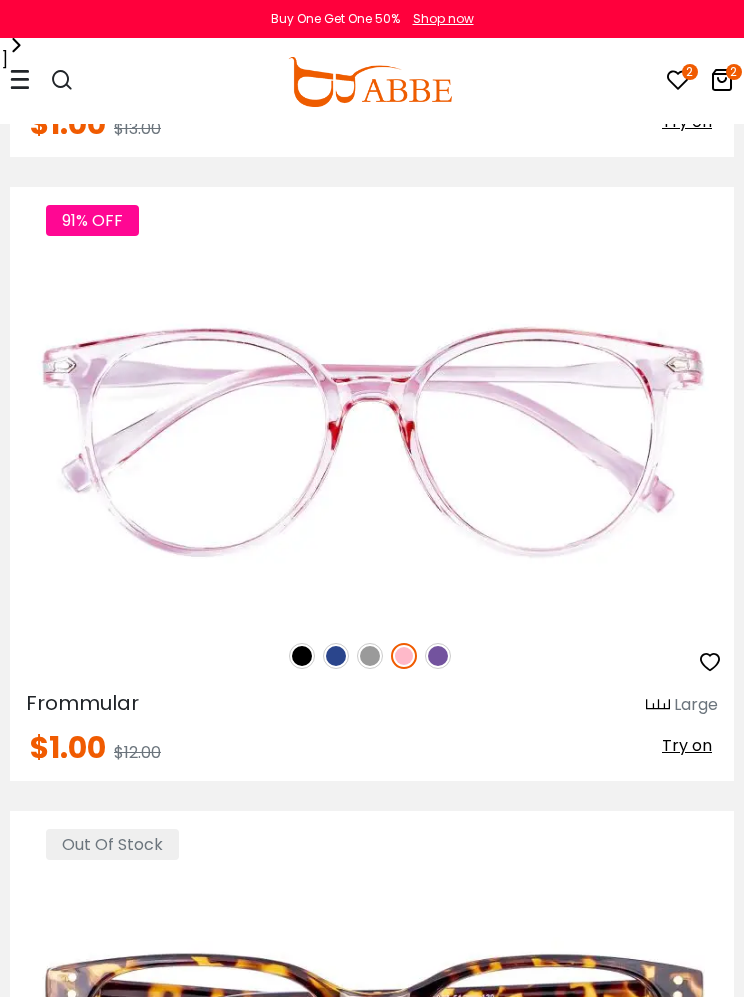 click at bounding box center (370, 656) 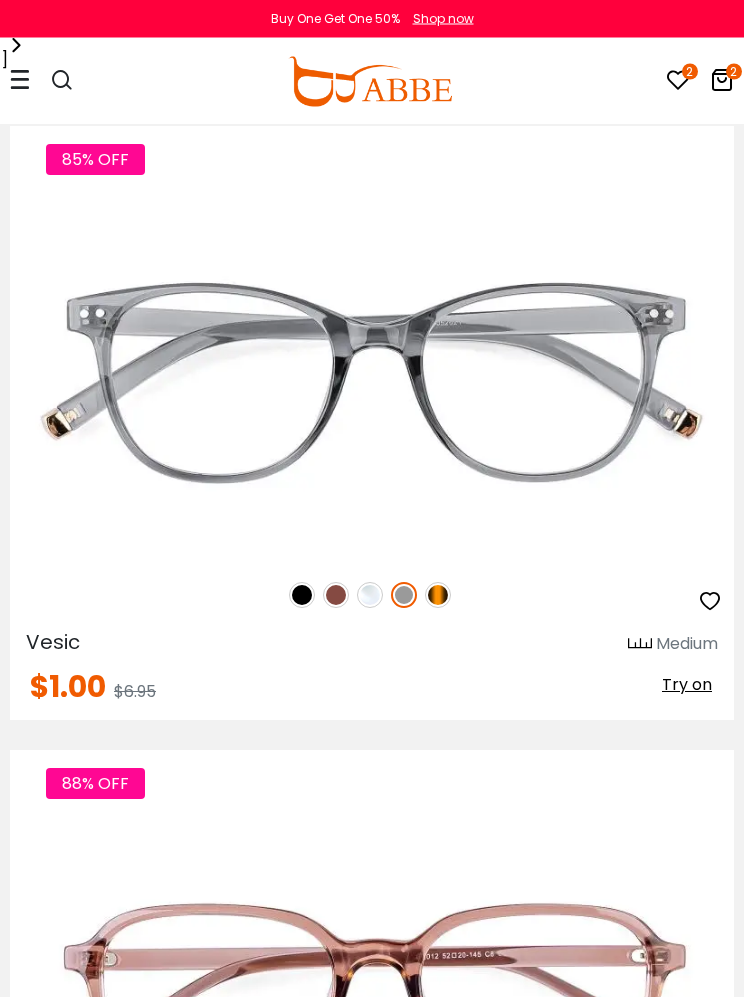 scroll, scrollTop: 16771, scrollLeft: 0, axis: vertical 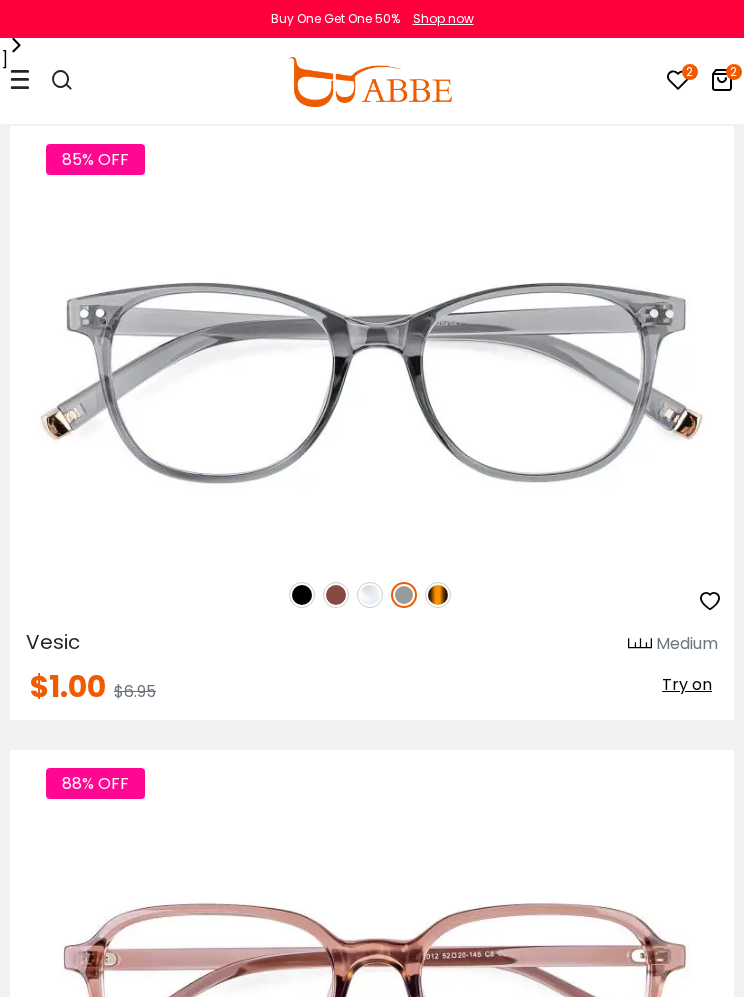click at bounding box center [370, 595] 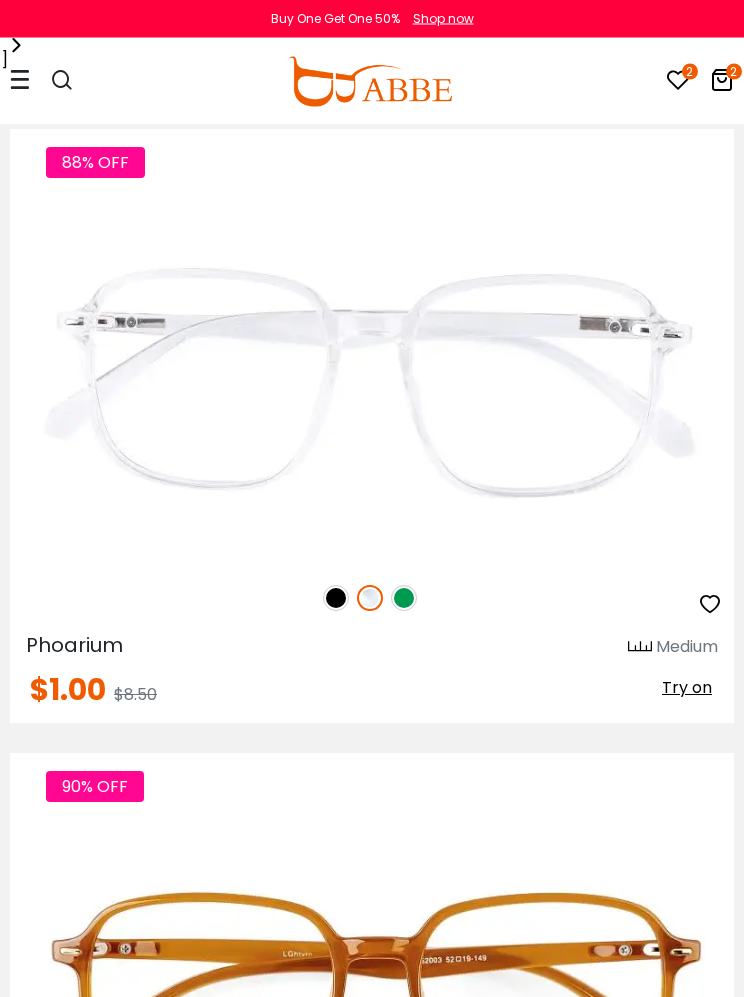 scroll, scrollTop: 18021, scrollLeft: 0, axis: vertical 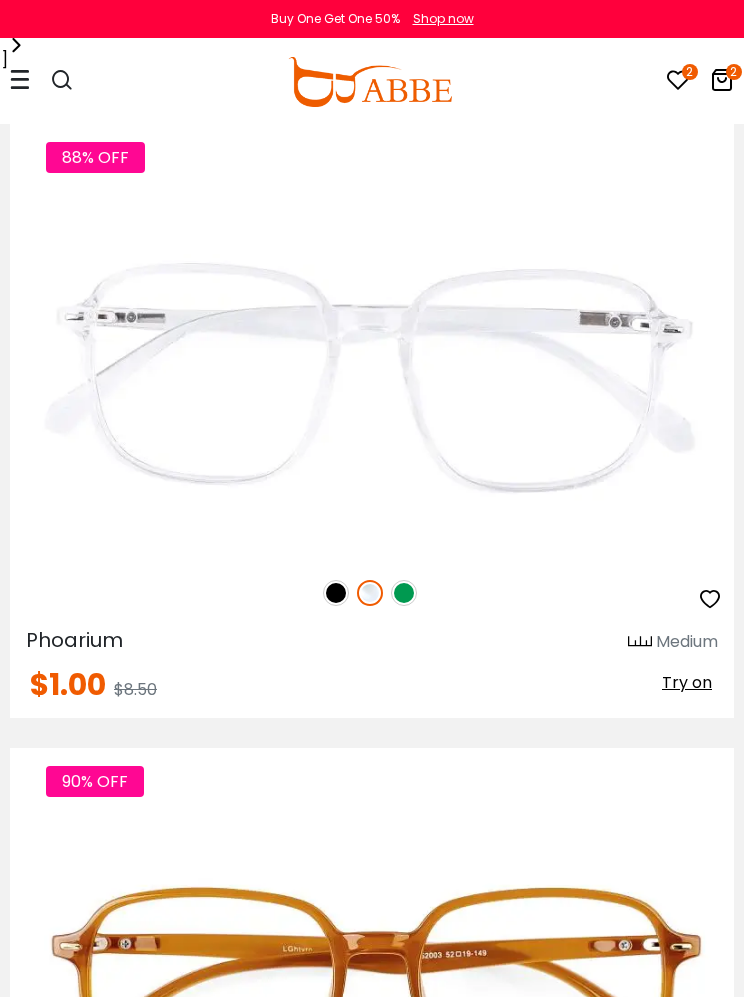 click at bounding box center [722, 80] 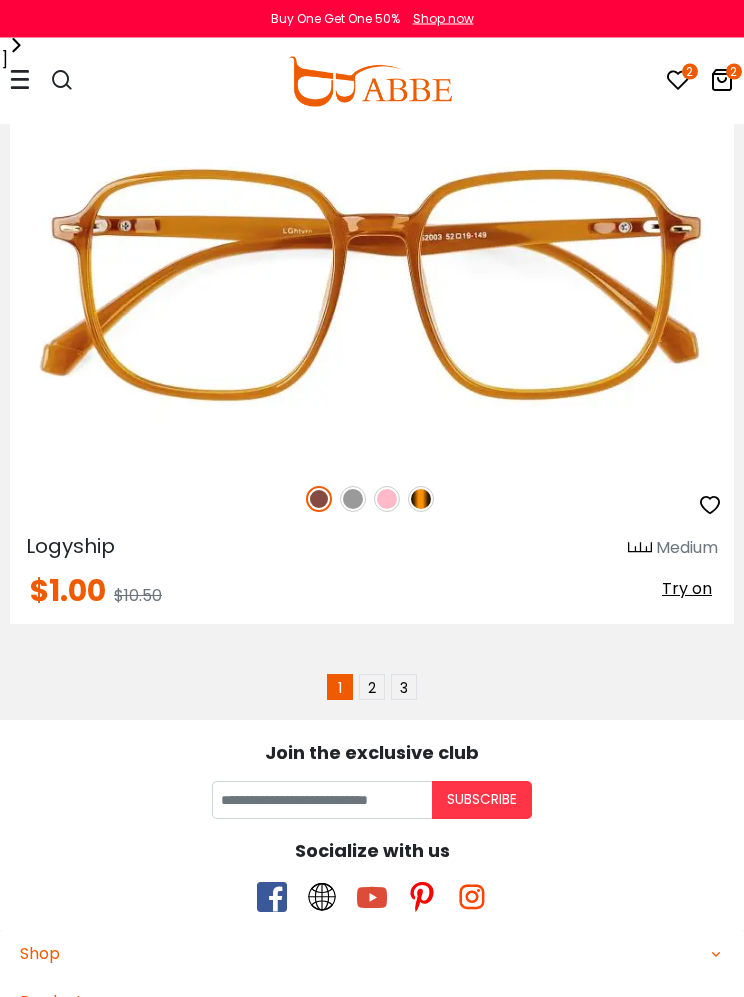 scroll, scrollTop: 18740, scrollLeft: 0, axis: vertical 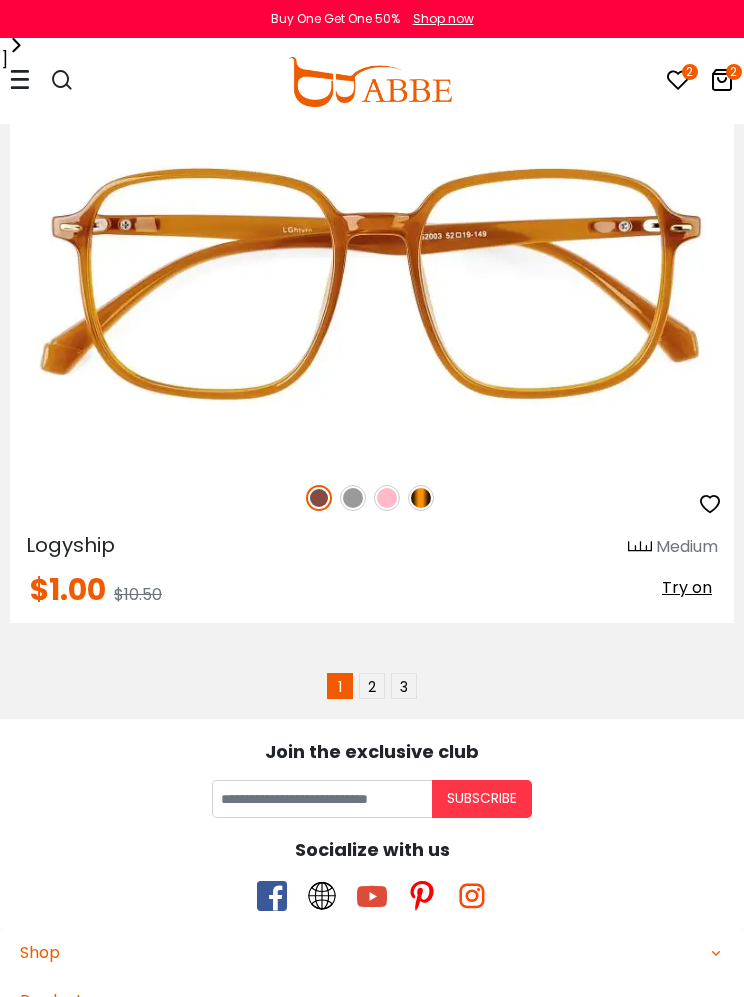 click on "2" at bounding box center [372, 686] 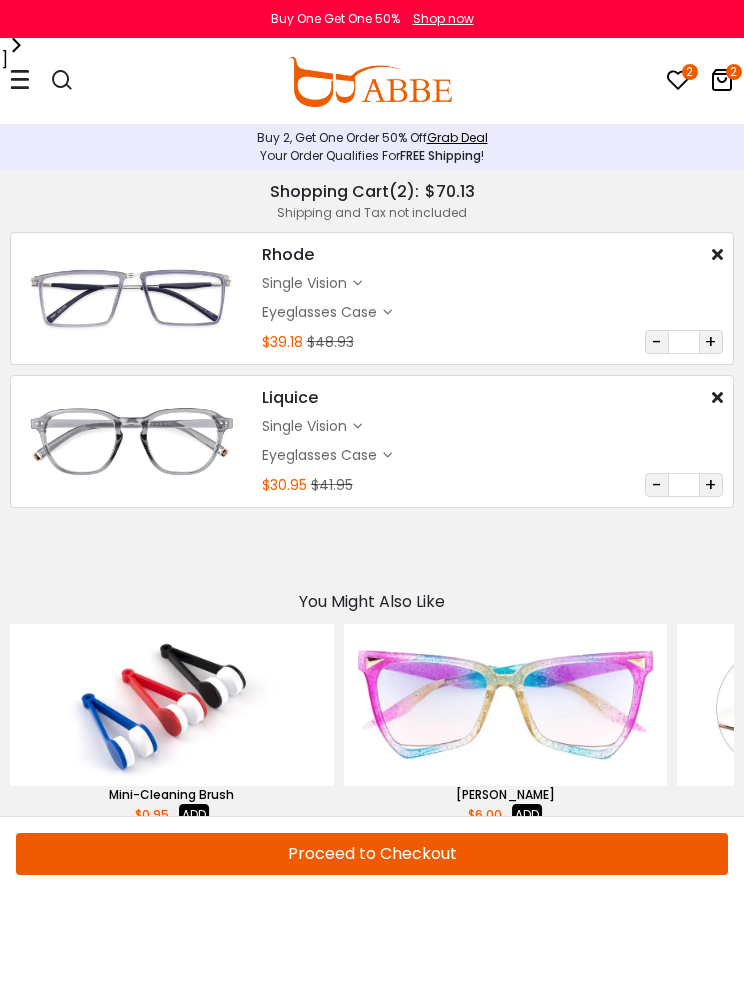scroll, scrollTop: 0, scrollLeft: 0, axis: both 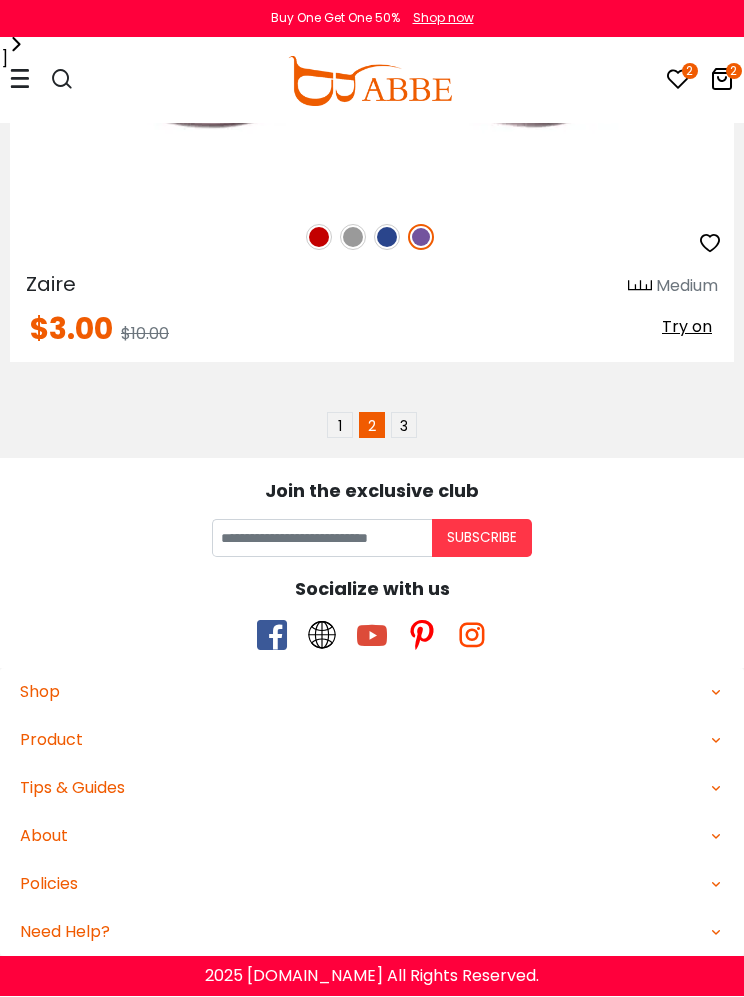 click on "3" at bounding box center [404, 426] 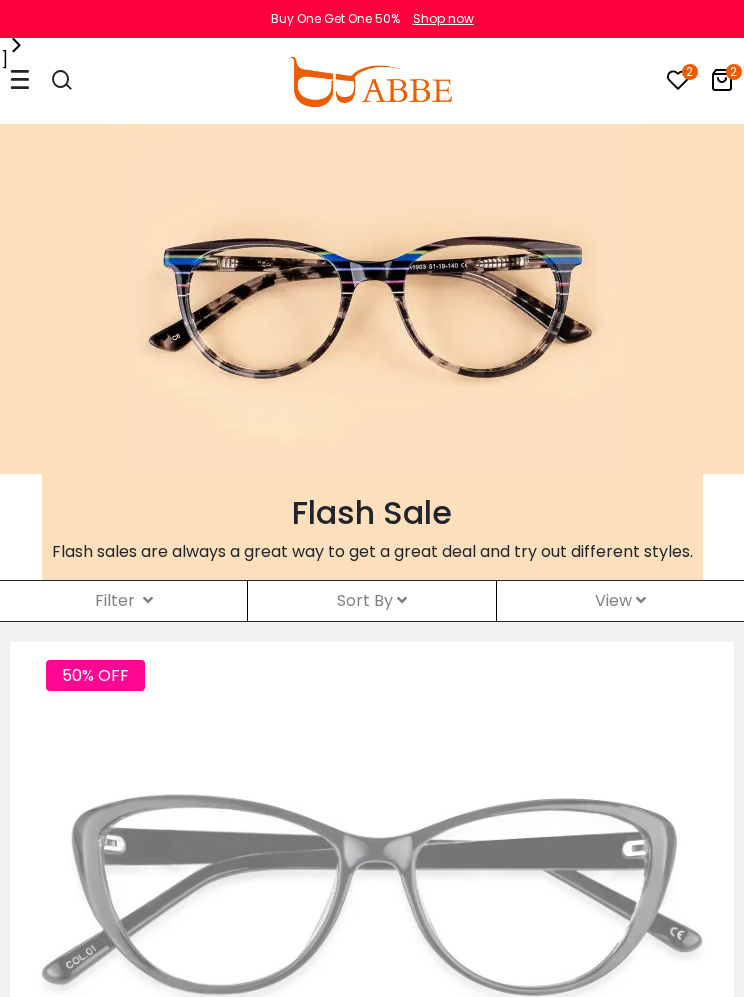 scroll, scrollTop: 0, scrollLeft: 0, axis: both 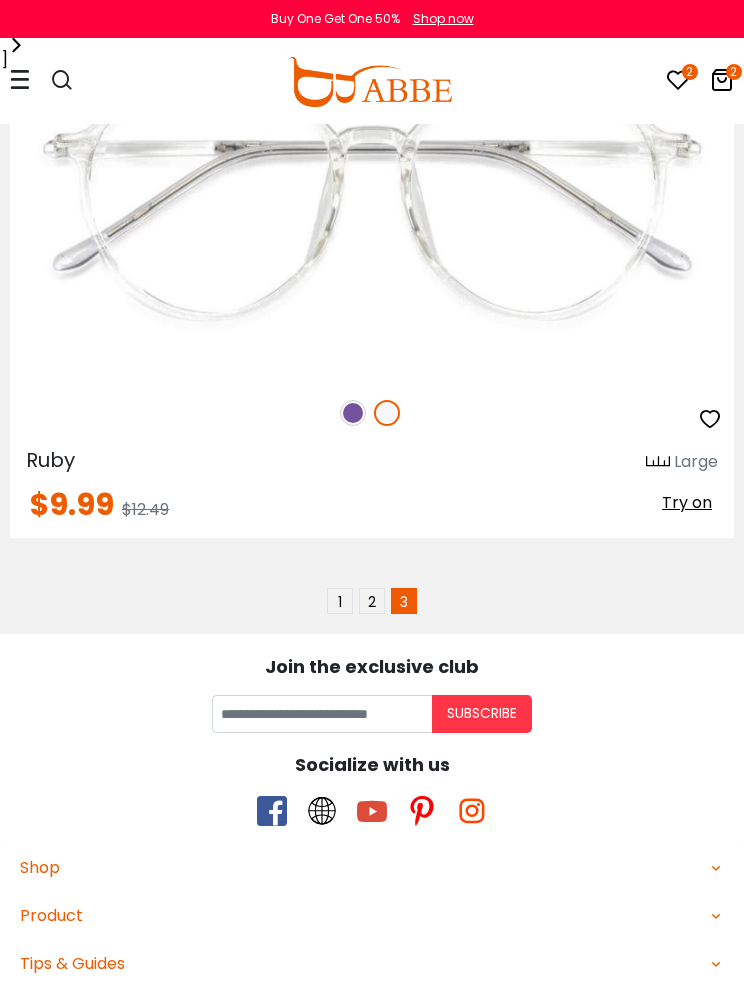 click on "2" at bounding box center (372, 601) 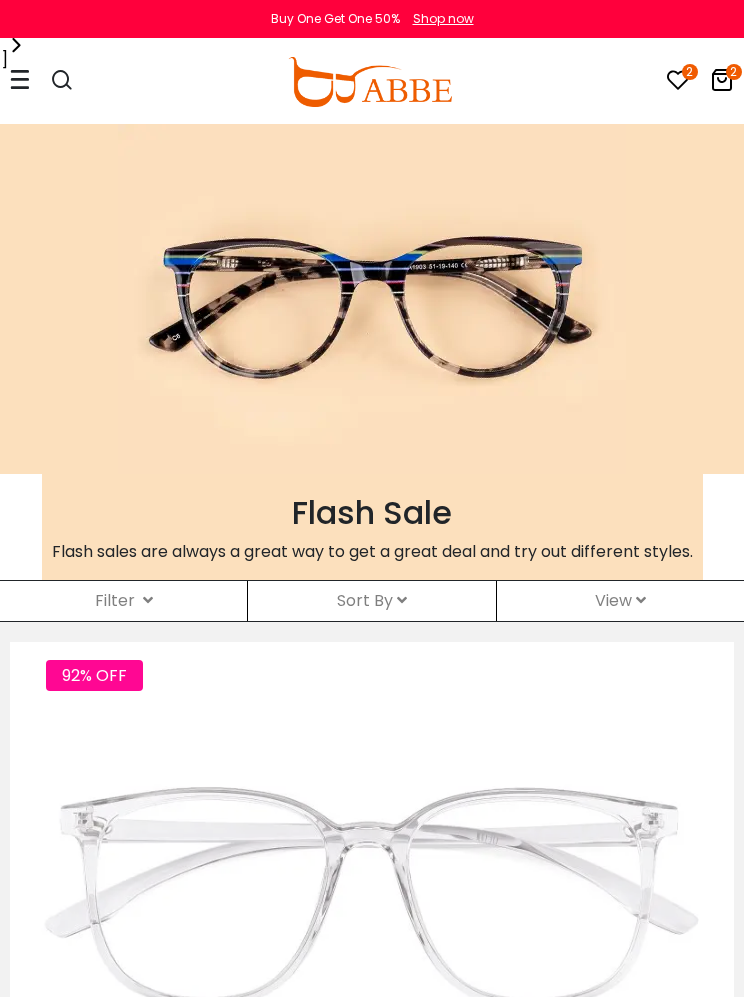 scroll, scrollTop: 0, scrollLeft: 0, axis: both 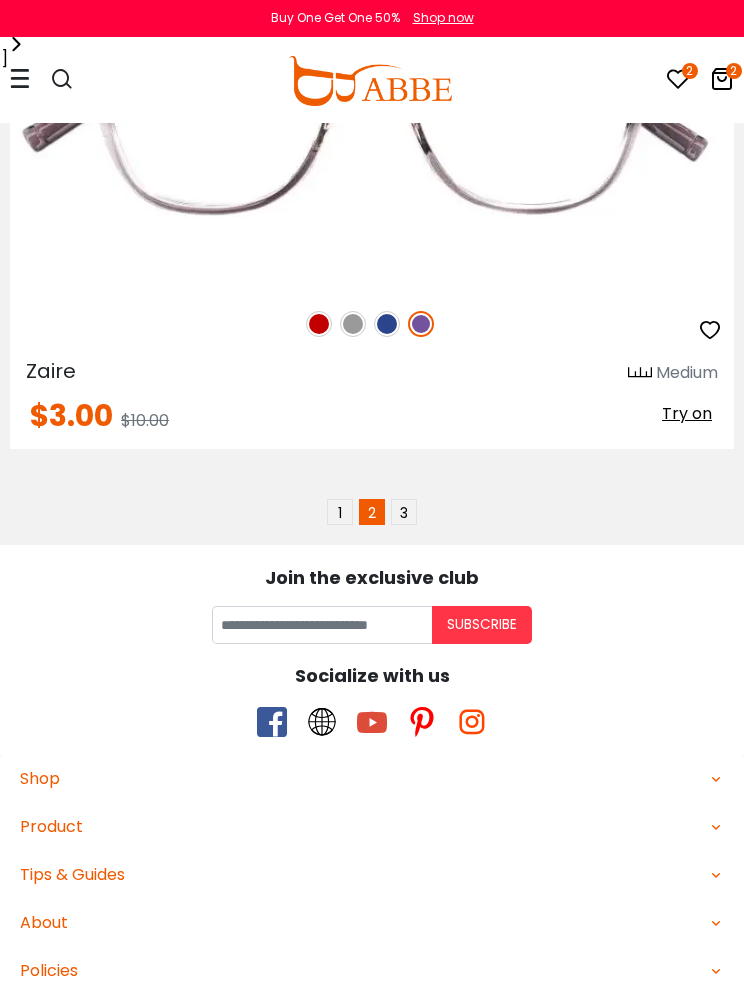 click on "1" at bounding box center (340, 513) 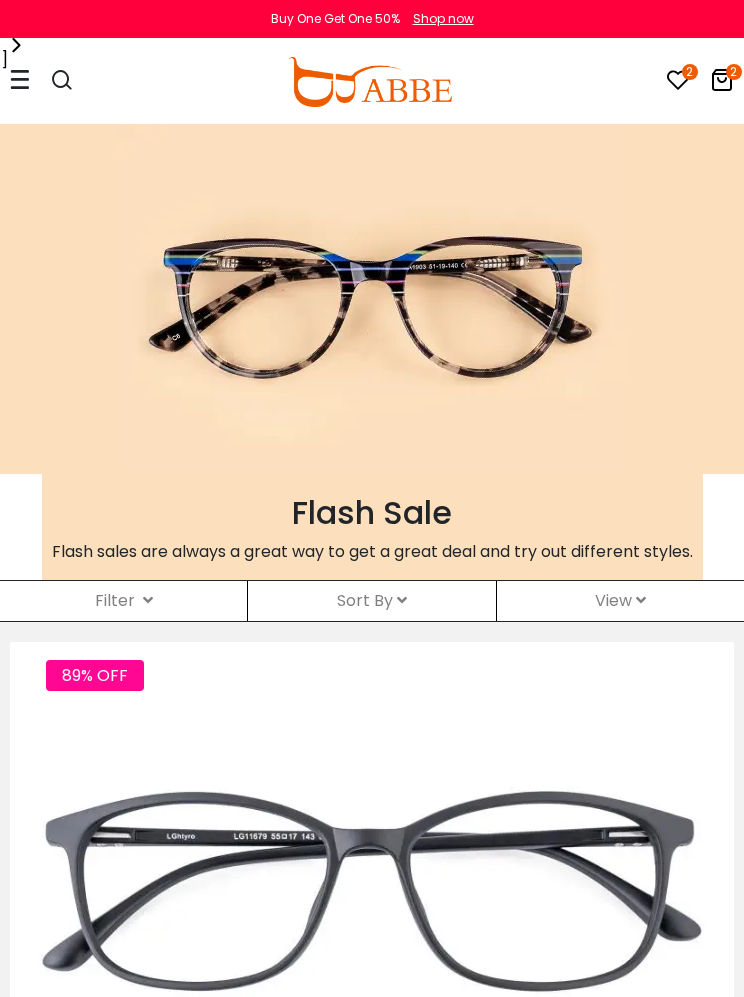 scroll, scrollTop: 132, scrollLeft: 0, axis: vertical 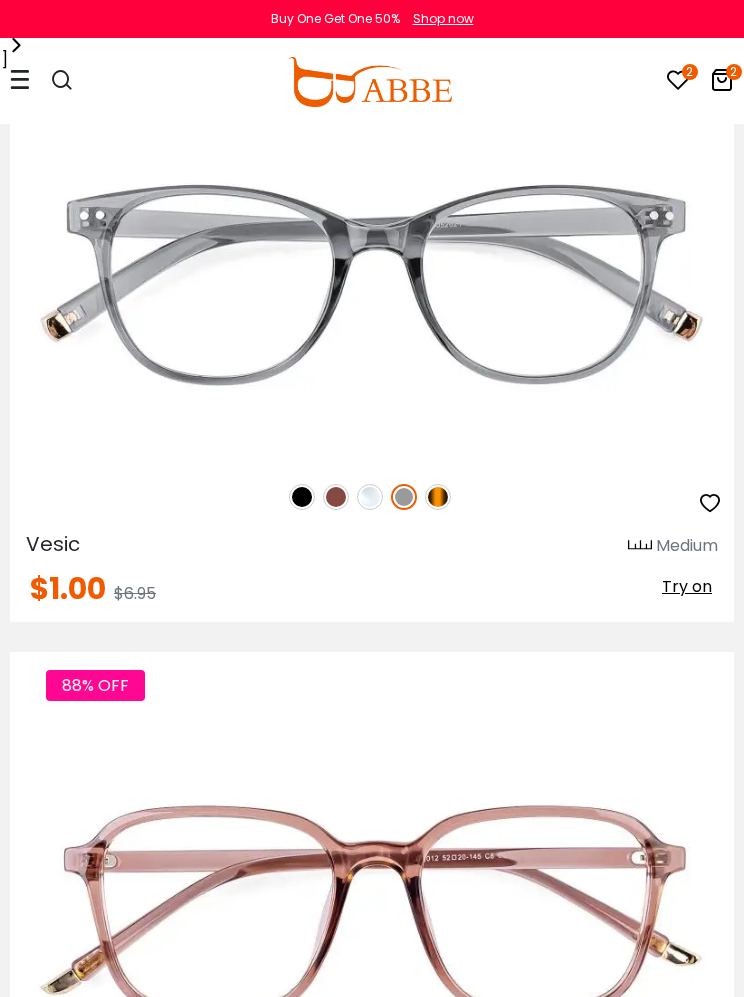 click at bounding box center (370, 497) 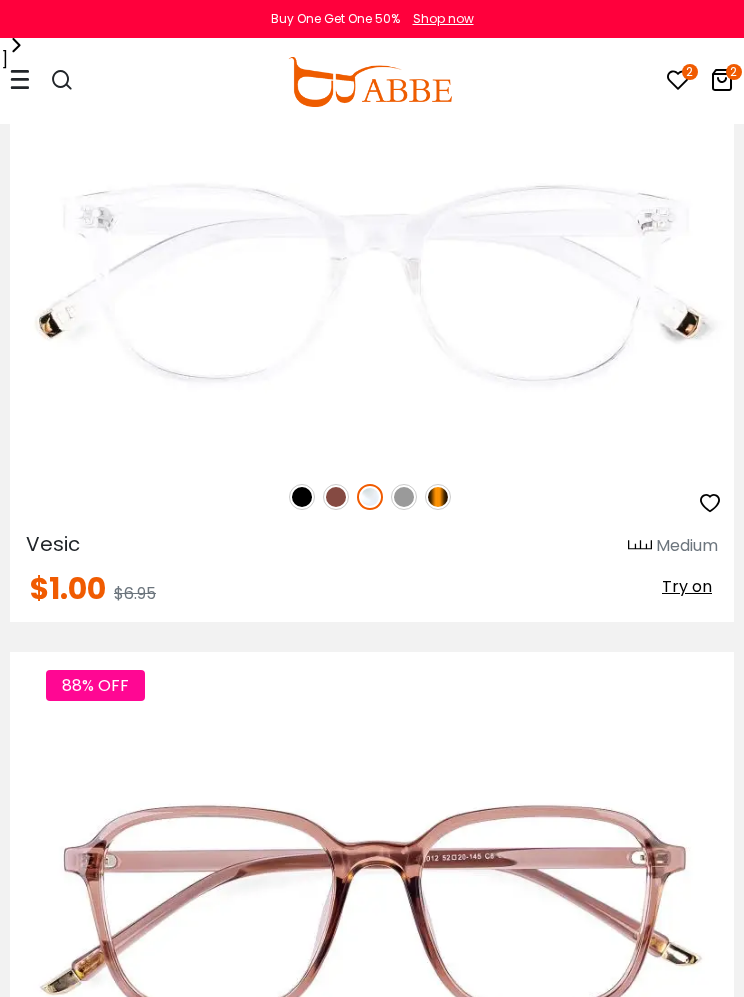 click at bounding box center (404, 497) 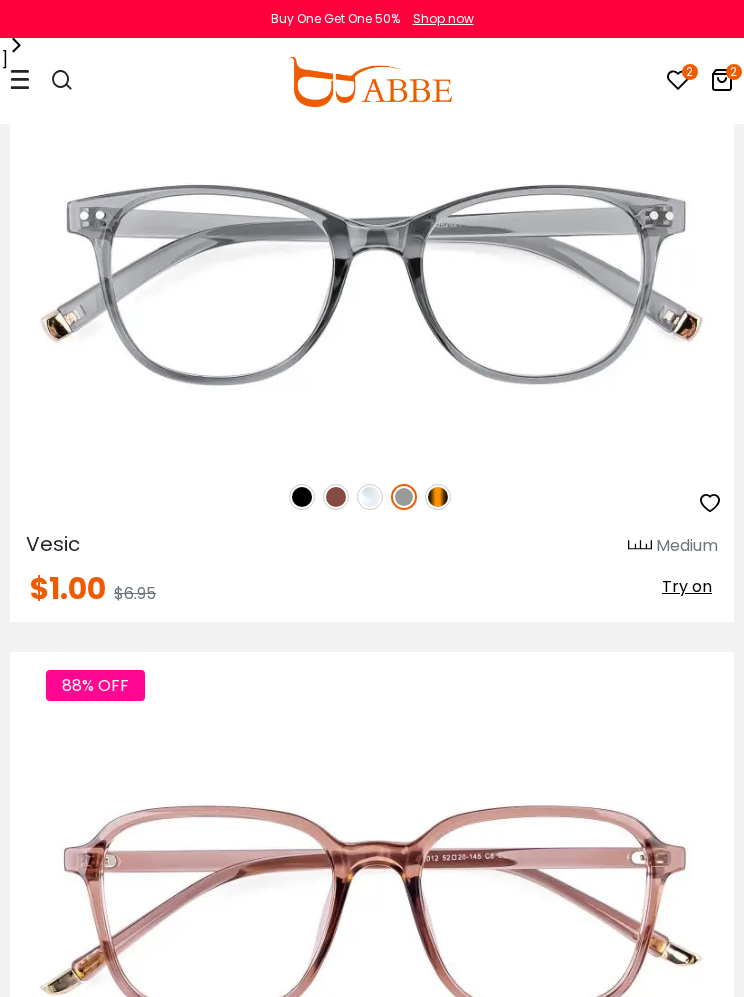 click at bounding box center (0, 0) 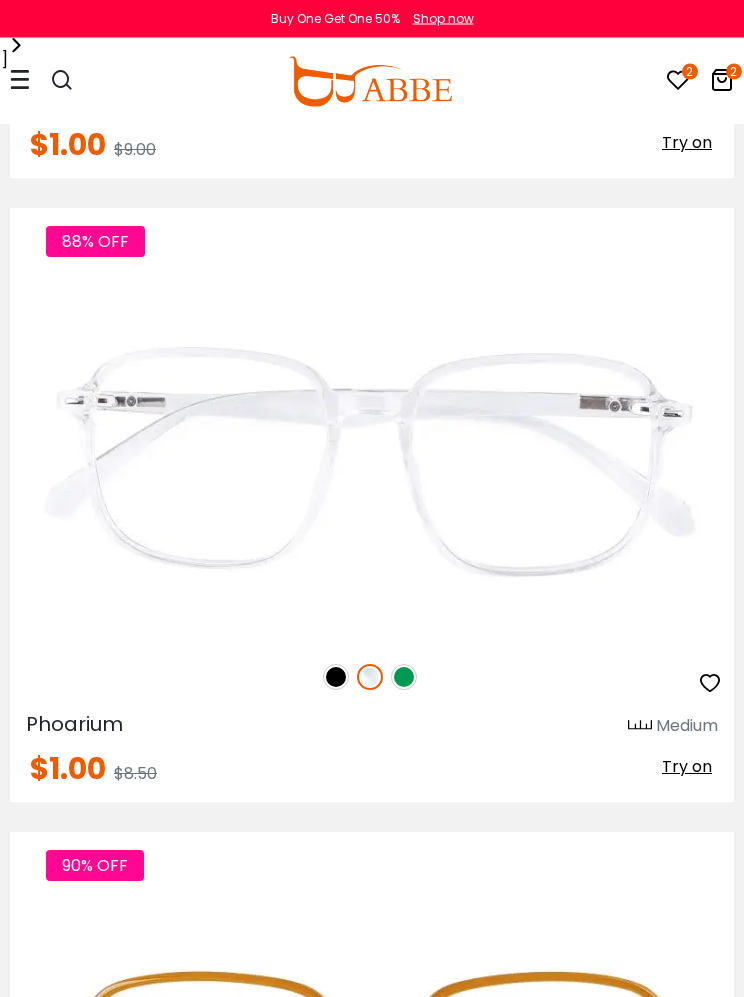 scroll, scrollTop: 6159, scrollLeft: 0, axis: vertical 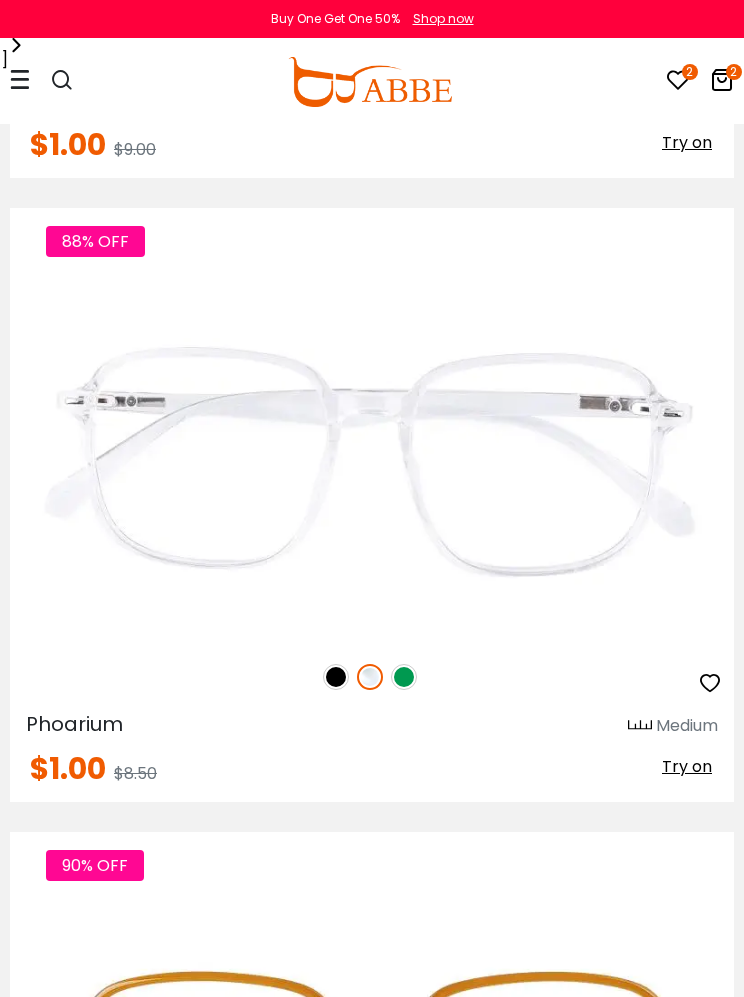 click at bounding box center (0, 0) 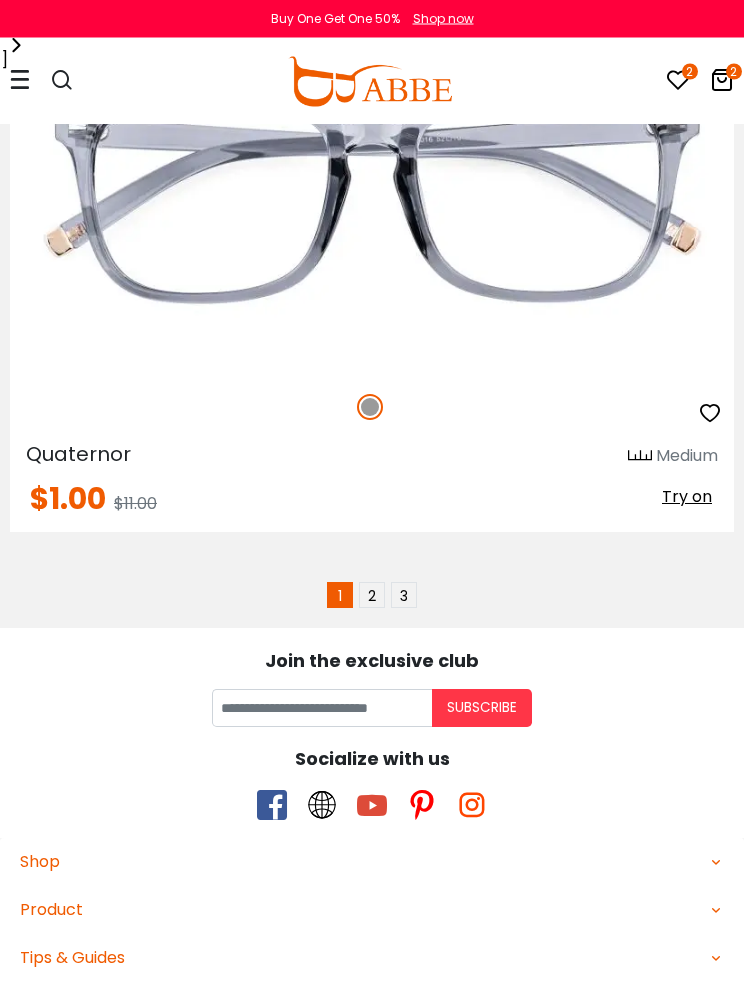 scroll, scrollTop: 18828, scrollLeft: 0, axis: vertical 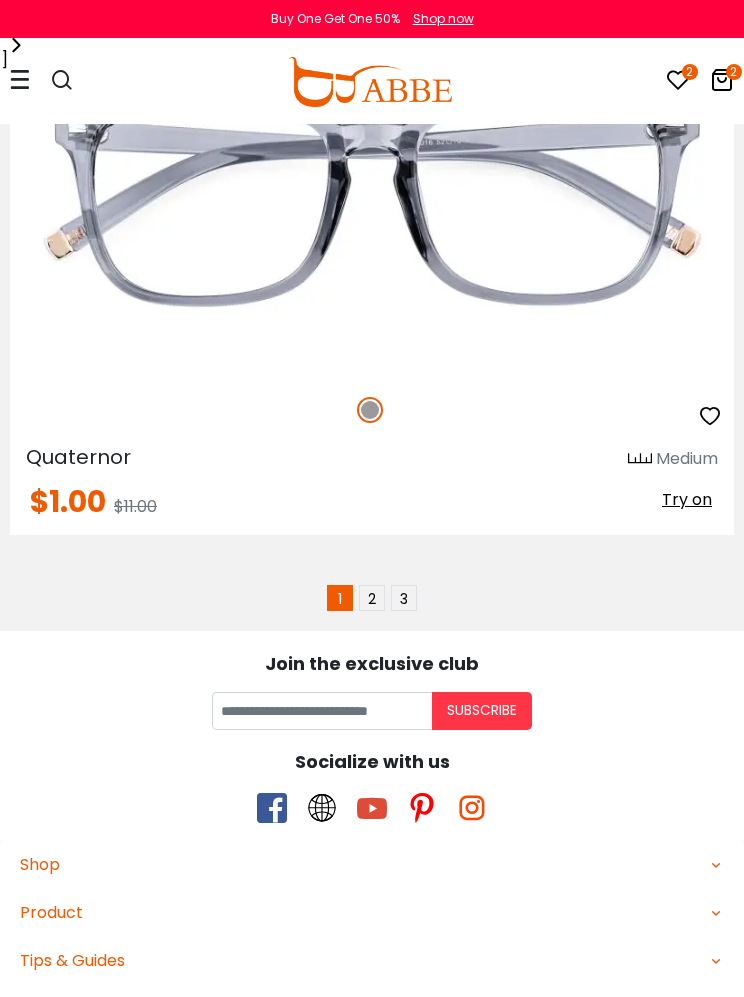 click on "2" at bounding box center (372, 598) 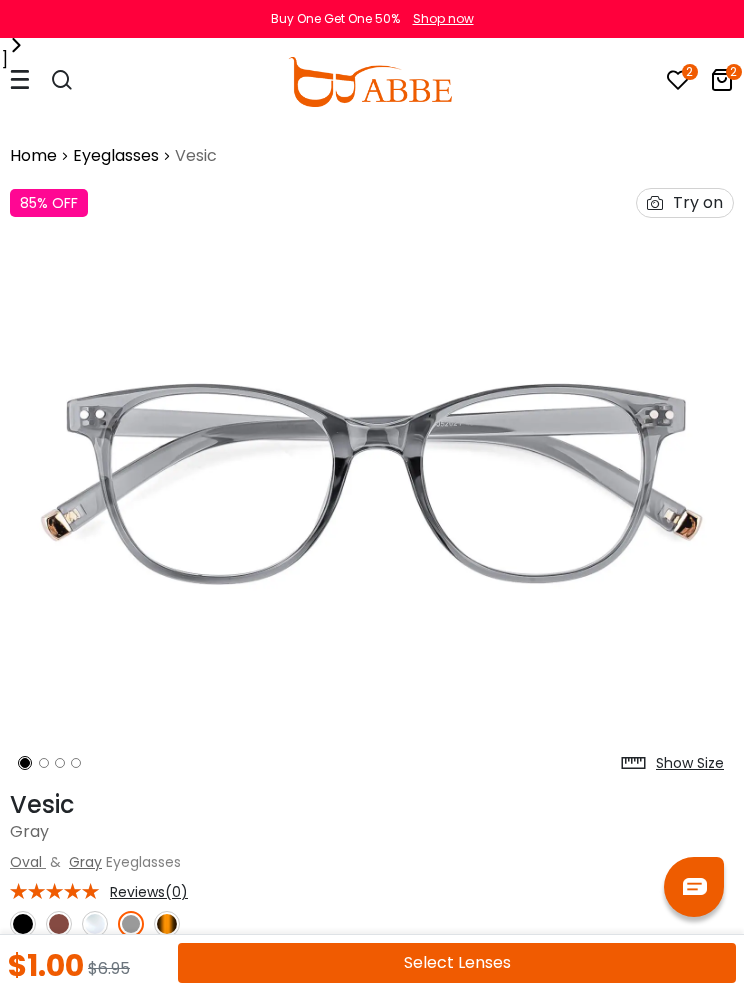scroll, scrollTop: 0, scrollLeft: 0, axis: both 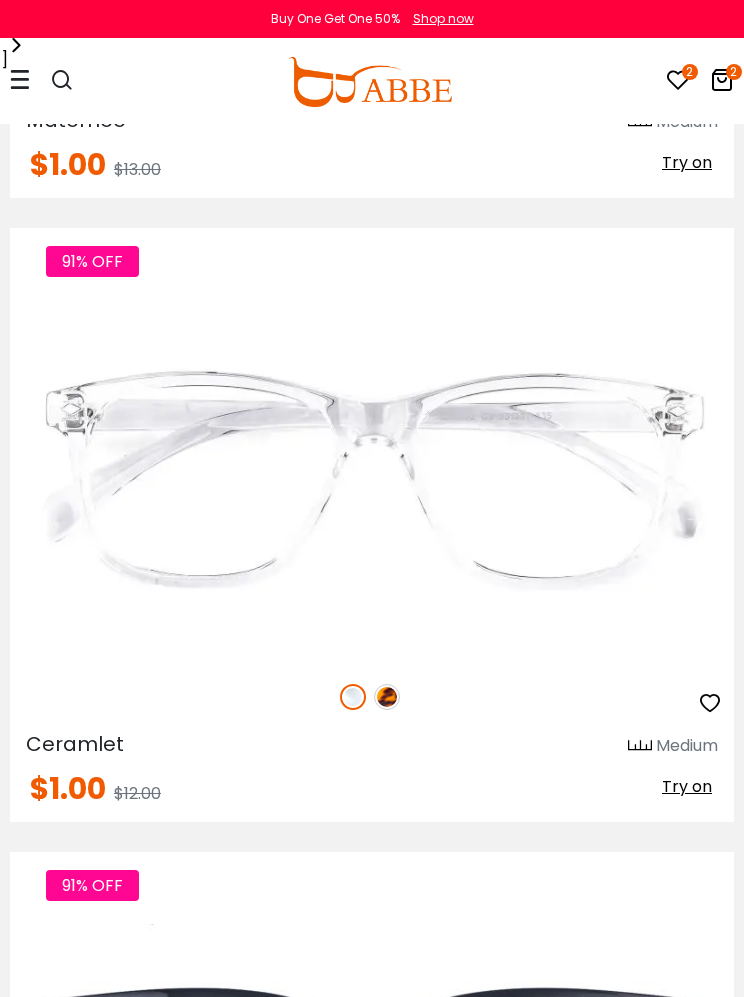 click at bounding box center (0, 0) 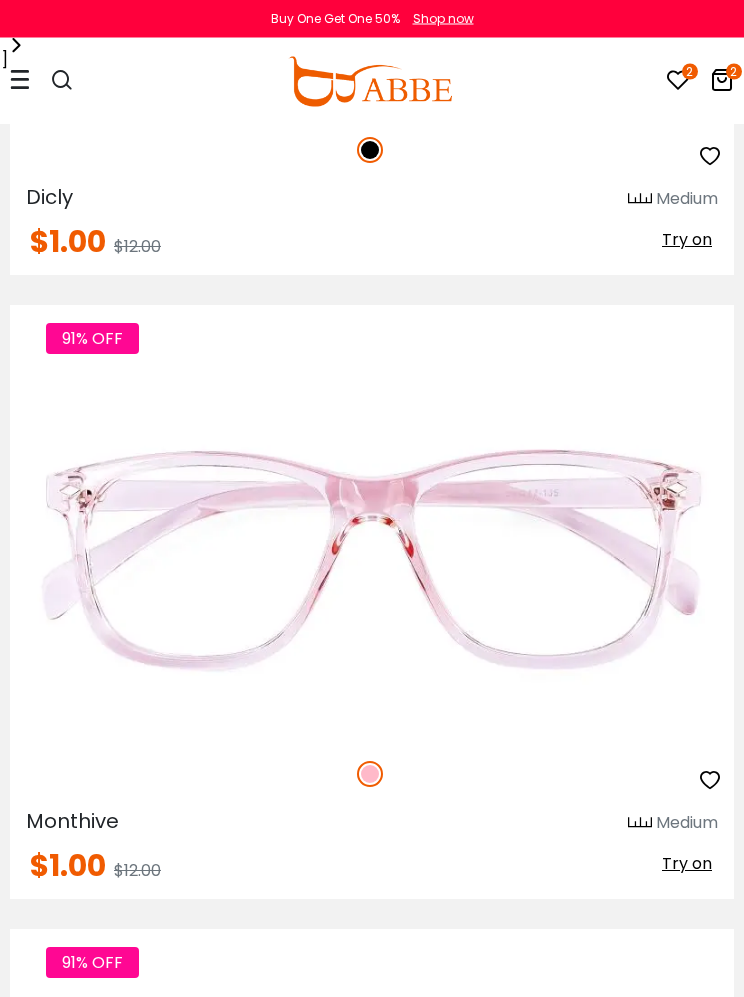 scroll, scrollTop: 12775, scrollLeft: 0, axis: vertical 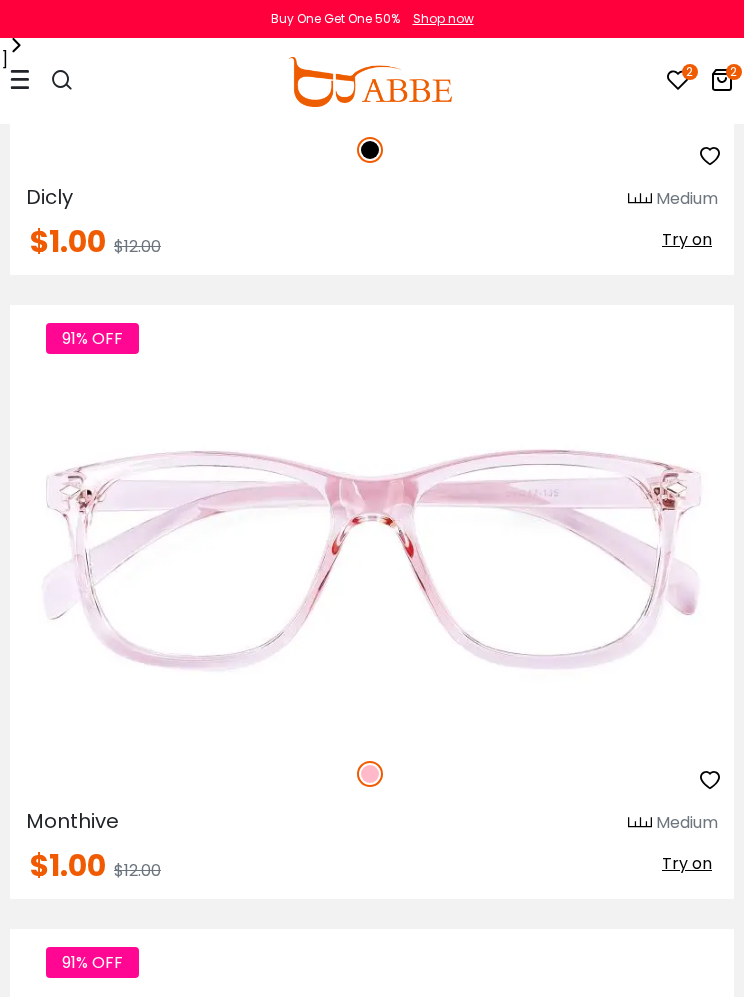 click at bounding box center [0, 0] 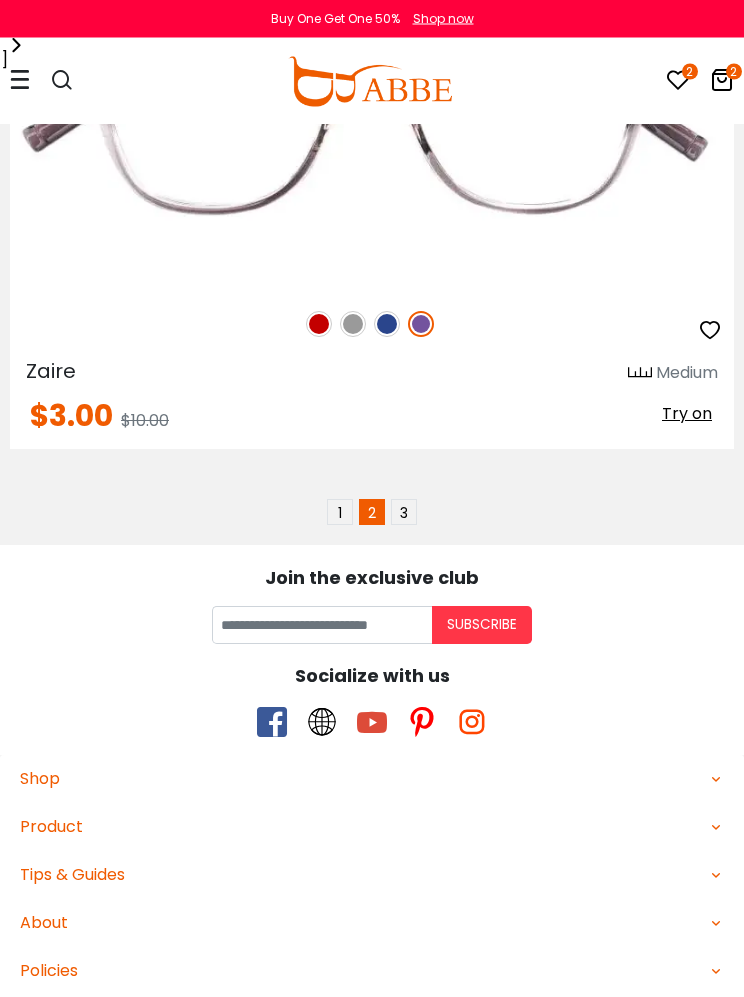 scroll, scrollTop: 18840, scrollLeft: 0, axis: vertical 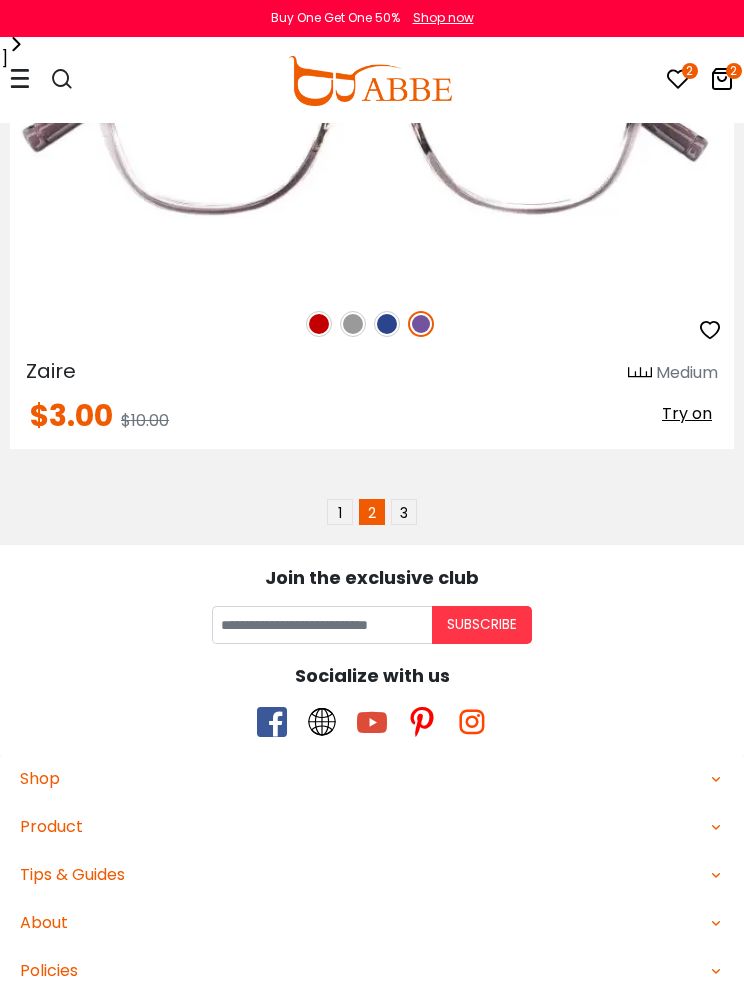 click on "1" at bounding box center [340, 513] 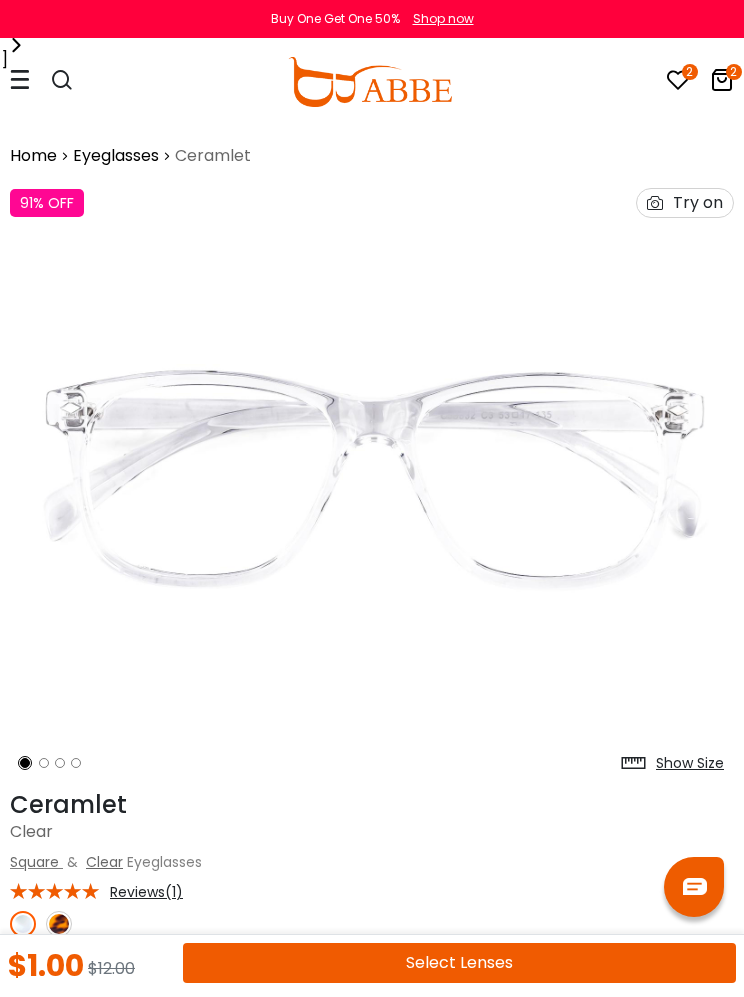 scroll, scrollTop: 0, scrollLeft: 0, axis: both 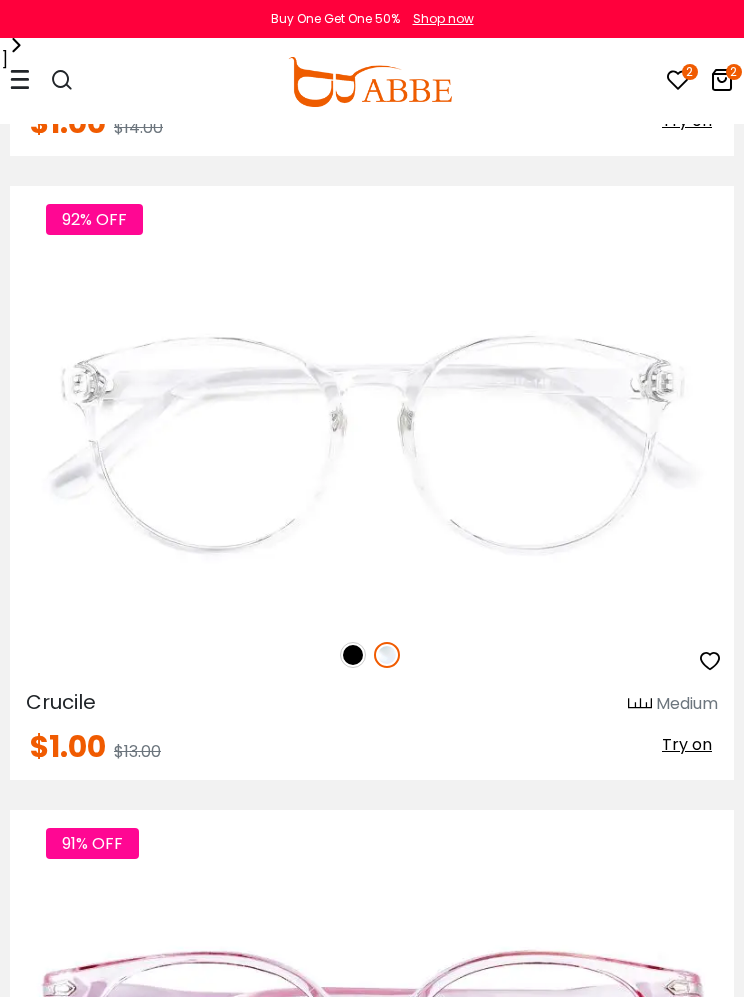 click on "92% OFF" at bounding box center (372, 655) 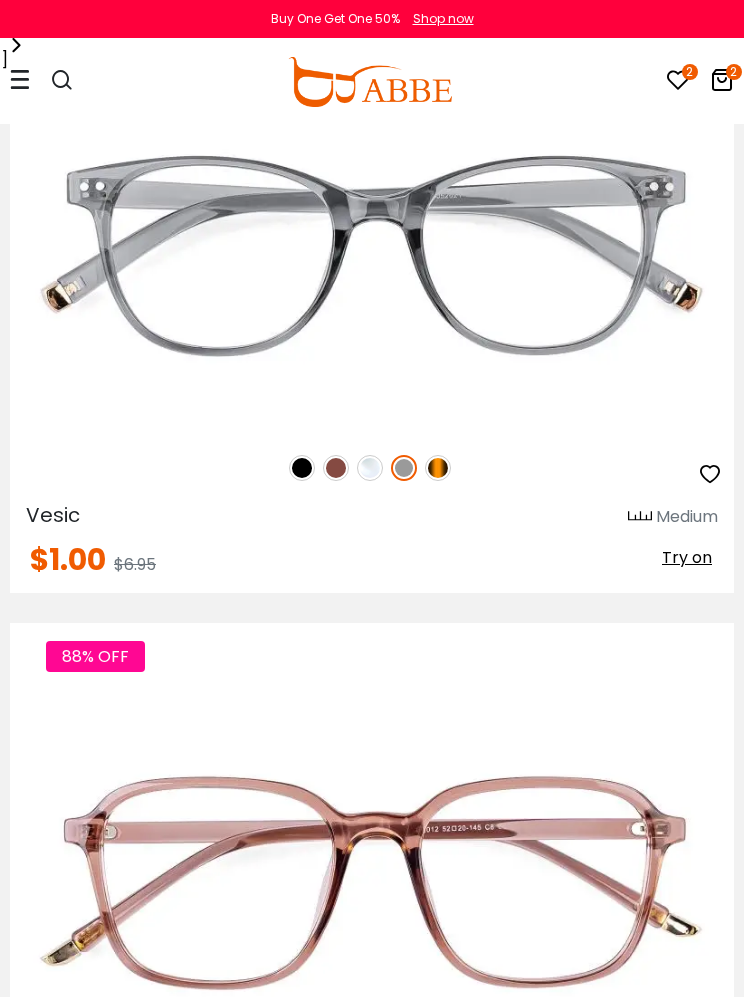 scroll, scrollTop: 5088, scrollLeft: 0, axis: vertical 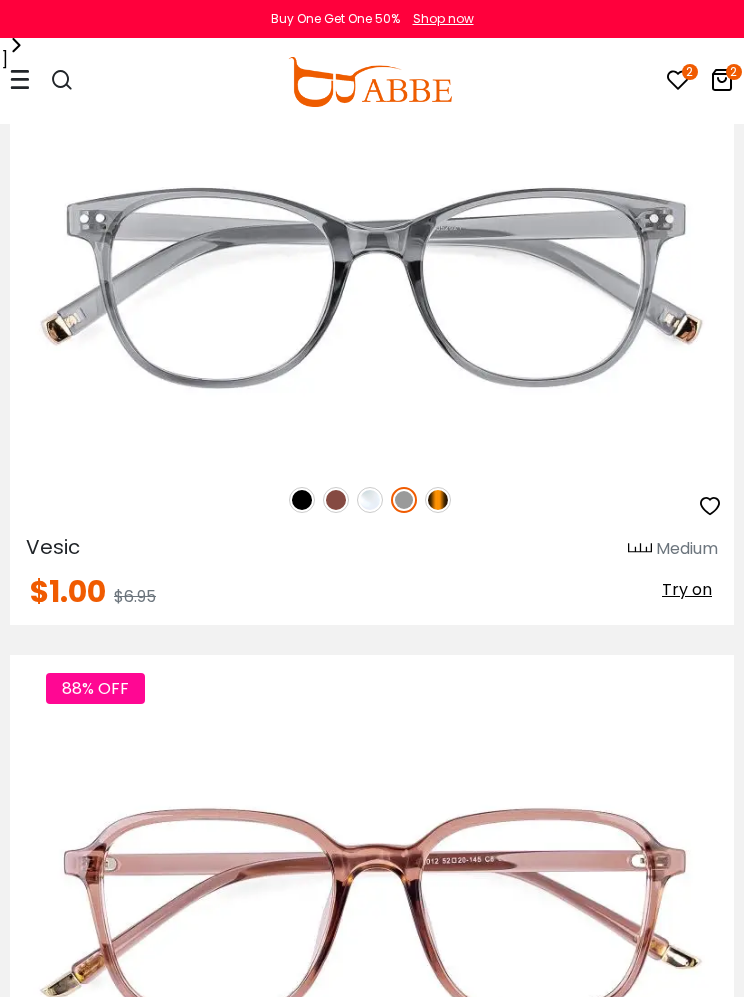 click at bounding box center (370, 500) 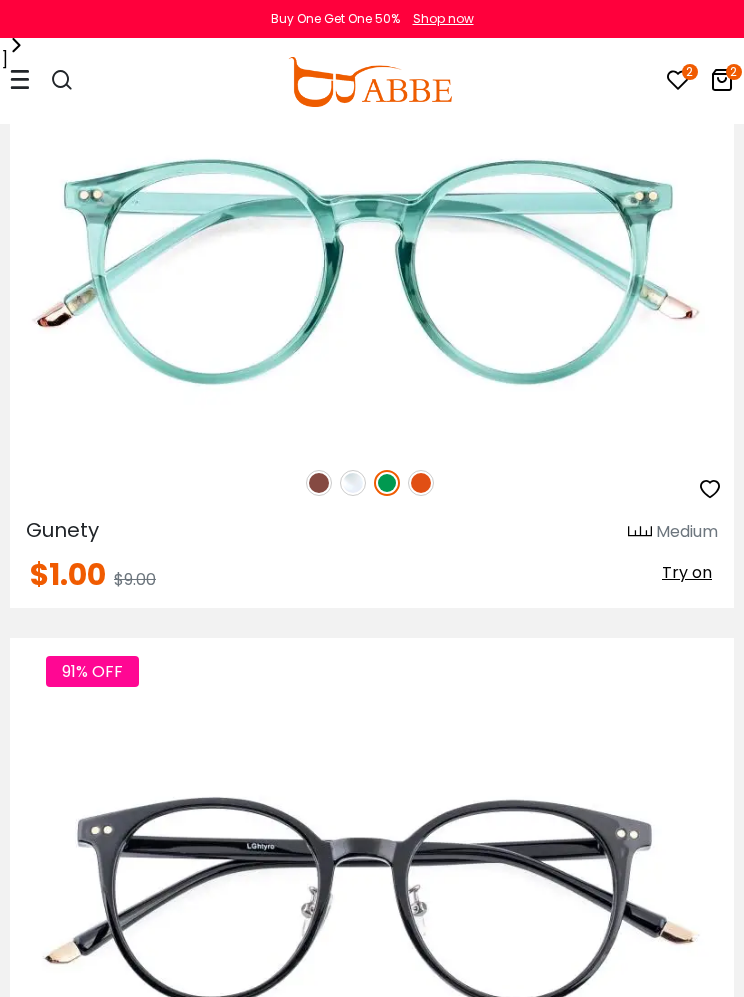scroll, scrollTop: 12513, scrollLeft: 0, axis: vertical 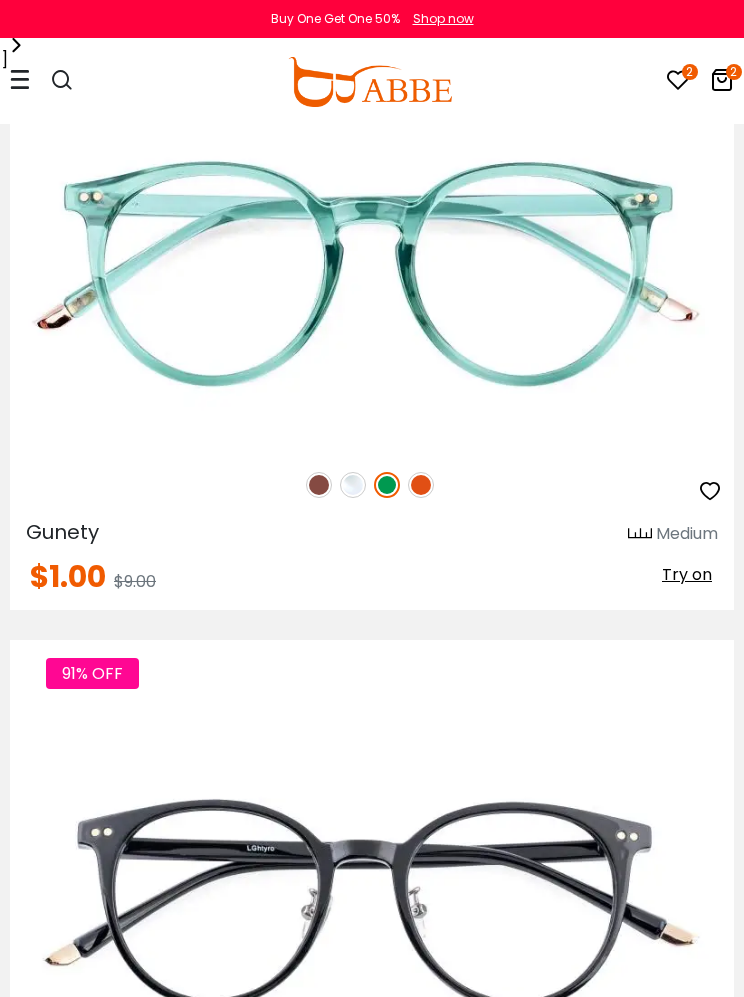click at bounding box center (353, 485) 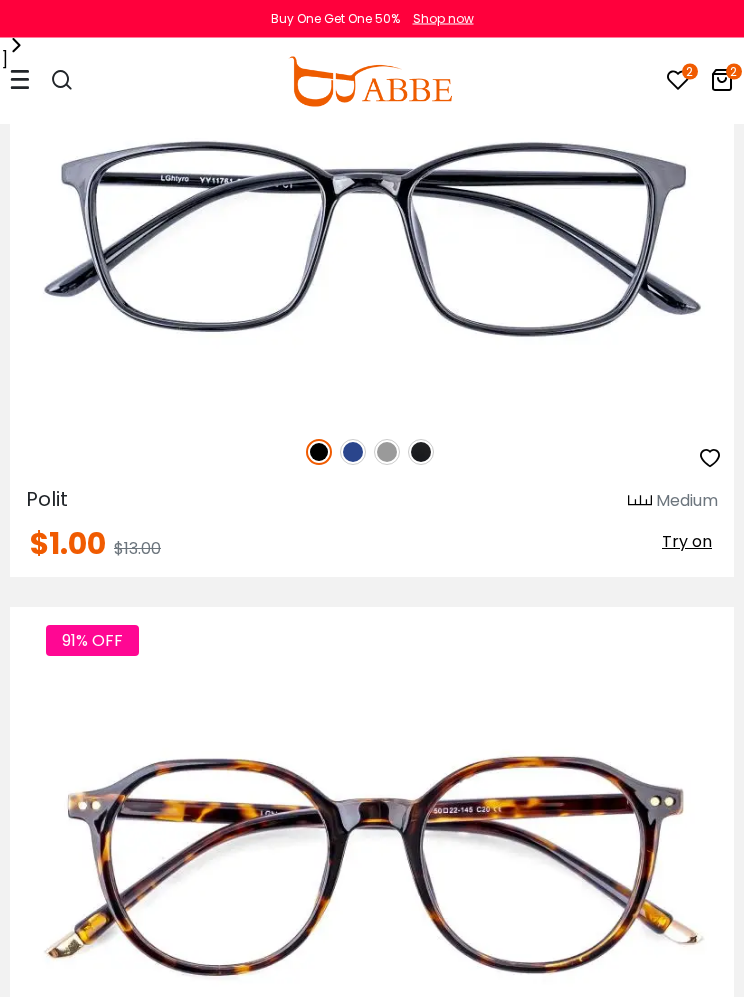 scroll, scrollTop: 13794, scrollLeft: 0, axis: vertical 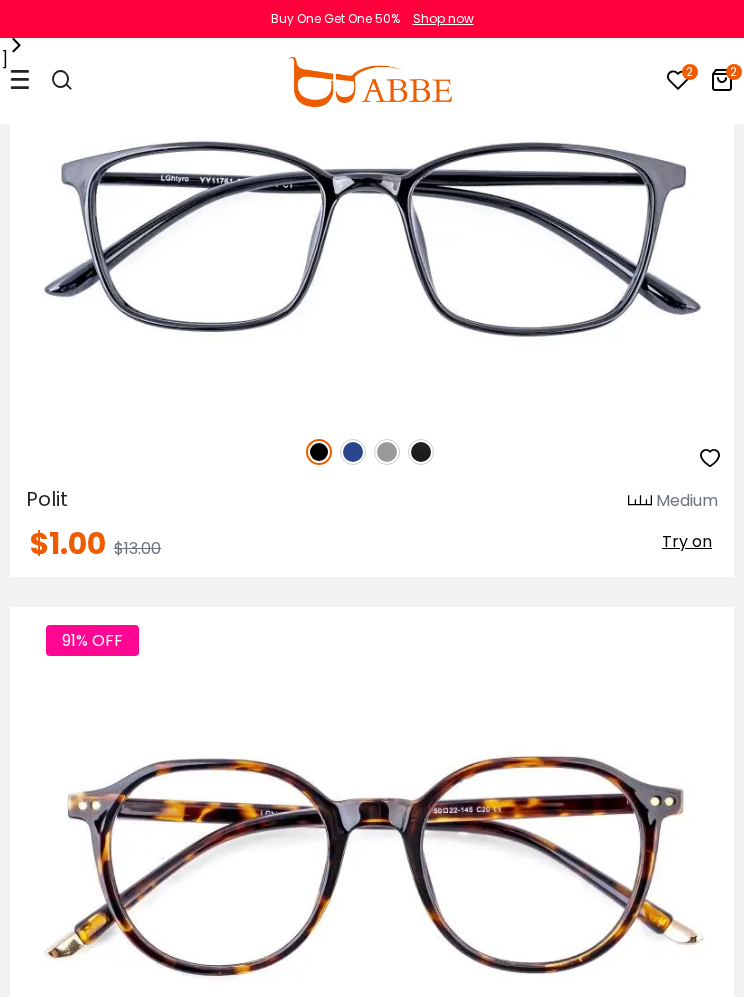 click at bounding box center (387, 452) 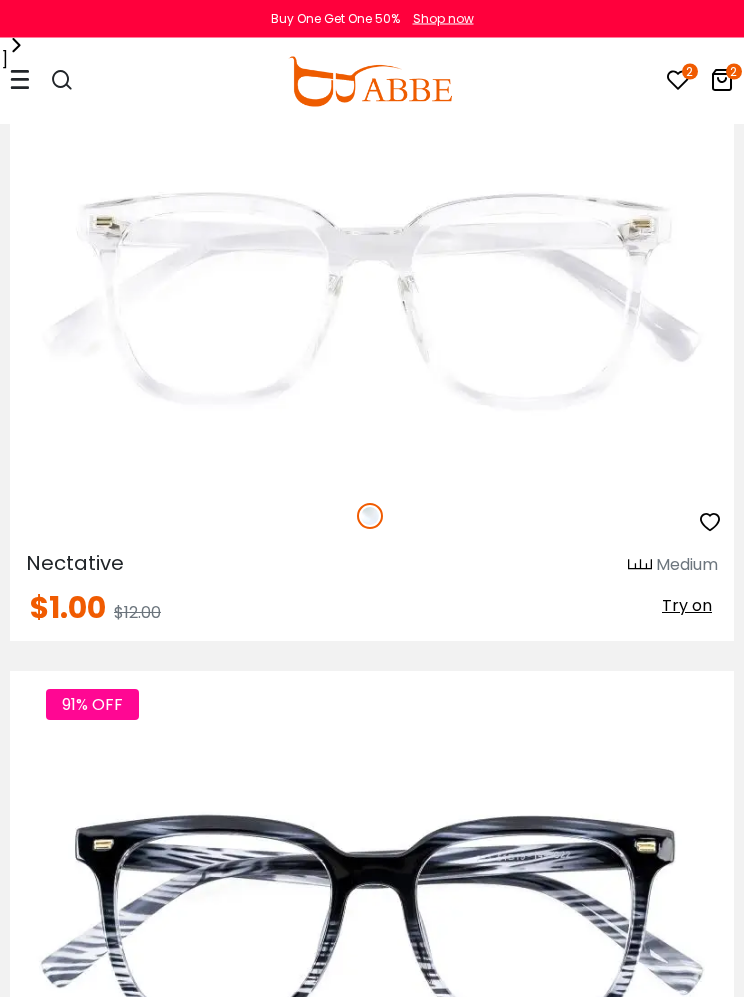 scroll, scrollTop: 17427, scrollLeft: 0, axis: vertical 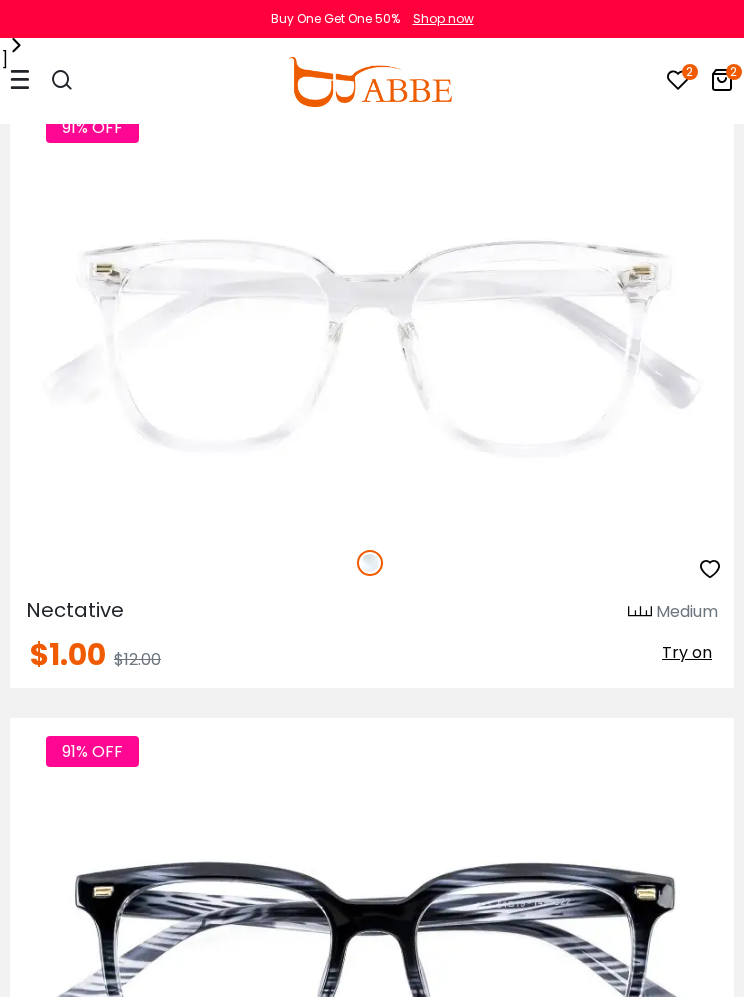 click at bounding box center [0, 0] 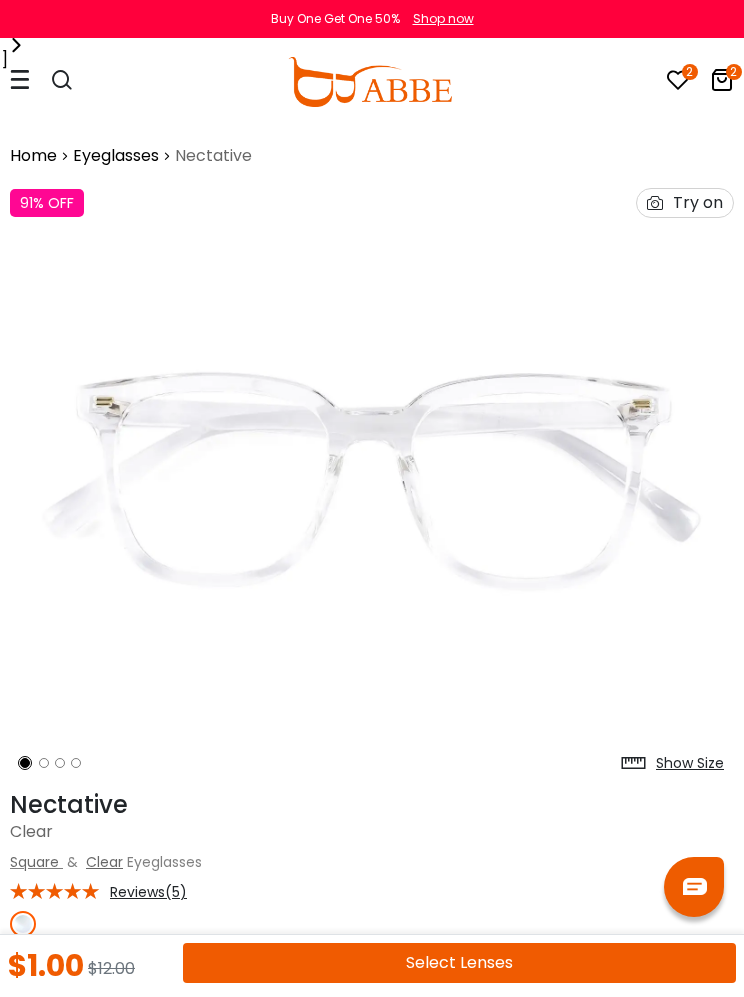 scroll, scrollTop: 0, scrollLeft: 0, axis: both 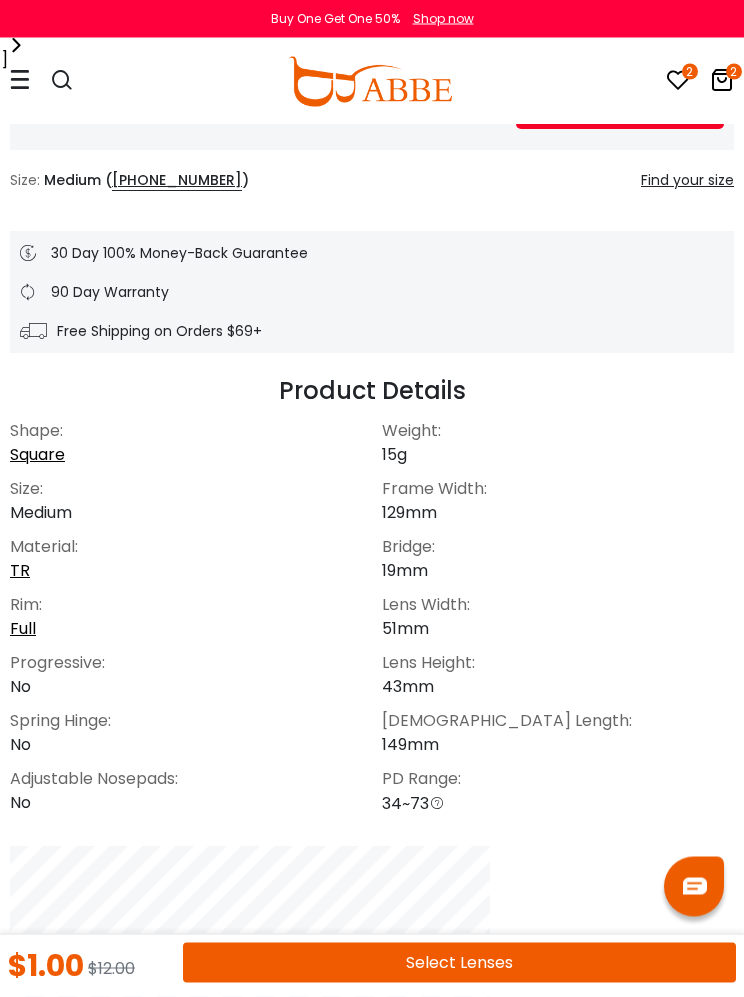 click at bounding box center [722, 80] 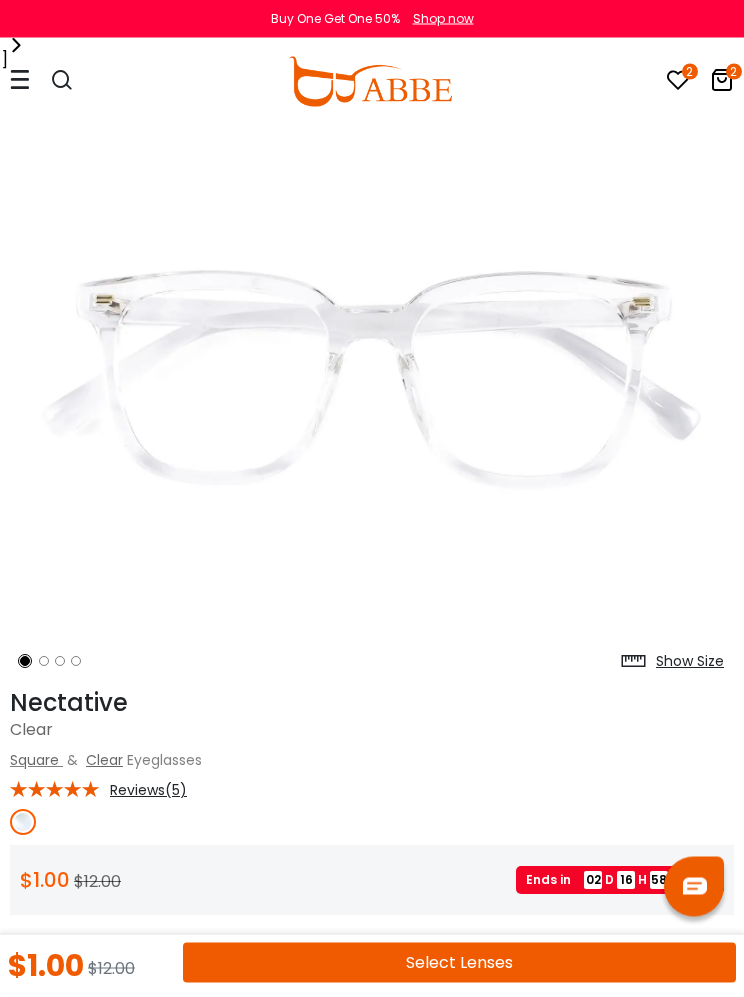 scroll, scrollTop: 0, scrollLeft: 0, axis: both 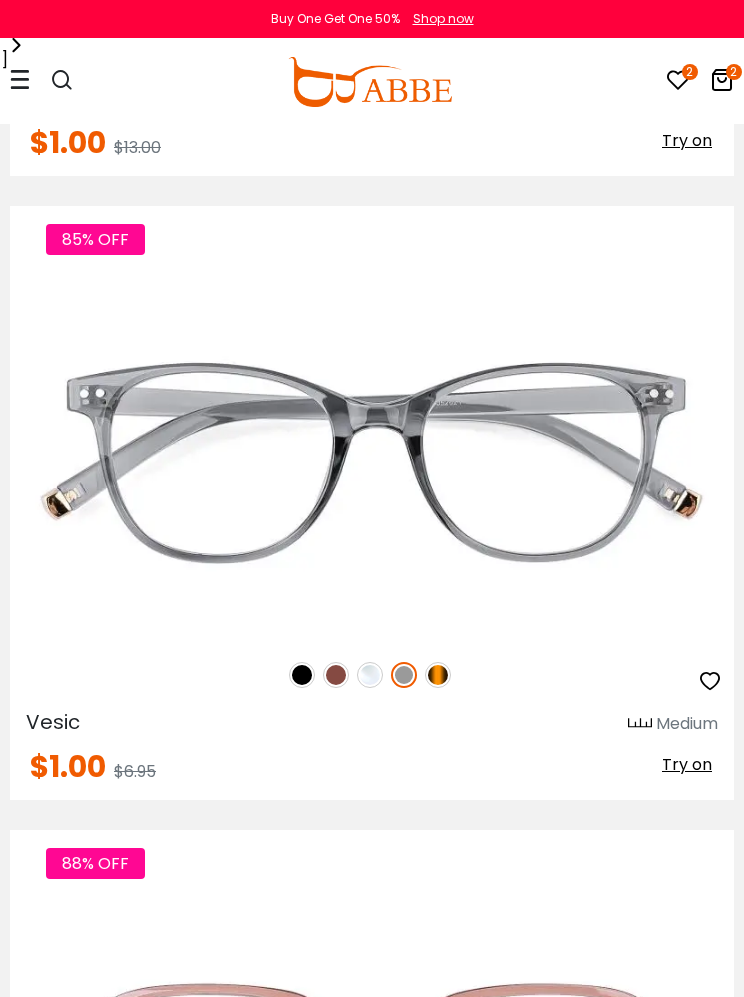 click at bounding box center (370, 675) 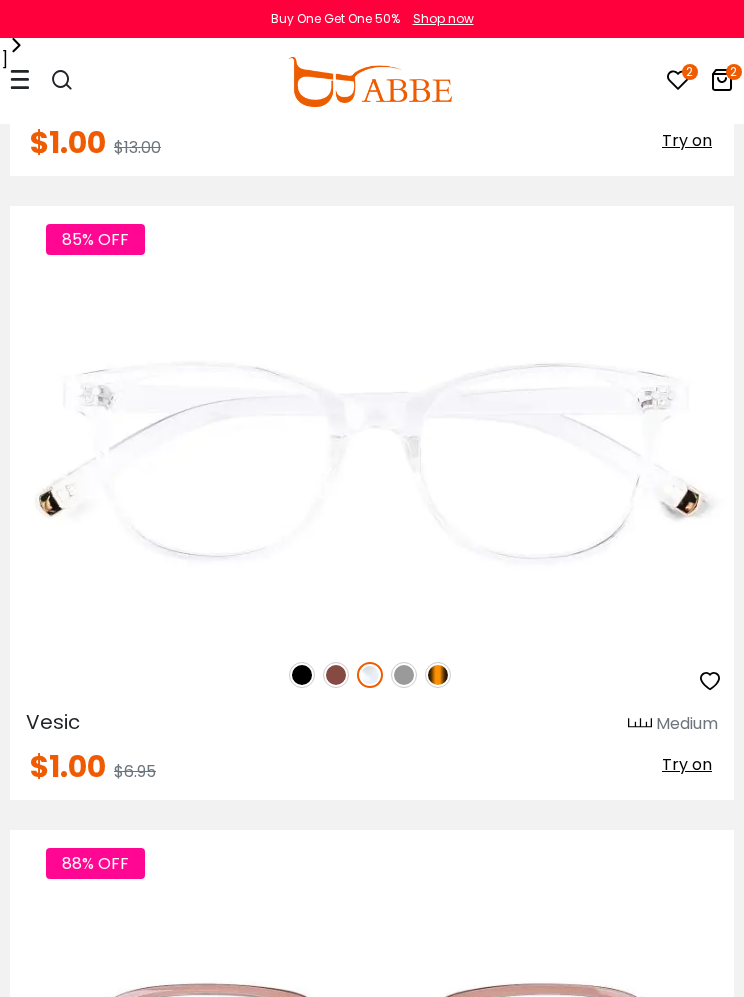 click at bounding box center (0, 0) 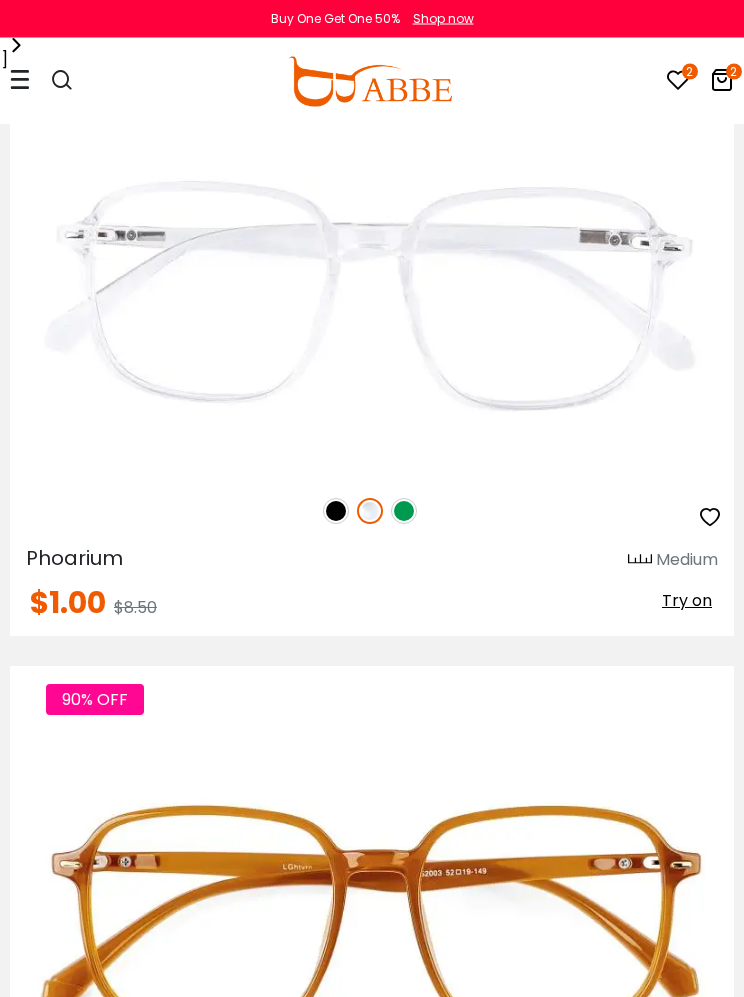 scroll, scrollTop: 6325, scrollLeft: 0, axis: vertical 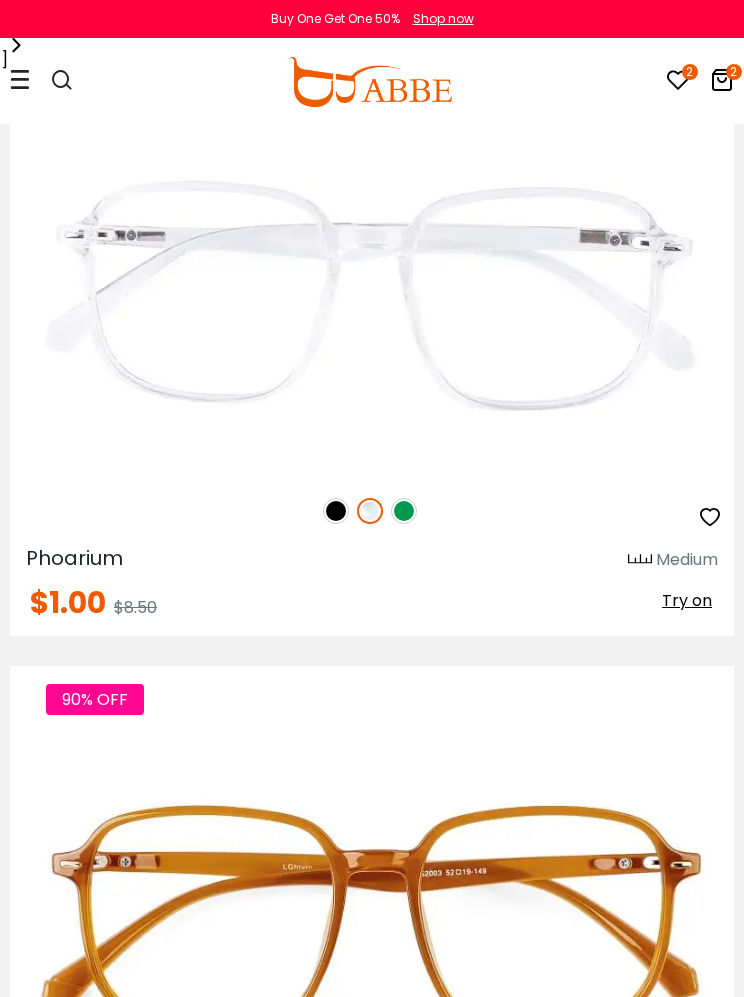 click on "88% OFF" at bounding box center [372, 511] 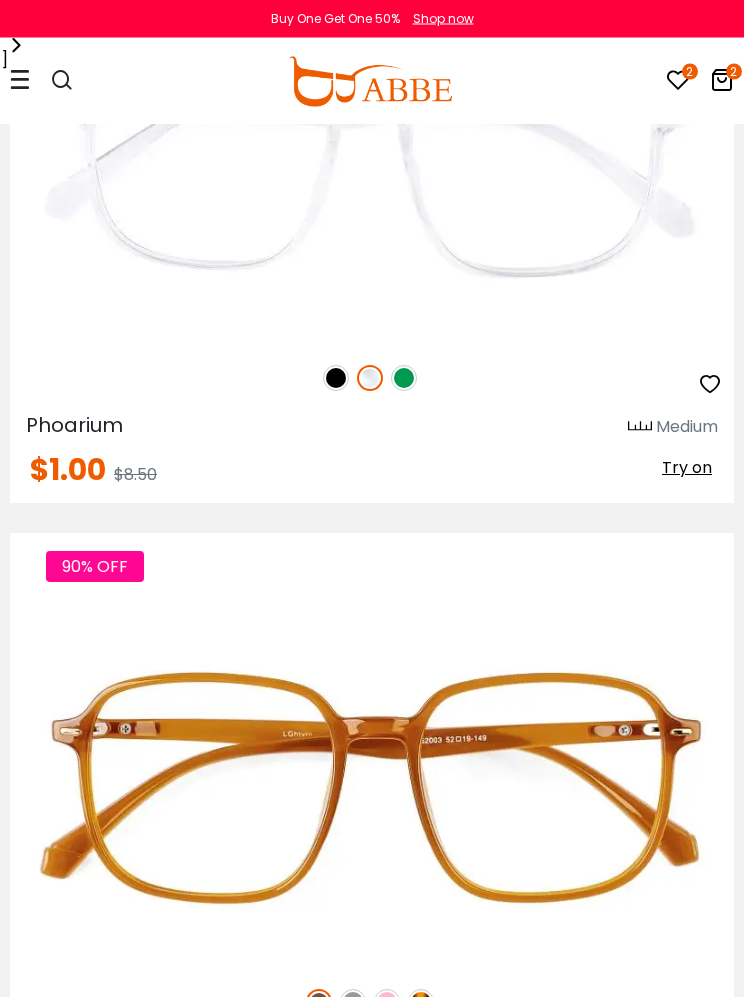 scroll, scrollTop: 6436, scrollLeft: 0, axis: vertical 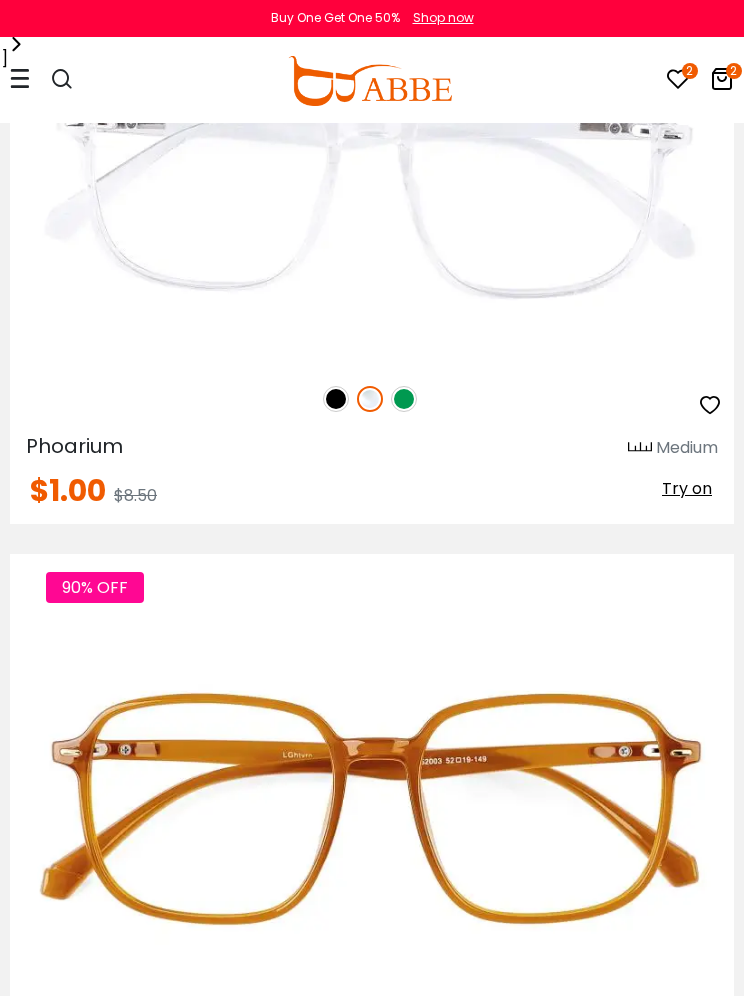 click at bounding box center (0, 0) 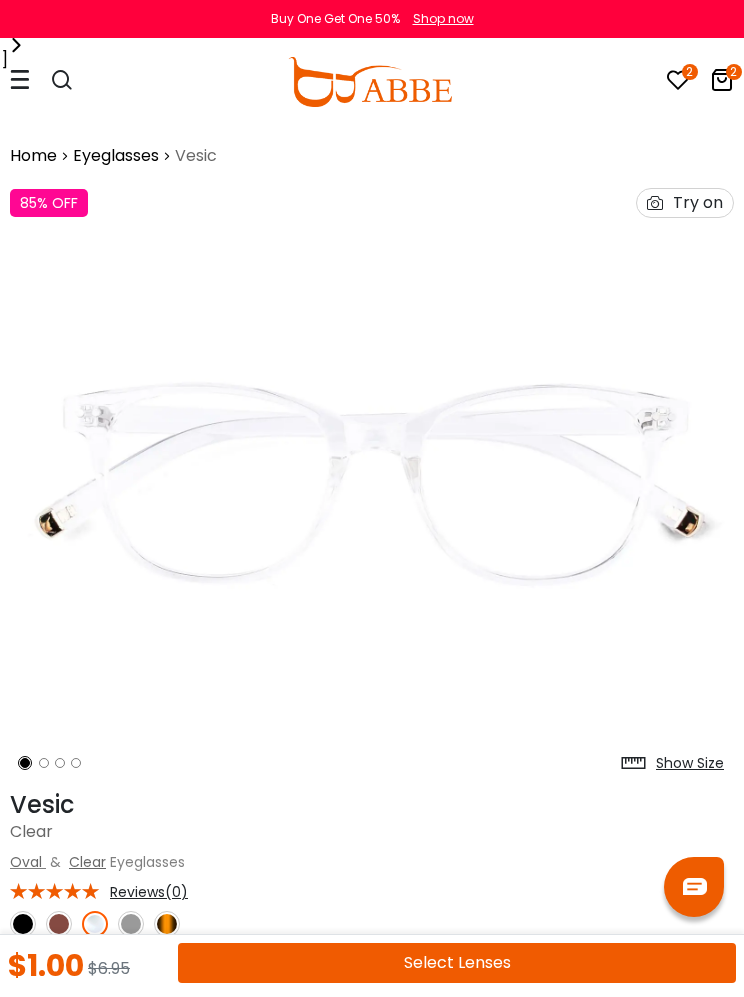 scroll, scrollTop: 0, scrollLeft: 0, axis: both 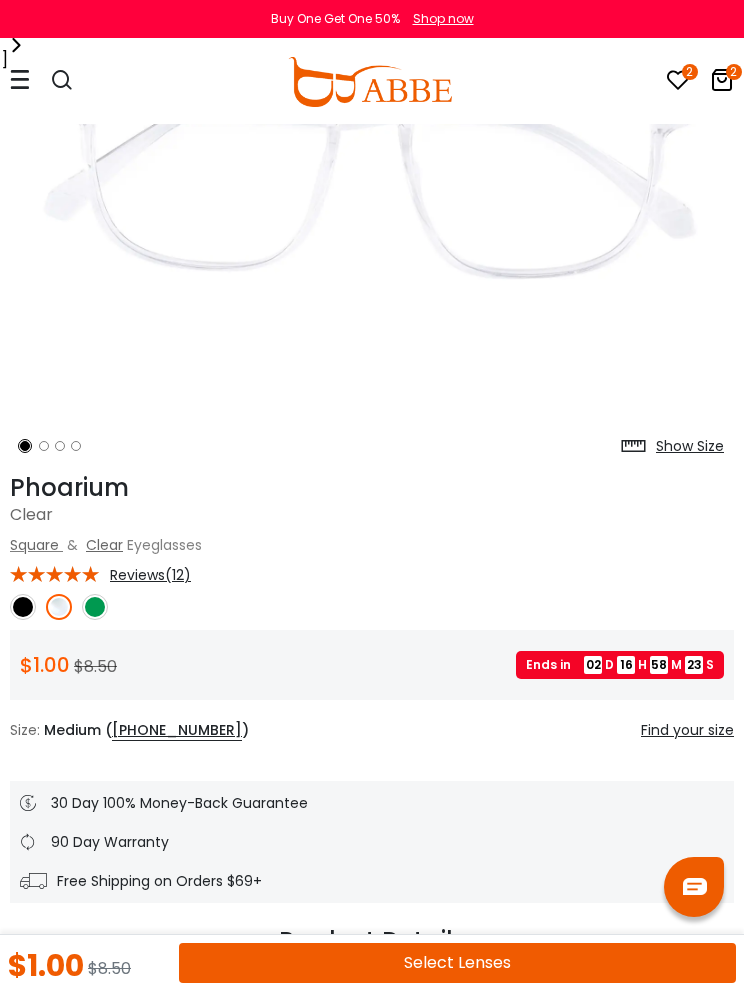 click on "Select Lenses" at bounding box center (457, 963) 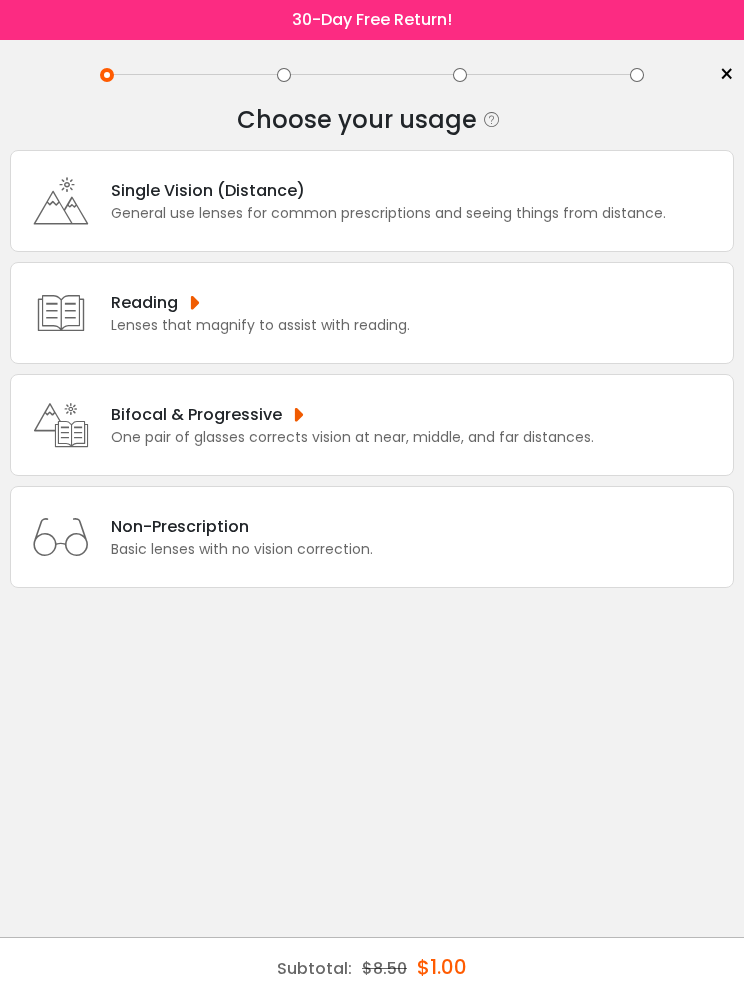 scroll, scrollTop: 0, scrollLeft: 0, axis: both 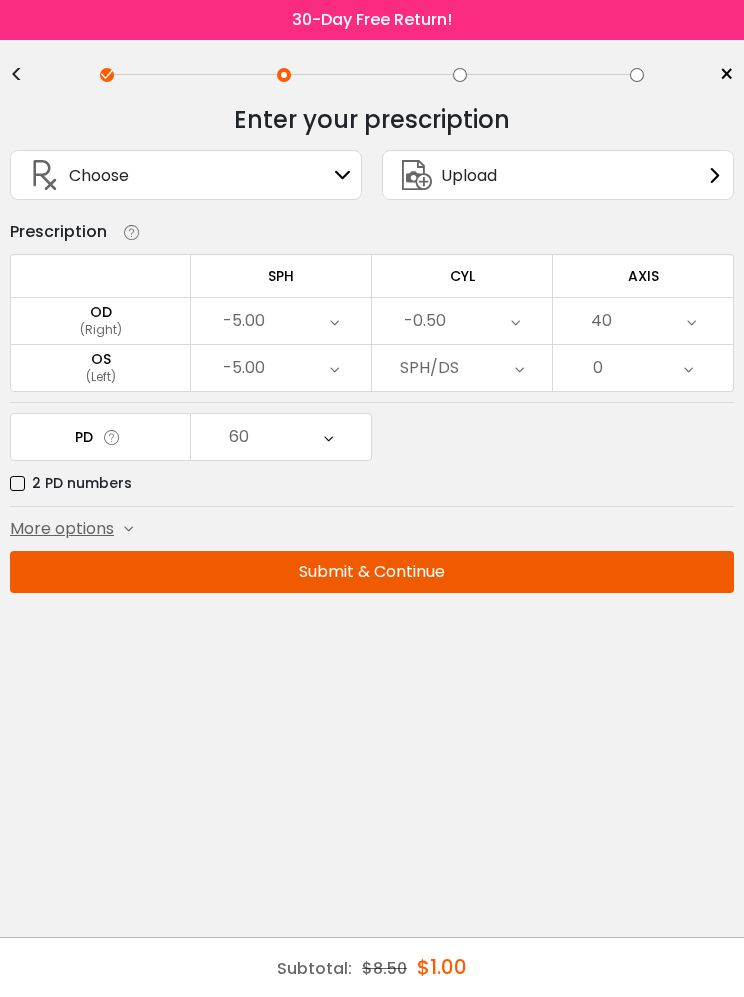 click on "Submit & Continue" at bounding box center (372, 572) 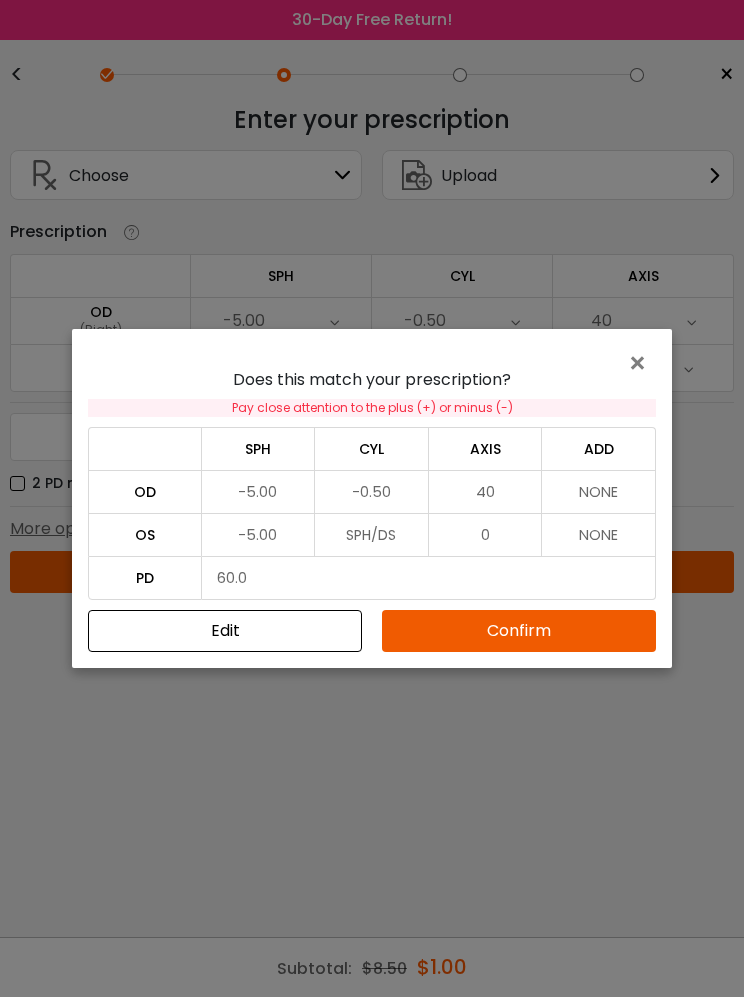 click on "Confirm" at bounding box center [519, 631] 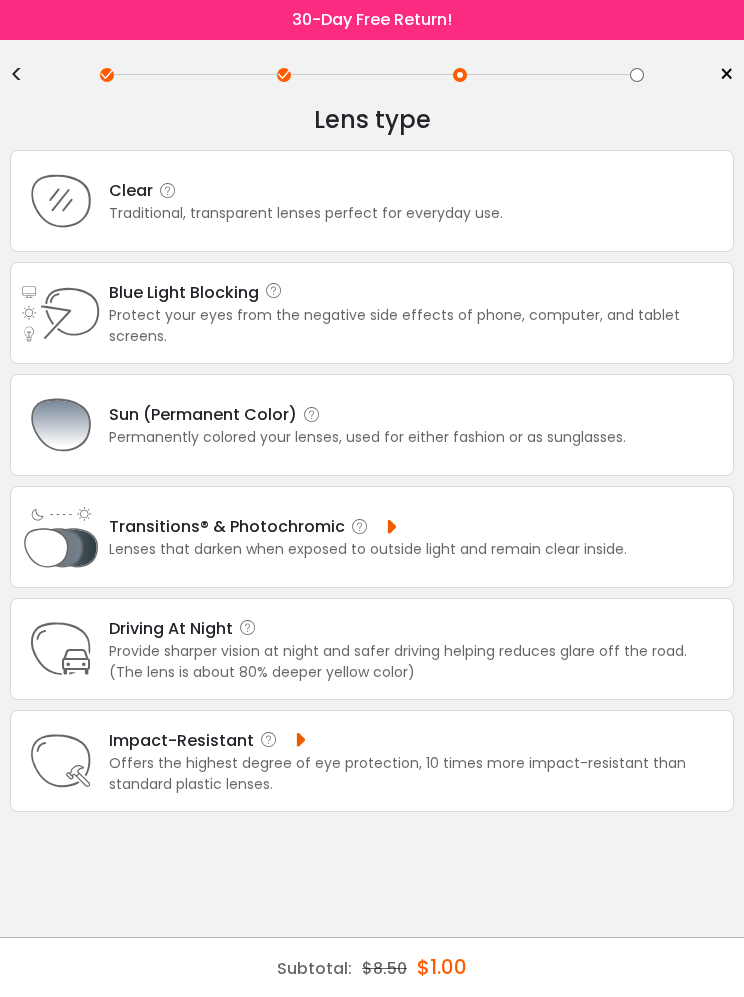 click on "Permanently colored your lenses,  used for either fashion or as sunglasses." at bounding box center [367, 437] 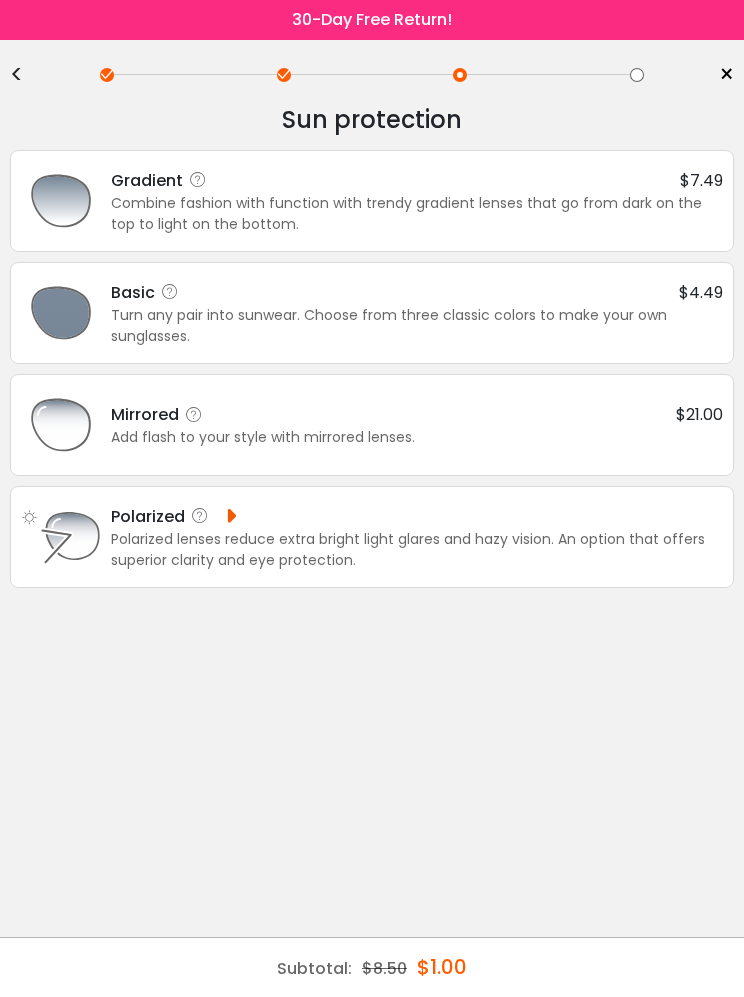 click on "Basic
$4.49" at bounding box center (417, 292) 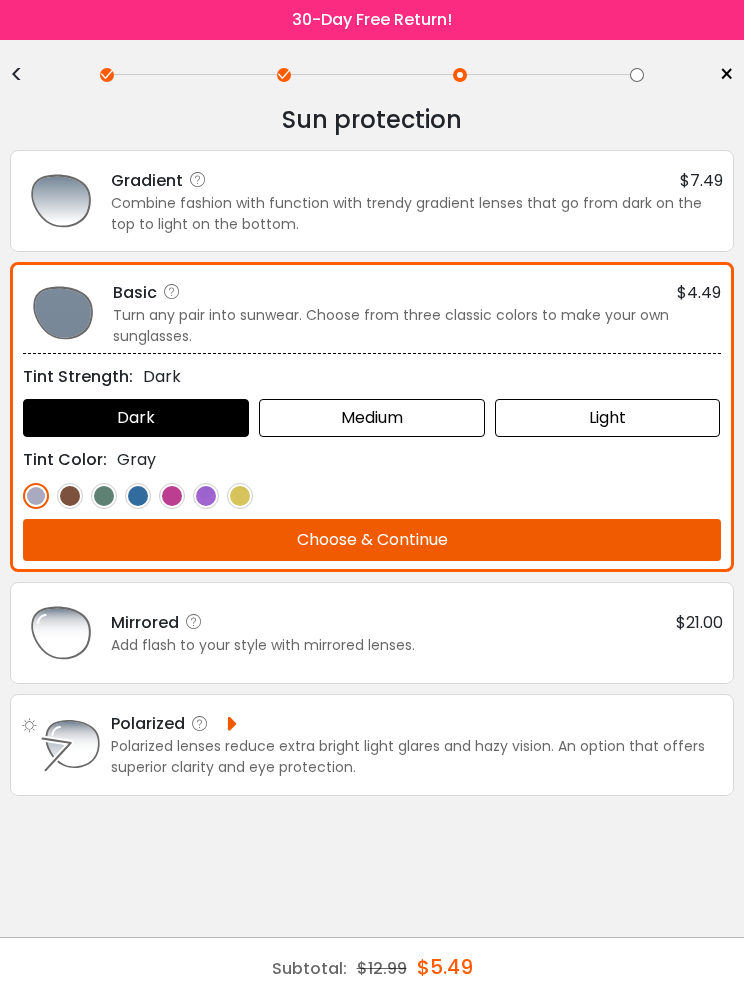 click at bounding box center (70, 496) 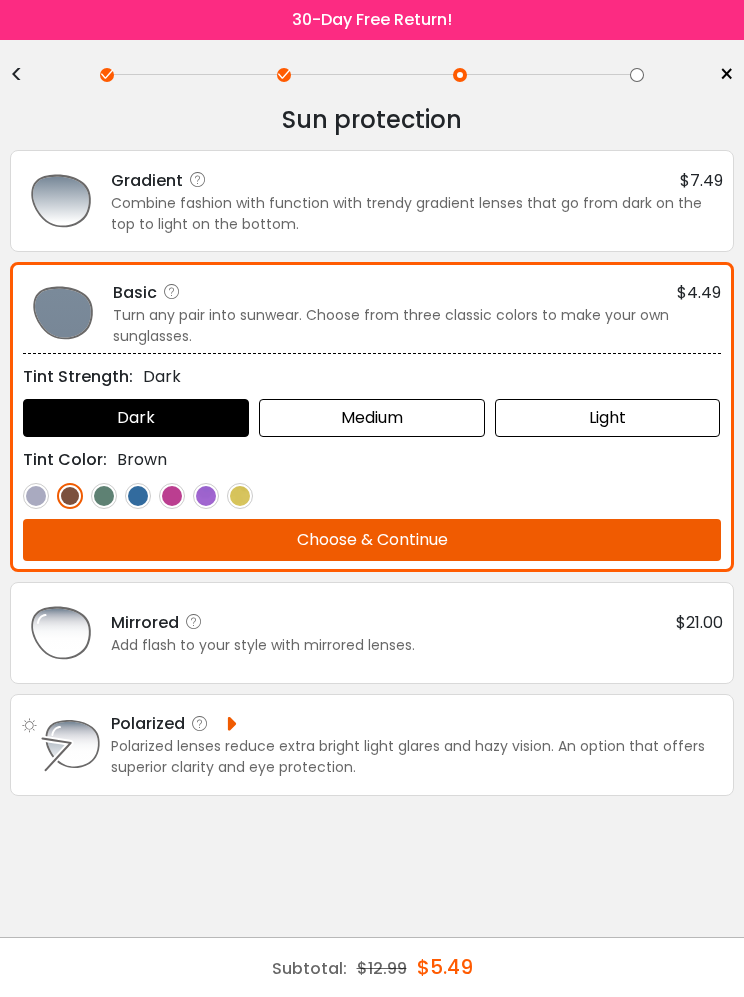 click at bounding box center (104, 496) 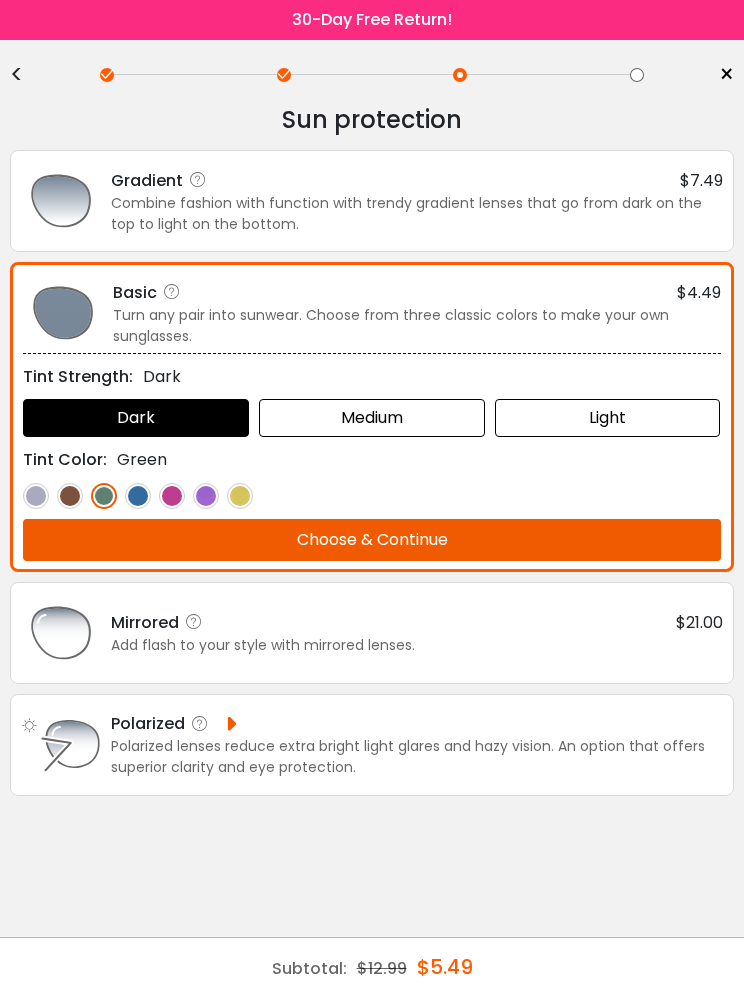 click at bounding box center [138, 496] 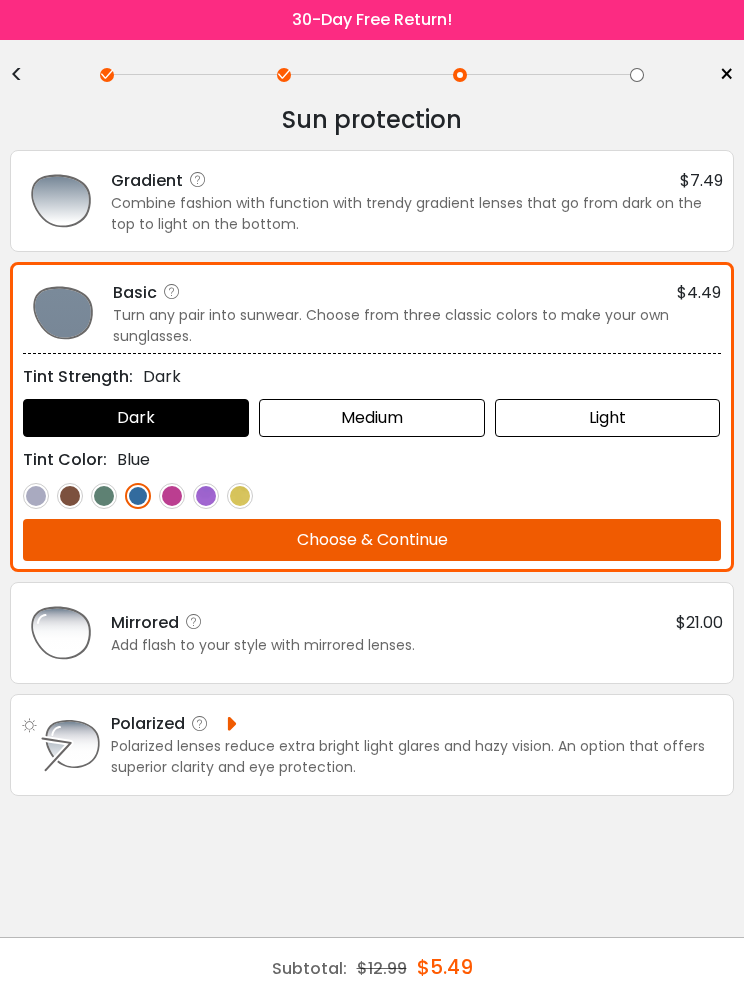 click at bounding box center [172, 496] 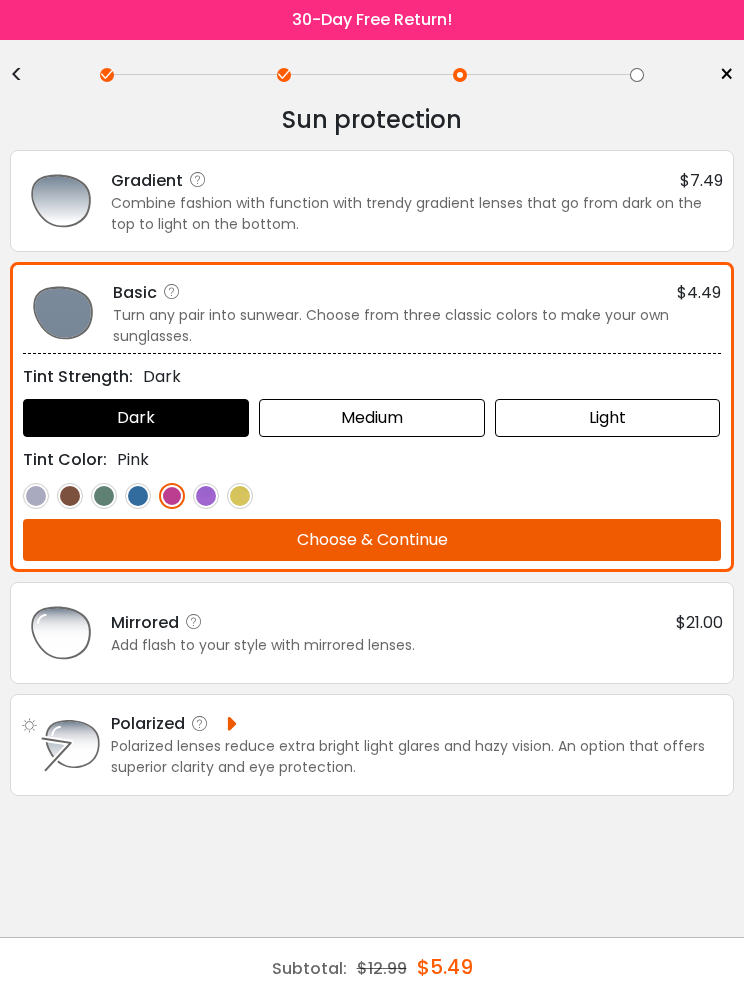 click at bounding box center (206, 496) 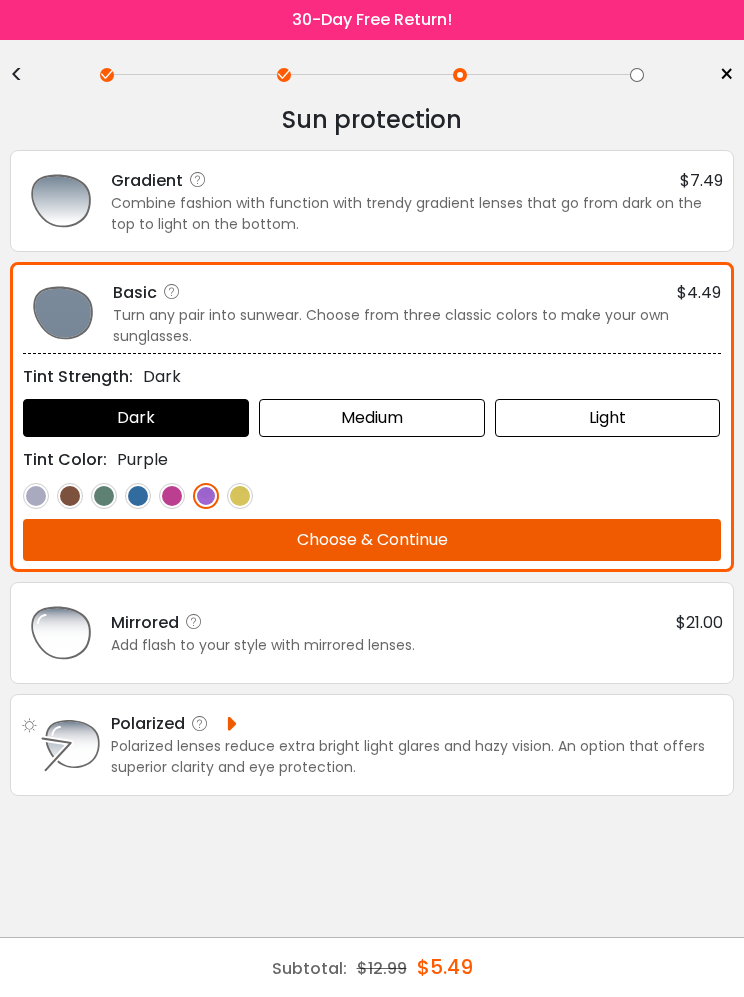click at bounding box center [240, 496] 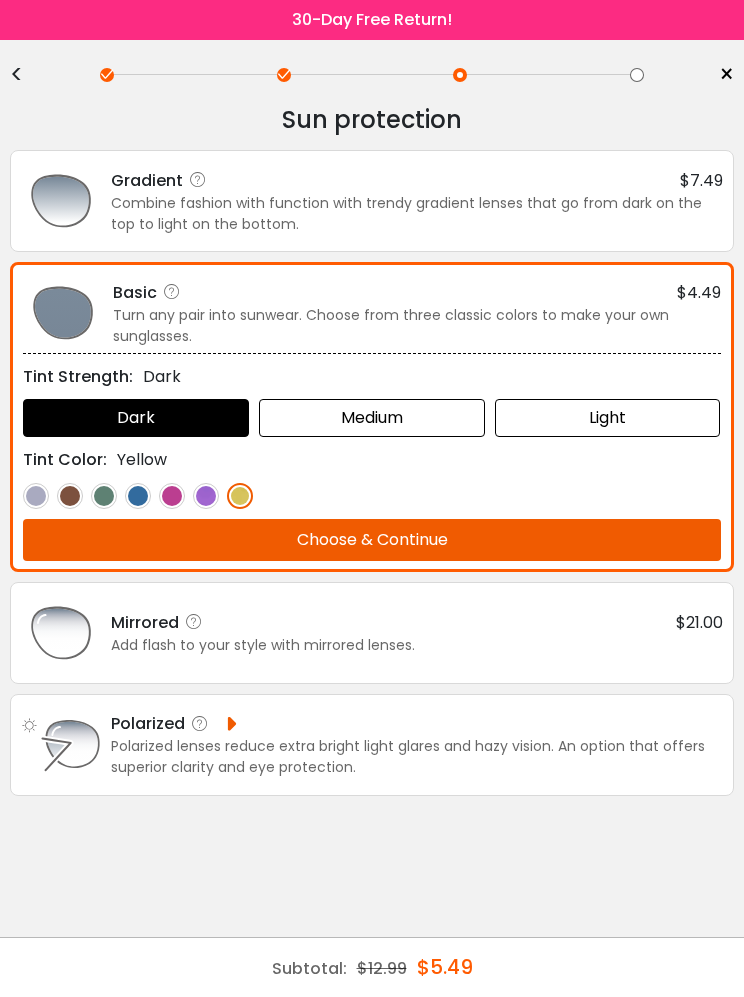 click at bounding box center (138, 496) 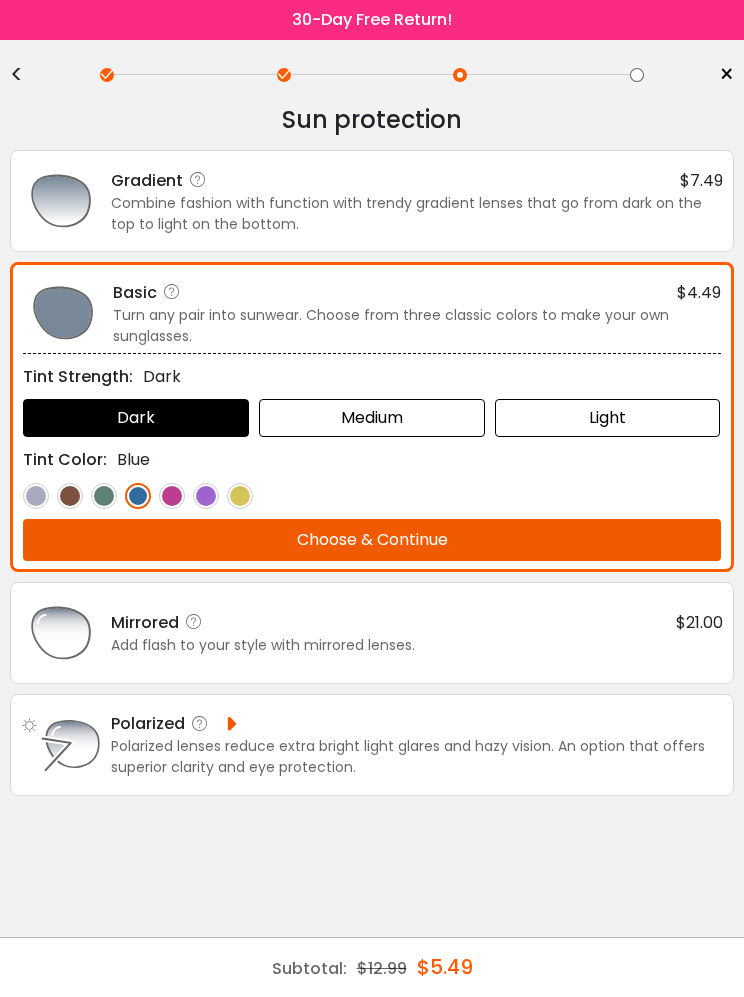 click at bounding box center (240, 496) 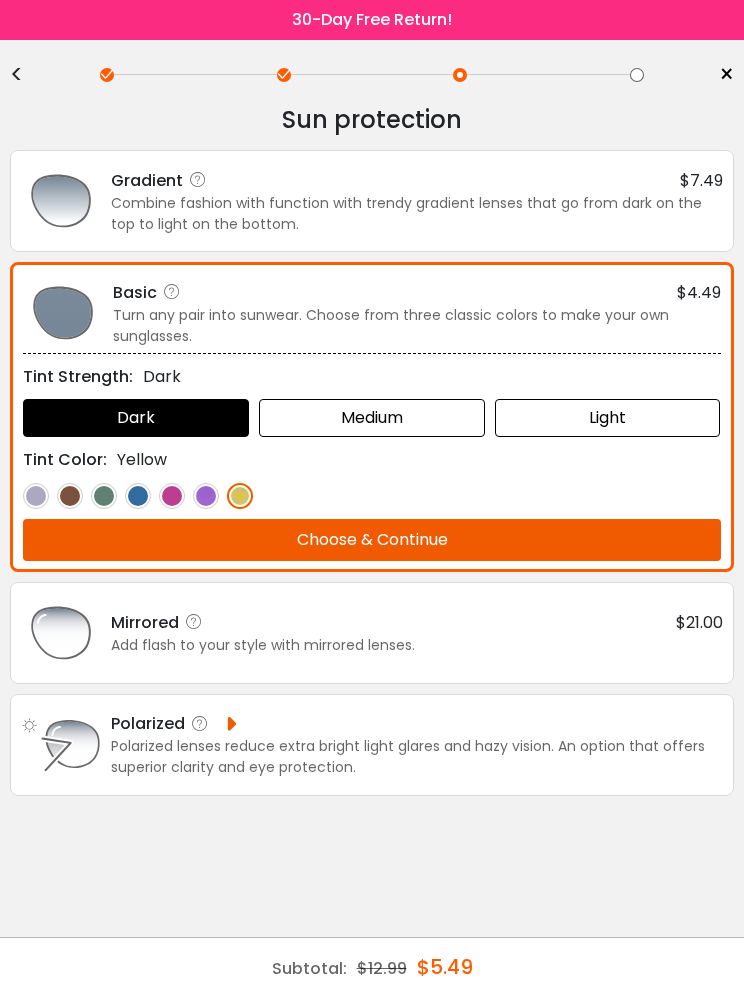 click at bounding box center (206, 496) 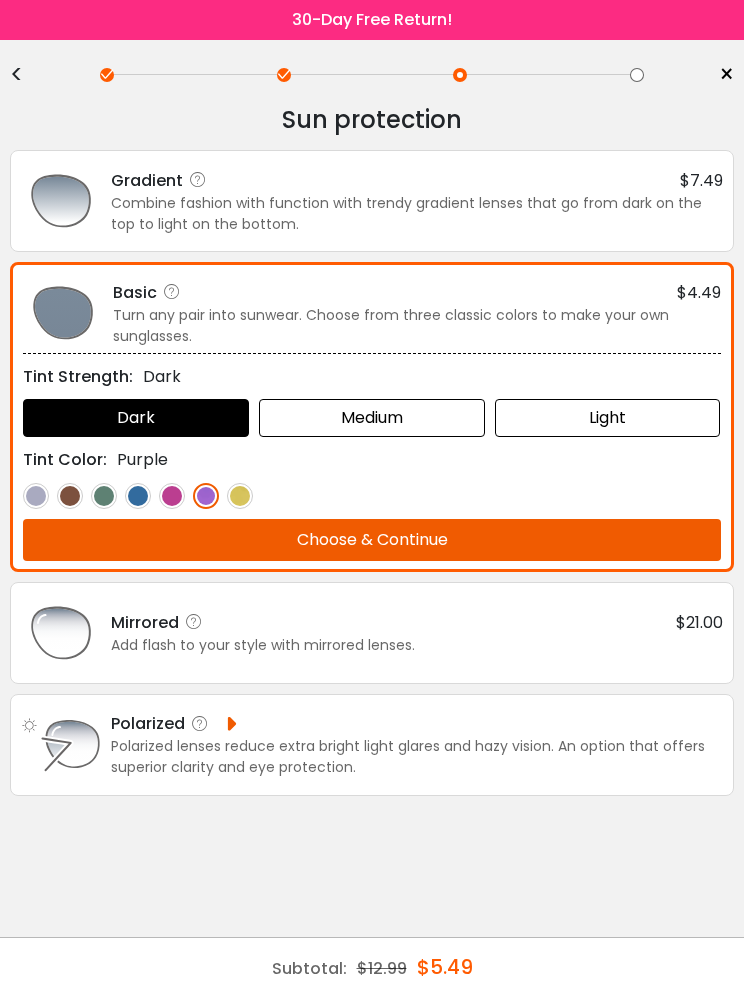 click at bounding box center [172, 496] 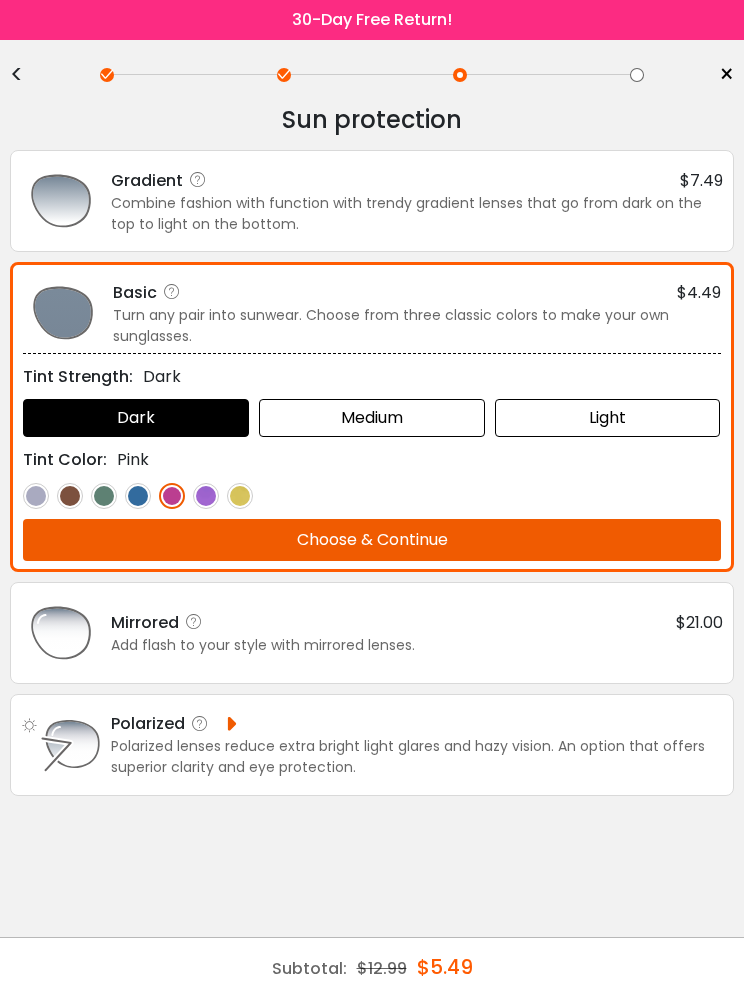 click at bounding box center [138, 496] 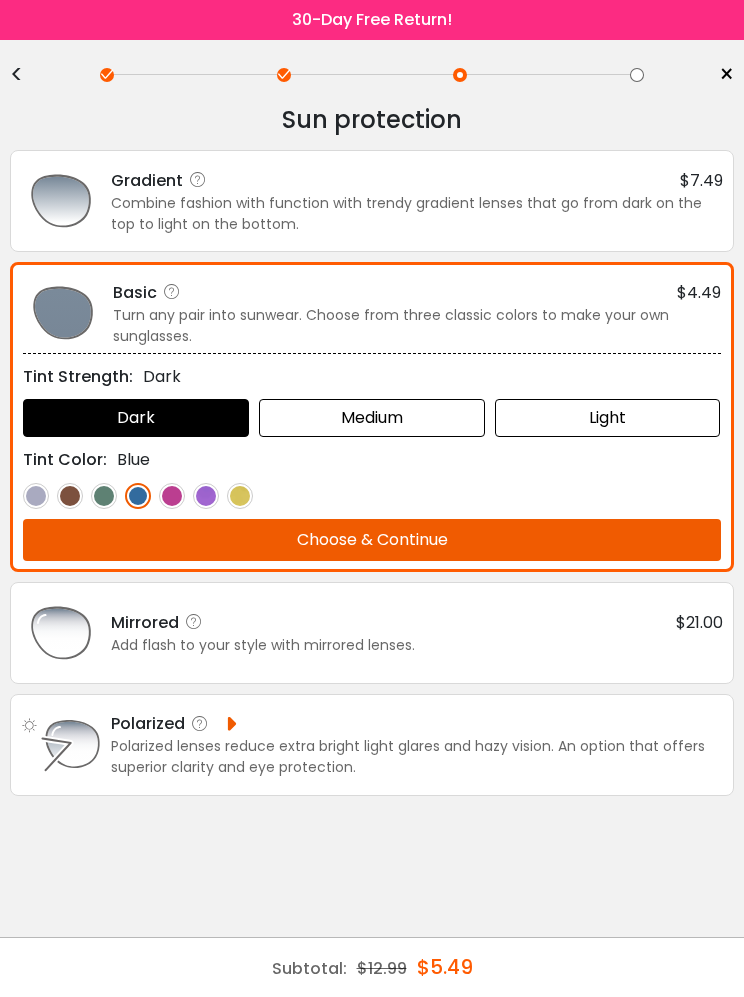 click at bounding box center (104, 496) 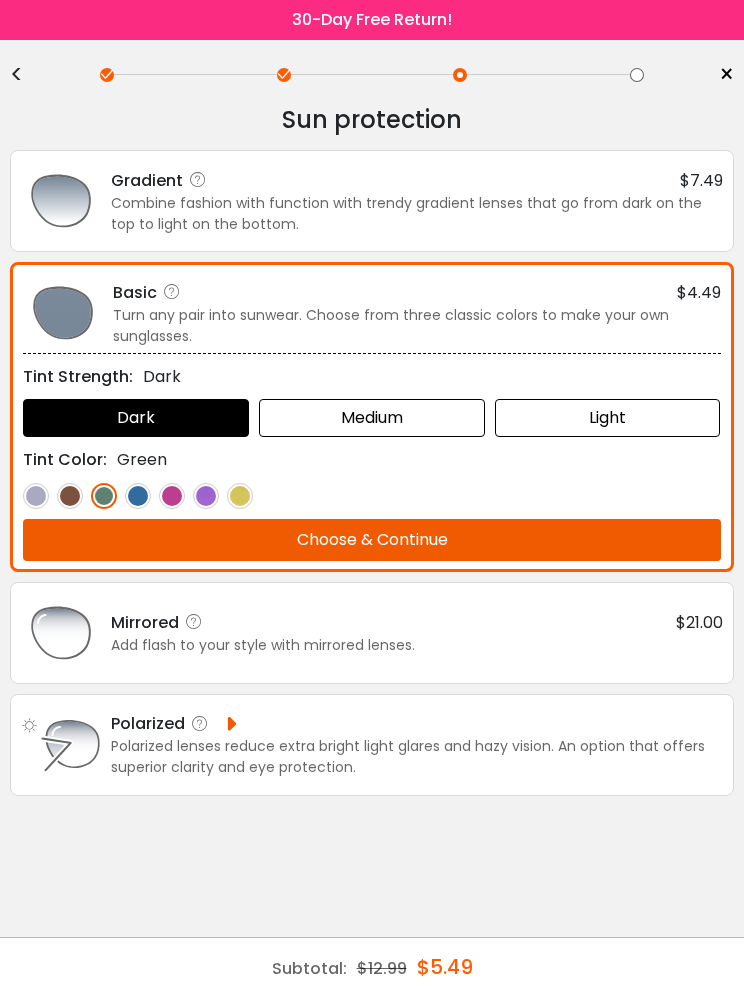 click at bounding box center [70, 496] 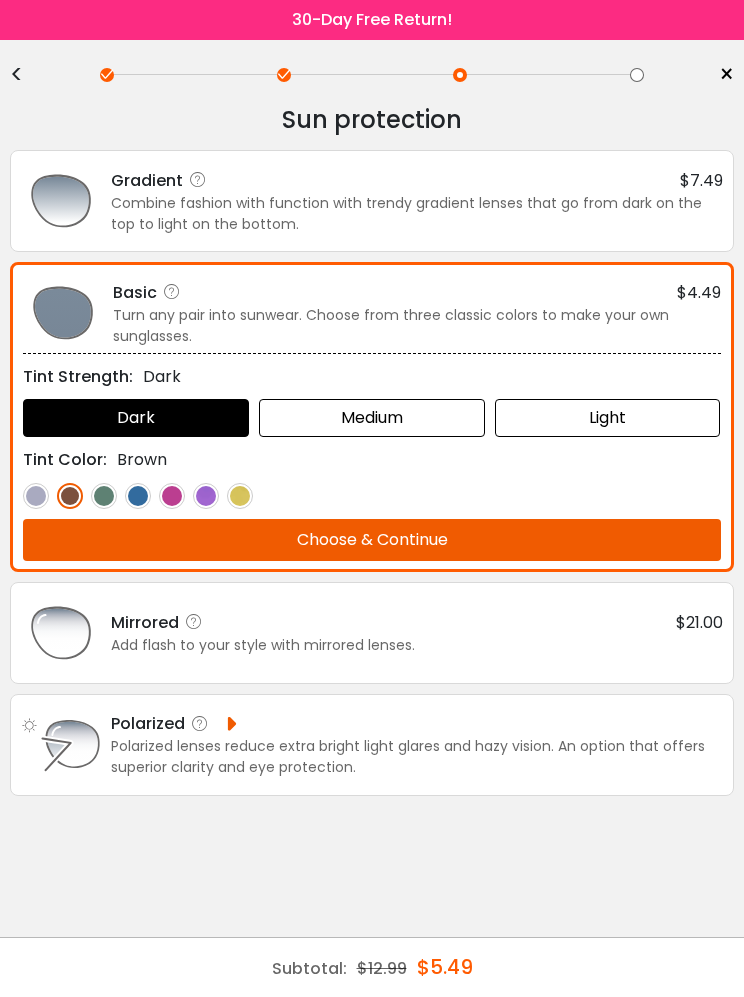 click at bounding box center [70, 496] 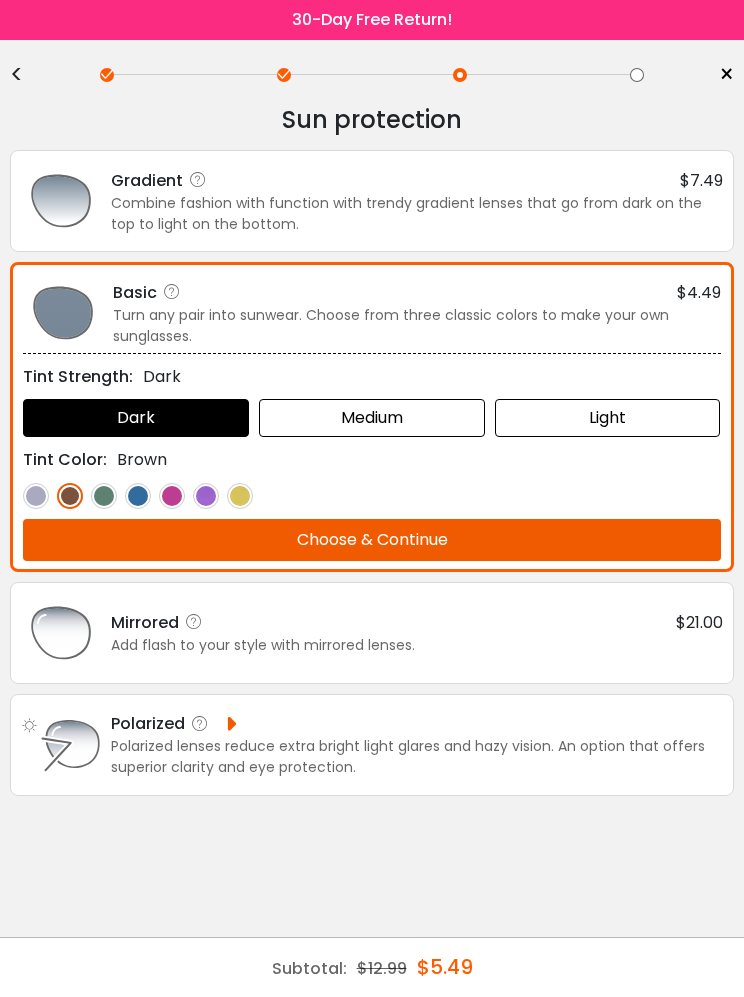 click at bounding box center (104, 496) 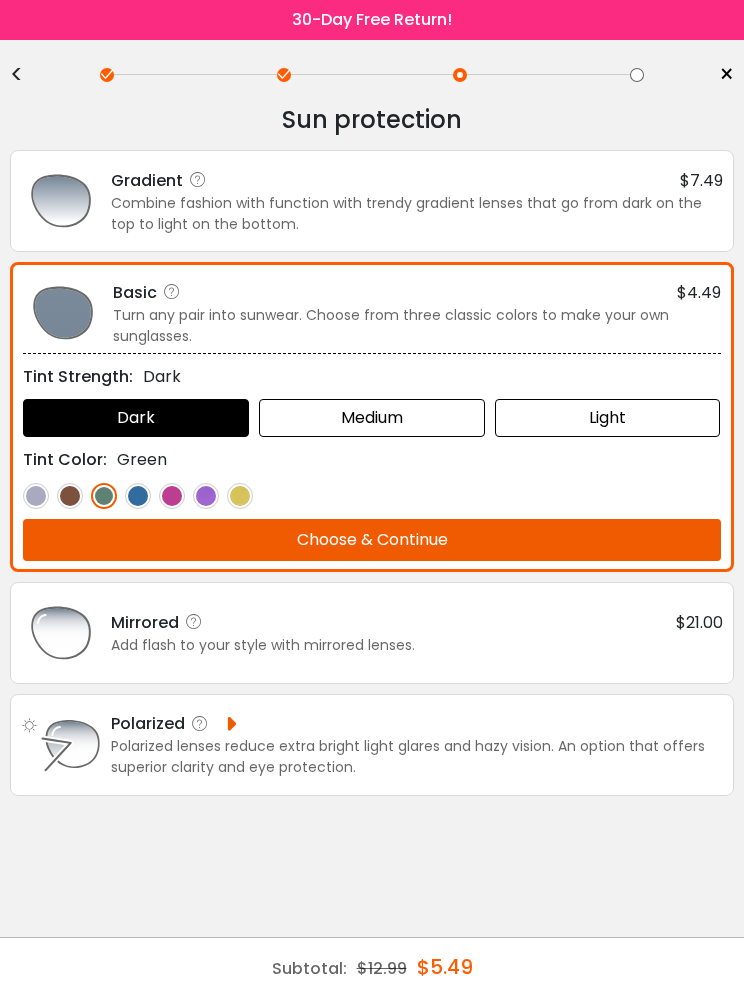click at bounding box center (138, 496) 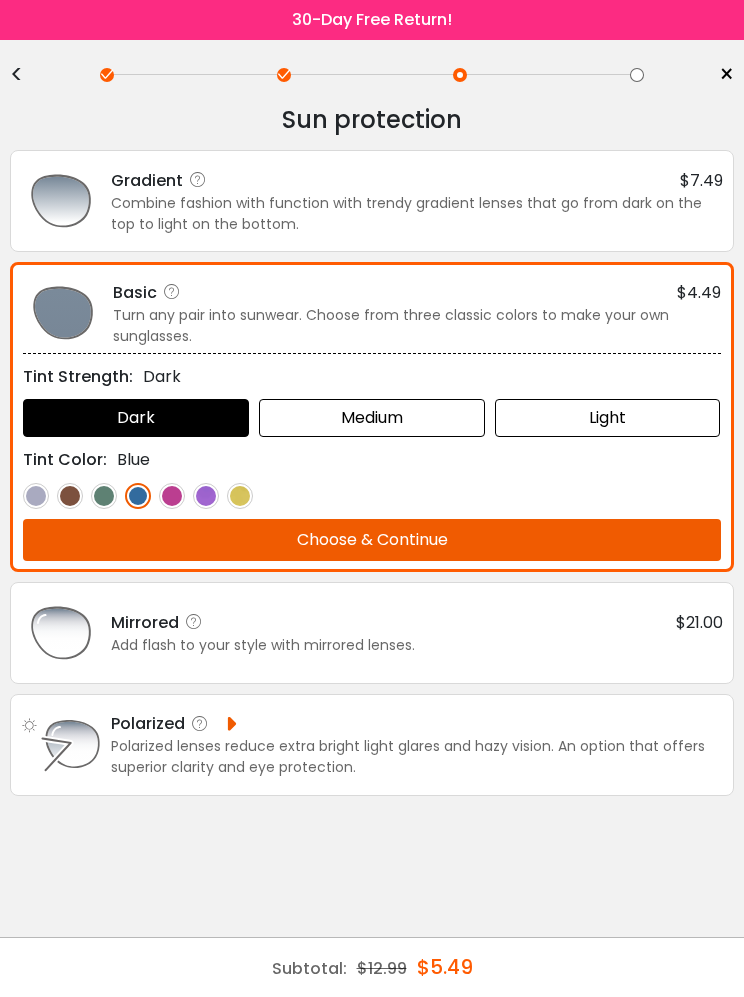 click at bounding box center [172, 496] 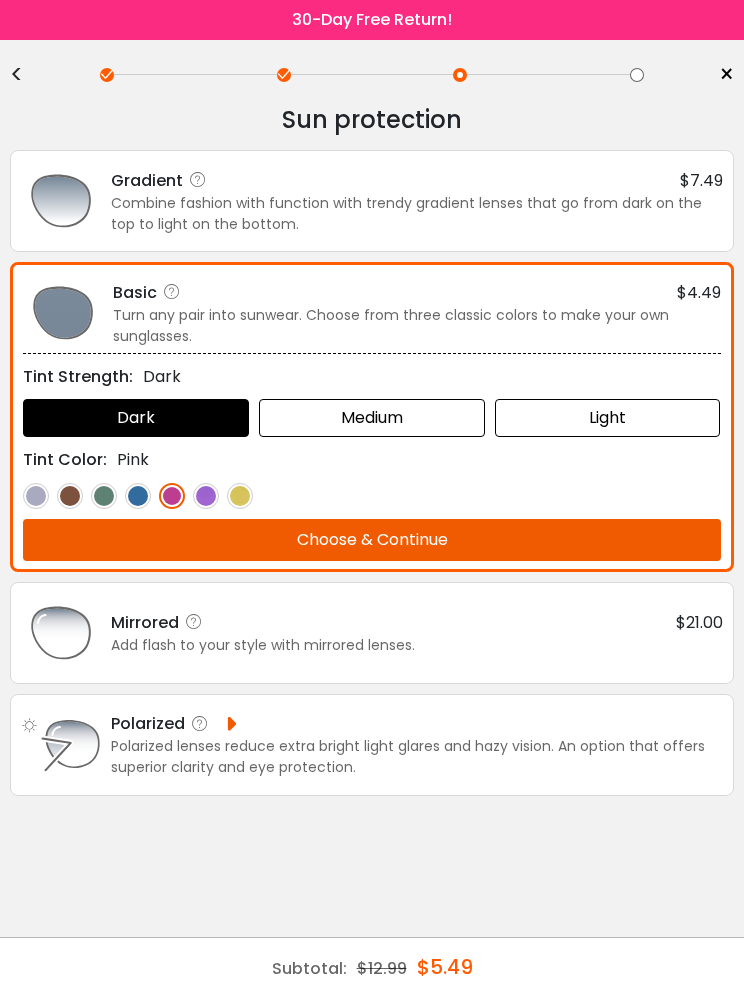 click at bounding box center [206, 496] 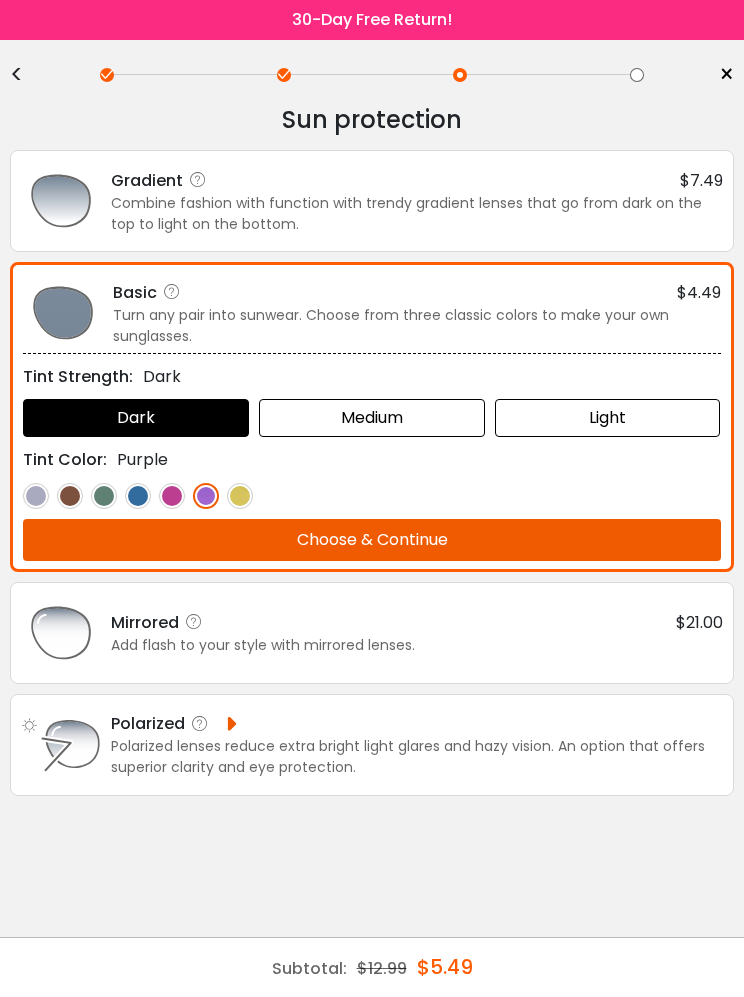 click at bounding box center [240, 496] 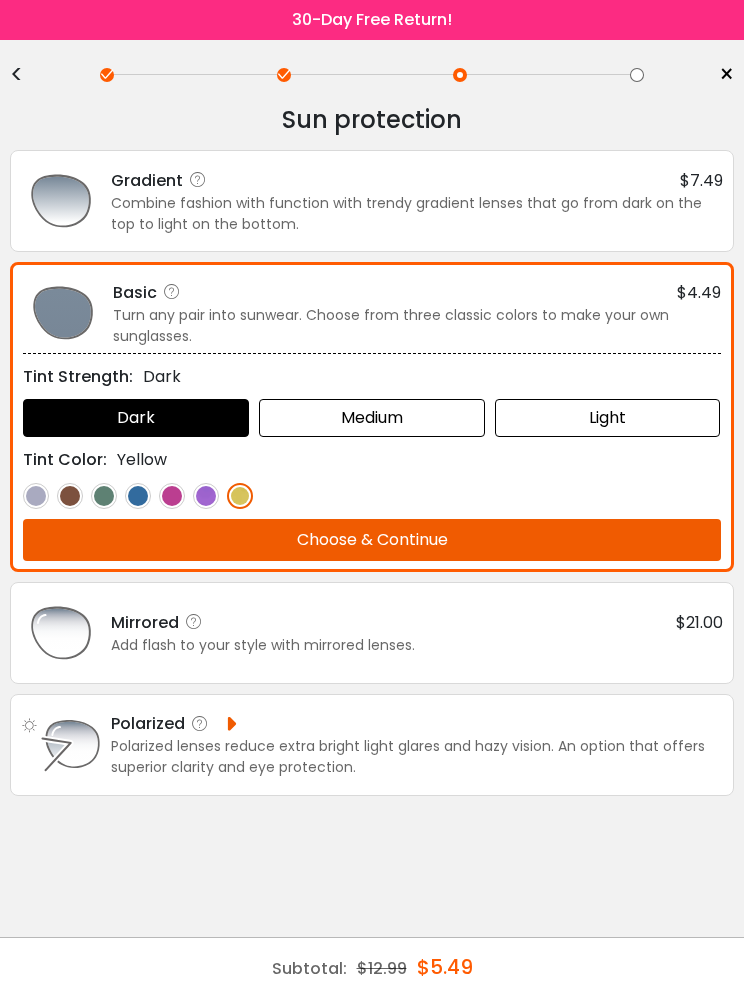 click on "Medium" at bounding box center (372, 418) 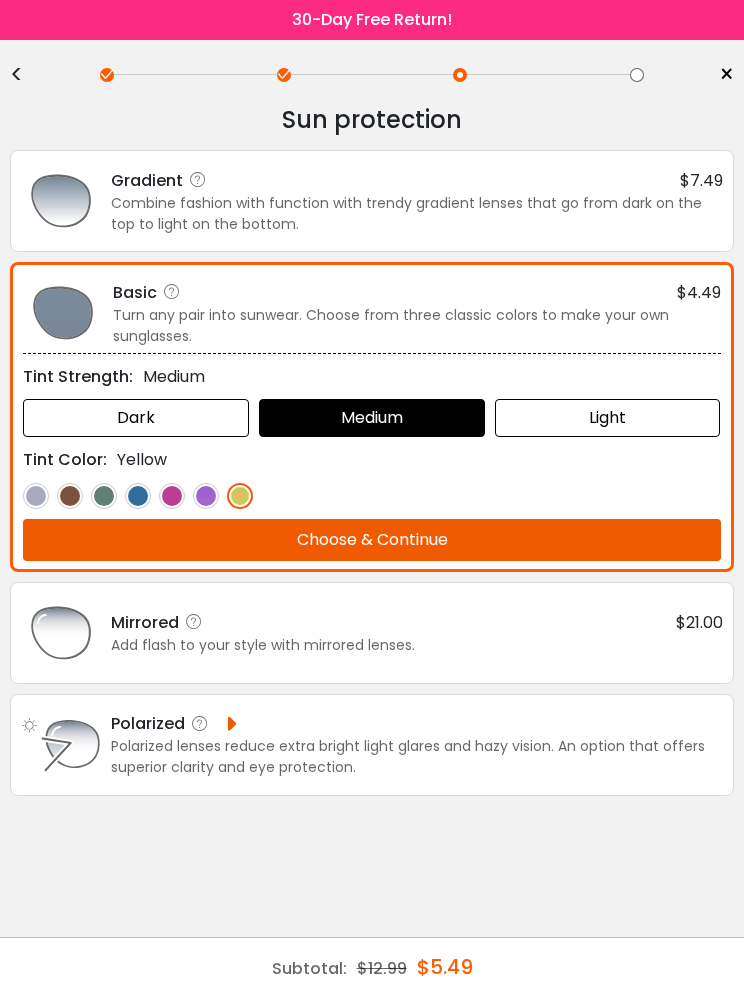 click on "Choose & Continue" at bounding box center (372, 540) 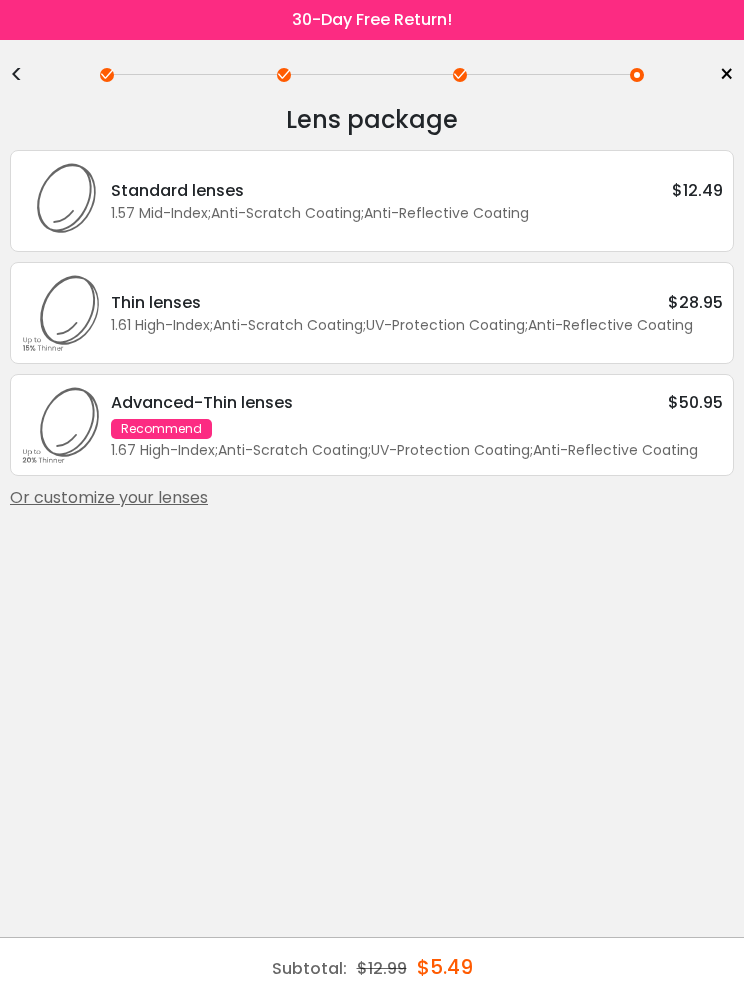 click on "Lens package
*
Standard lenses
$12.49
1.57 Mid-Index ;
Anti-Scratch Coating ;
Anti-Reflective Coating ;
Thin lenses
$28.95
1.61 High-Index ;
Anti-Scratch Coating ;
UV-Protection Coating ;
Anti-Reflective Coating ;
Advanced-Thin lenses
$50.95
Recommend
1.67 High-Index ; ; ; ;" at bounding box center [372, 340] 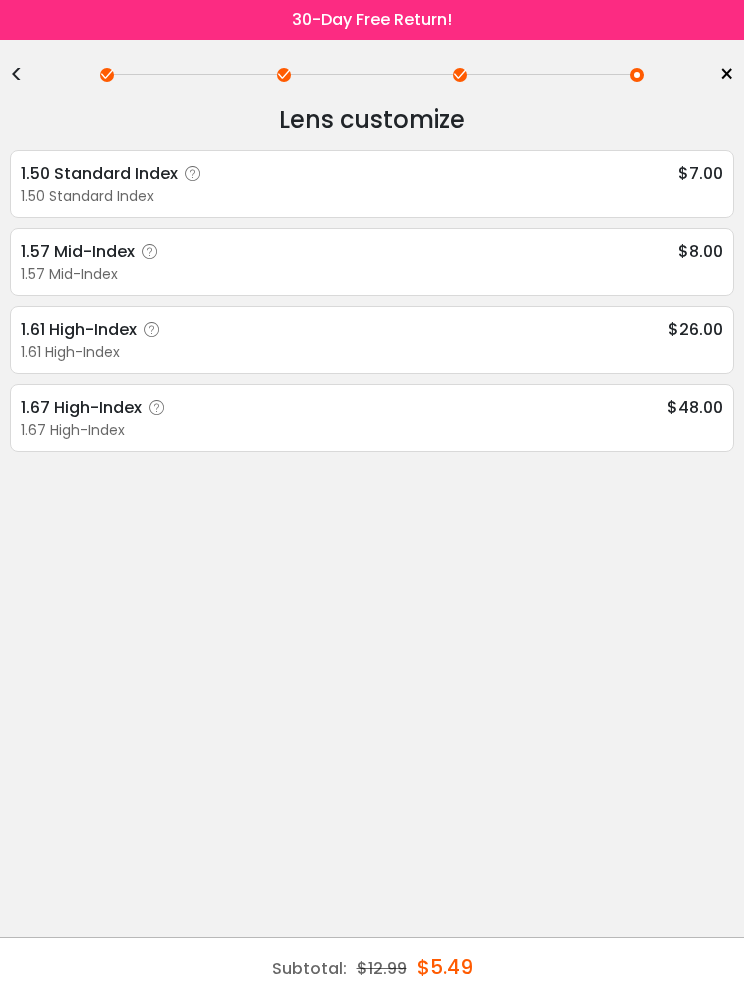 click on "1.57 Mid-Index
$8.00" at bounding box center (372, 251) 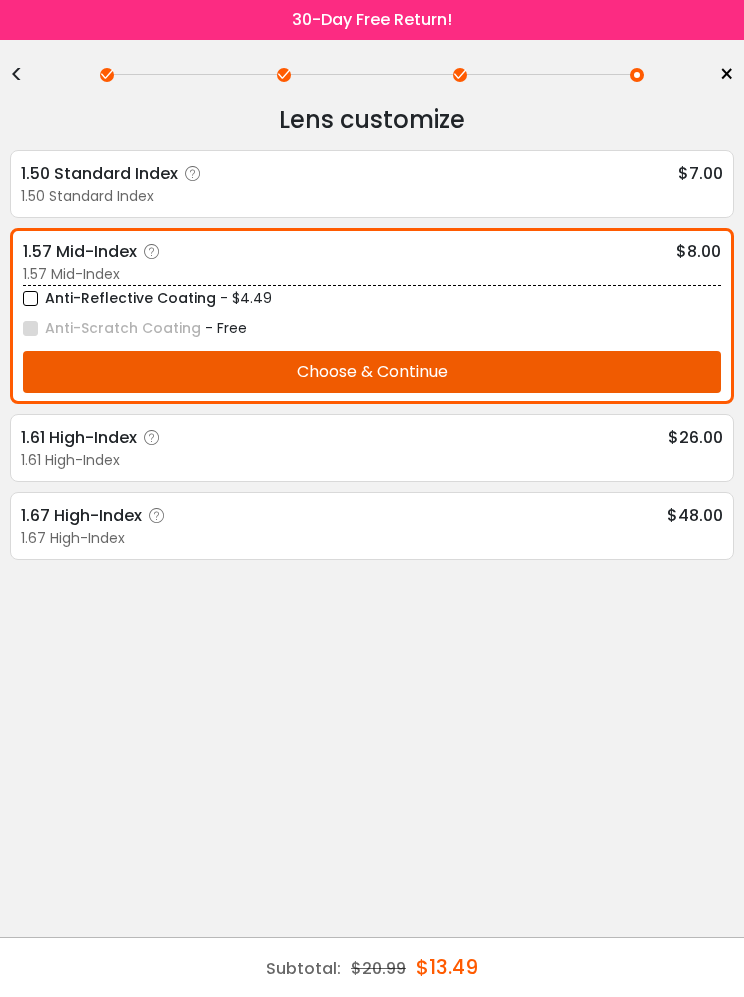 click on "Choose & Continue" at bounding box center [372, 372] 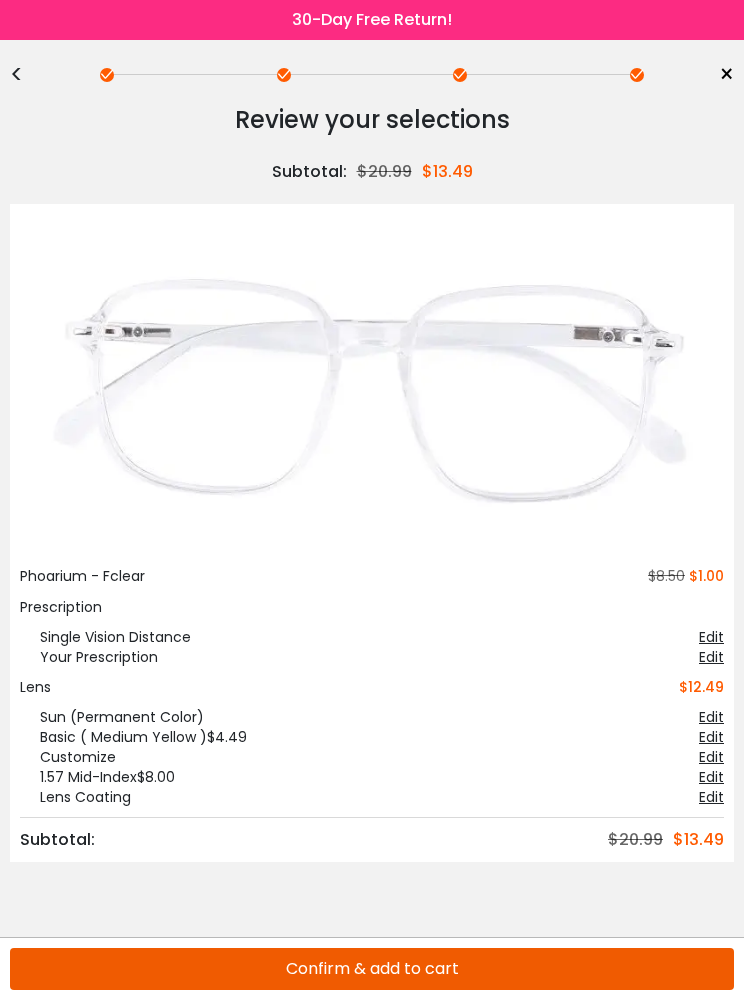 scroll, scrollTop: 87, scrollLeft: 0, axis: vertical 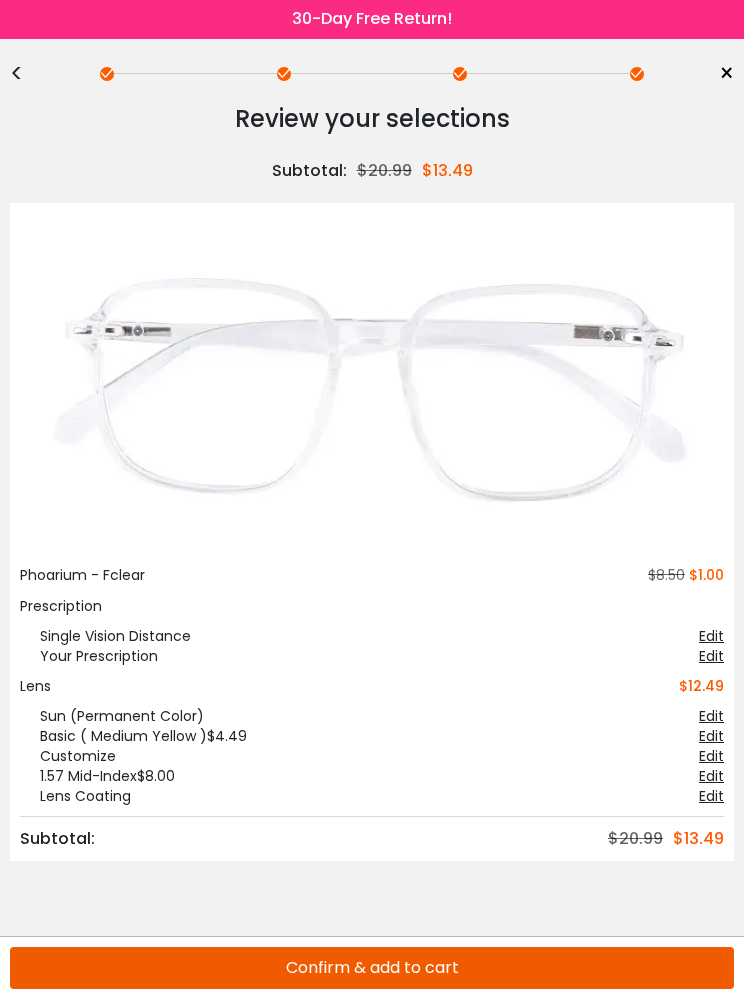 click on "Confirm & add to cart" at bounding box center [372, 969] 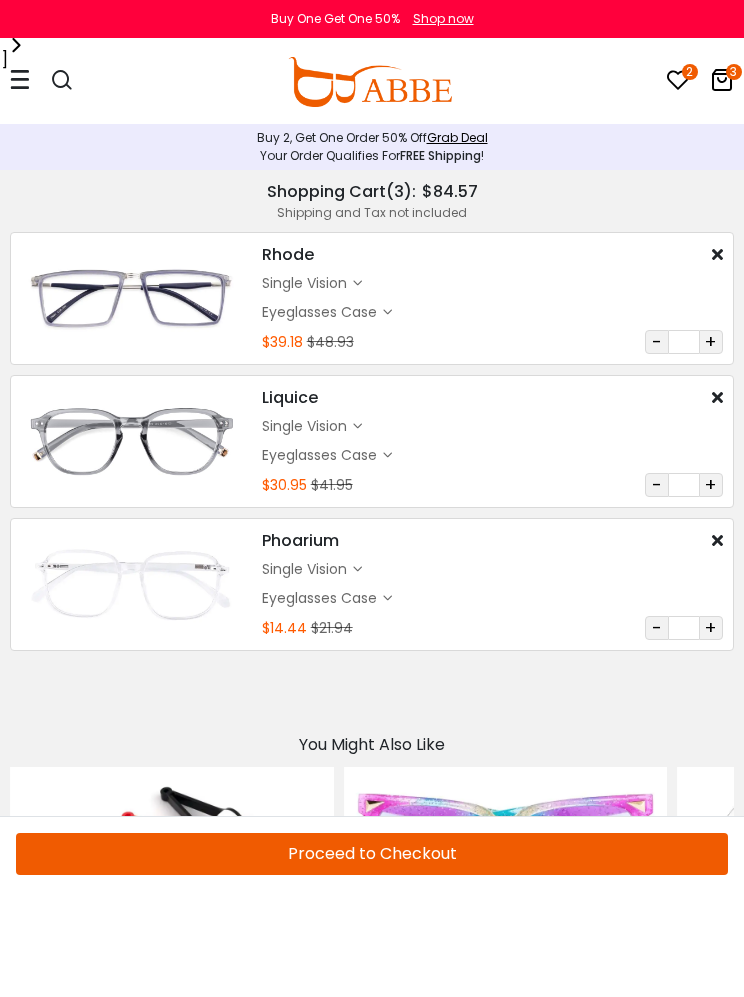 scroll, scrollTop: 0, scrollLeft: 0, axis: both 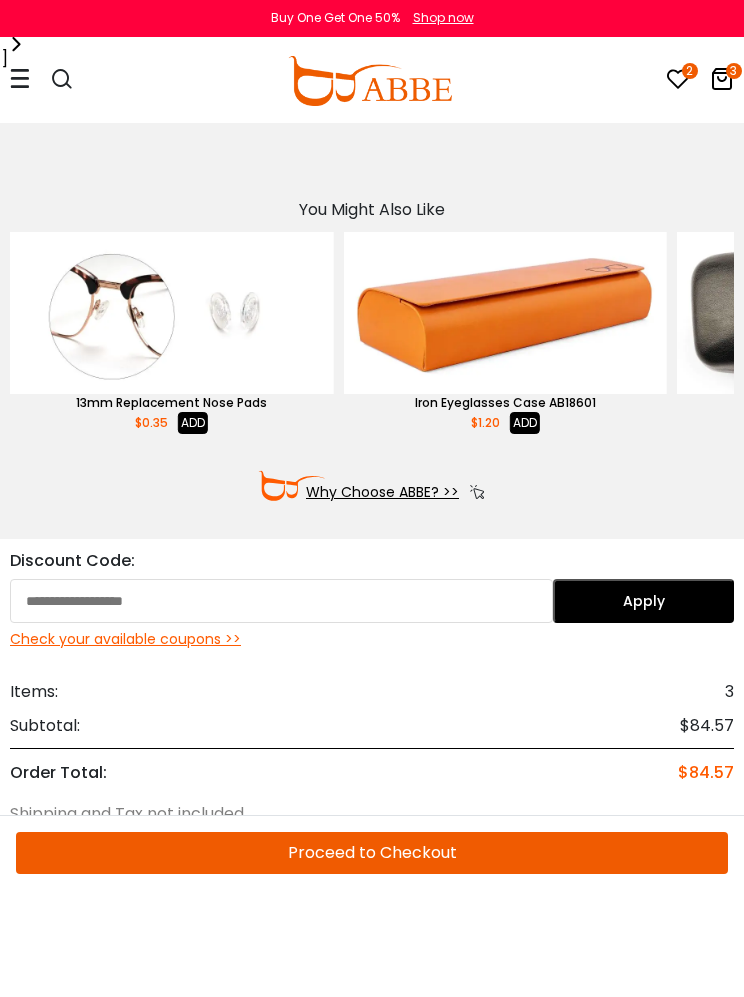 click on "Check your available coupons >>" at bounding box center (372, 640) 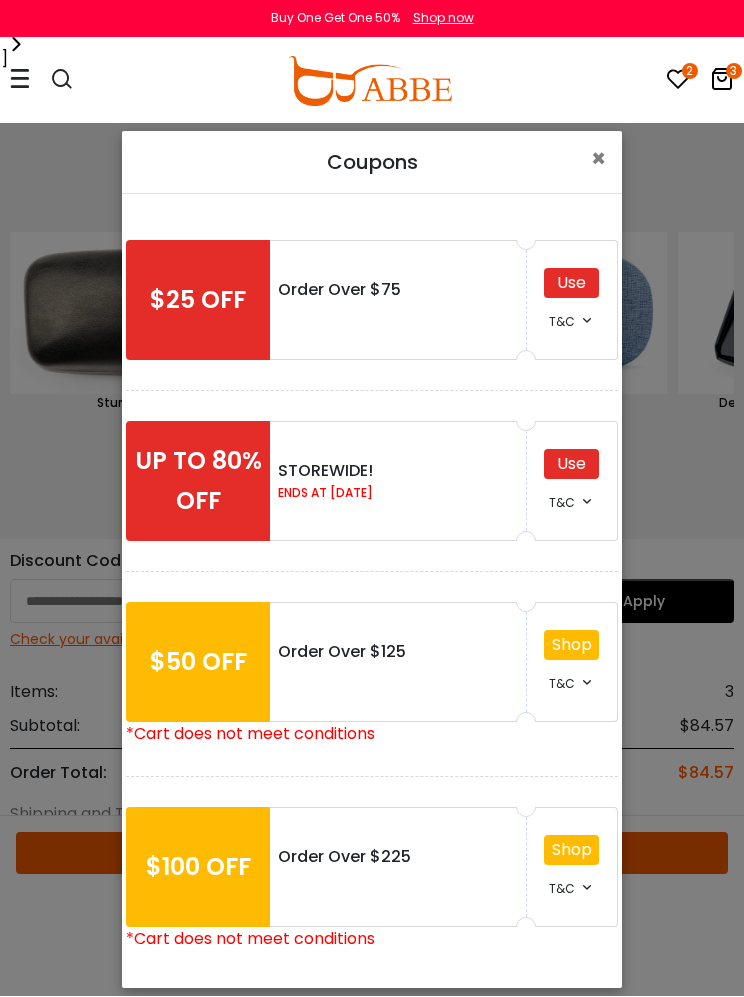 scroll, scrollTop: 621, scrollLeft: 0, axis: vertical 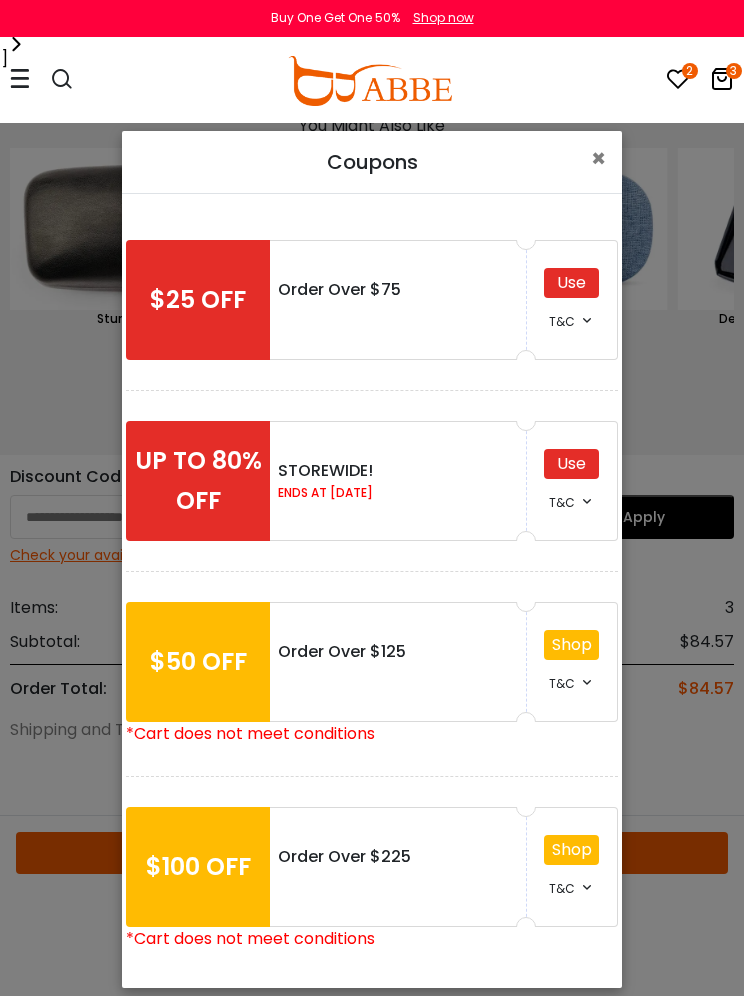 click on "ENDS AT 2025.07.10" at bounding box center [398, 494] 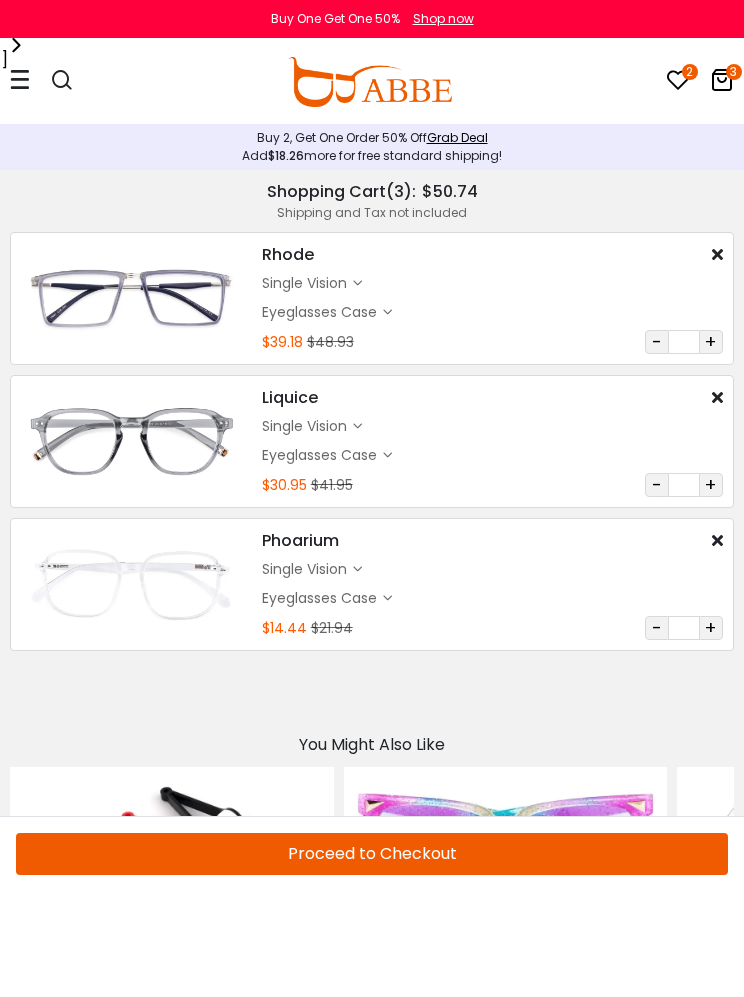 scroll, scrollTop: 655, scrollLeft: 0, axis: vertical 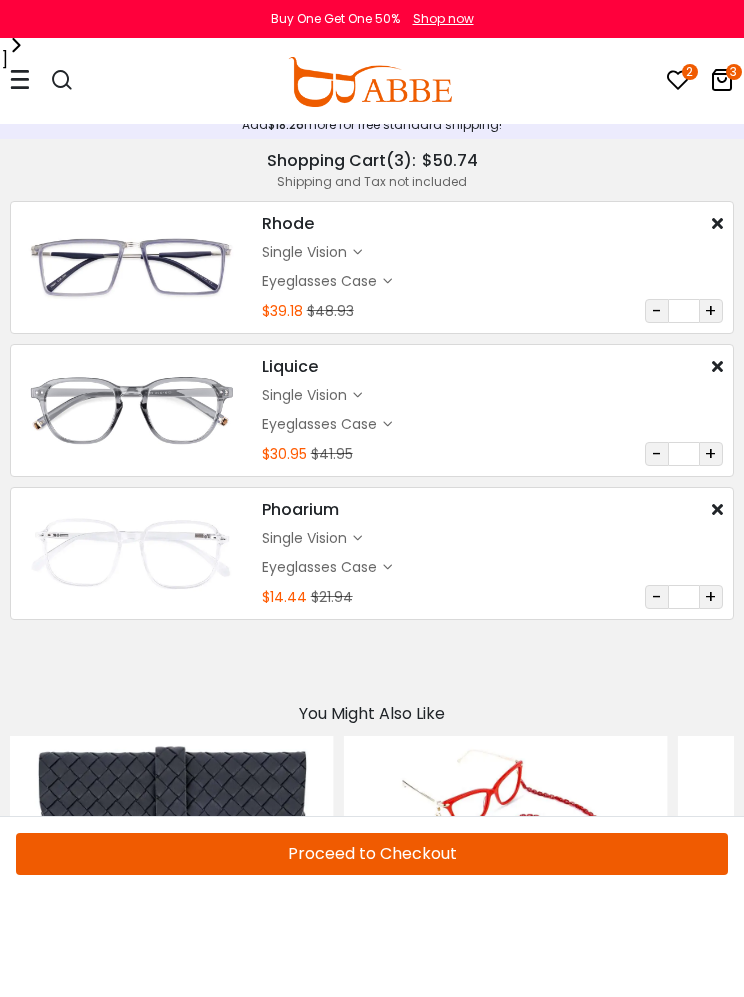 click on "Rhode
$22.74
$32.49
single vision
$15.49
-" at bounding box center [492, 267] 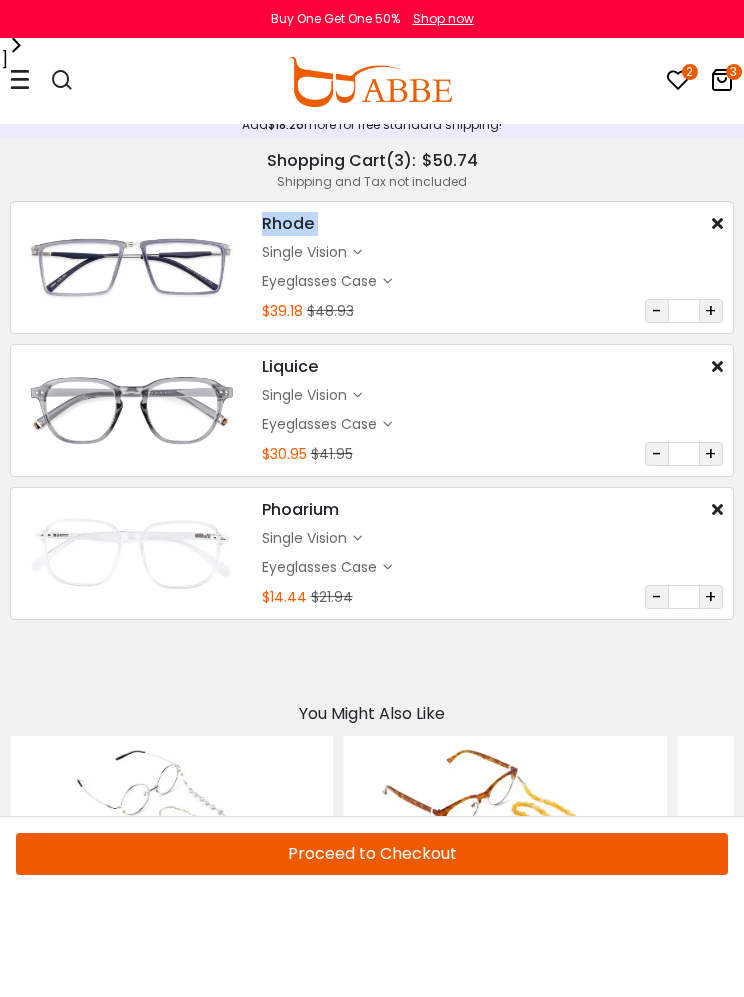 click on "-" at bounding box center (657, 311) 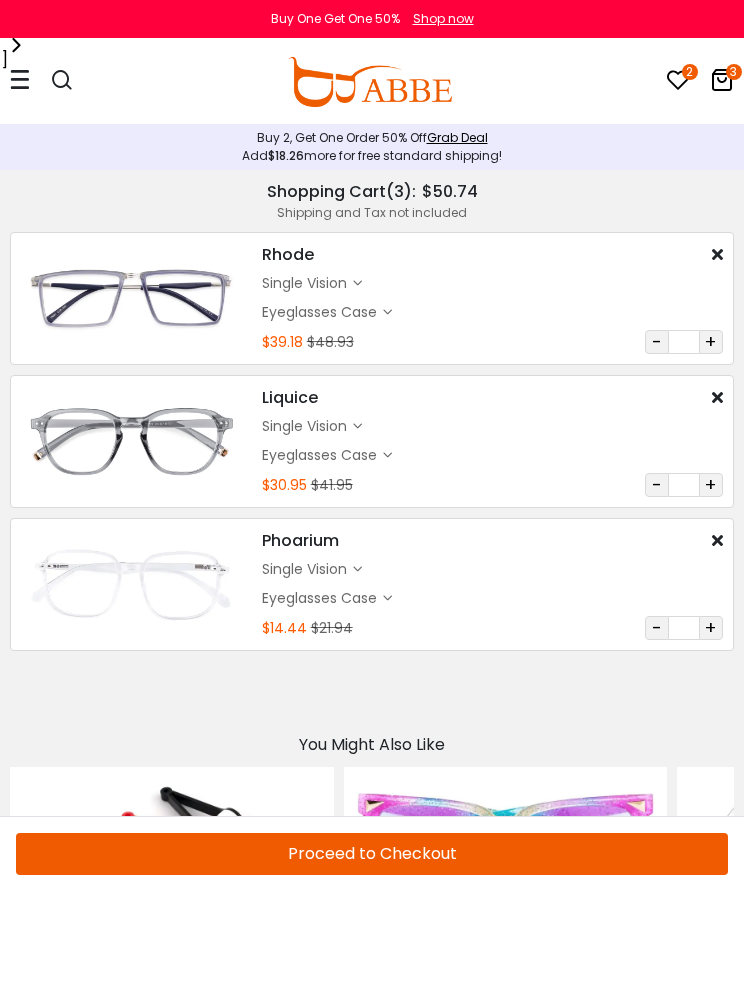 scroll, scrollTop: 0, scrollLeft: 0, axis: both 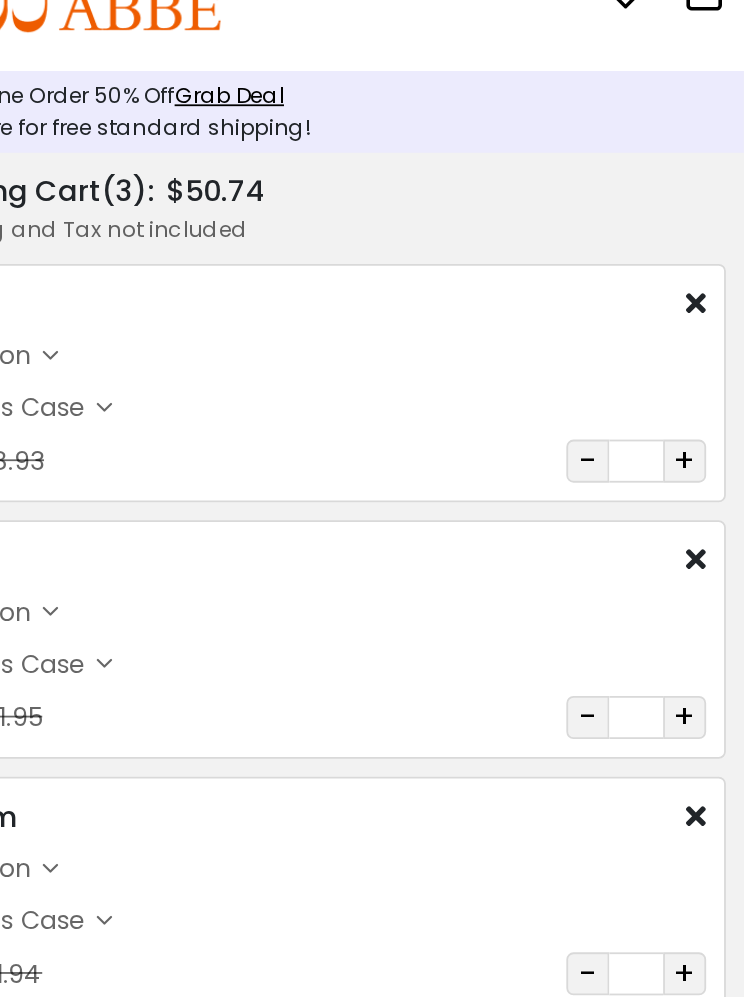 click at bounding box center [717, 254] 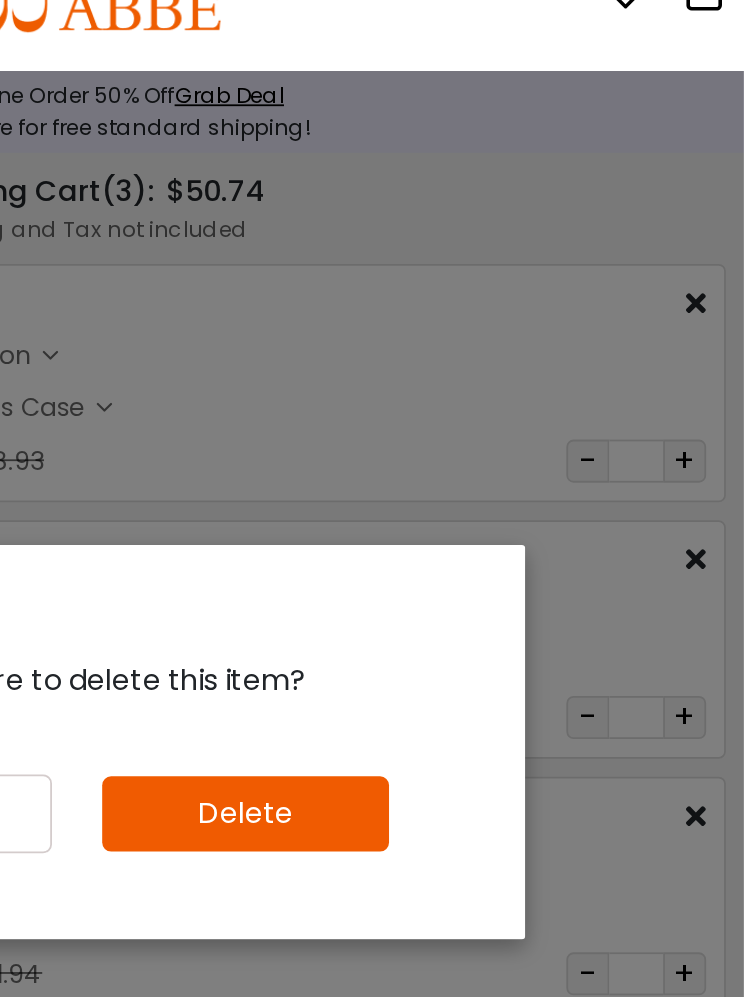 click on "Delete" at bounding box center [466, 539] 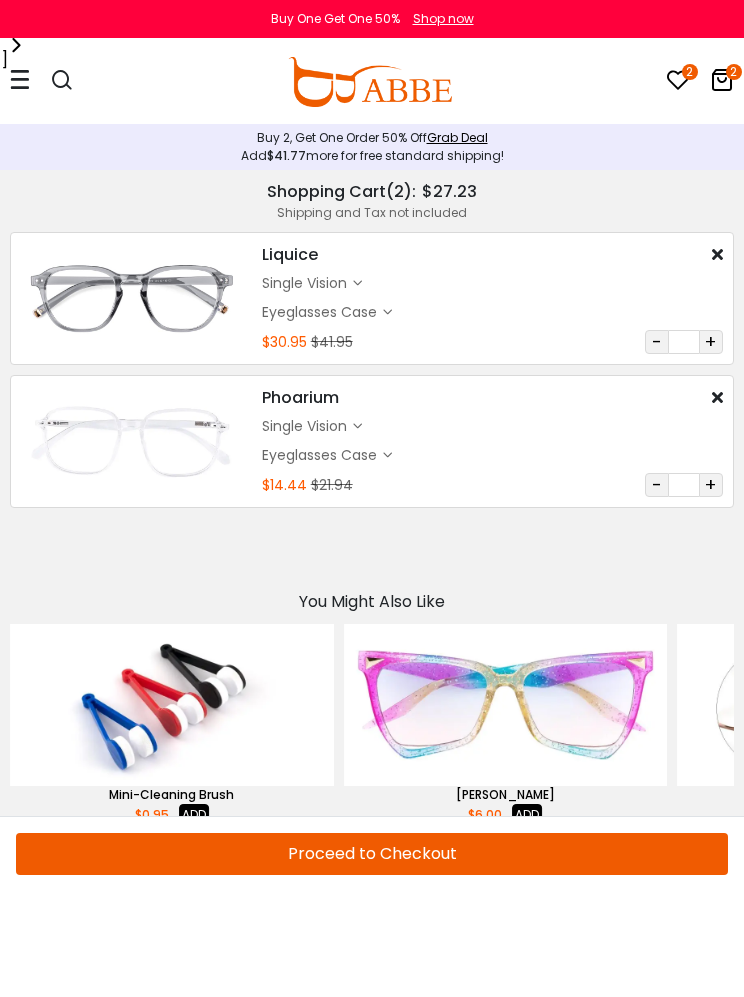 scroll, scrollTop: 0, scrollLeft: 0, axis: both 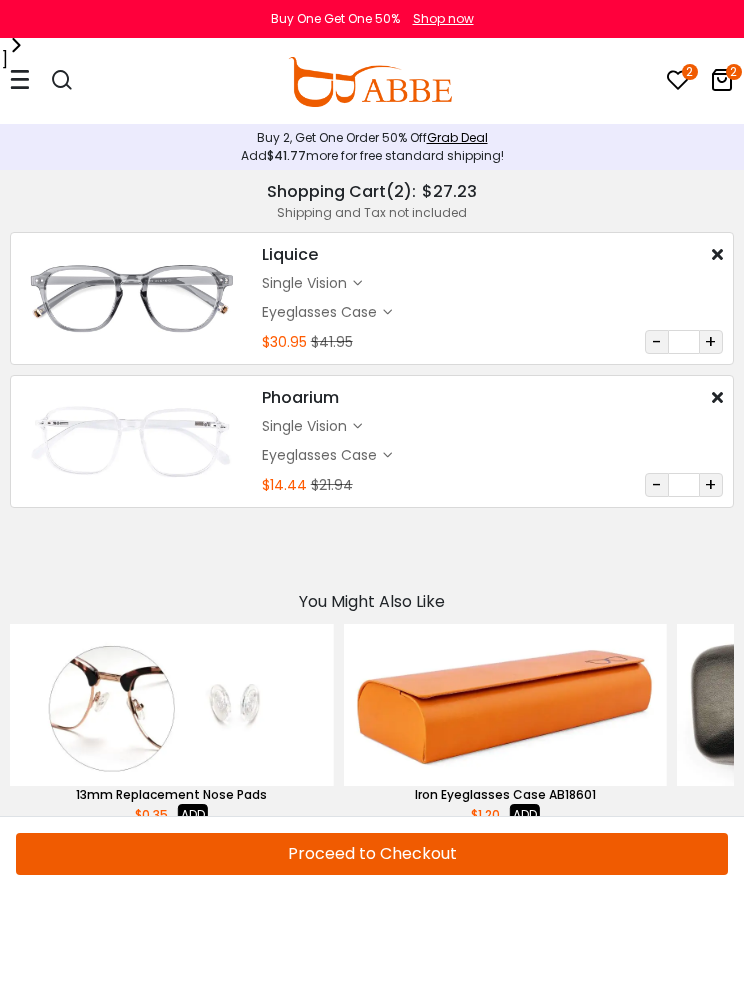 click at bounding box center [52, 82] 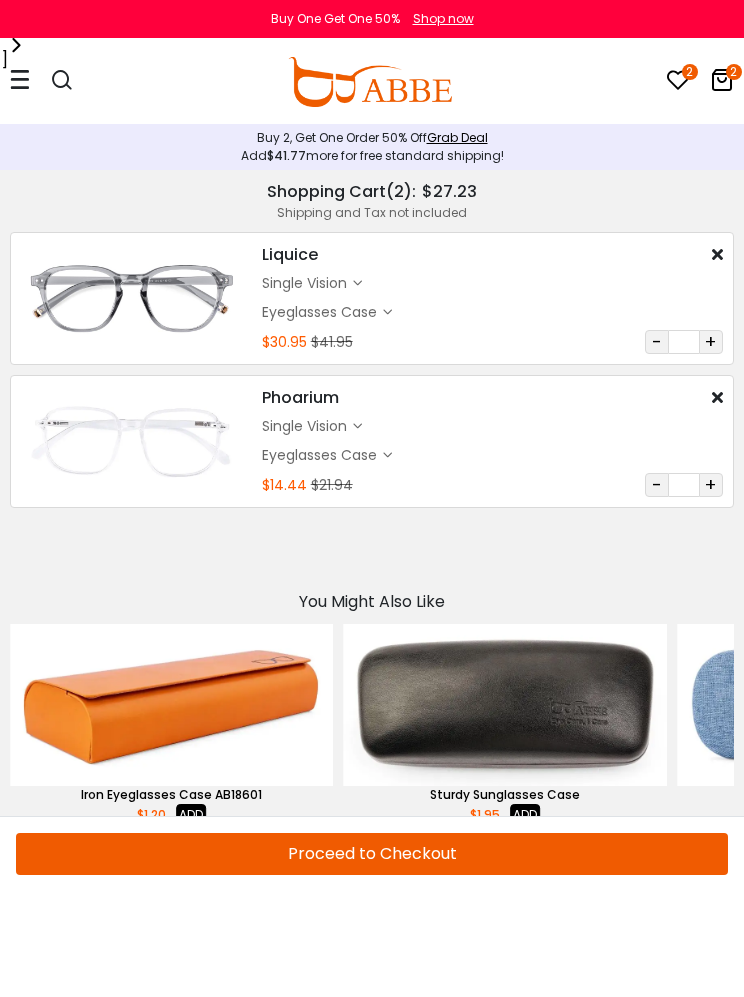 click at bounding box center (370, 82) 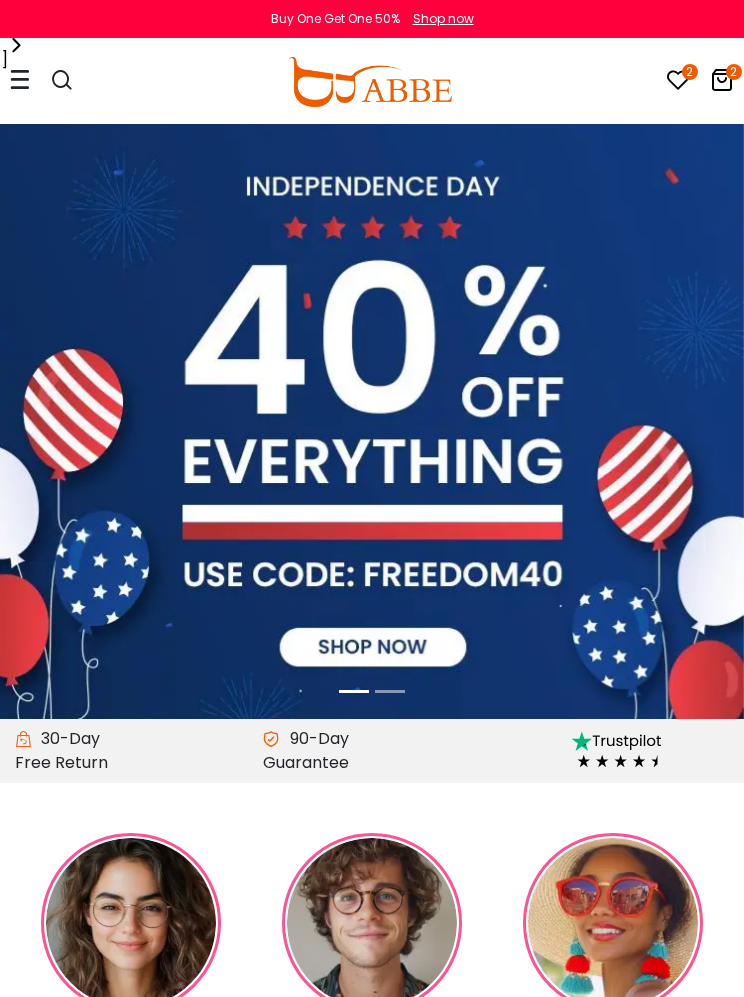 scroll, scrollTop: 0, scrollLeft: 0, axis: both 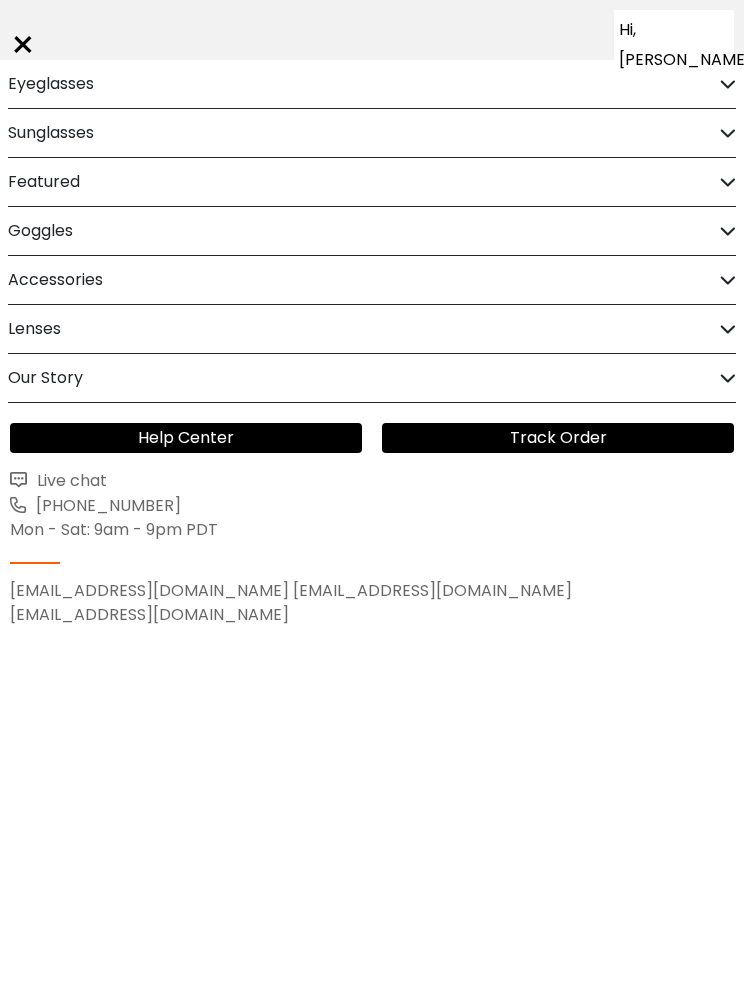 click on "Eyeglasses" at bounding box center (372, 84) 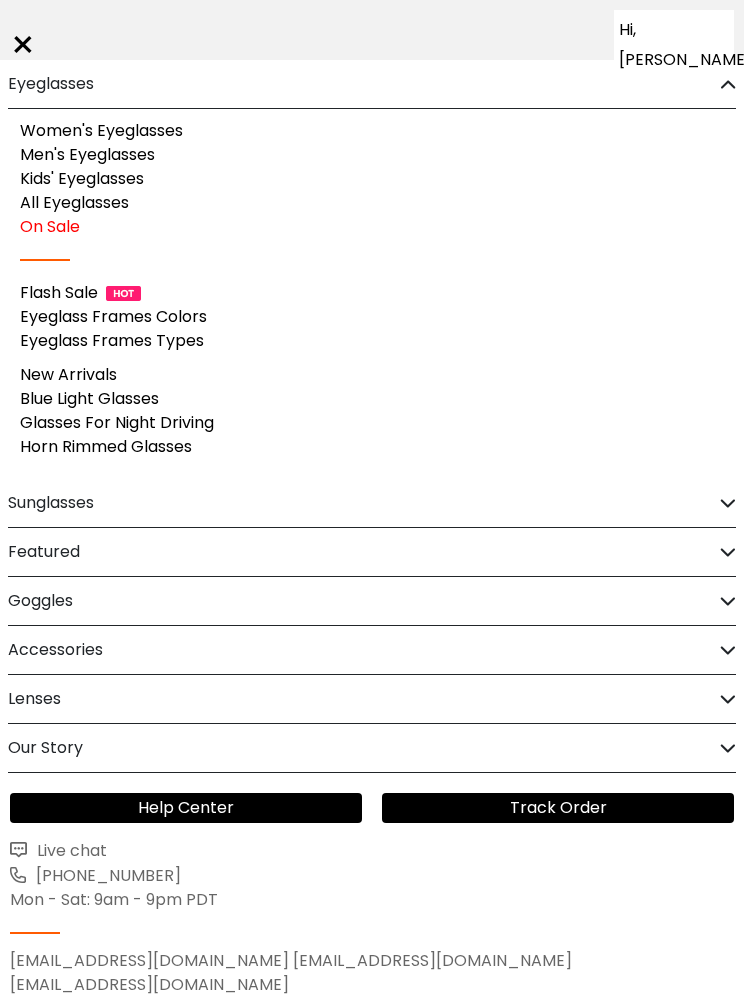 click on "On Sale" at bounding box center [50, 226] 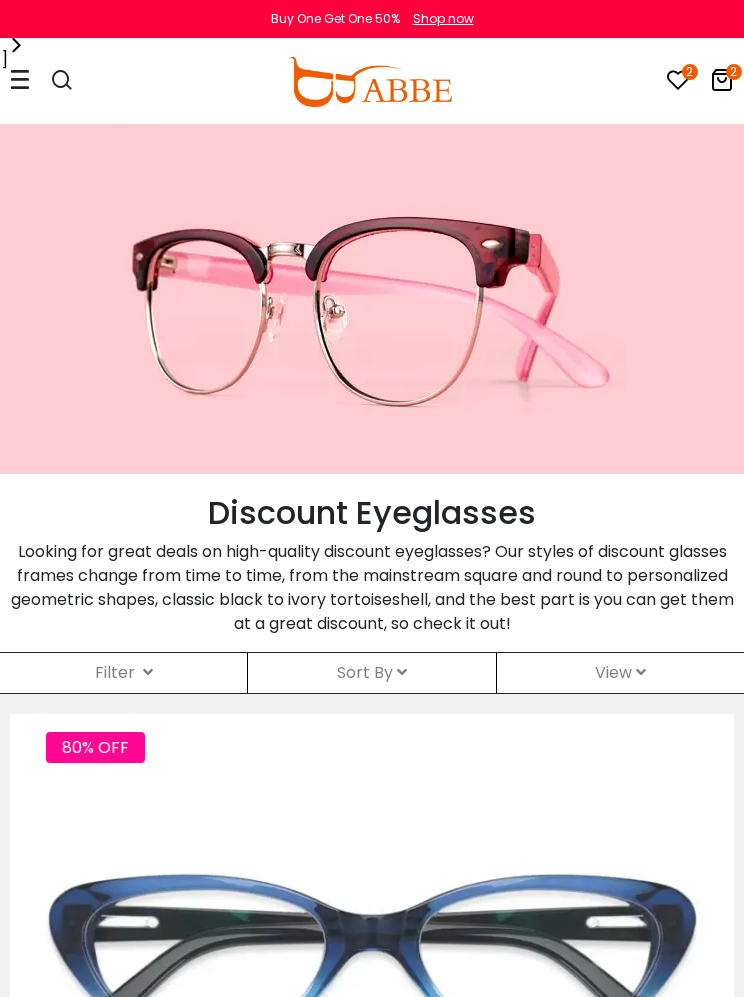 scroll, scrollTop: 0, scrollLeft: 0, axis: both 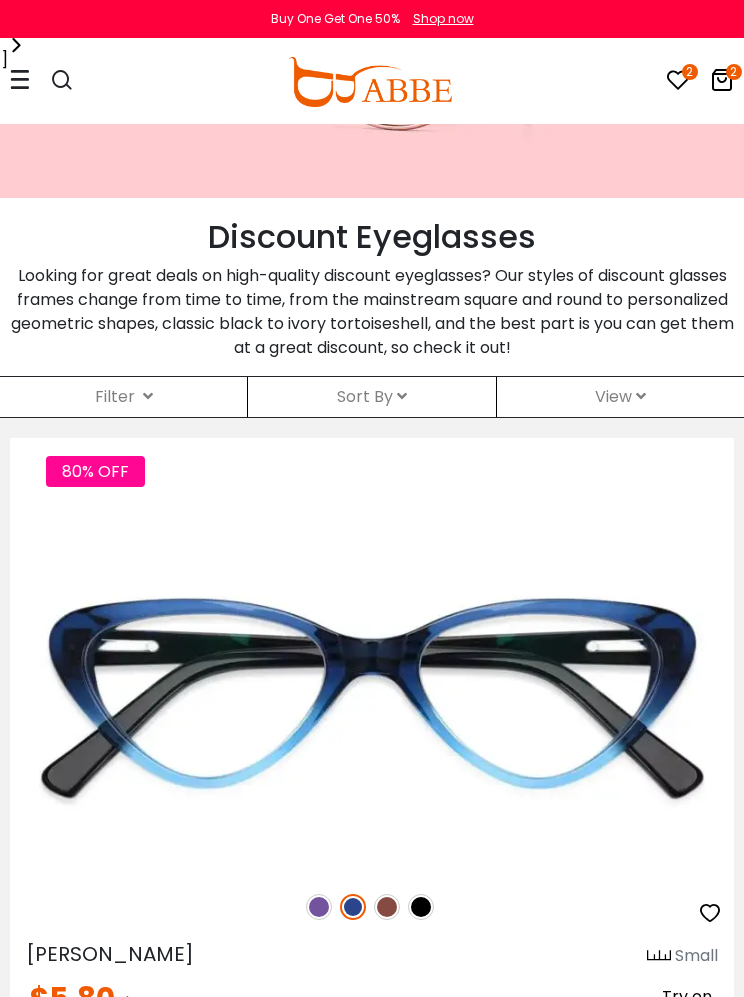 click on "Sort By
Relevance
New Arrivals
Best Sellers
Prices High To Low
Prices Low To High" at bounding box center [371, 397] 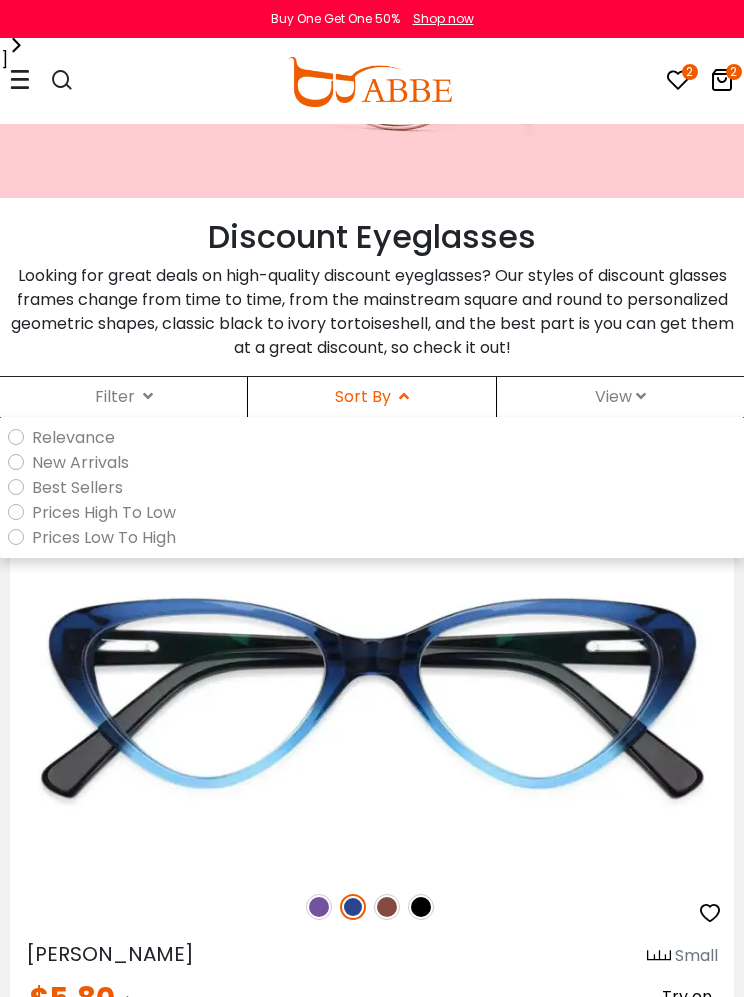 click on "Prices Low To High" at bounding box center [376, 537] 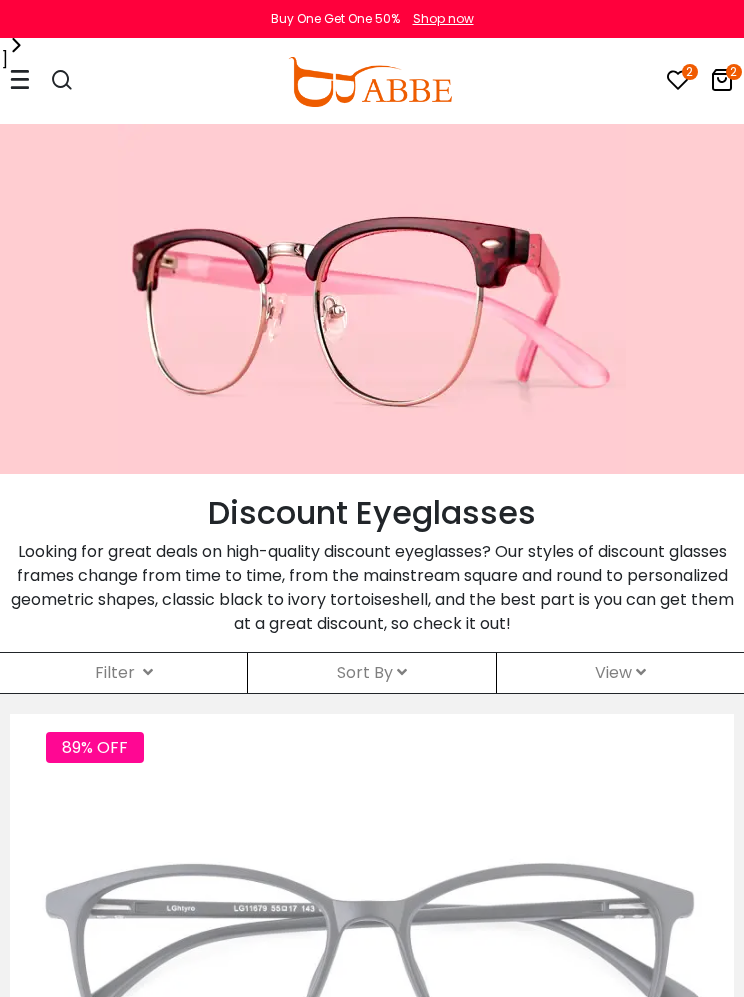 scroll, scrollTop: 0, scrollLeft: 0, axis: both 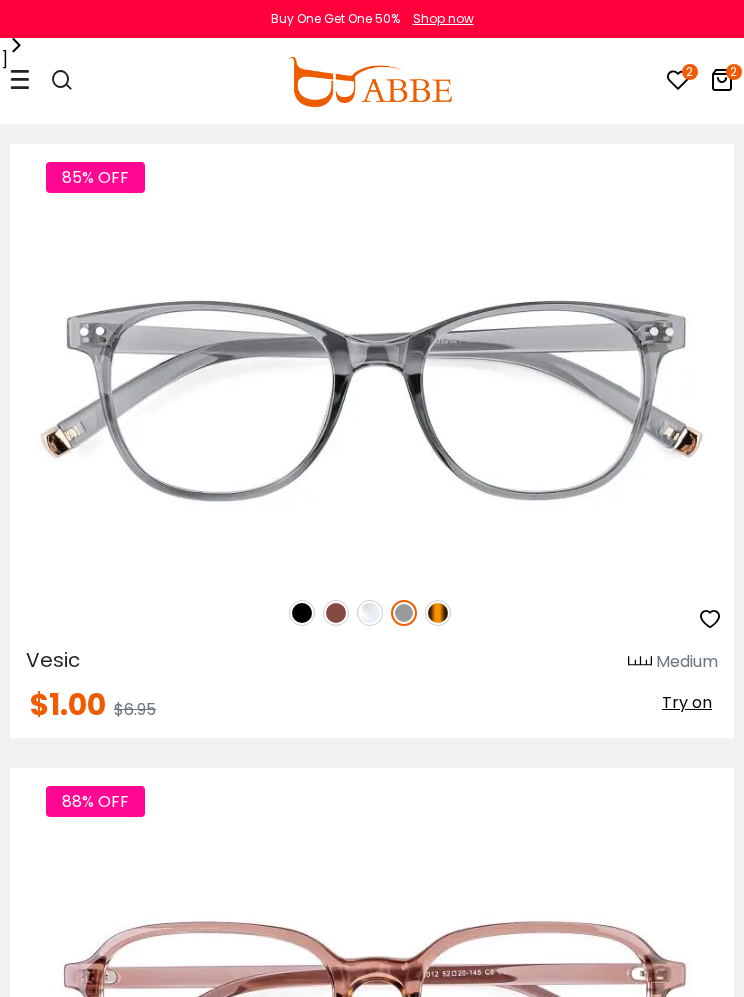 click at bounding box center (370, 613) 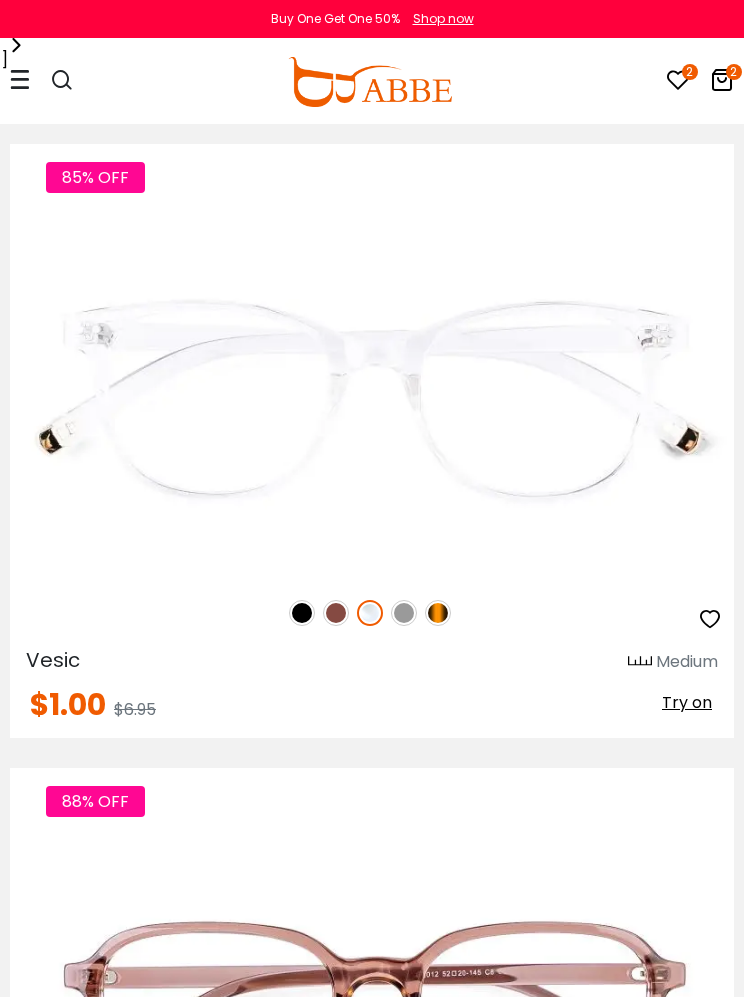 scroll, scrollTop: 4380, scrollLeft: 0, axis: vertical 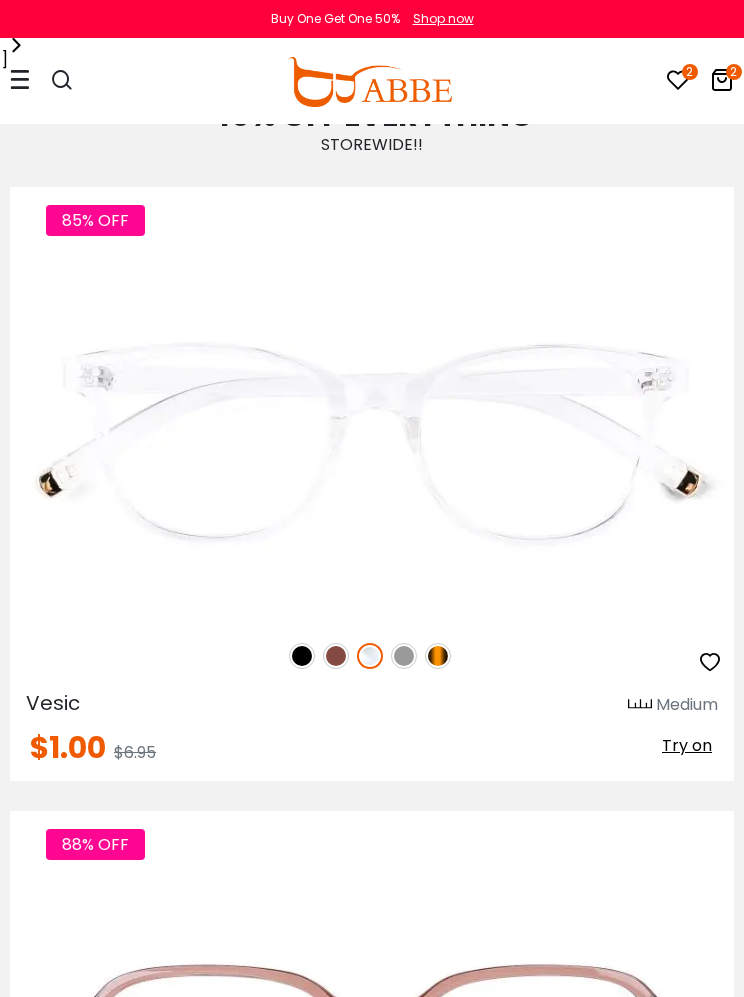 click on "2" at bounding box center [734, 72] 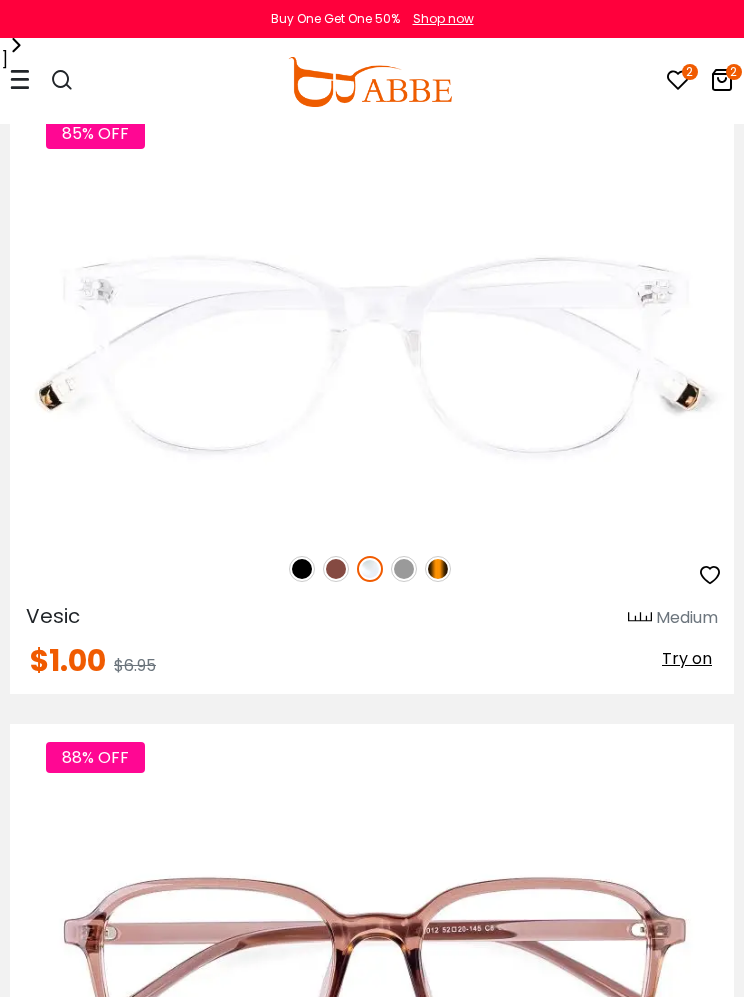 scroll, scrollTop: 4499, scrollLeft: 0, axis: vertical 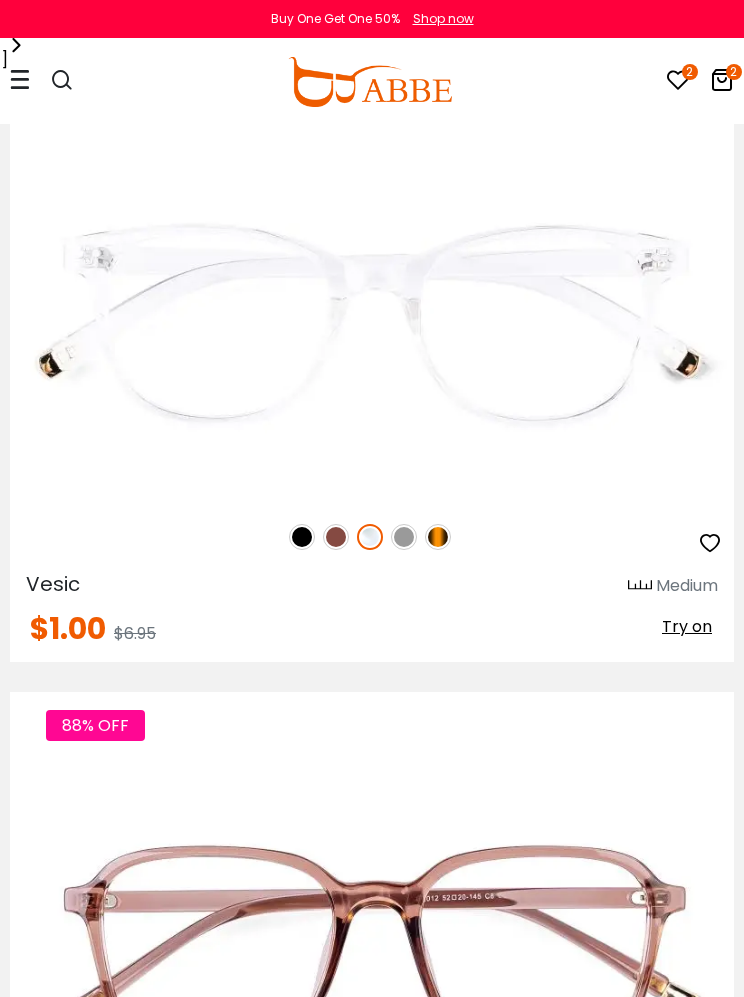 click at bounding box center (722, 80) 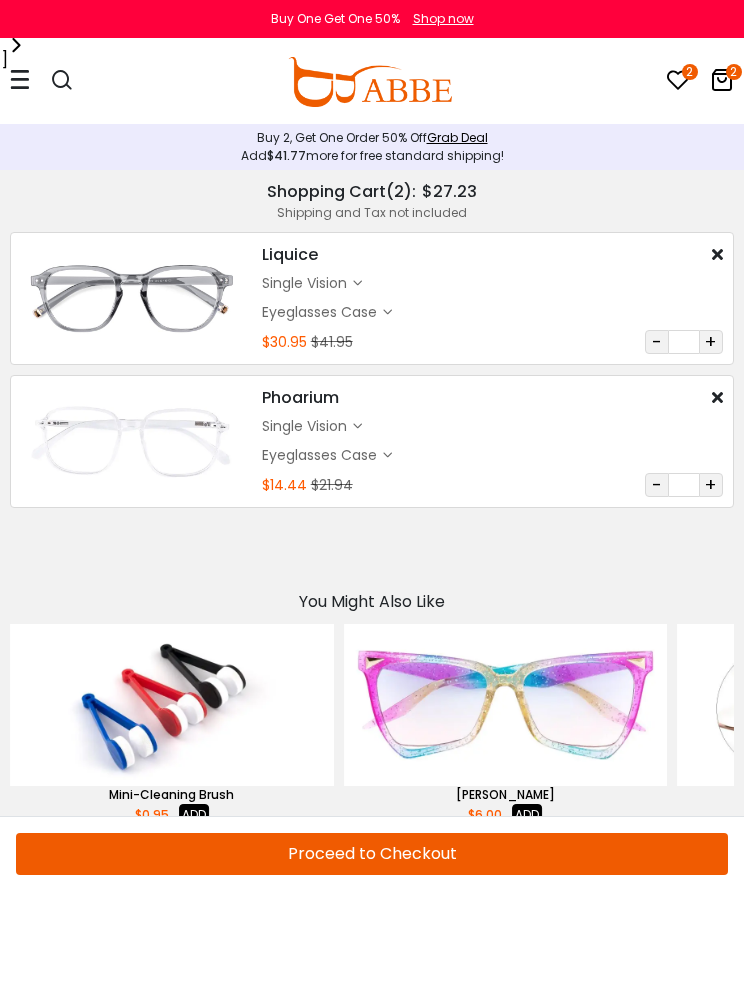 scroll, scrollTop: 0, scrollLeft: 0, axis: both 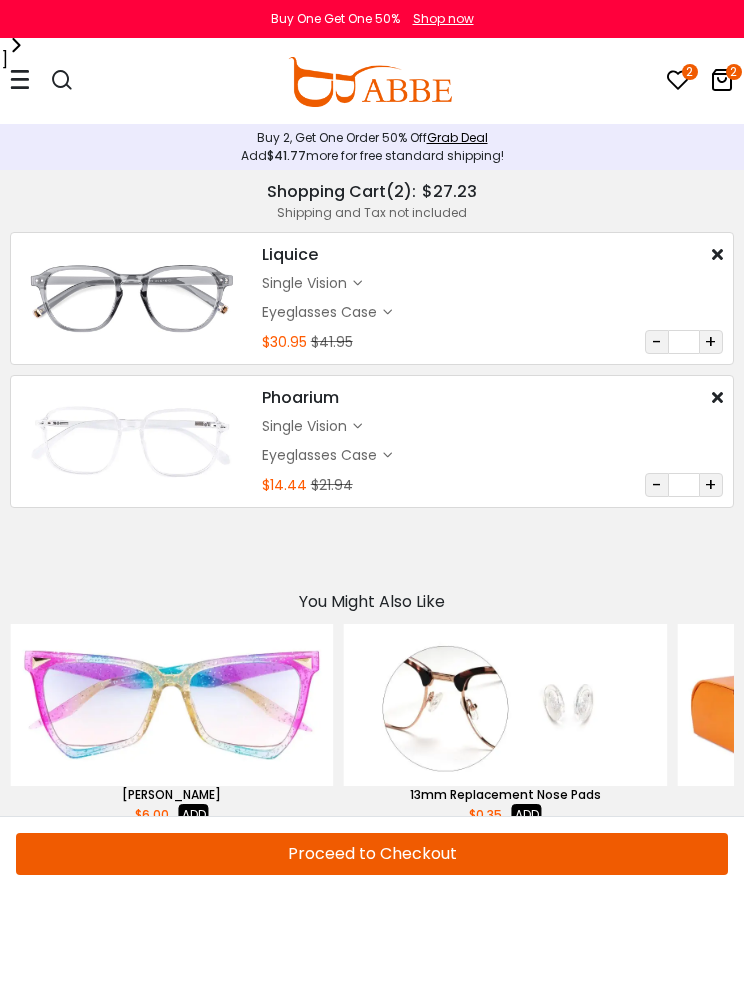 click on "single vision" at bounding box center [307, 426] 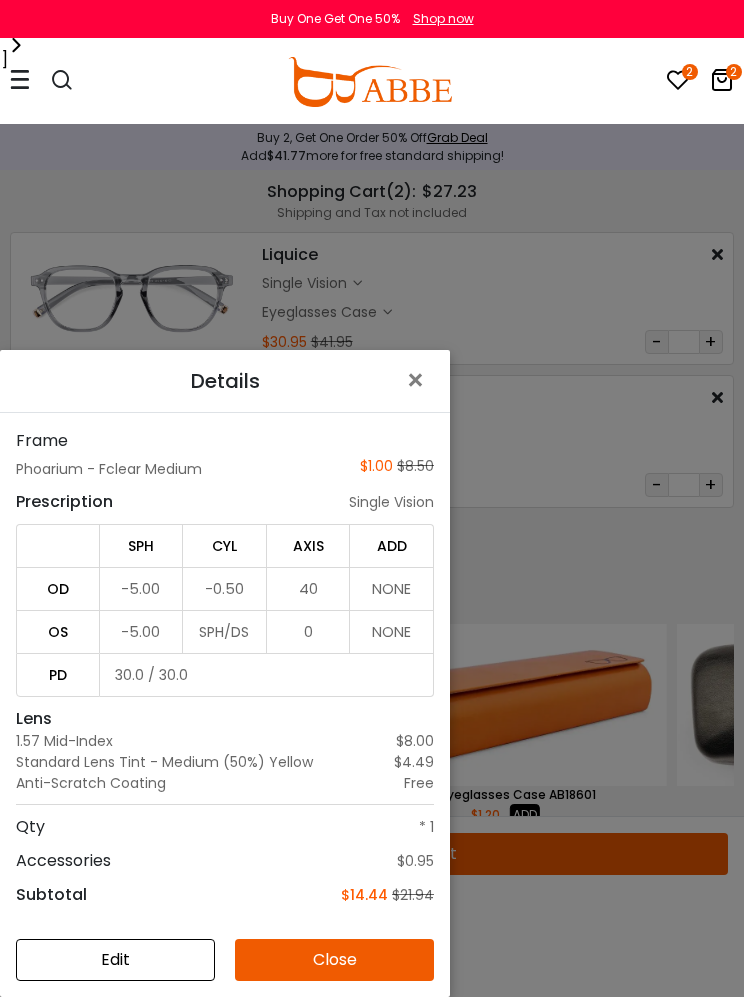 click on "×" at bounding box center [419, 381] 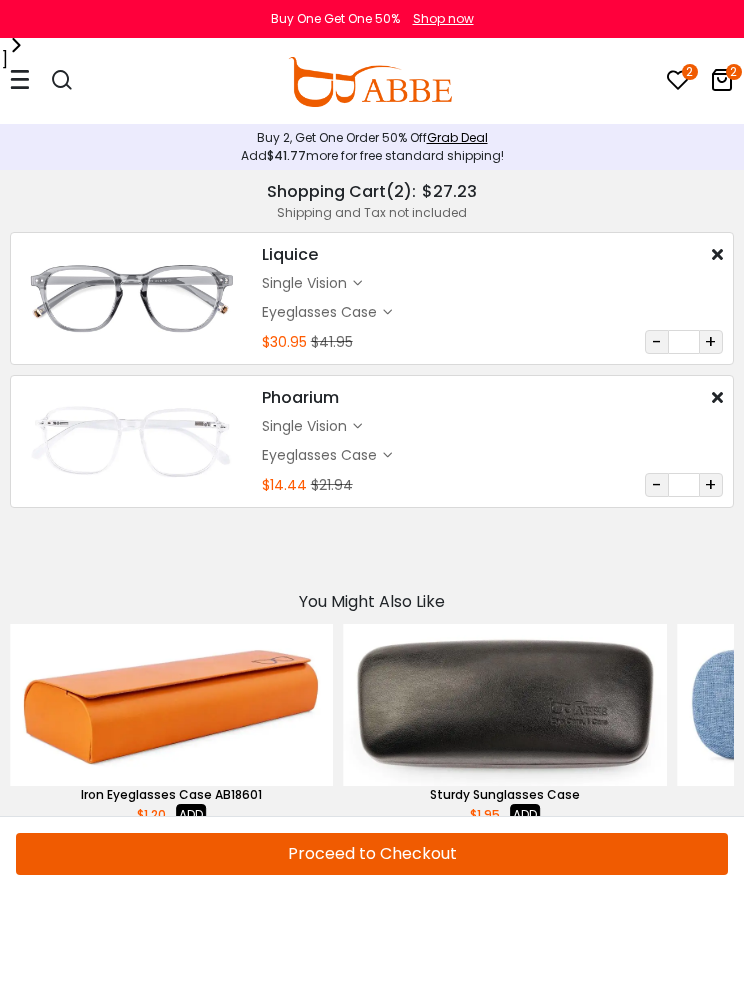 click on "single vision
$29.00" at bounding box center [492, 283] 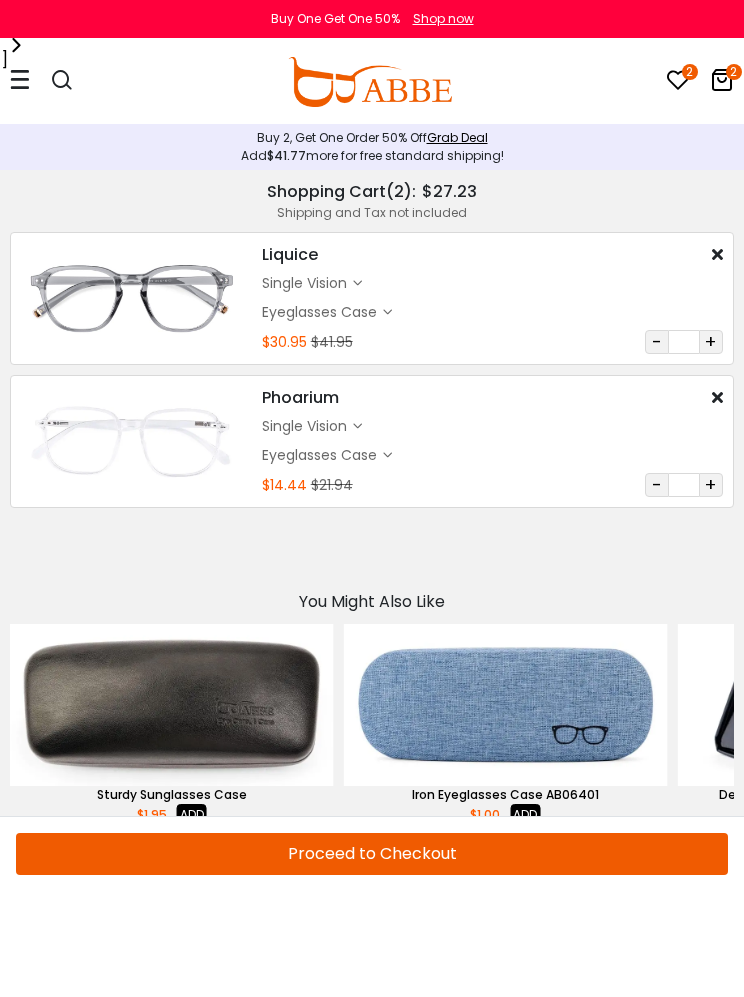 click on "single vision" at bounding box center (312, 283) 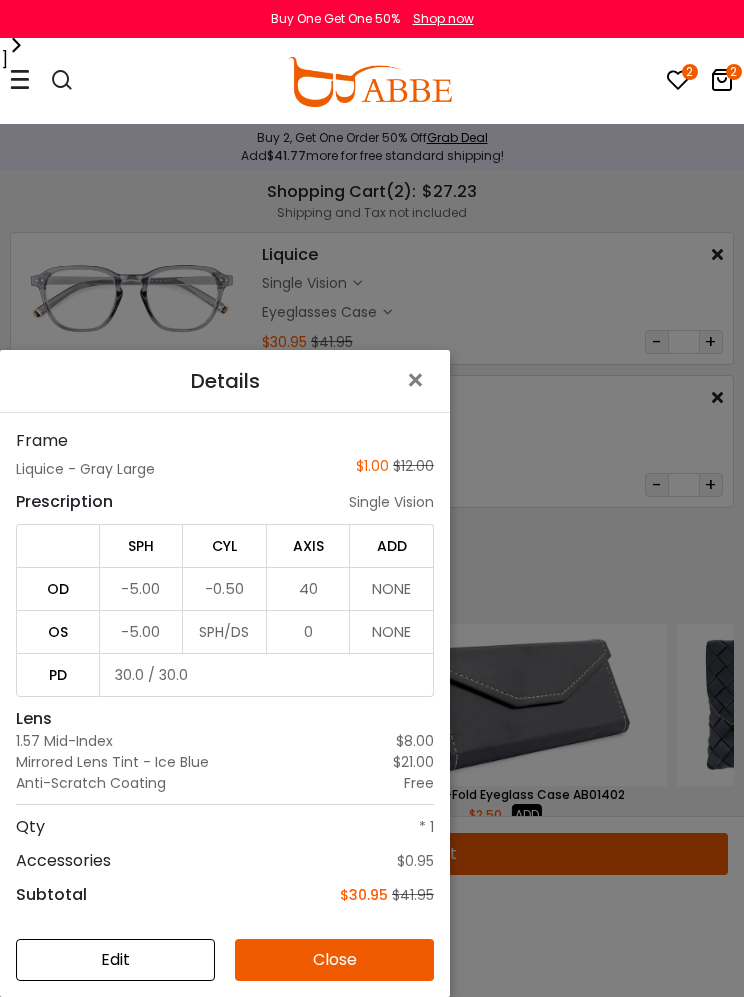 click on "×" at bounding box center [419, 380] 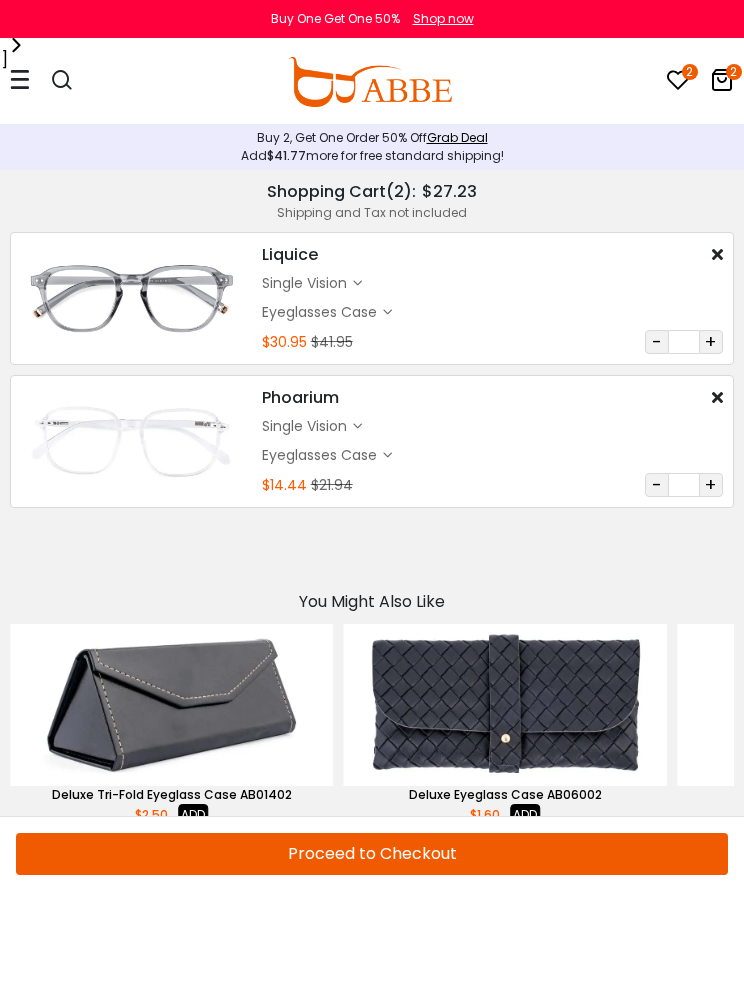 click at bounding box center [370, 82] 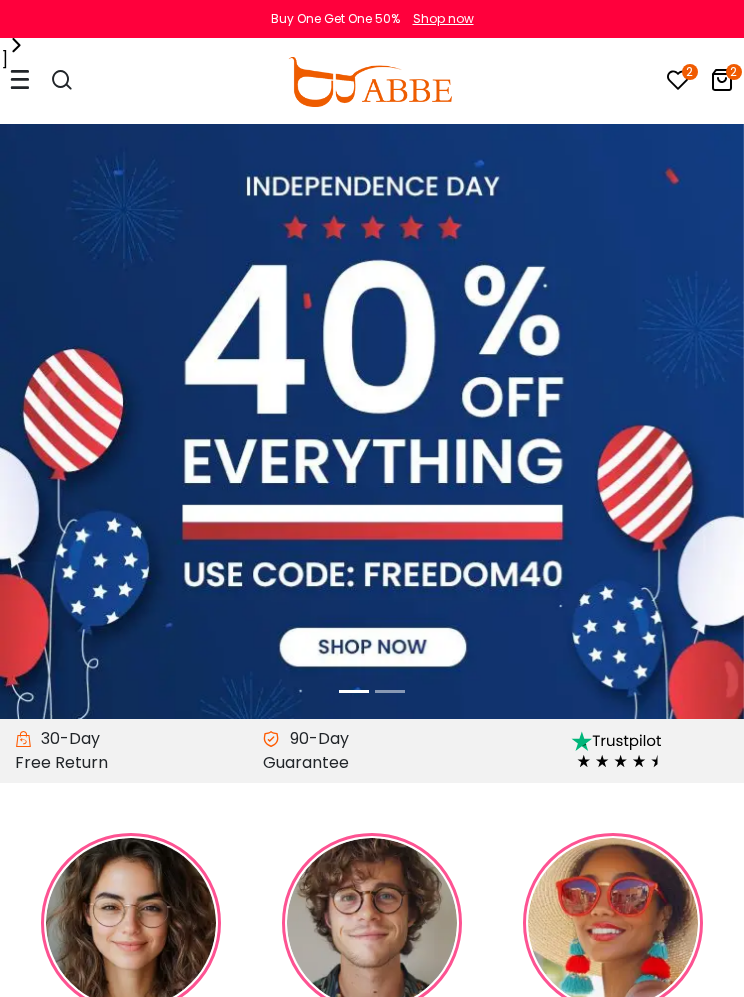 scroll, scrollTop: 0, scrollLeft: 0, axis: both 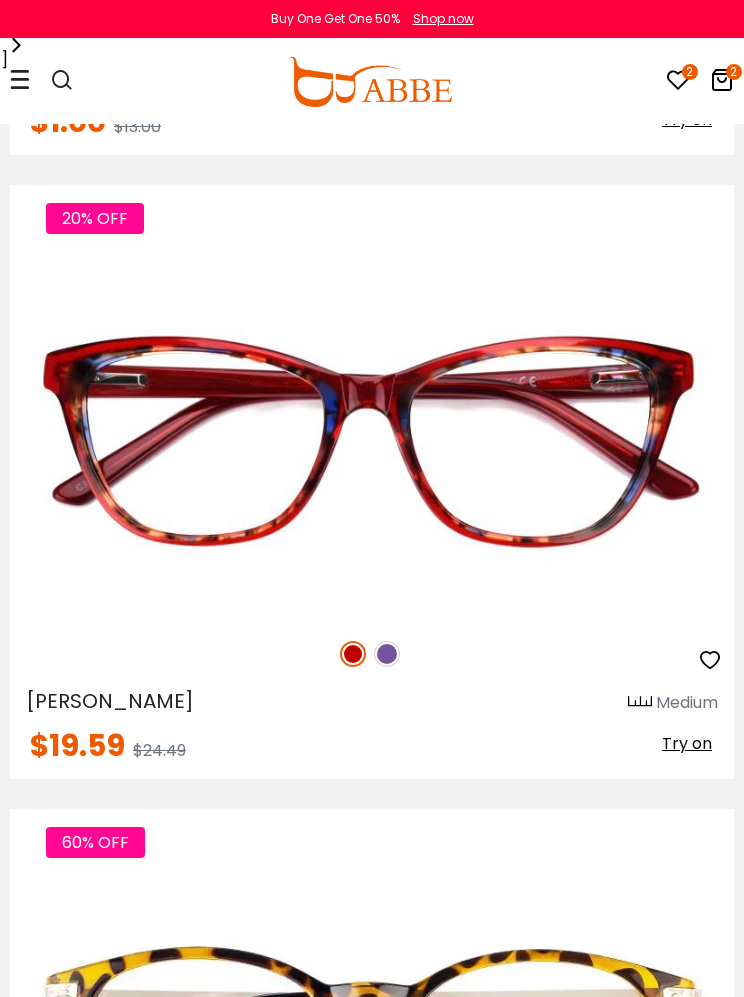 click at bounding box center [387, 654] 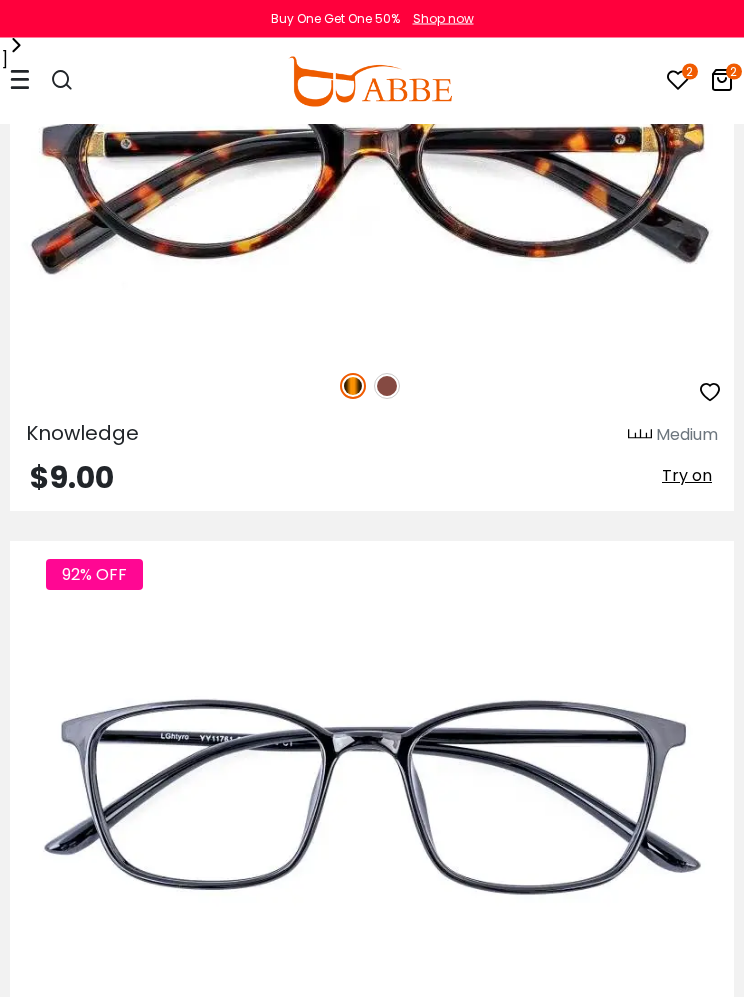 scroll, scrollTop: 6211, scrollLeft: 0, axis: vertical 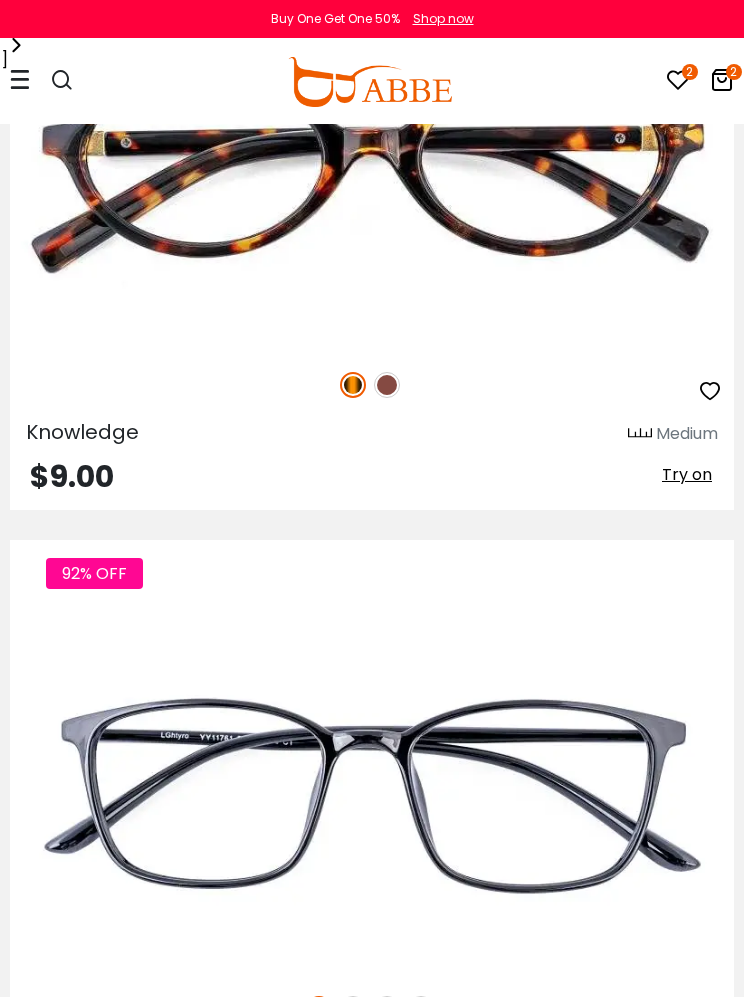 click at bounding box center [722, 80] 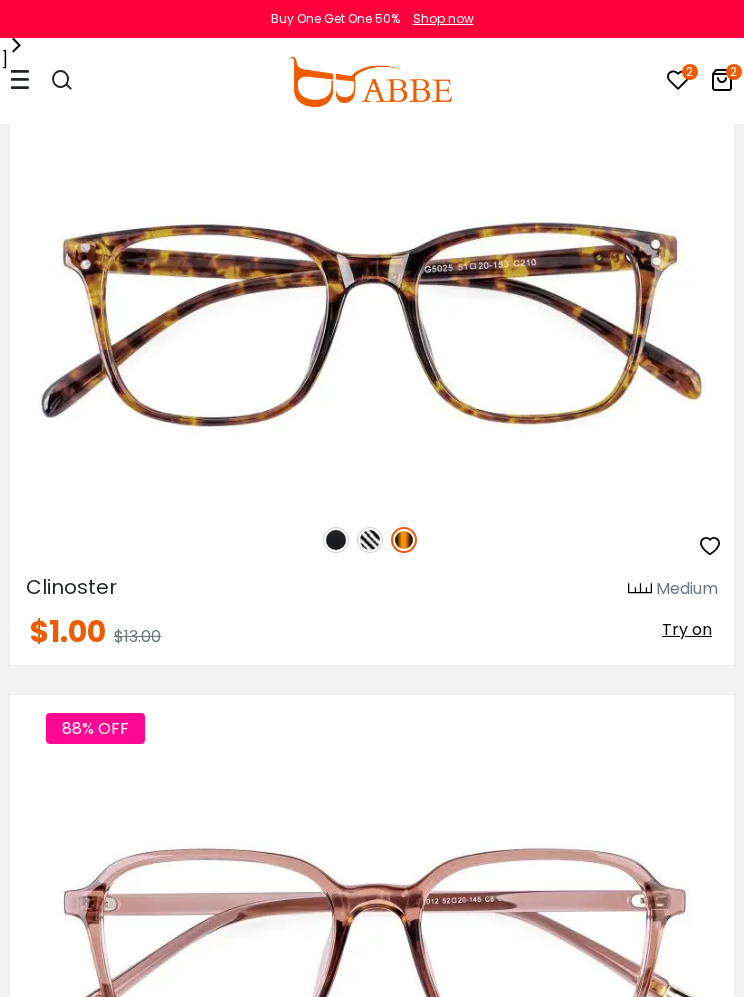 scroll, scrollTop: 12841, scrollLeft: 0, axis: vertical 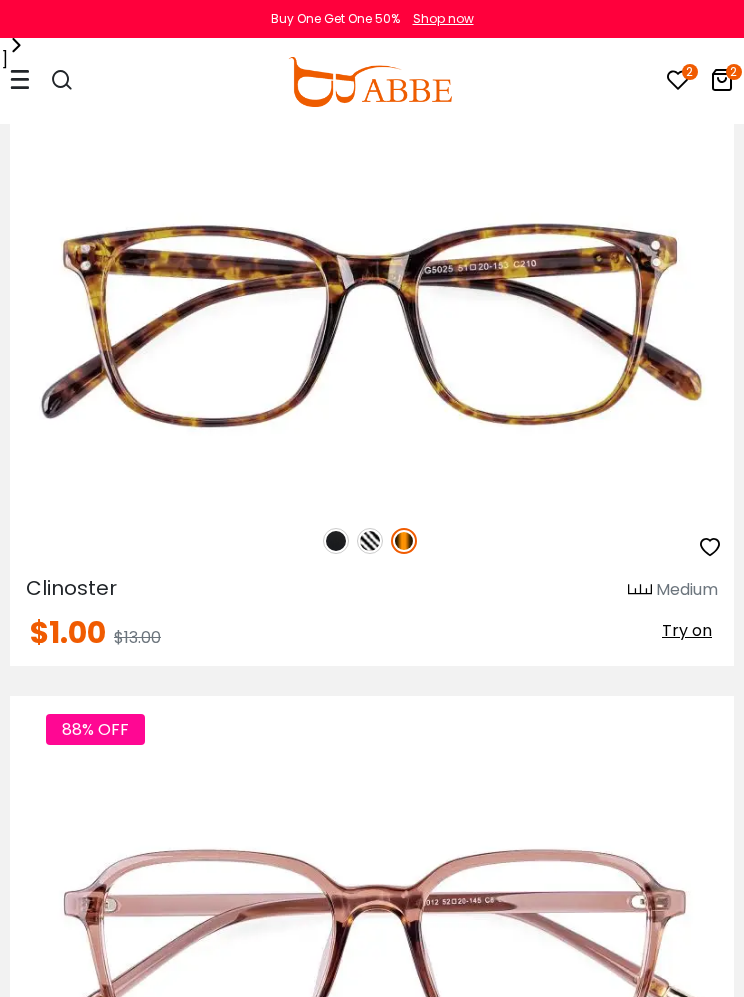 click at bounding box center [370, 541] 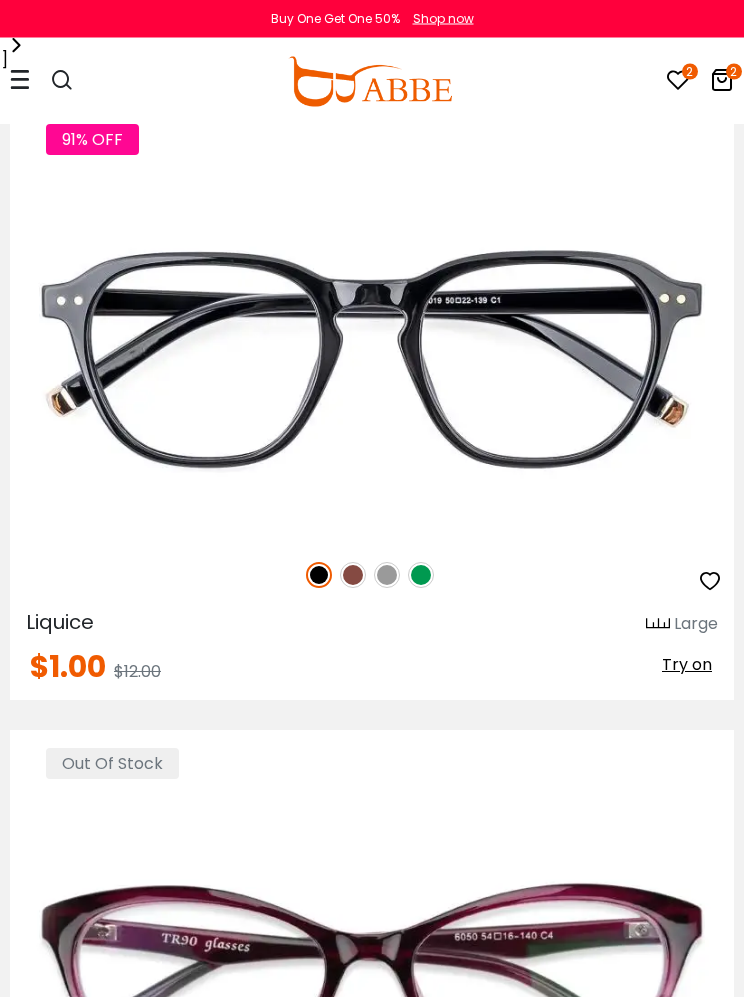 scroll, scrollTop: 14679, scrollLeft: 0, axis: vertical 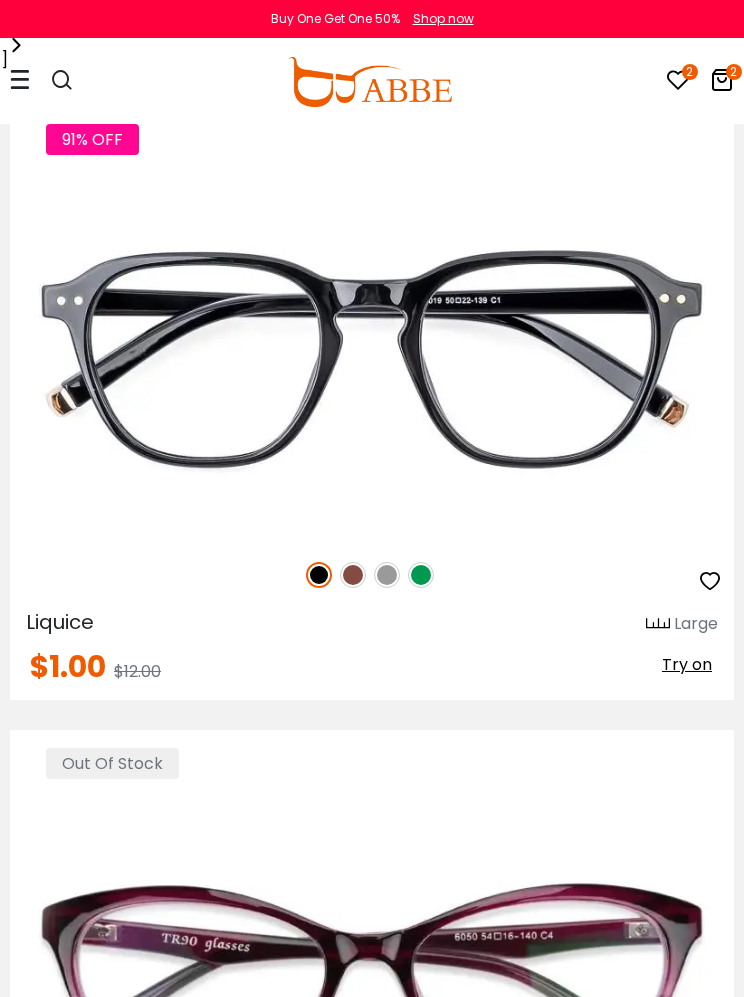 click on "2" at bounding box center (734, 72) 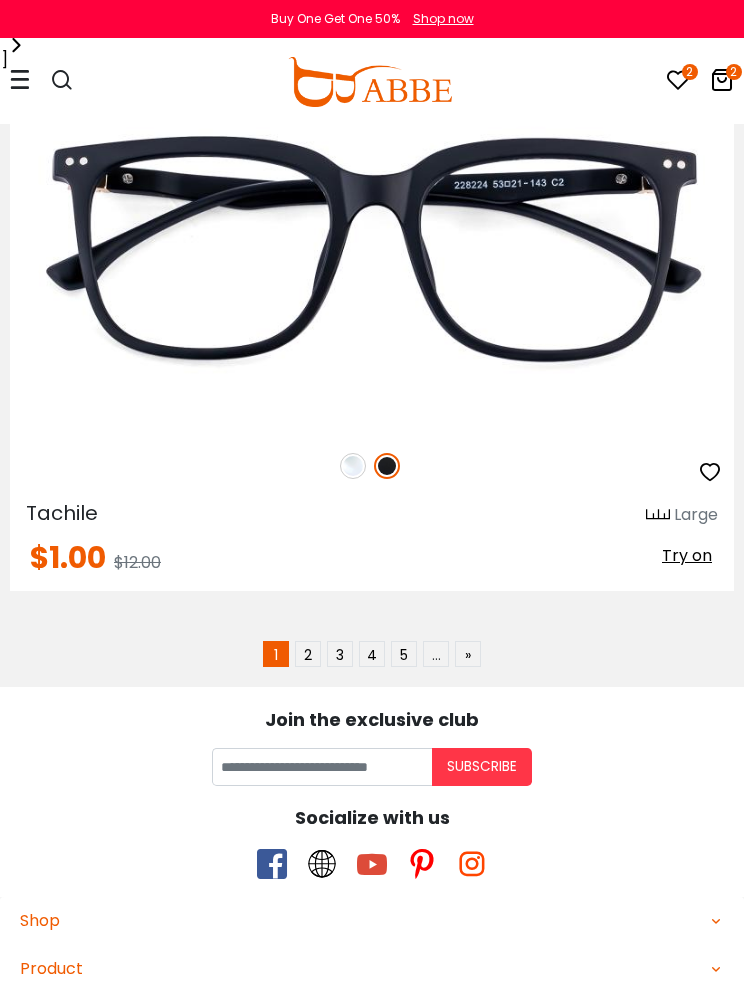 scroll, scrollTop: 18500, scrollLeft: 0, axis: vertical 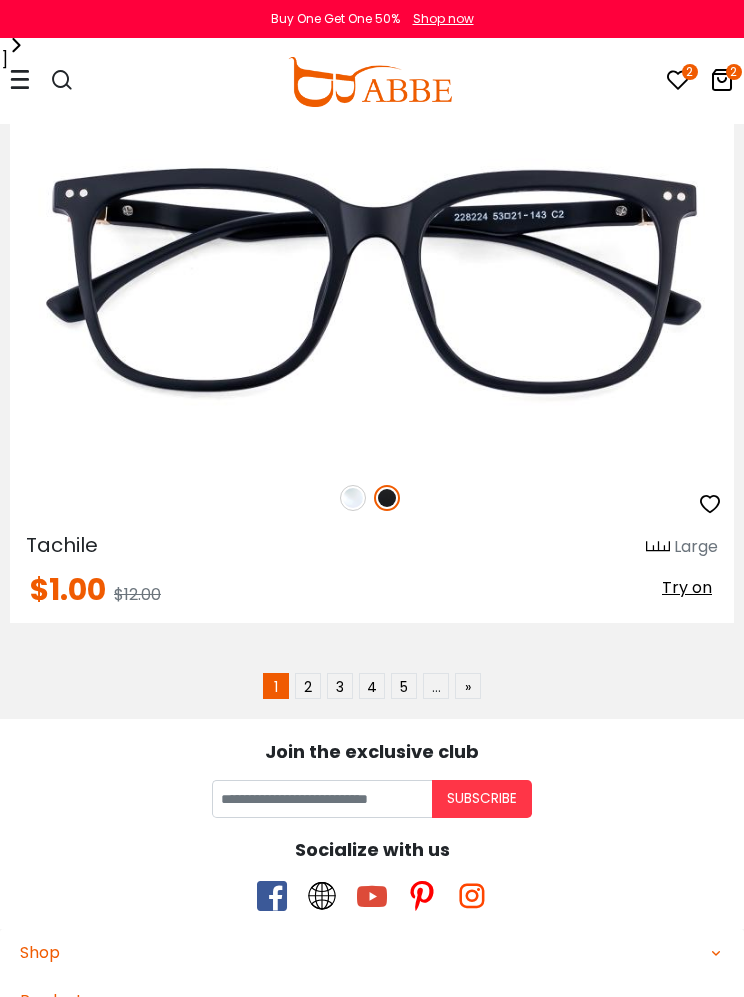 click on "2" at bounding box center (308, 686) 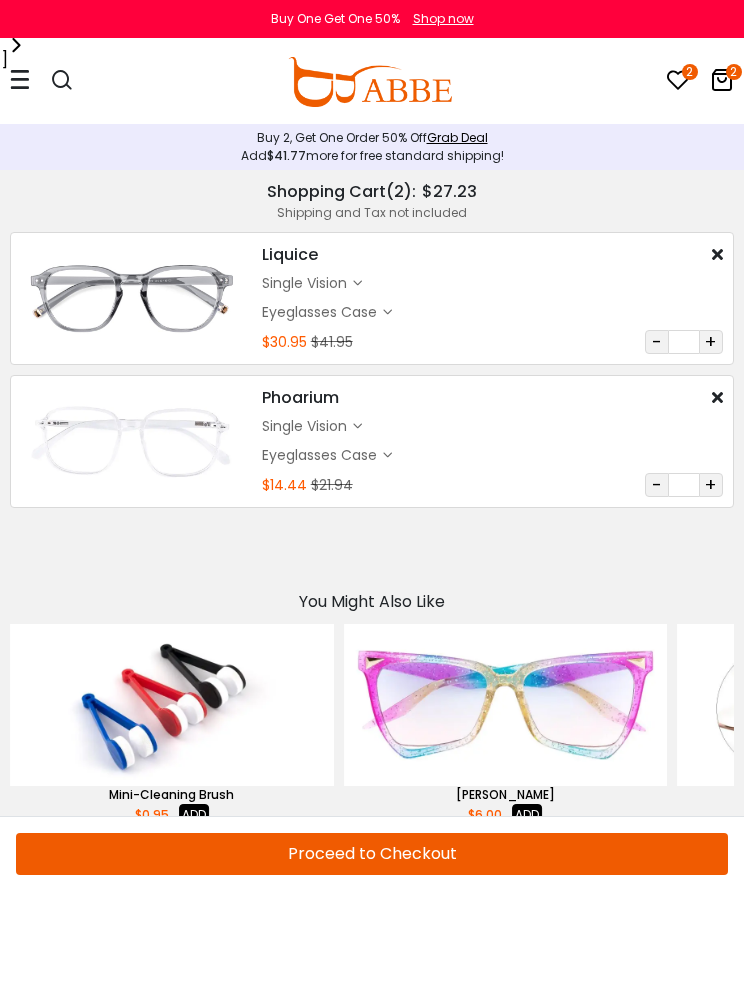scroll, scrollTop: 0, scrollLeft: 0, axis: both 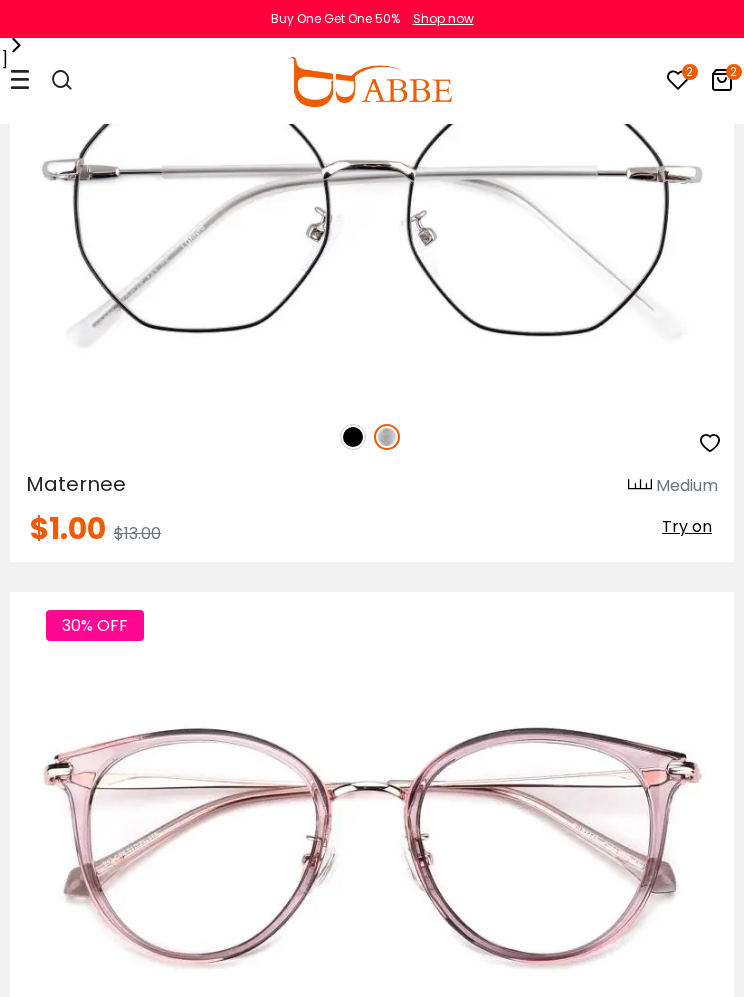 click on "2
2
Eyeglasses
Women's Eyeglasses" at bounding box center (372, 82) 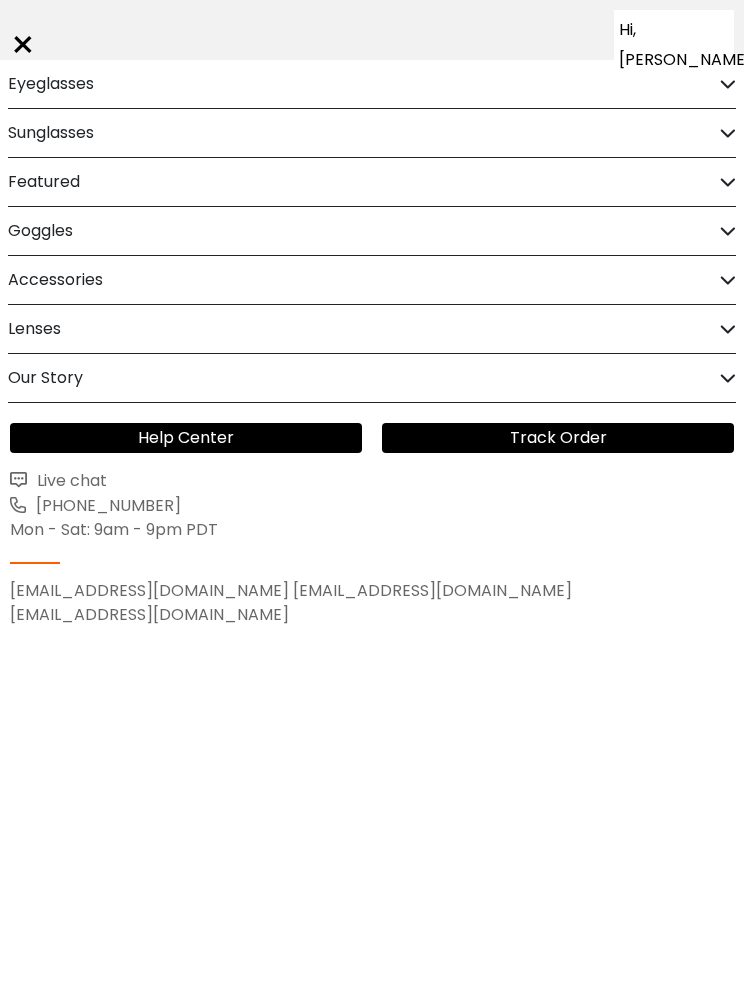 click on "Eyeglasses" at bounding box center [51, 84] 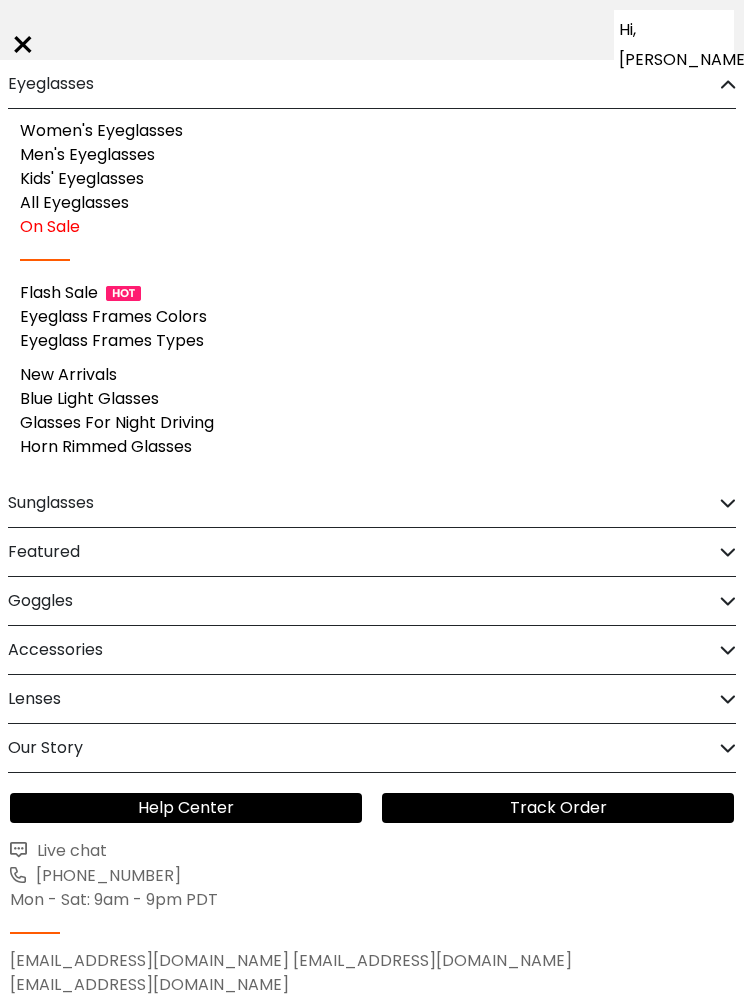 click on "All Eyeglasses" at bounding box center [74, 202] 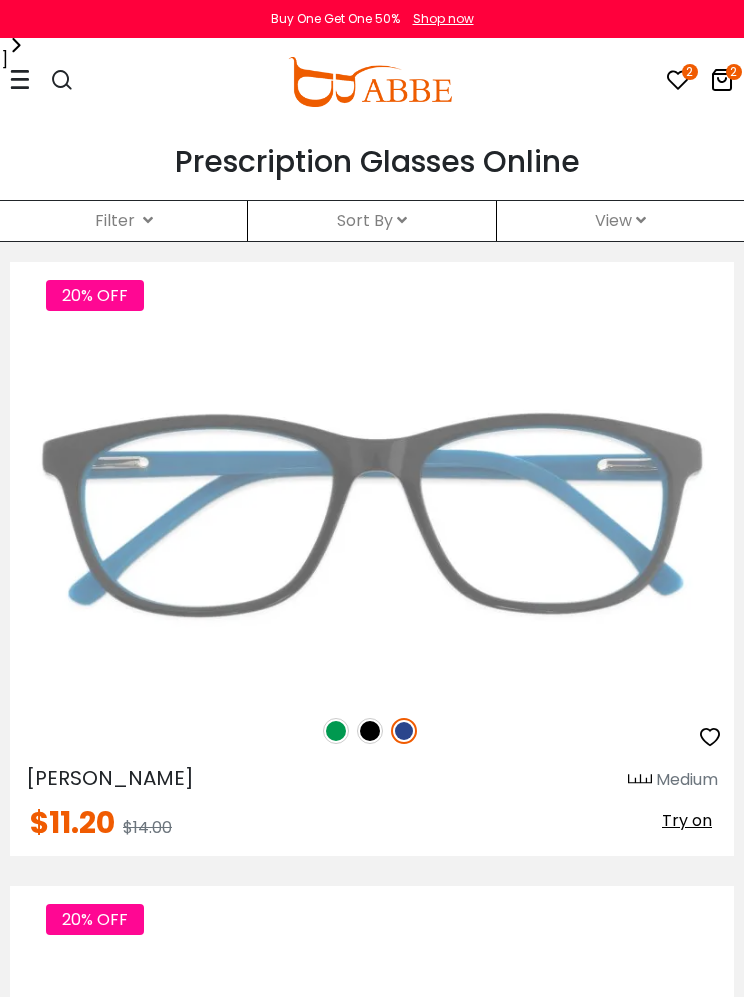 scroll, scrollTop: 0, scrollLeft: 0, axis: both 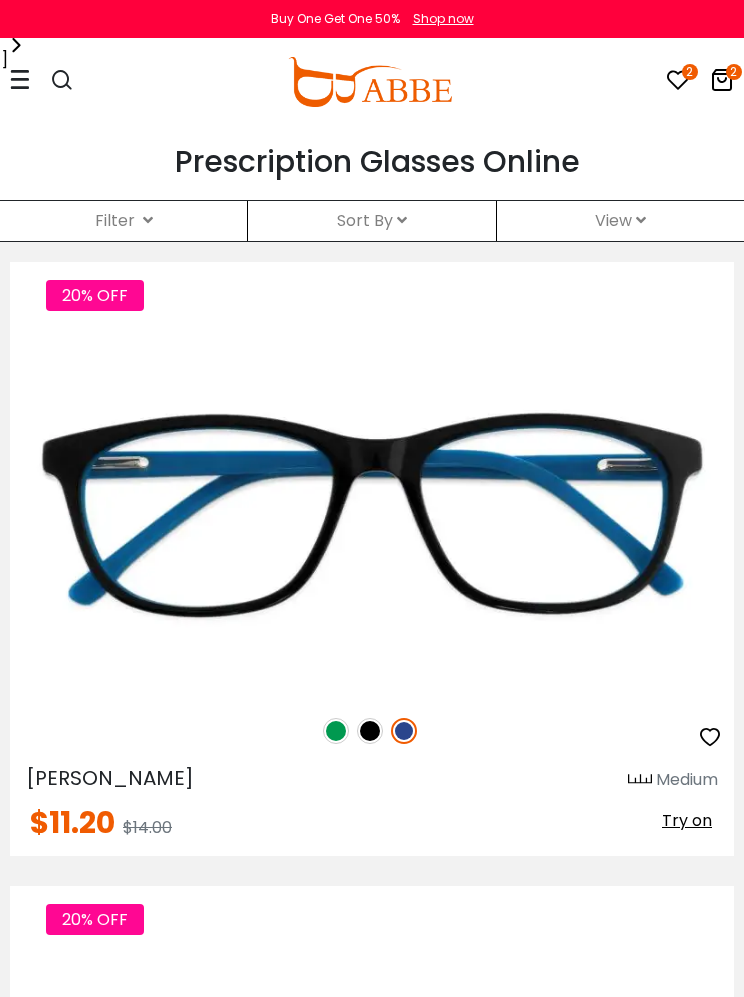 click on "2
2
Eyeglasses
Women's Eyeglasses" at bounding box center (372, 82) 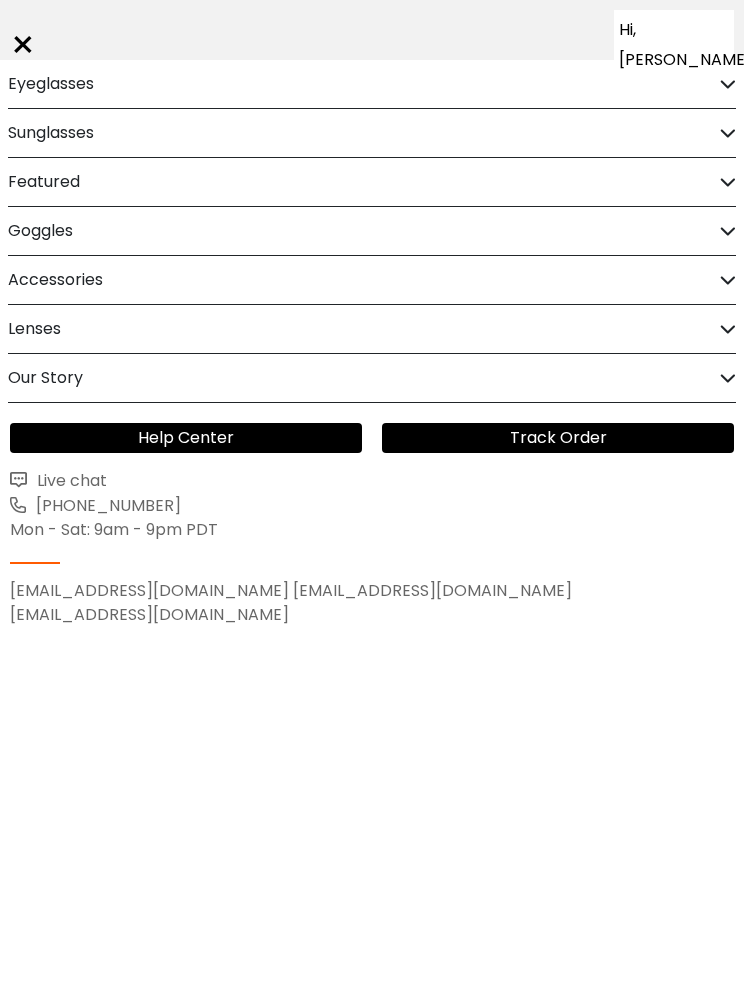 click on "Eyeglasses" at bounding box center [51, 84] 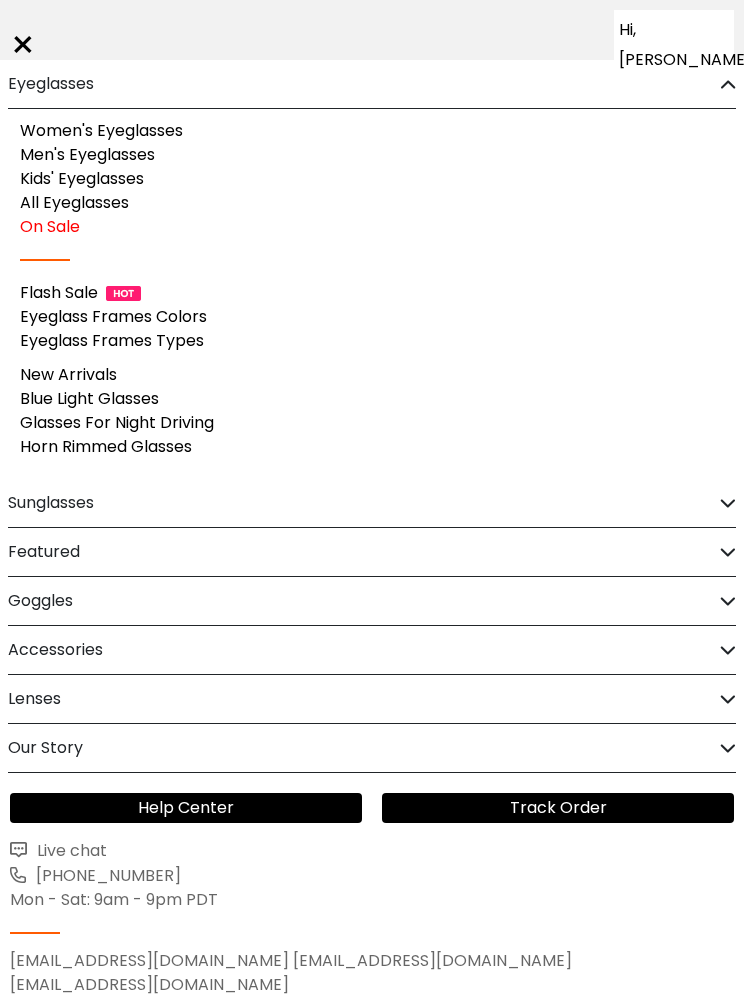 click on "Men's Eyeglasses" at bounding box center (87, 154) 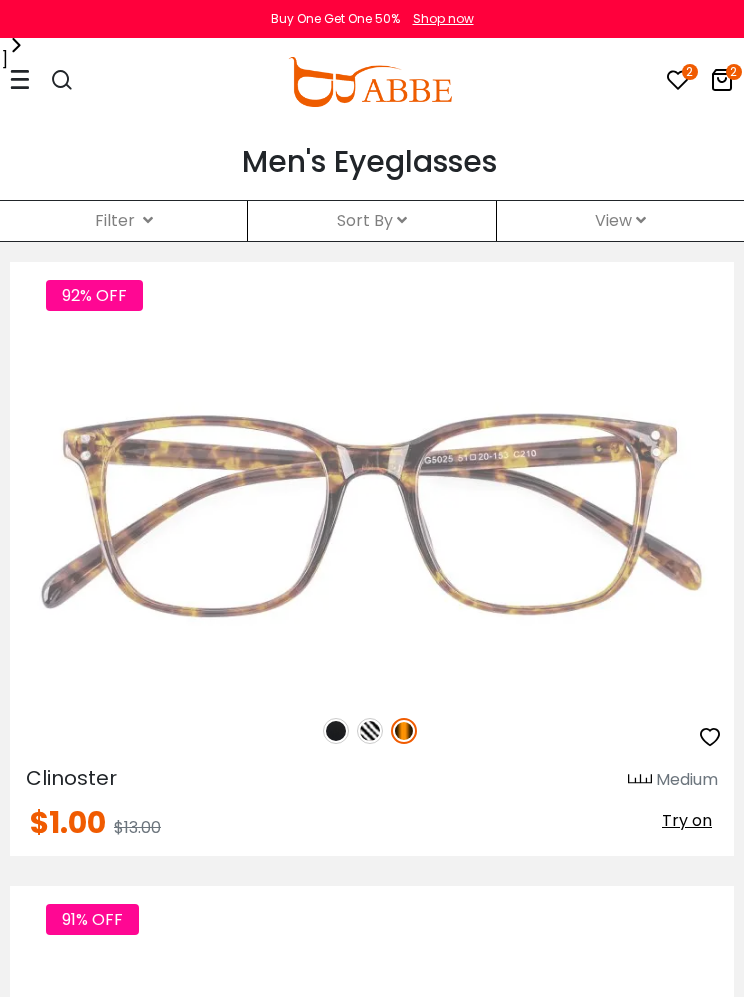 scroll, scrollTop: 0, scrollLeft: 0, axis: both 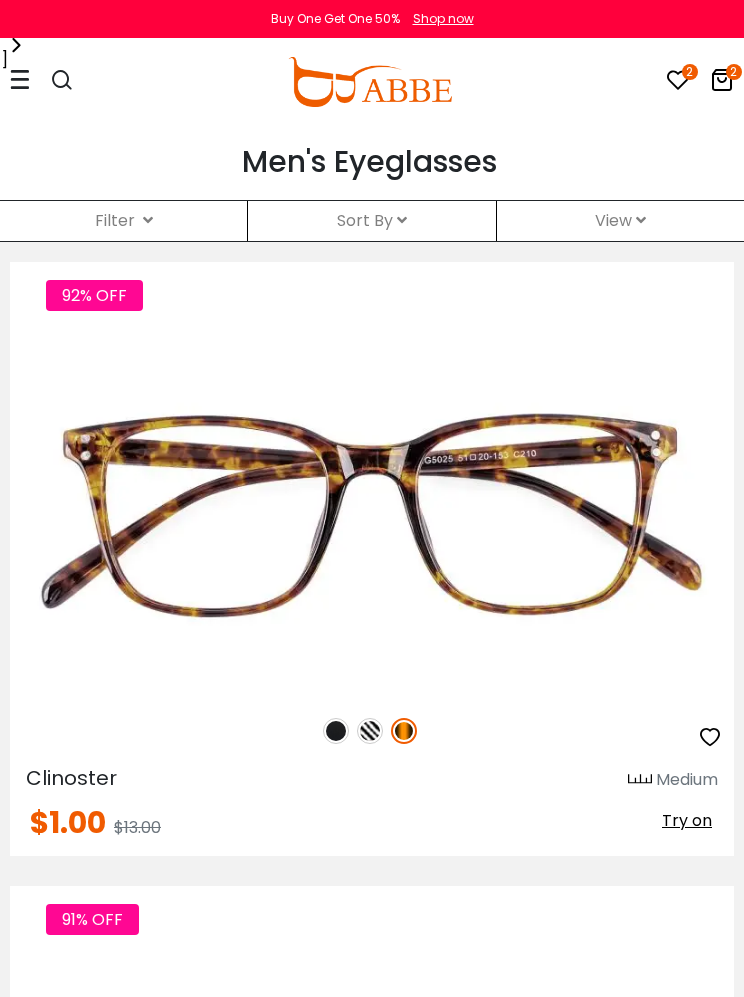 click on "Sort By
Relevance
New Arrivals
Best Sellers
Prices High To Low
Prices Low To High" at bounding box center (371, 221) 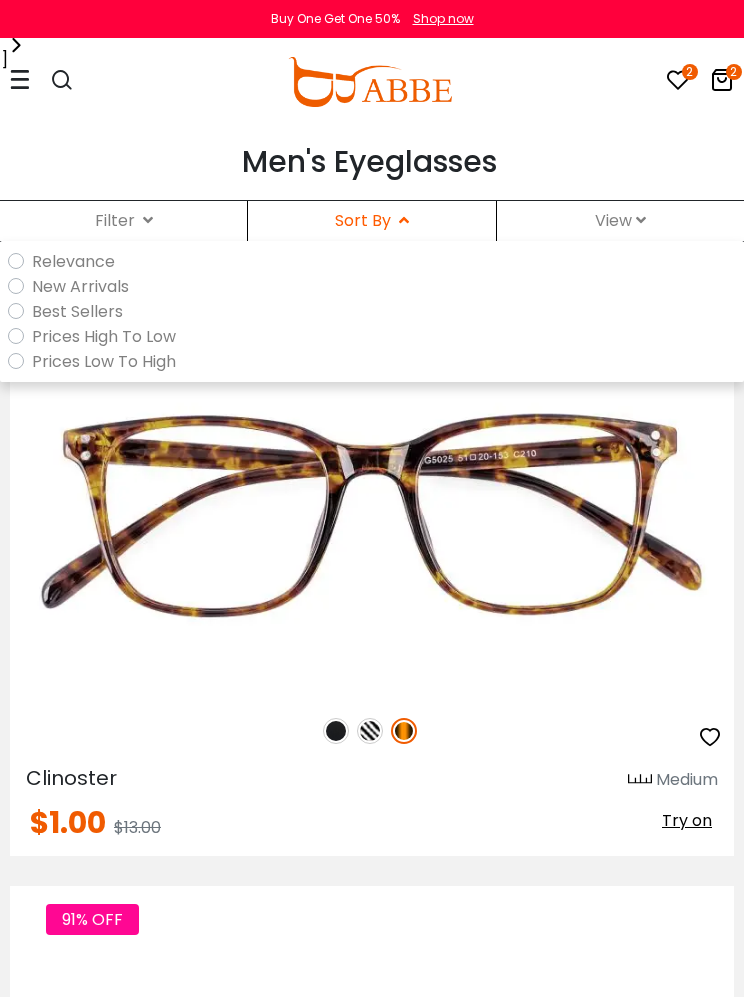 click on "Prices Low To High" at bounding box center (376, 361) 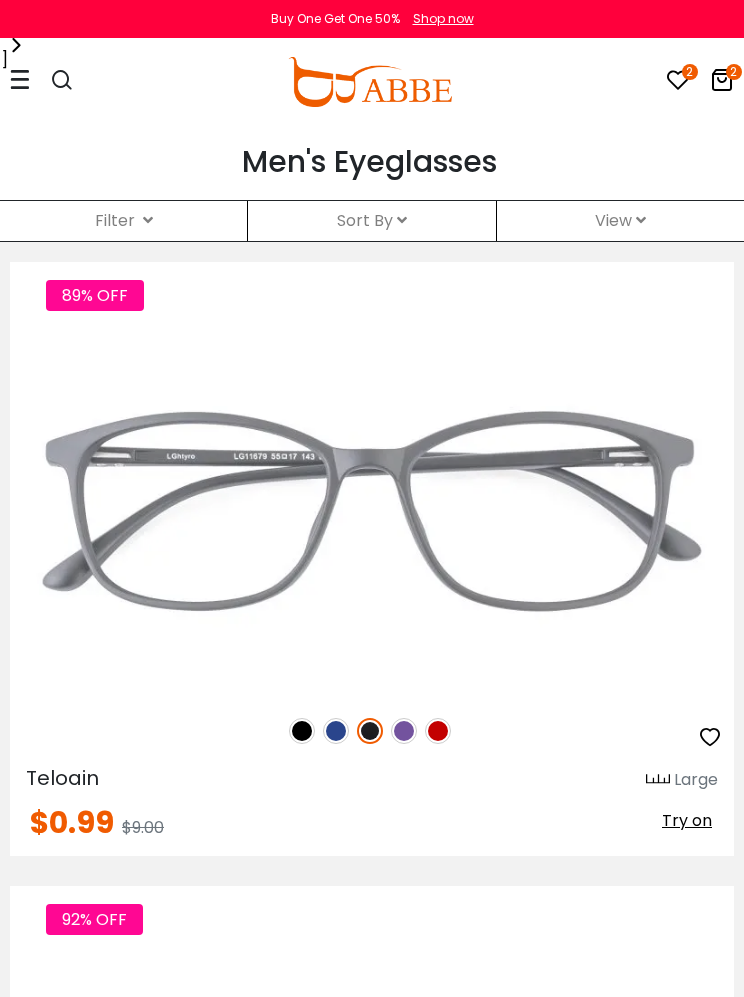 scroll, scrollTop: 0, scrollLeft: 0, axis: both 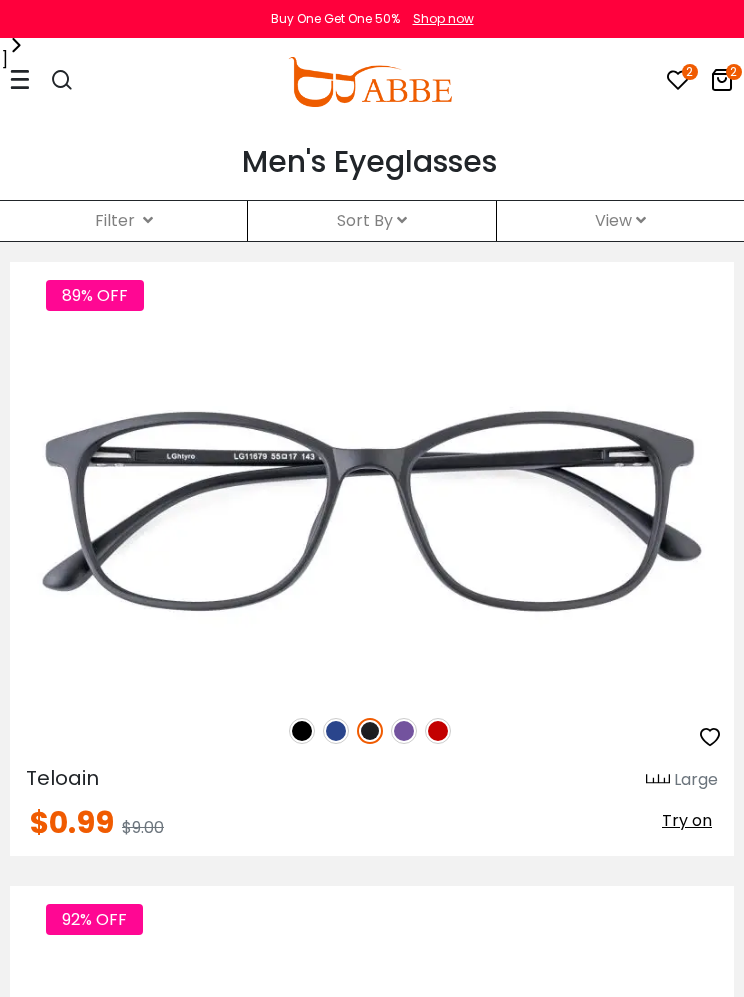 click at bounding box center [20, 81] 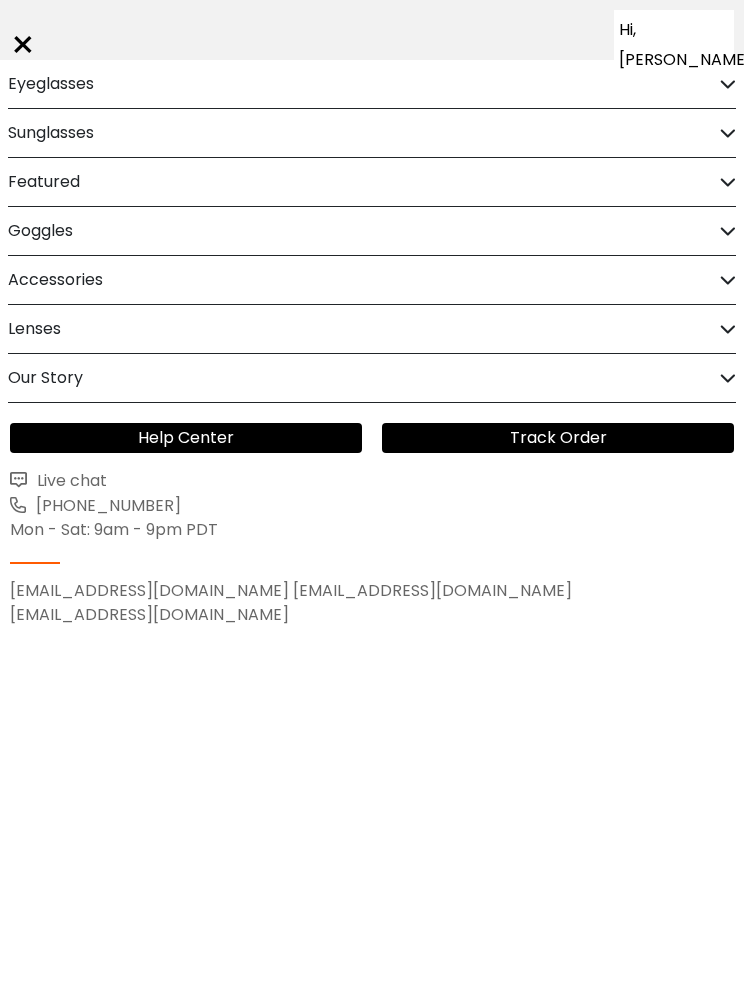 click on "Sunglasses" at bounding box center (372, 133) 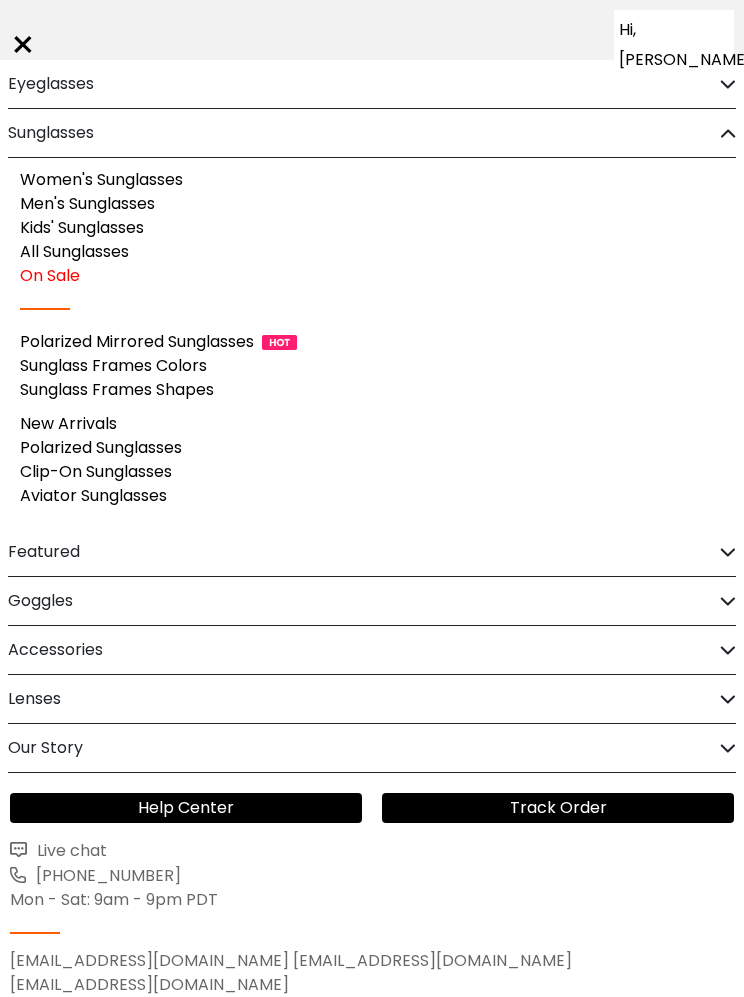 click on "Men's Sunglasses" at bounding box center [87, 203] 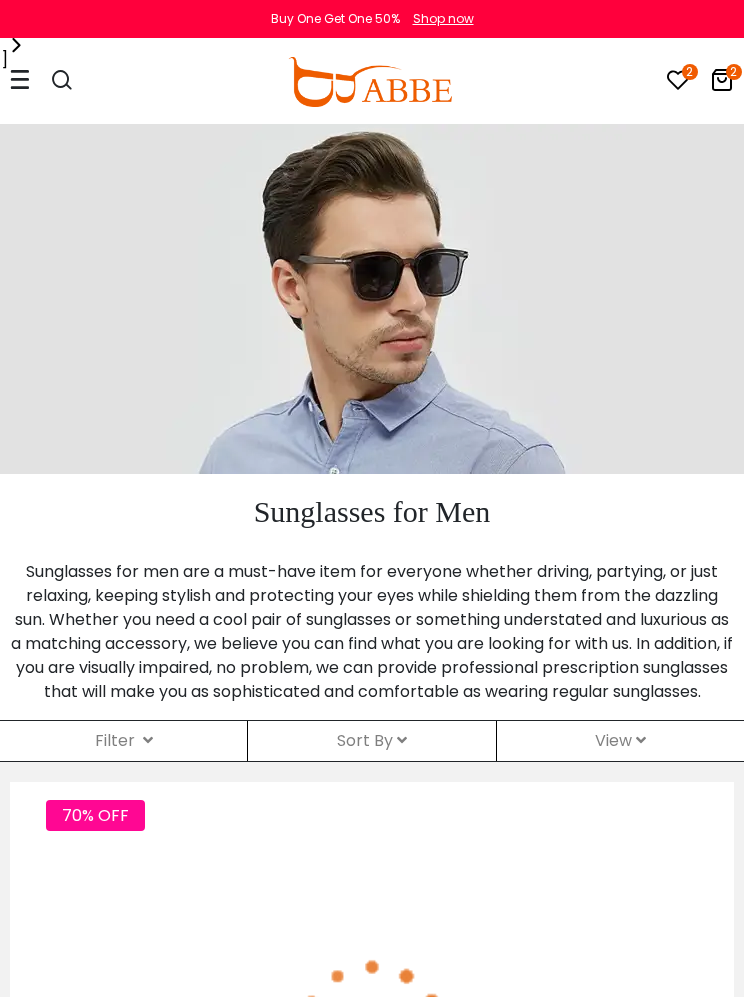 scroll, scrollTop: 0, scrollLeft: 0, axis: both 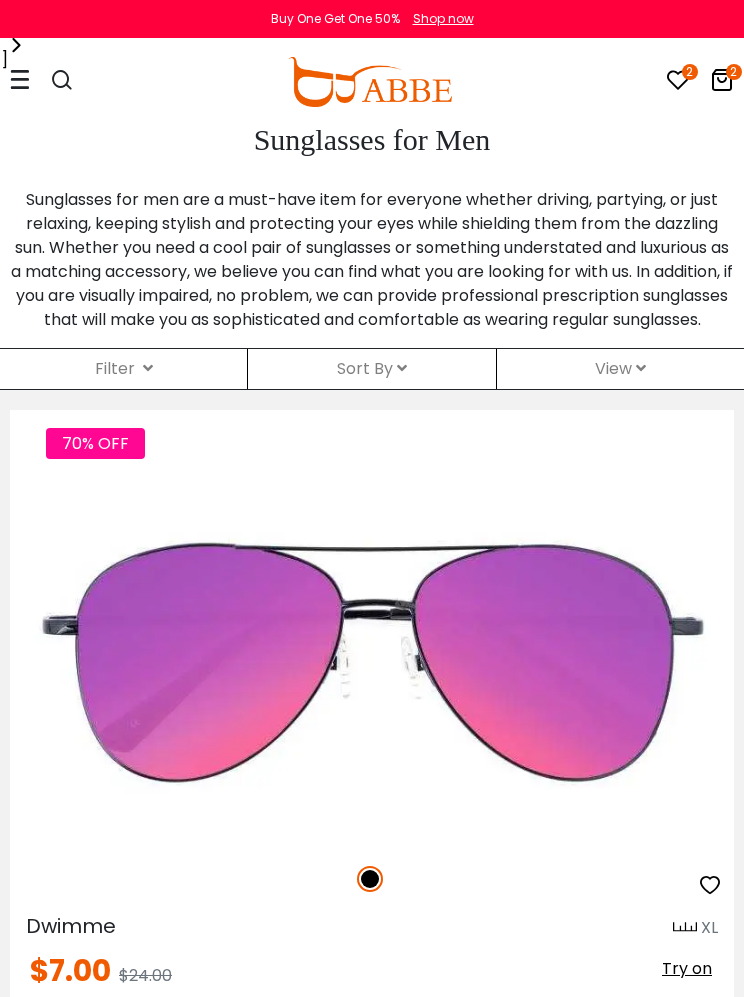 click on "Sort By
Relevance
New Arrivals
Best Sellers
Prices High To Low
Prices Low To High" at bounding box center (371, 369) 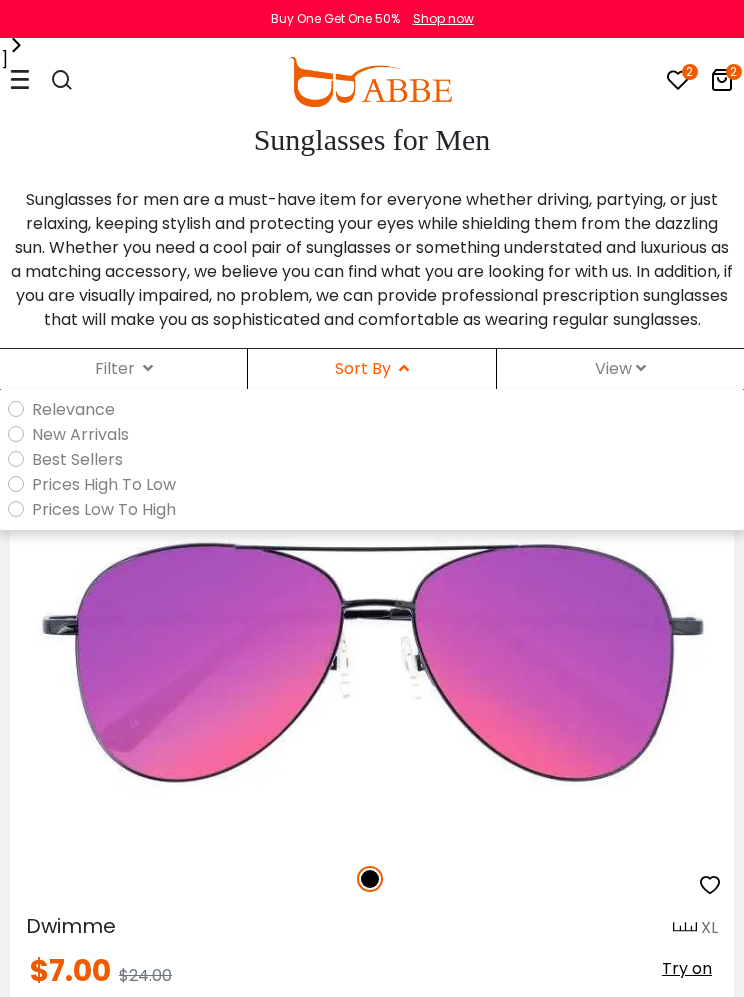 click on "Prices Low To High" at bounding box center [376, 509] 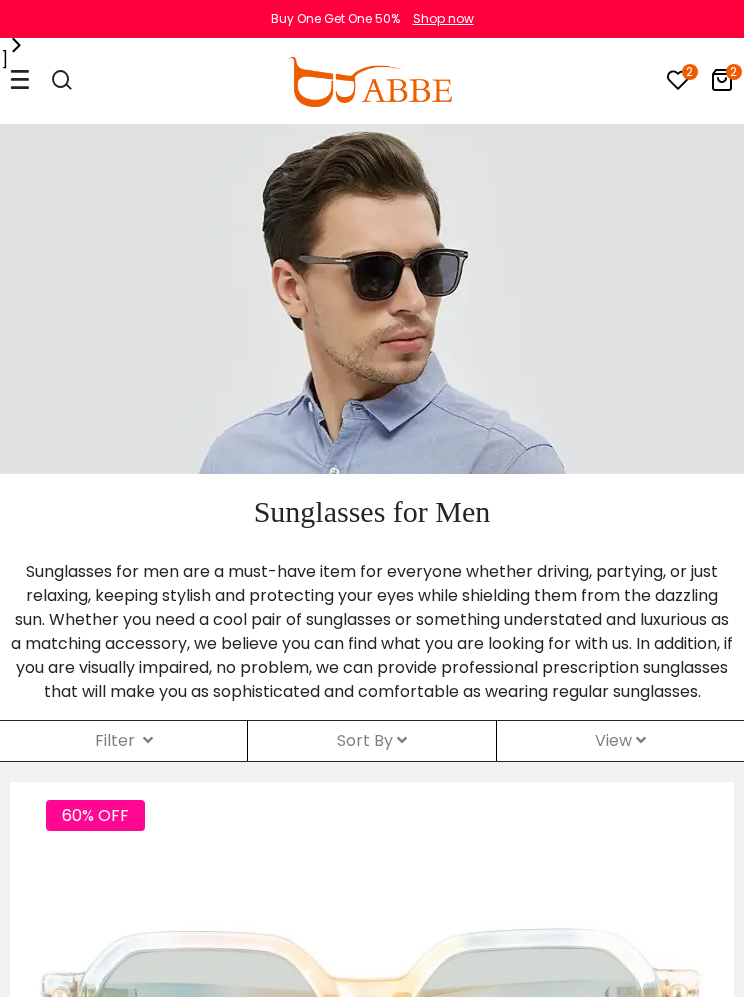 scroll, scrollTop: 0, scrollLeft: 0, axis: both 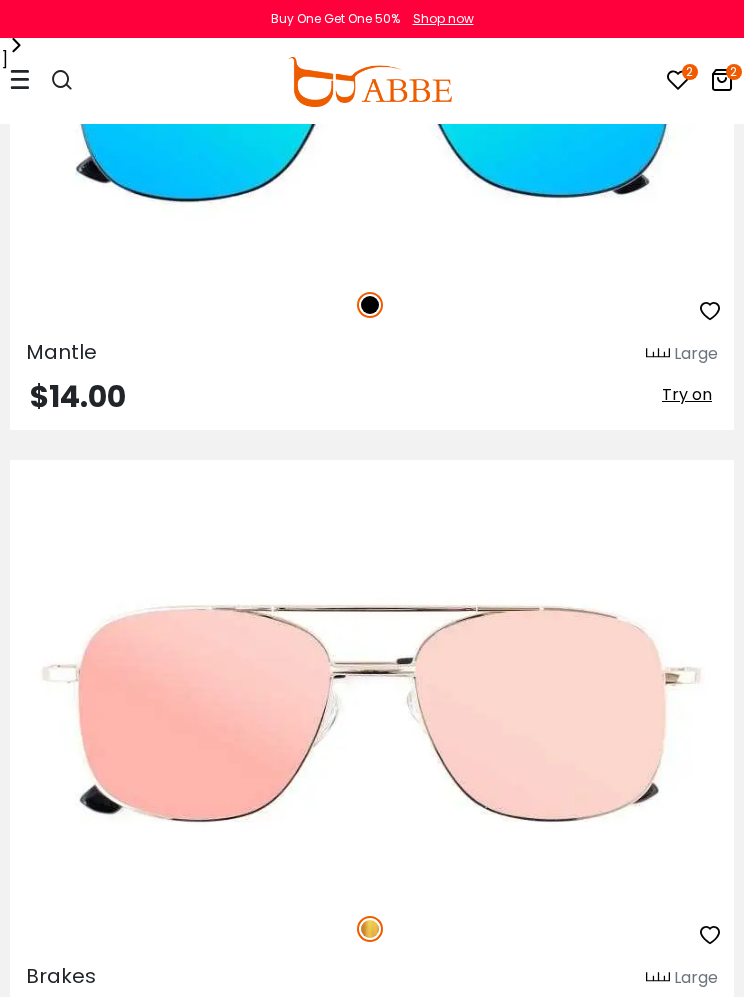 click at bounding box center [20, 81] 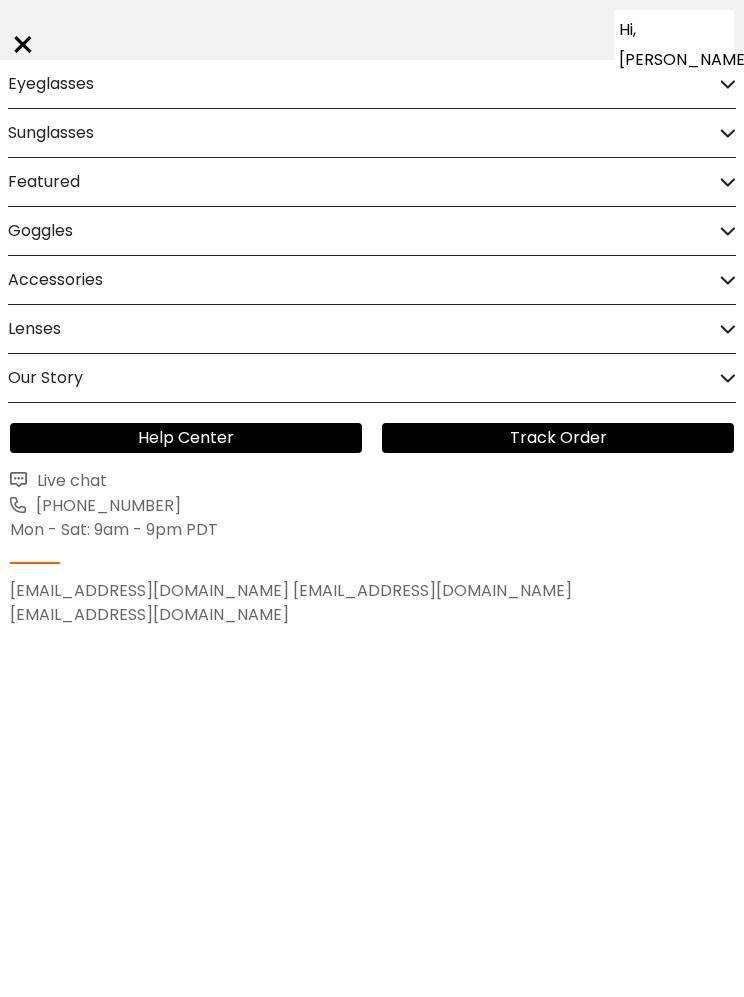 click at bounding box center (728, 84) 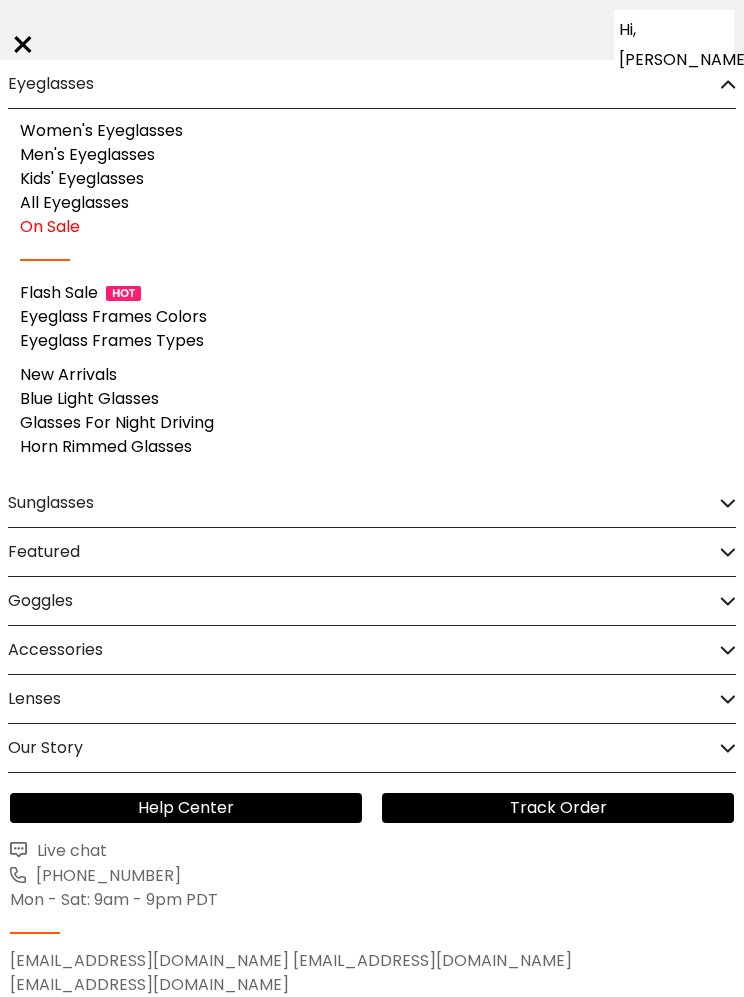 click on "Women's Eyeglasses
Men's Eyeglasses
Kids' Eyeglasses
All Eyeglasses
On Sale
Flash Sale
Eyeglass Frames Colors
Eyeglass Frames Types
New Arrivals
Blue Light Glasses
Glasses For Night Driving
Horn Rimmed Glasses" at bounding box center (372, 294) 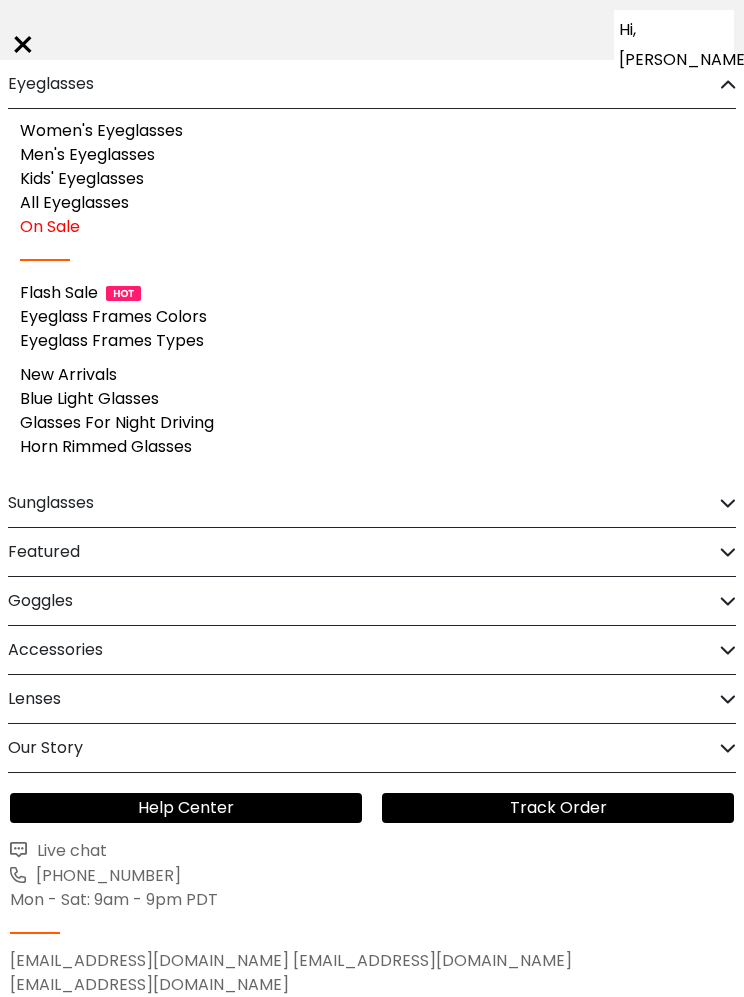click at bounding box center [123, 293] 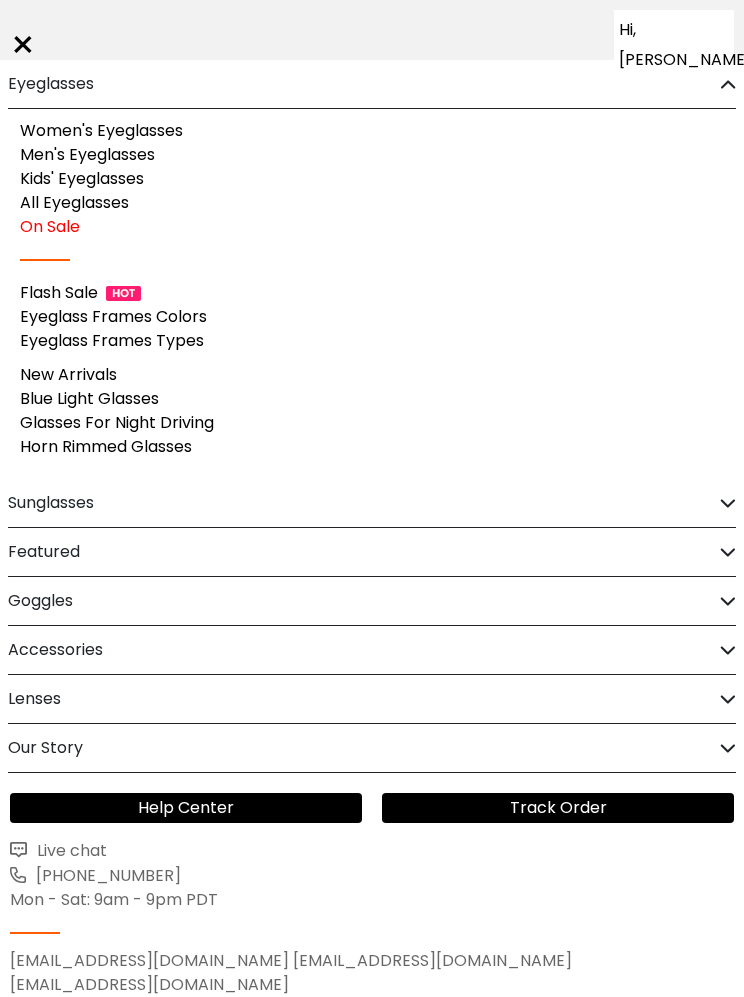 click on "Flash Sale" at bounding box center (59, 292) 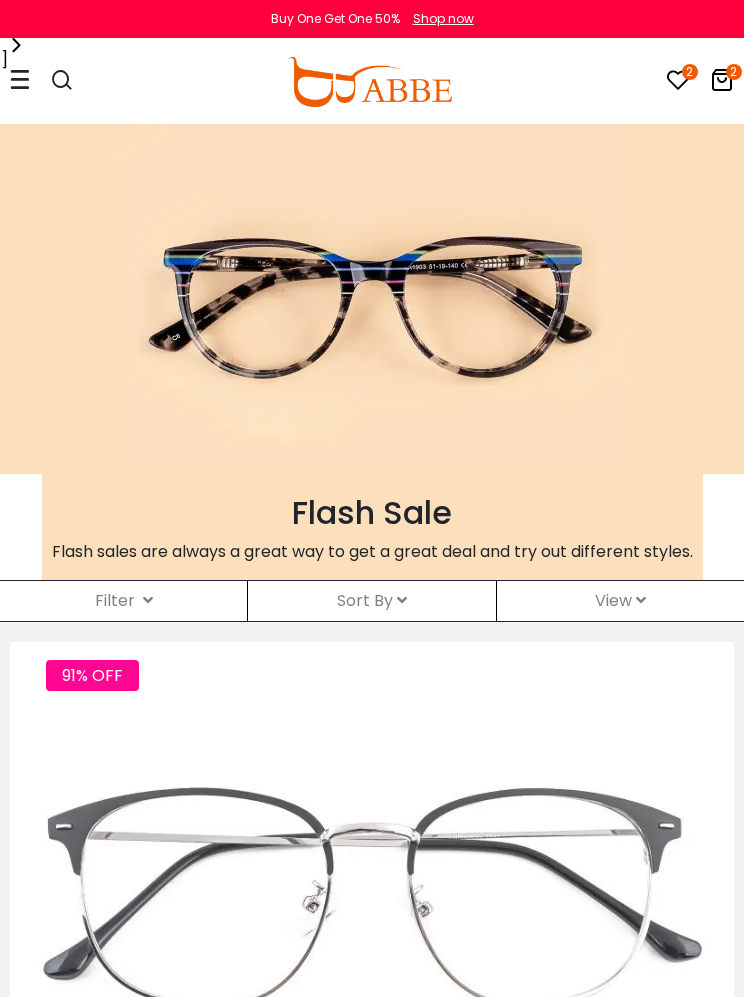 scroll, scrollTop: 0, scrollLeft: 0, axis: both 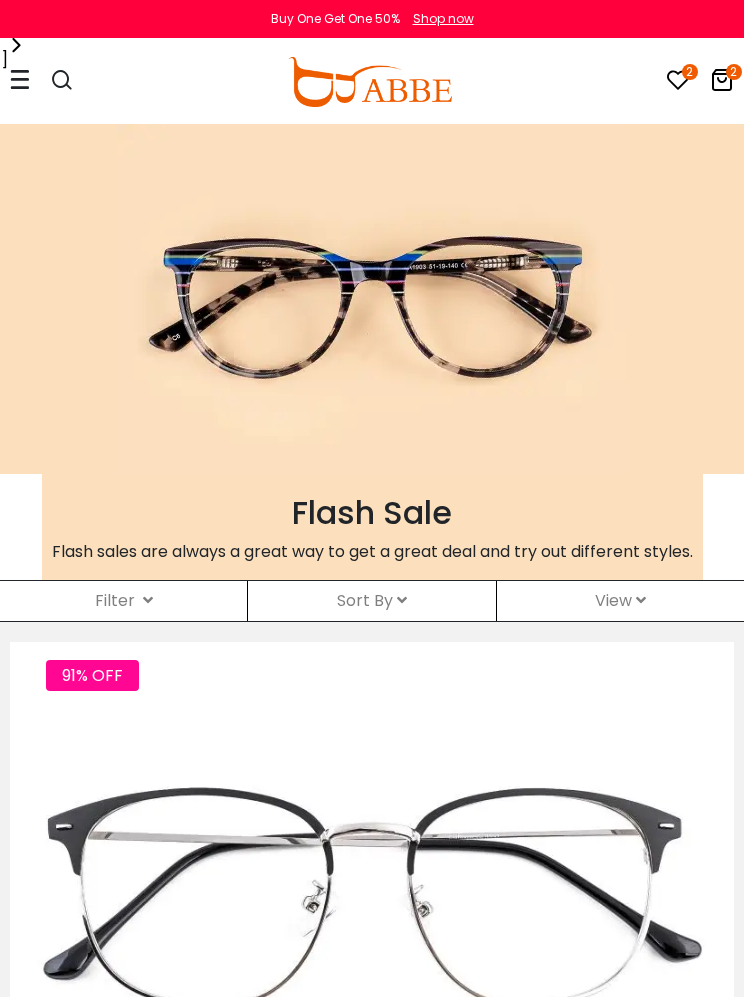 click on "Sort By
Relevance
New Arrivals
Best Sellers
Prices High To Low
Prices Low To High" at bounding box center (371, 601) 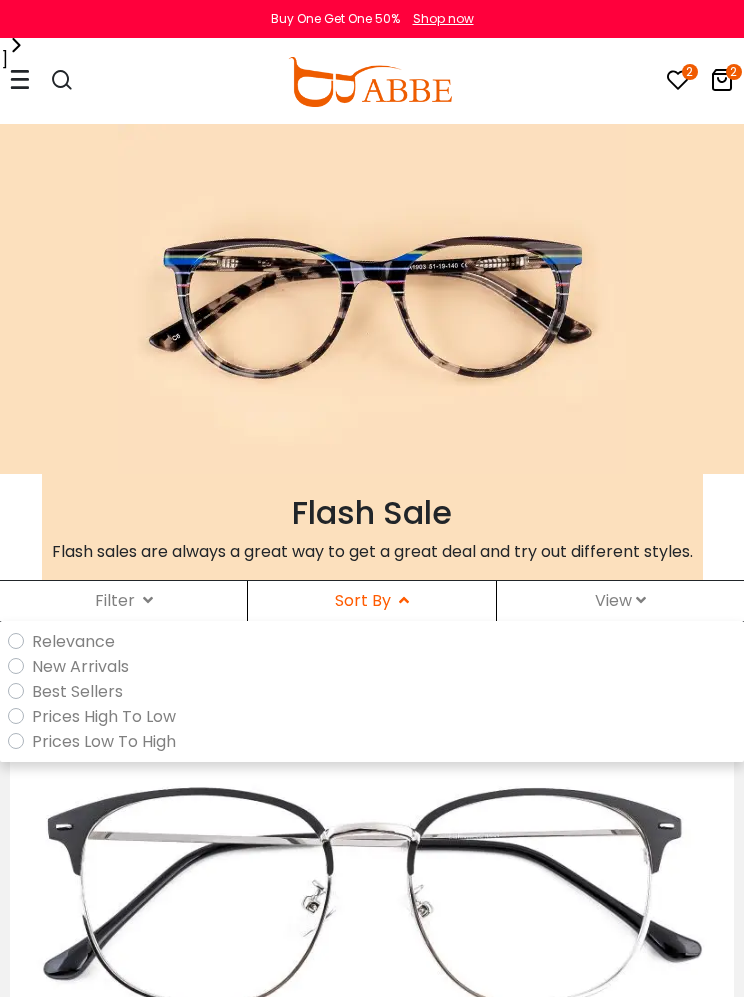 click on "Prices Low To High" at bounding box center (376, 741) 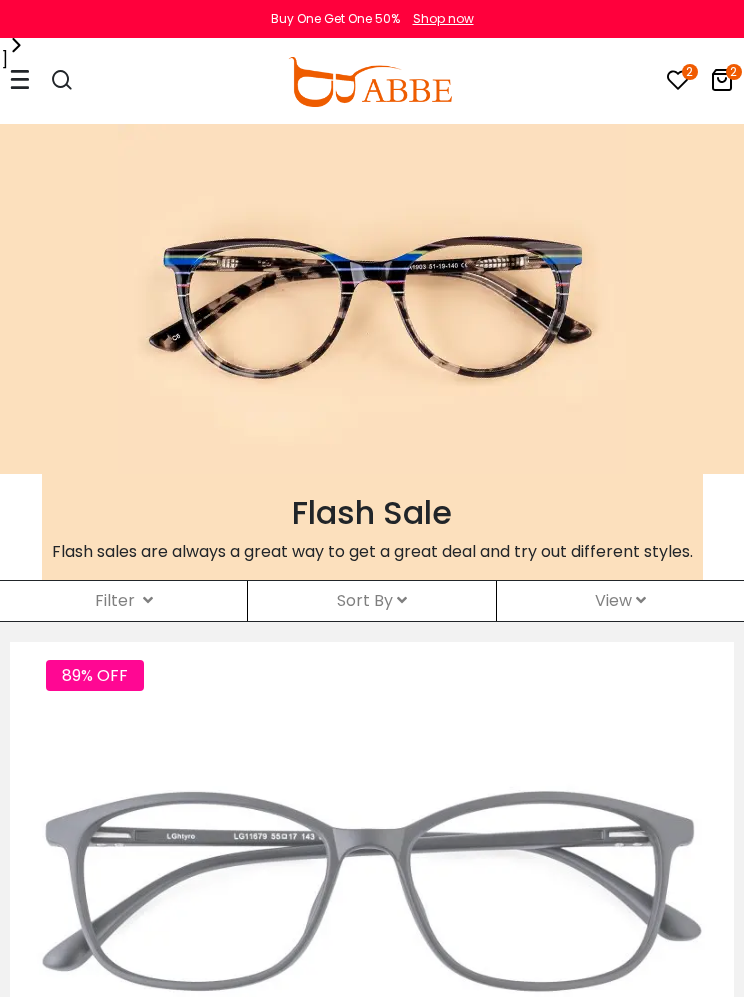 scroll, scrollTop: 0, scrollLeft: 0, axis: both 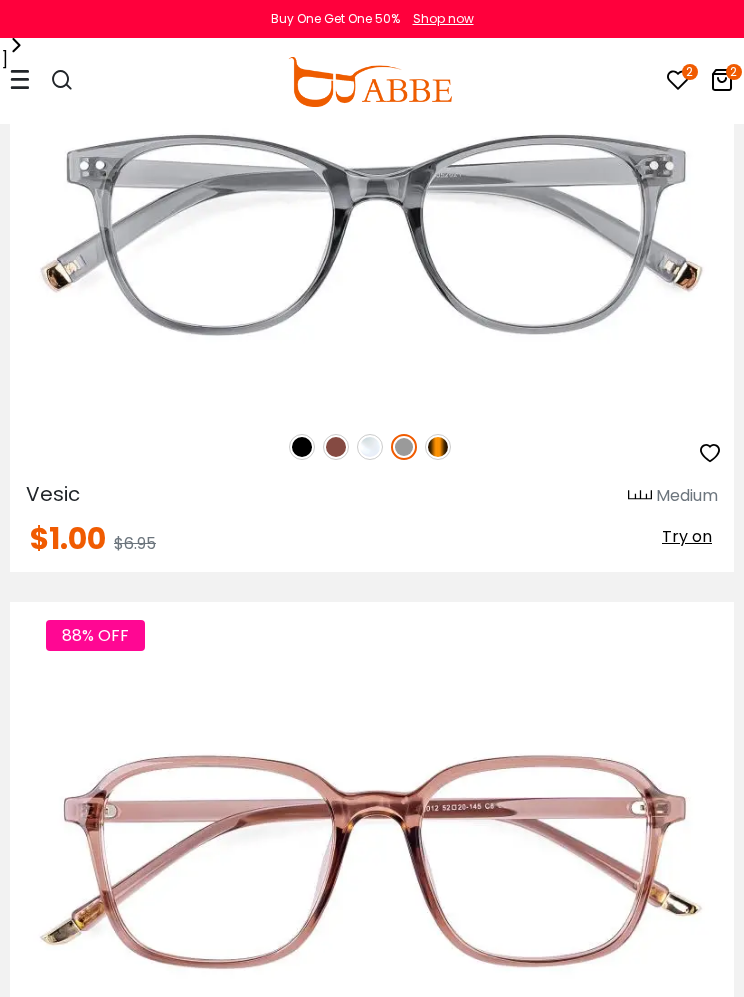 click at bounding box center [370, 447] 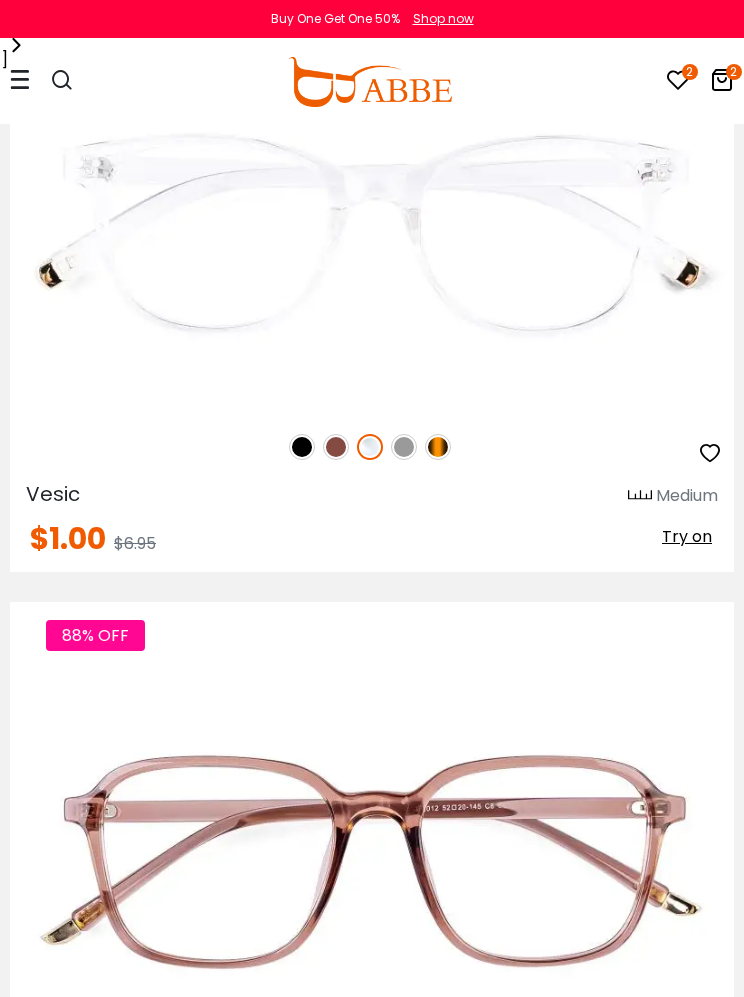 click at bounding box center [0, 0] 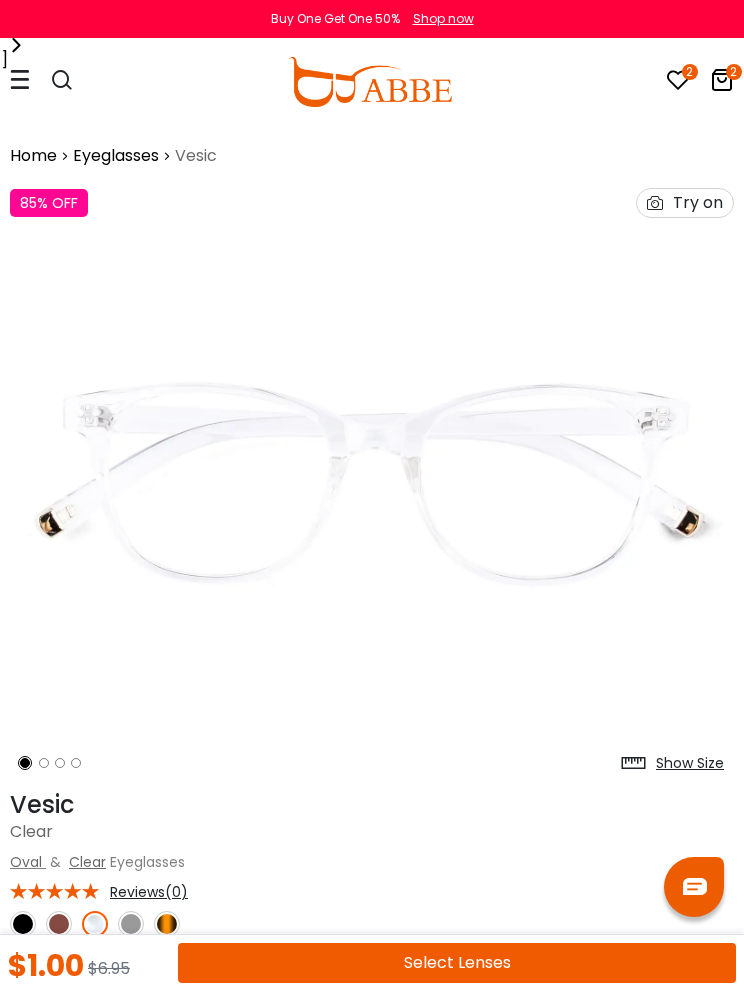 scroll, scrollTop: 0, scrollLeft: 0, axis: both 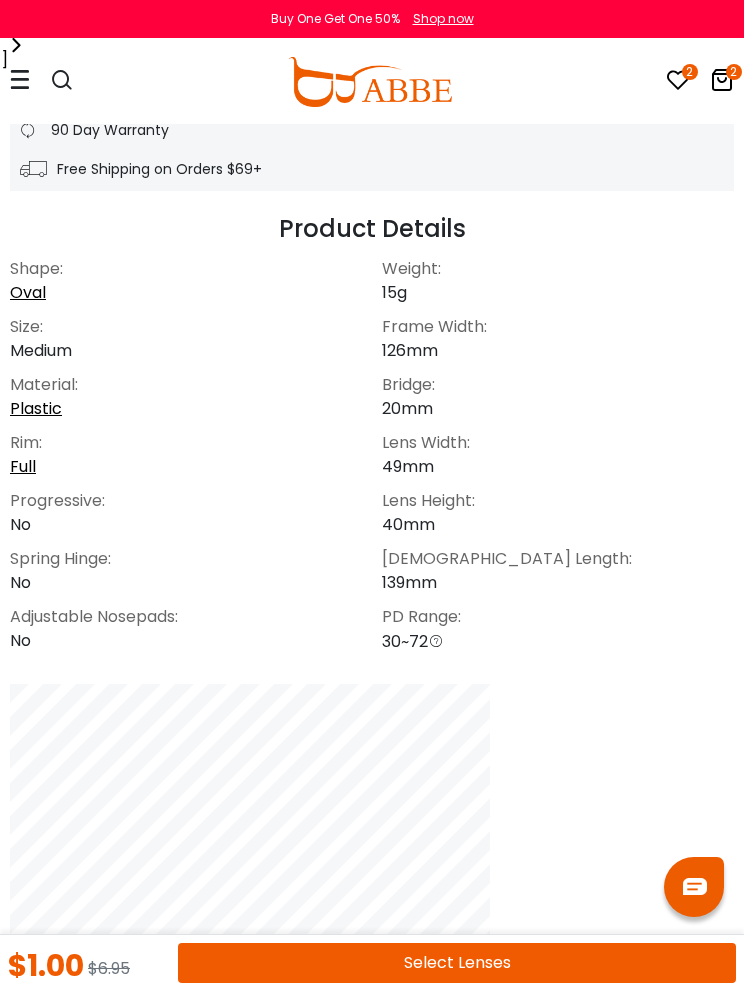 click on "Select Lenses" at bounding box center [457, 963] 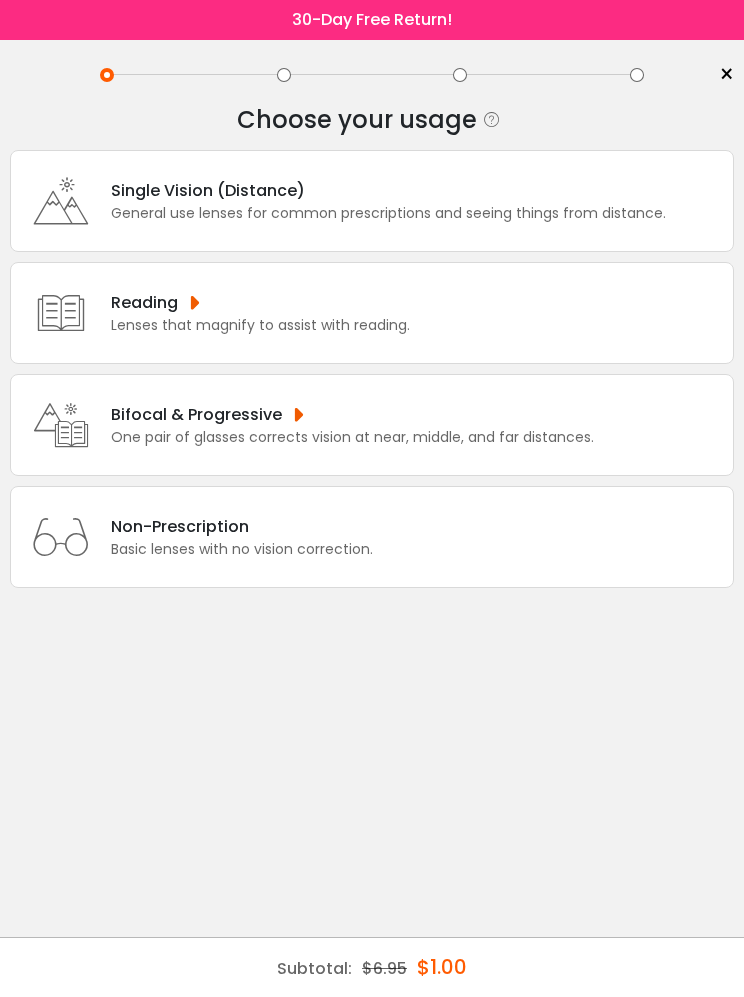 scroll, scrollTop: 0, scrollLeft: 0, axis: both 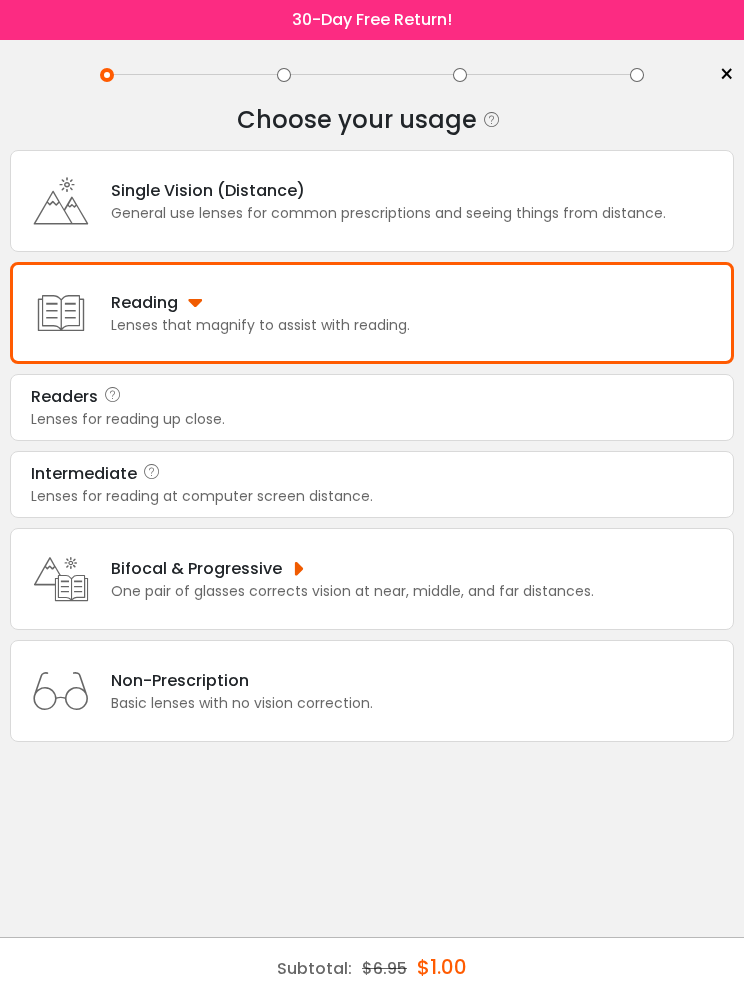 click on "Intermediate" at bounding box center [372, 474] 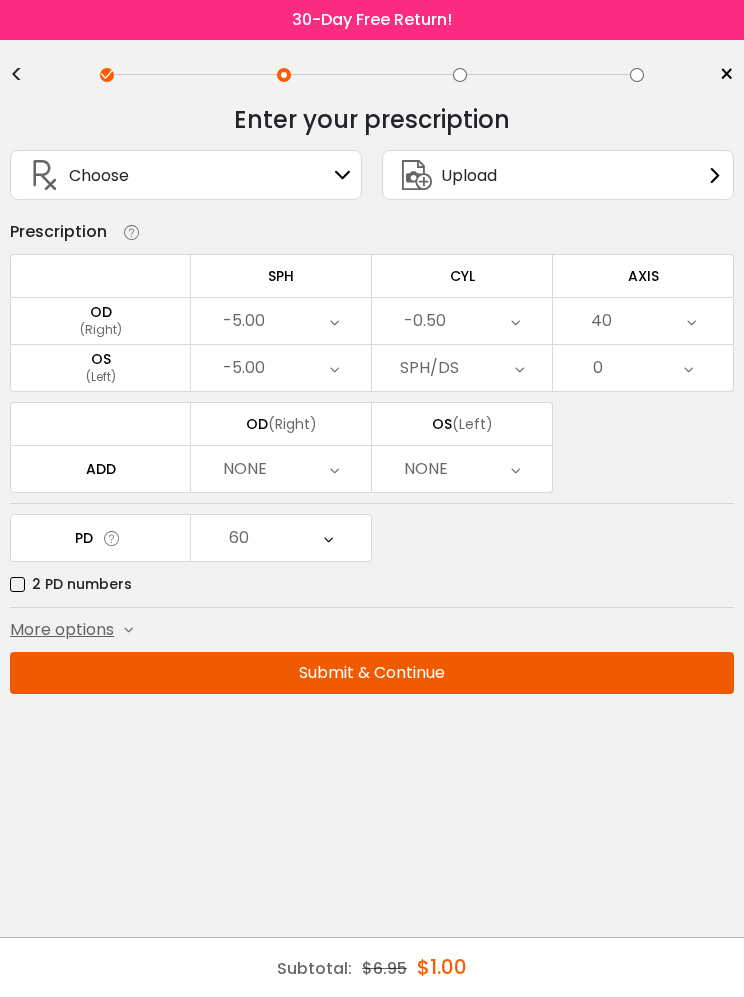 click on "-5.00" at bounding box center (281, 321) 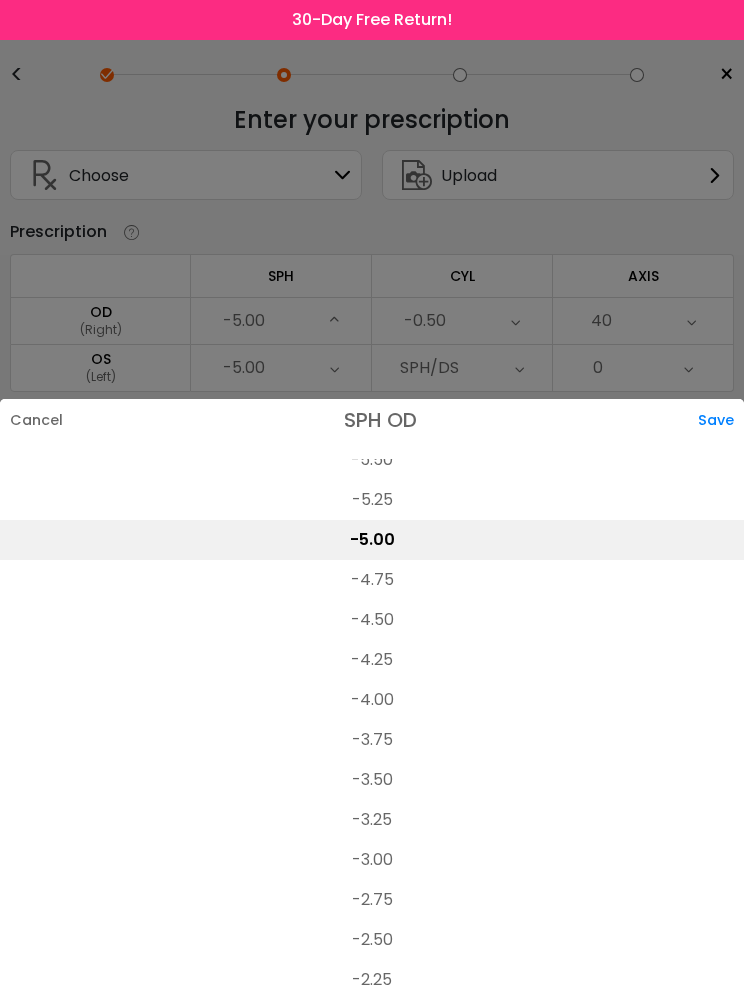 scroll, scrollTop: 2343, scrollLeft: 0, axis: vertical 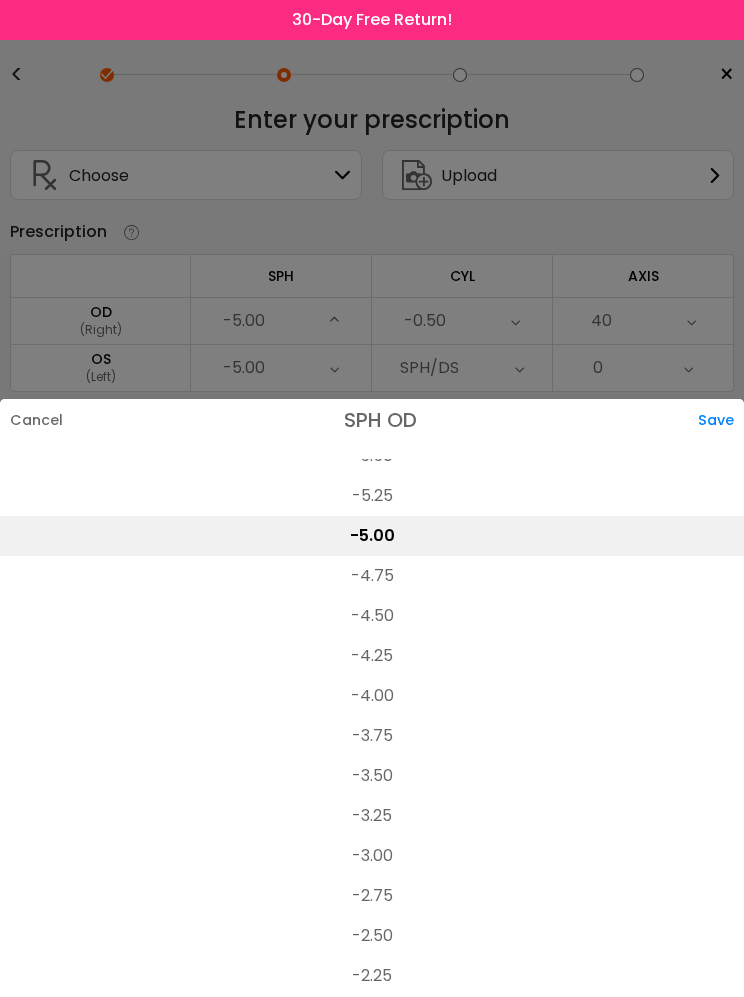 click on "-3.75" at bounding box center [372, 736] 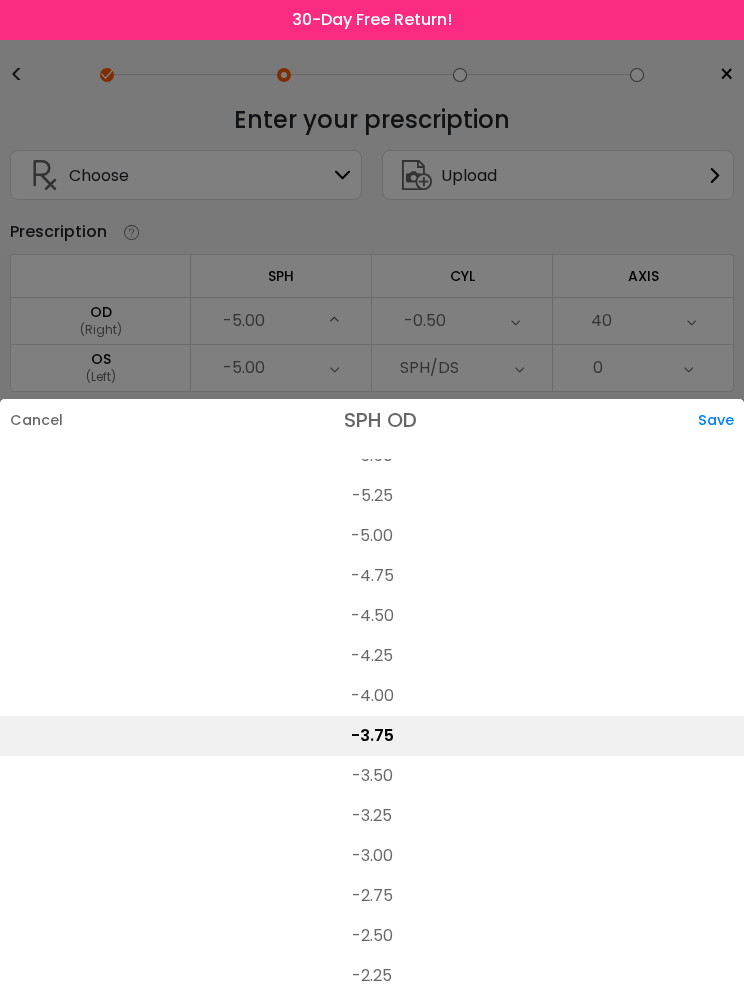 click on "Save" at bounding box center [721, 420] 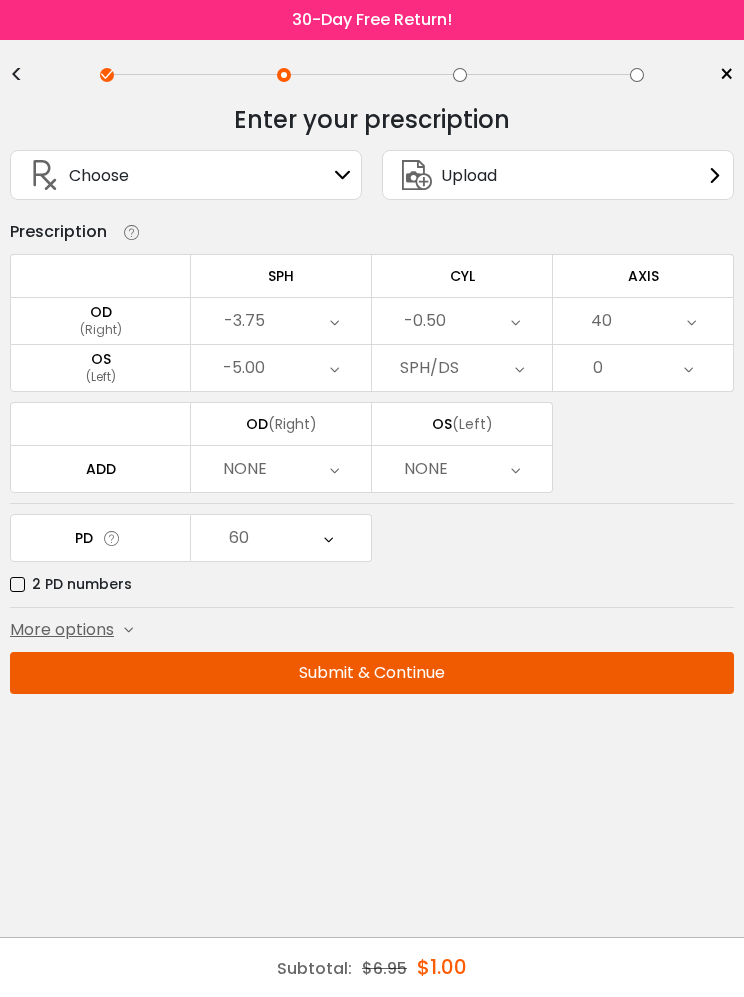click at bounding box center (334, 368) 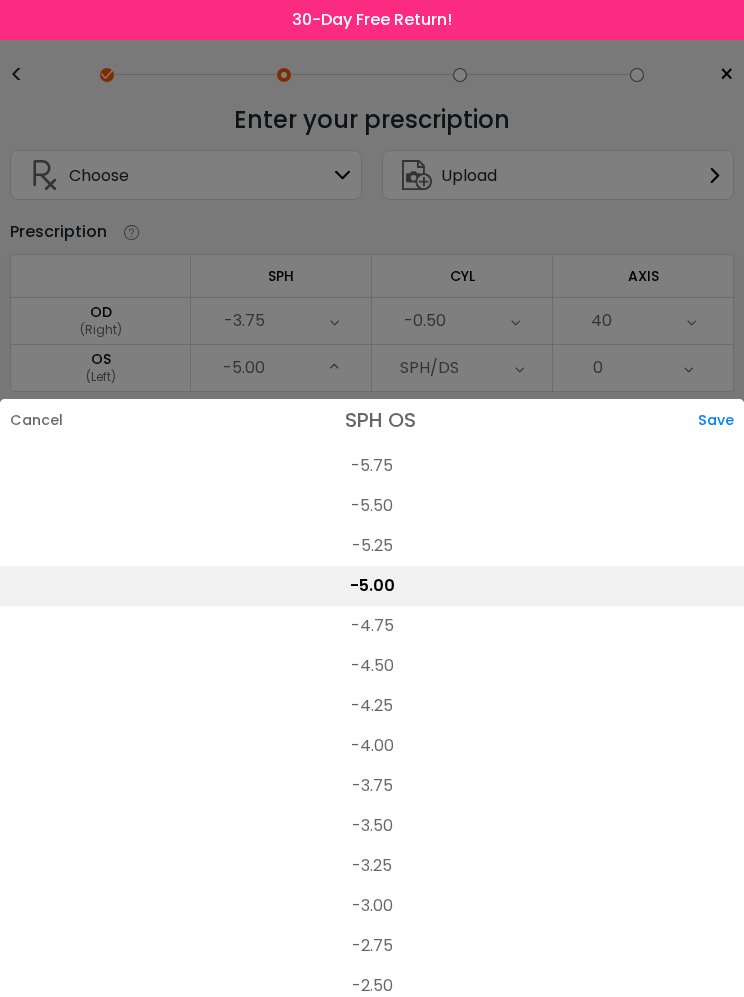 scroll, scrollTop: 2301, scrollLeft: 0, axis: vertical 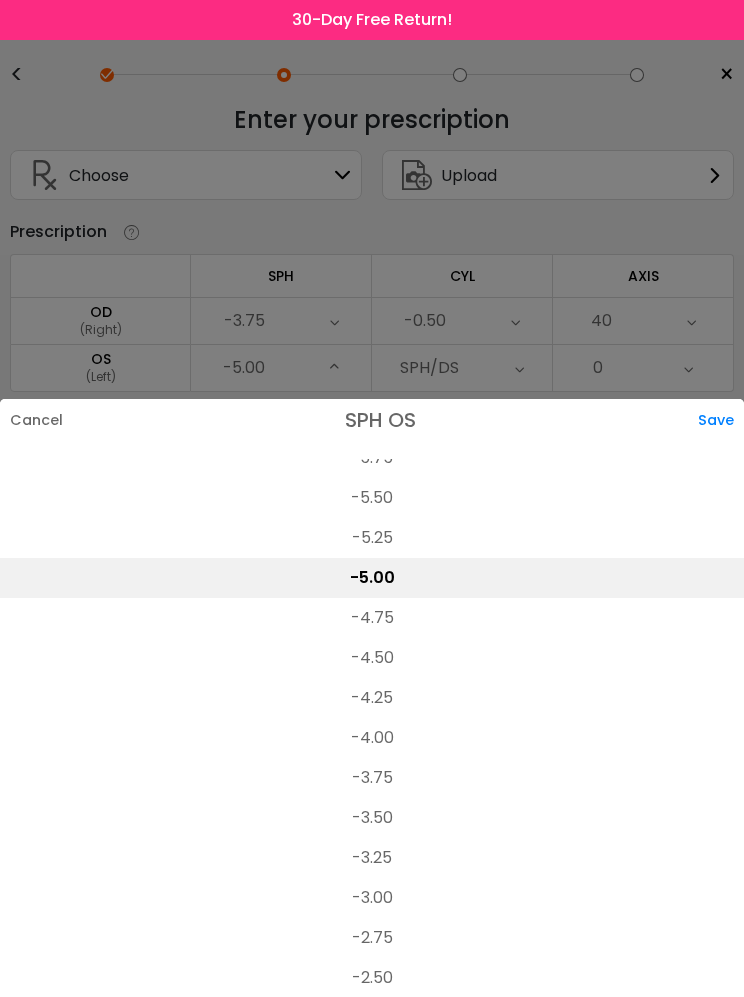 click on "-3.75" at bounding box center (372, 778) 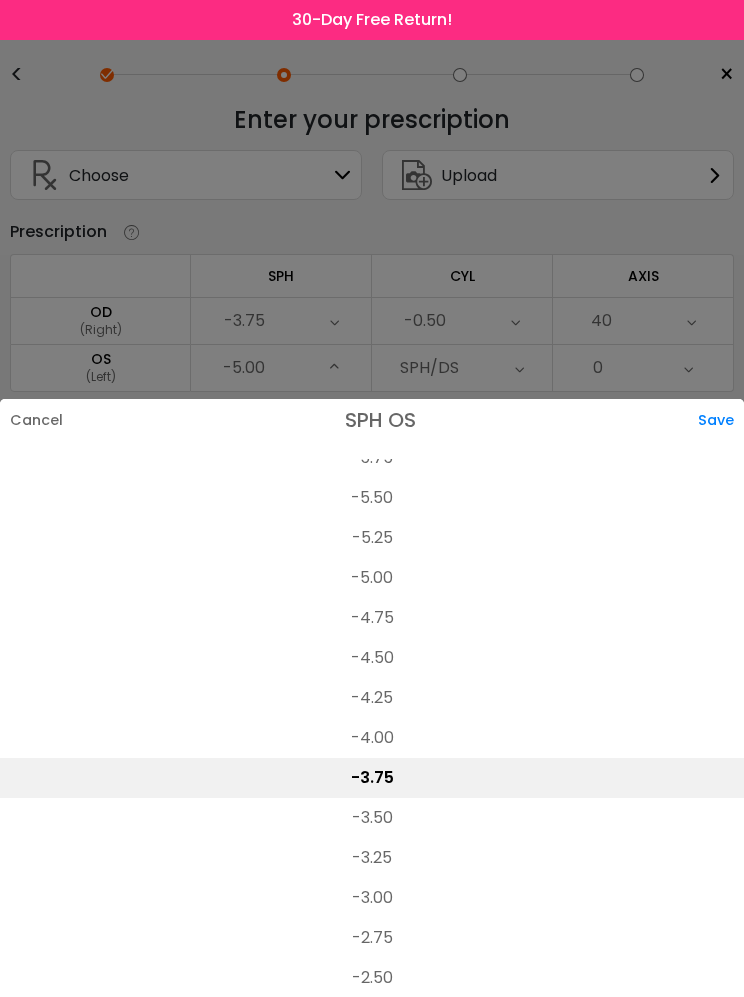 click on "Save" at bounding box center [721, 420] 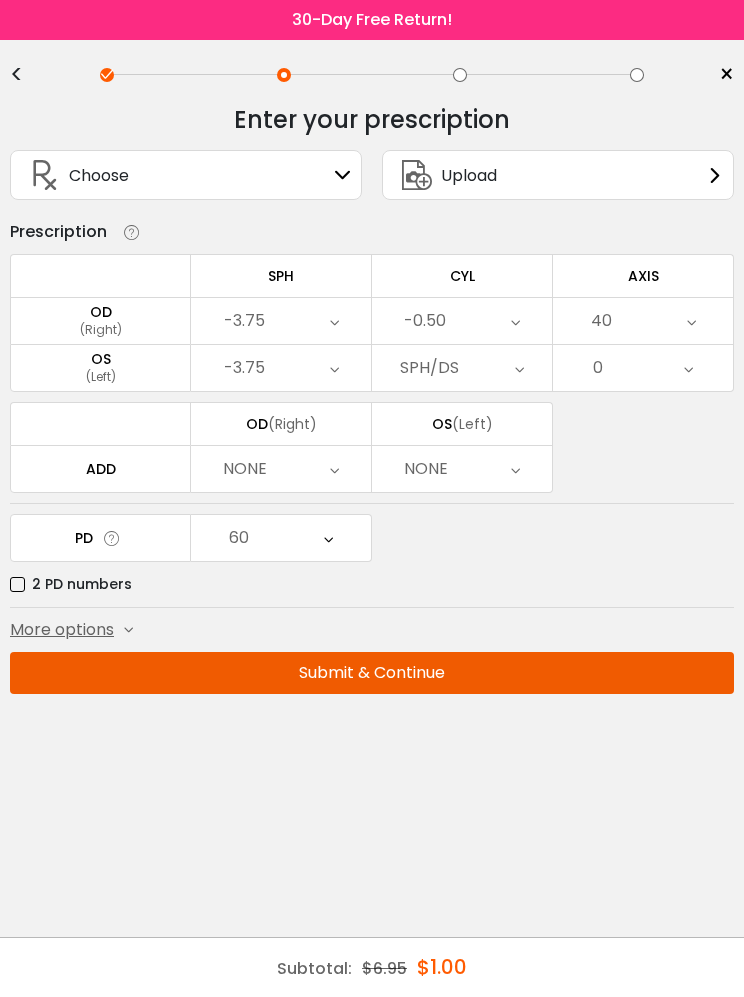 click on "Submit & Continue" at bounding box center [372, 673] 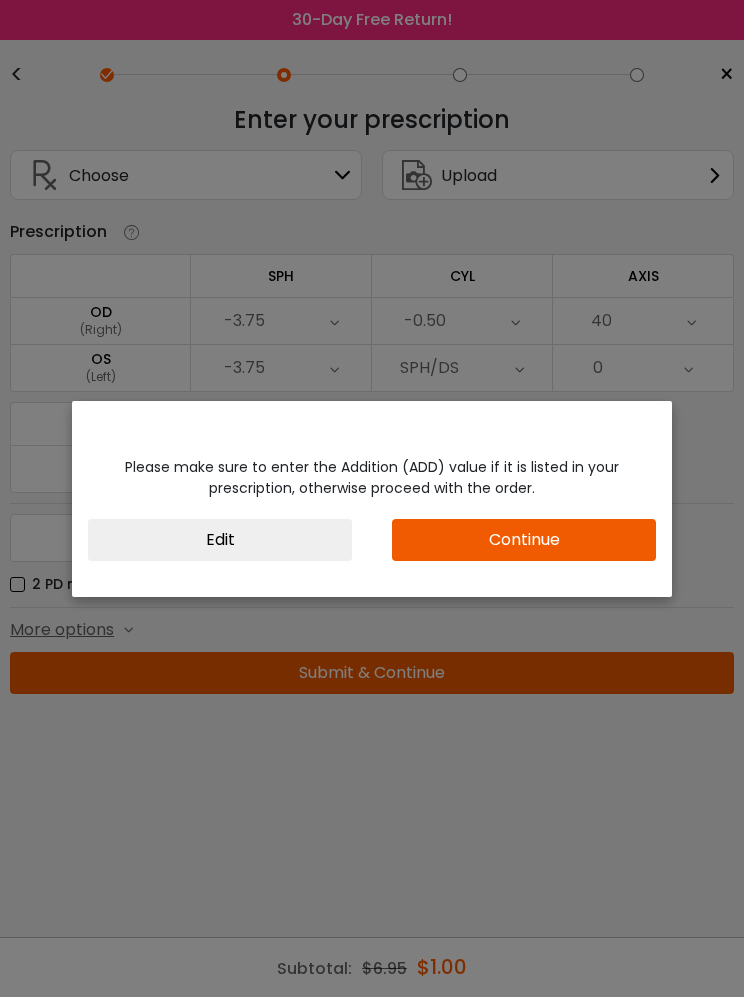 click on "Continue" at bounding box center (524, 540) 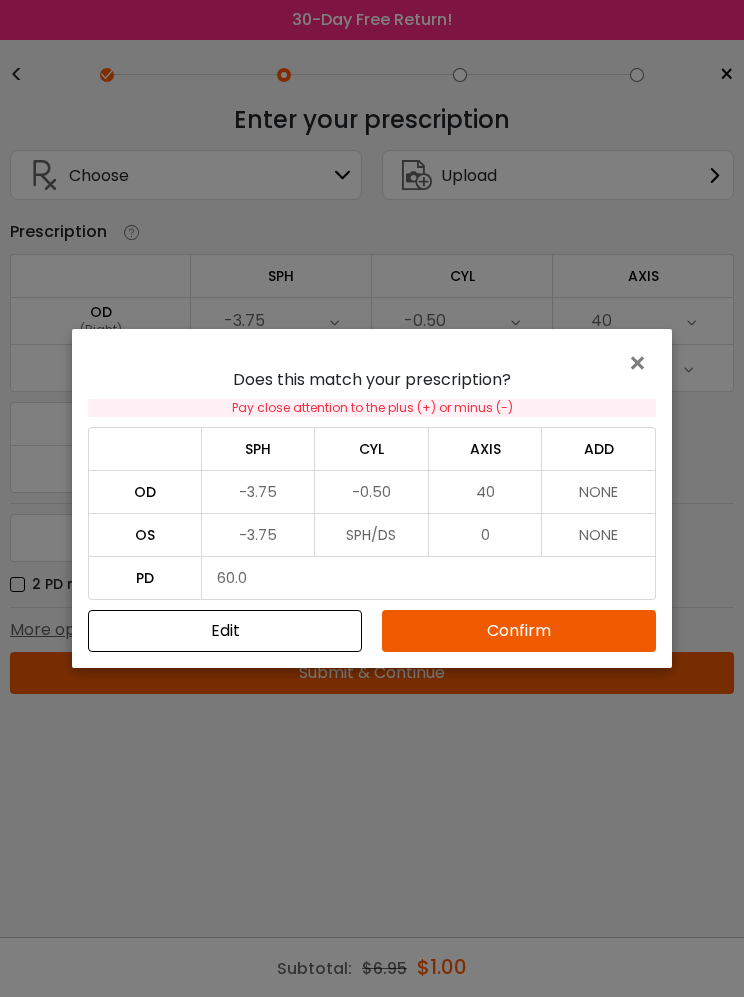 click on "Confirm" at bounding box center (519, 631) 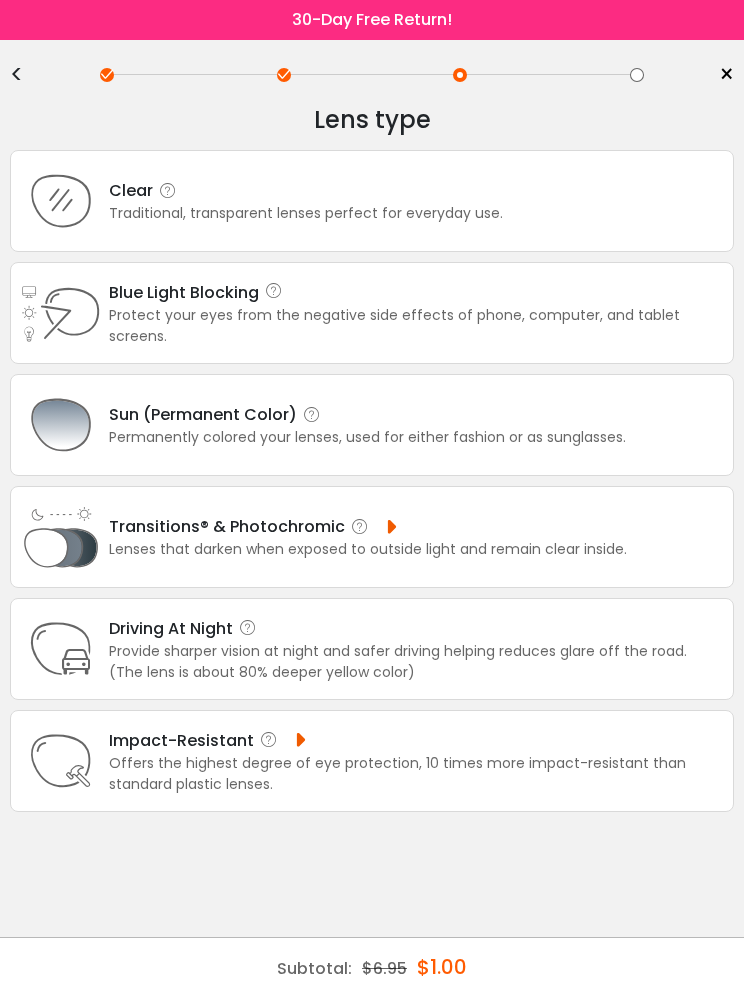 click on "Sun (Permanent Color)
Permanently colored your lenses,  used for either fashion or as sunglasses." at bounding box center (372, 425) 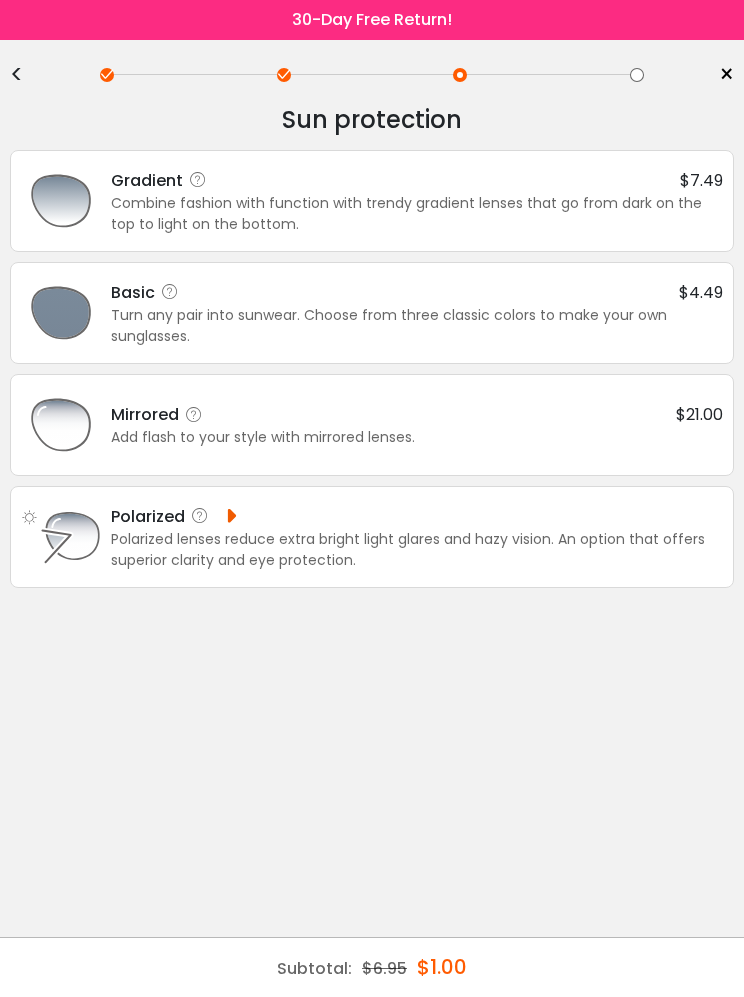 click on "Basic
$4.49" at bounding box center (417, 292) 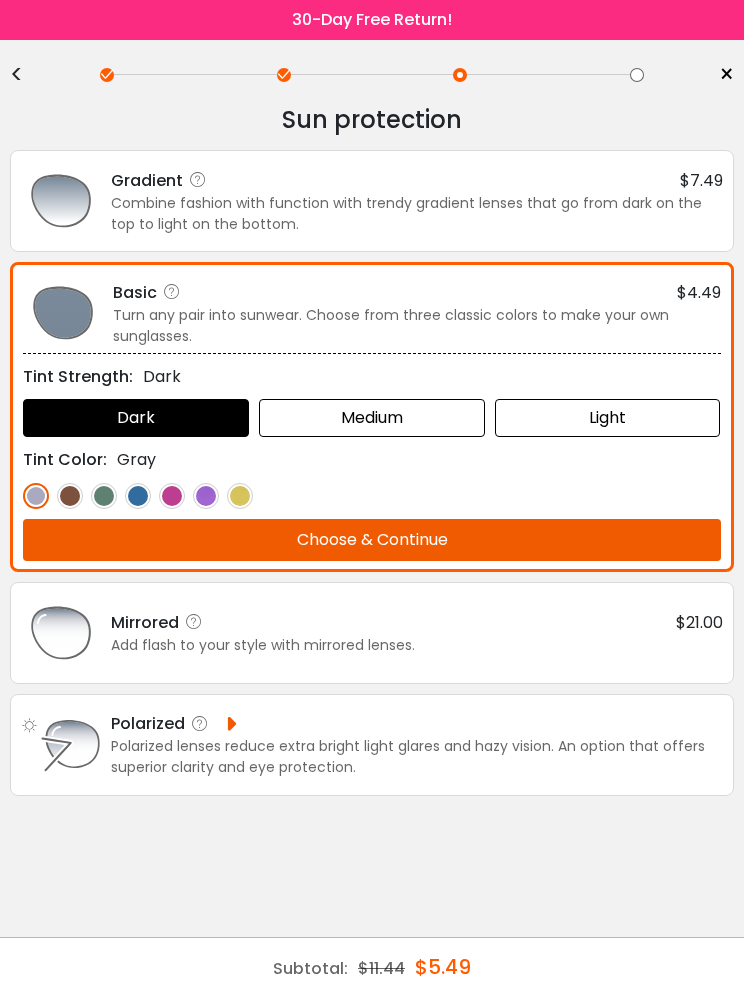 click at bounding box center [138, 496] 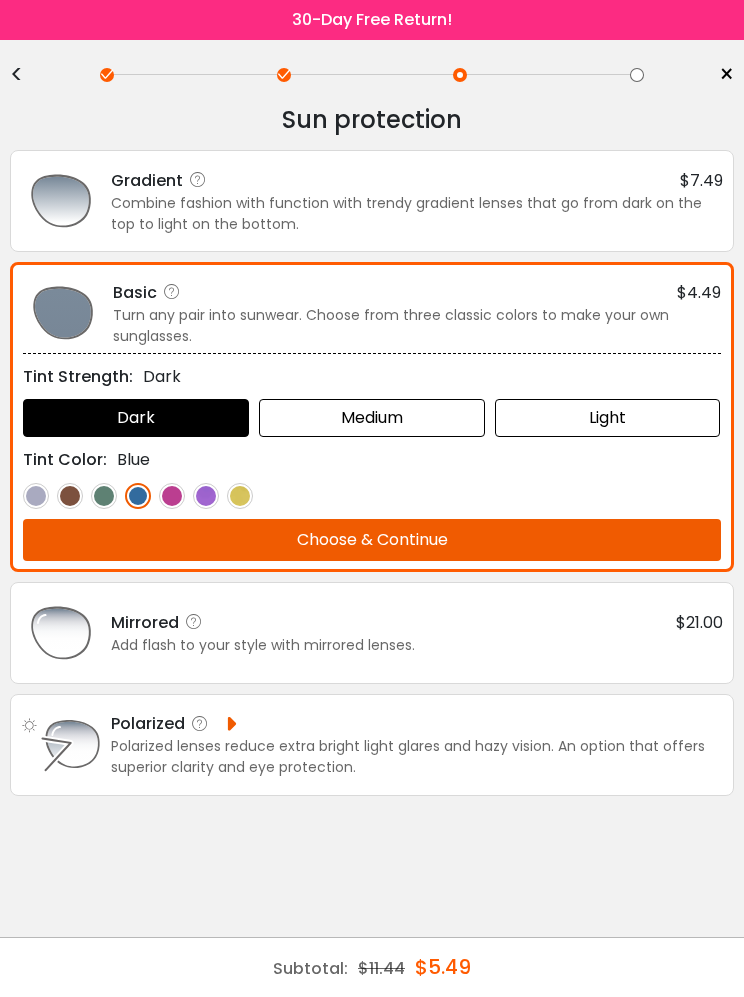 click at bounding box center (172, 496) 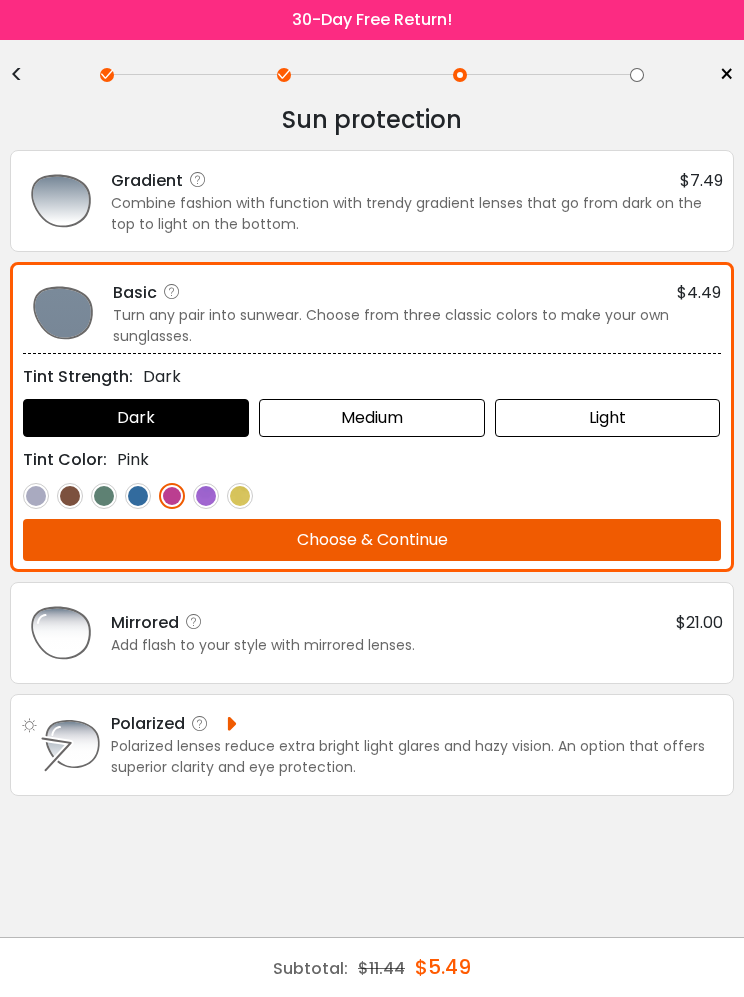 click at bounding box center (240, 496) 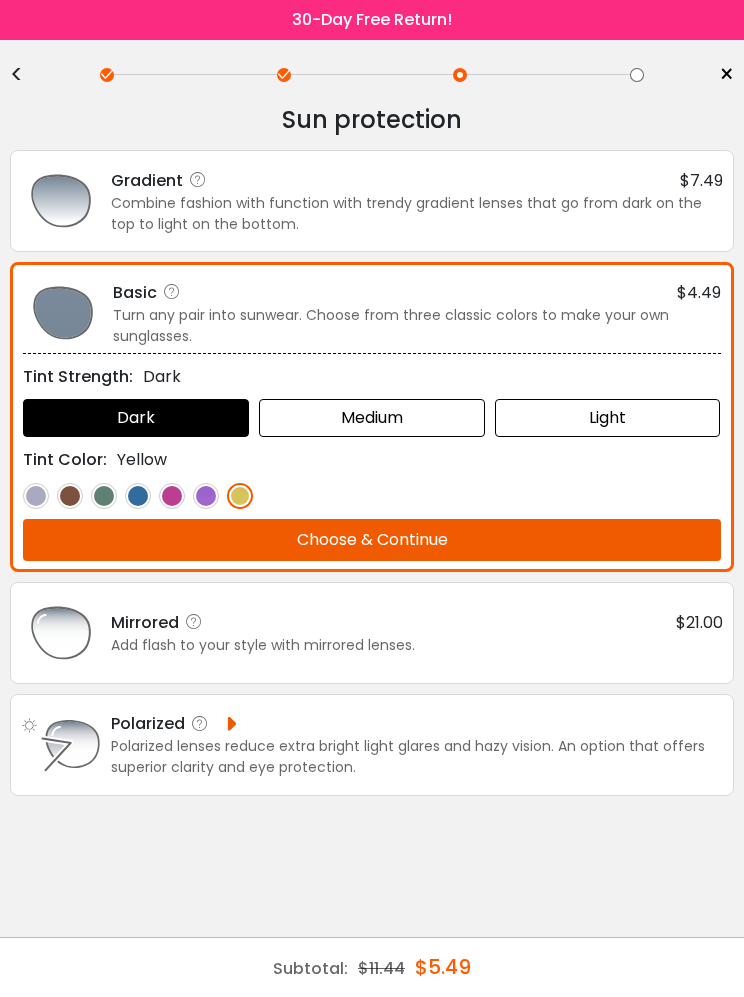 click at bounding box center [138, 496] 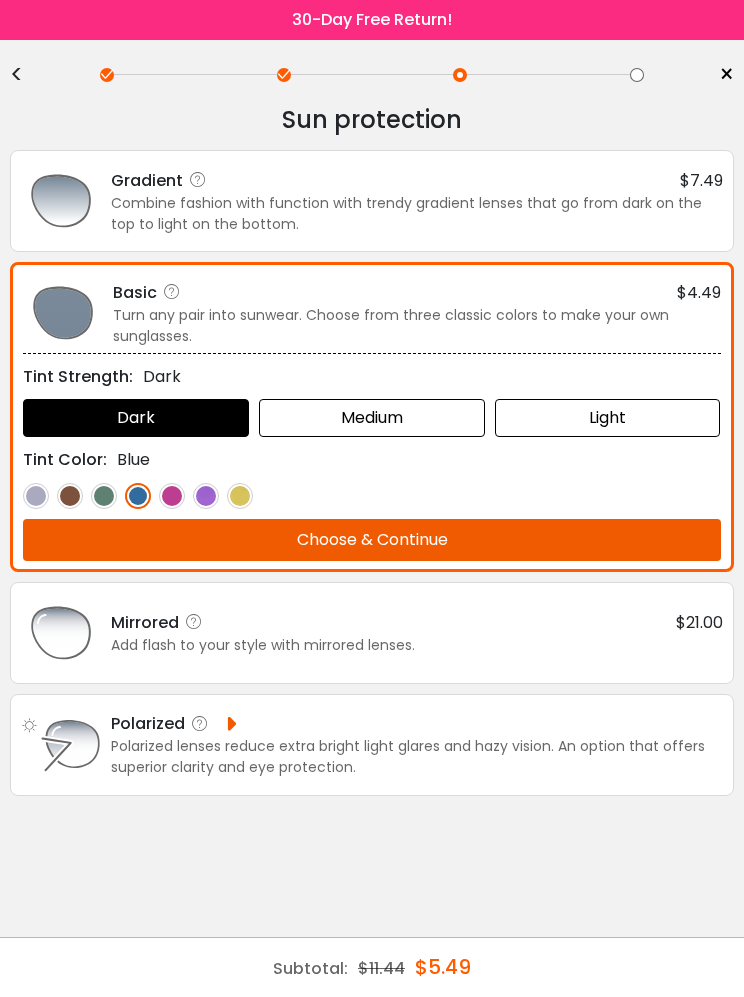 click at bounding box center (104, 496) 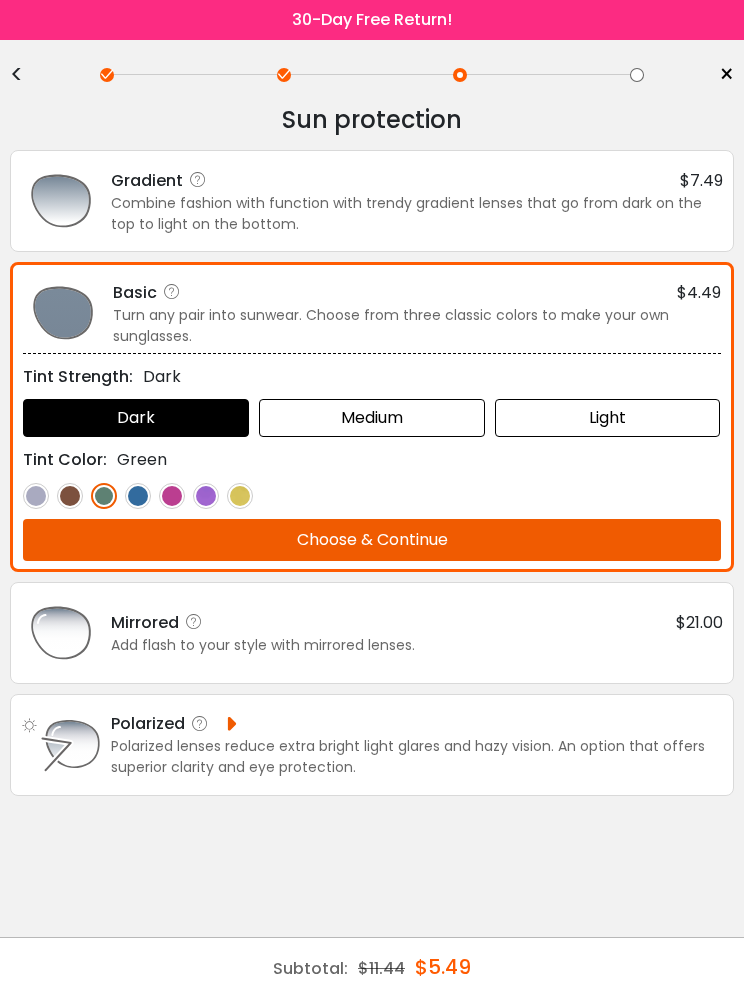 click on "Medium" at bounding box center (372, 418) 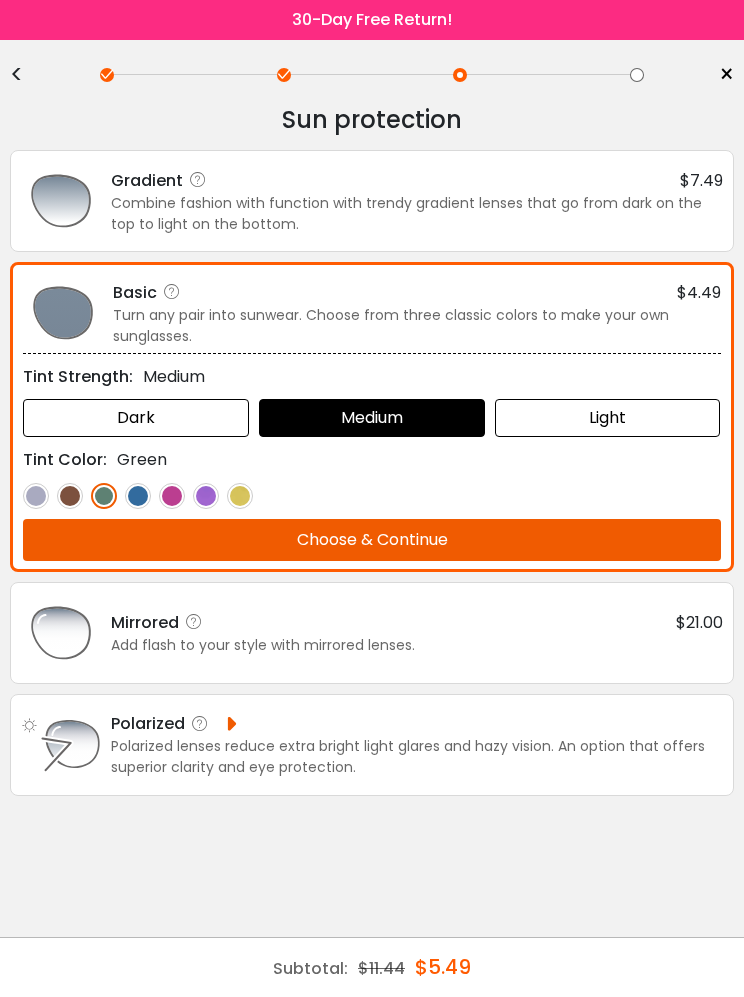 click on "Light" at bounding box center [608, 418] 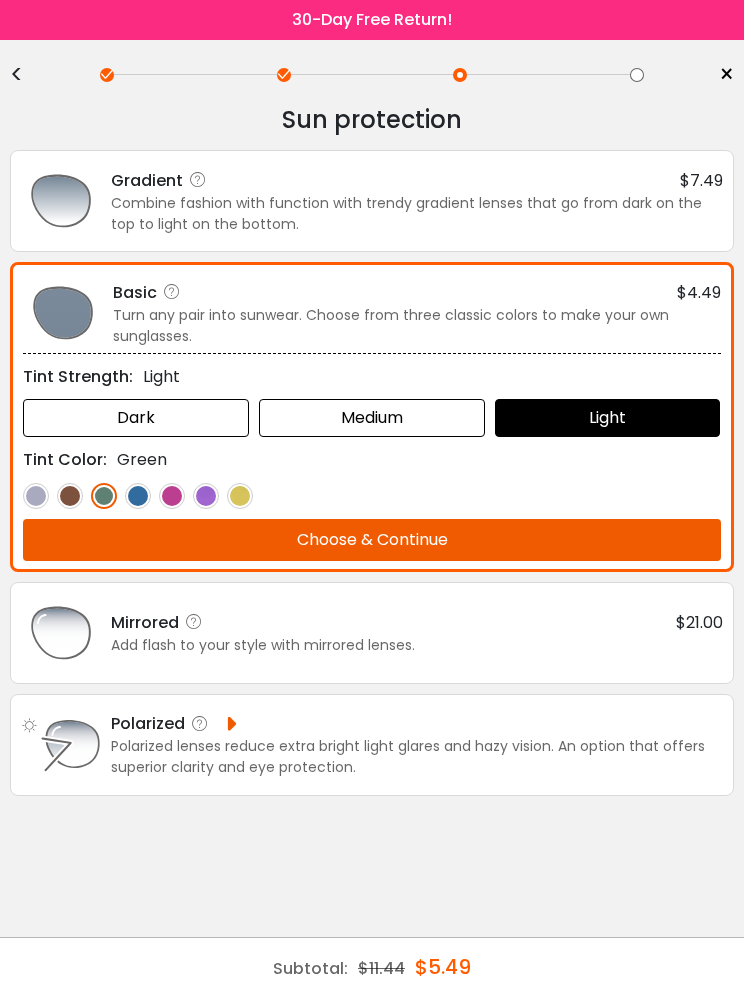 click at bounding box center (172, 496) 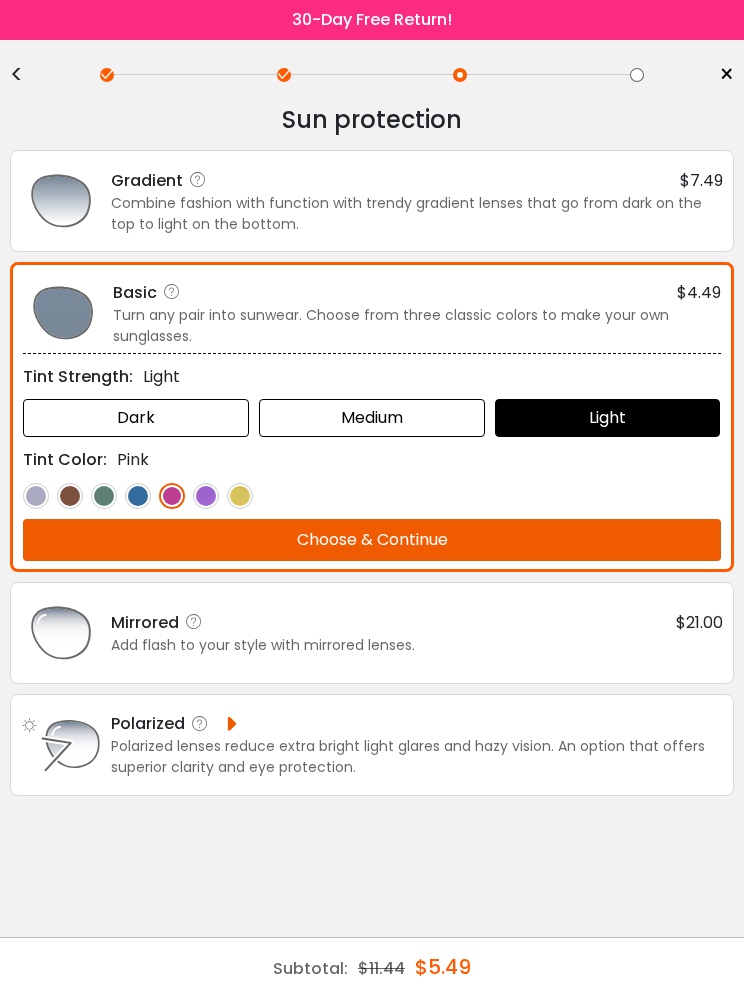 click at bounding box center [240, 496] 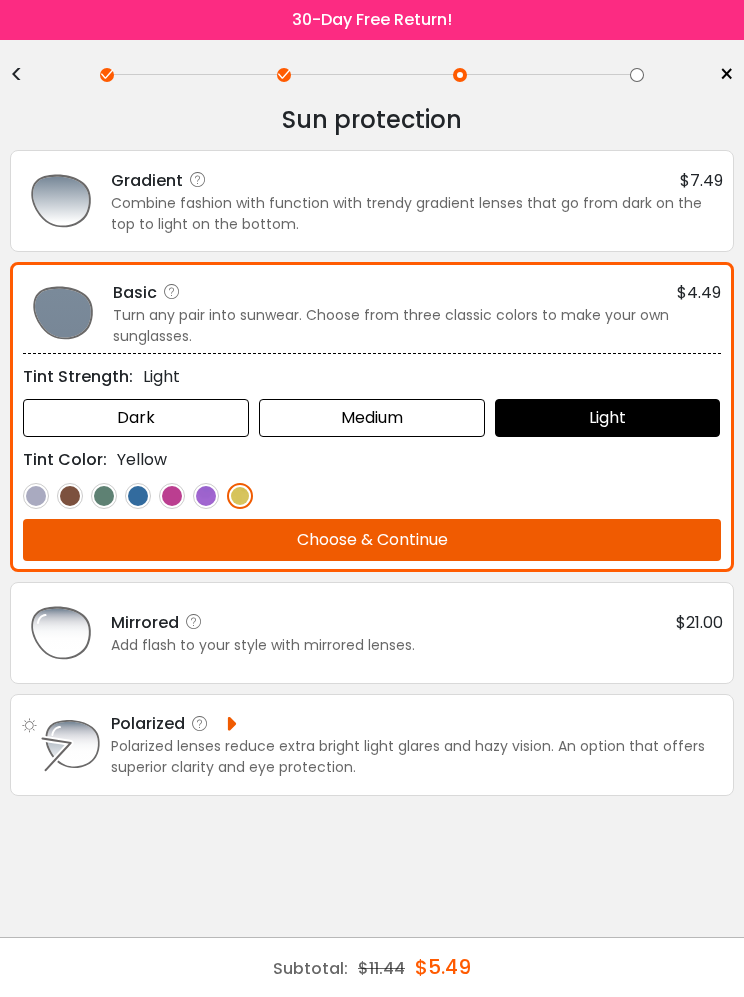 click at bounding box center [206, 496] 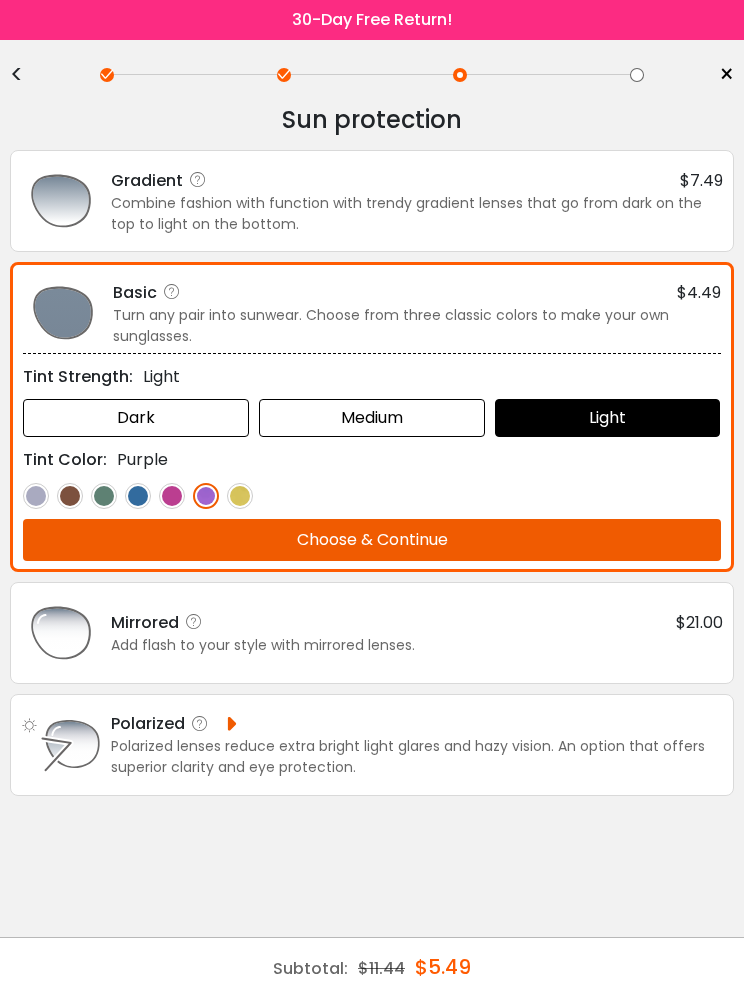 click on "Choose & Continue" at bounding box center (372, 540) 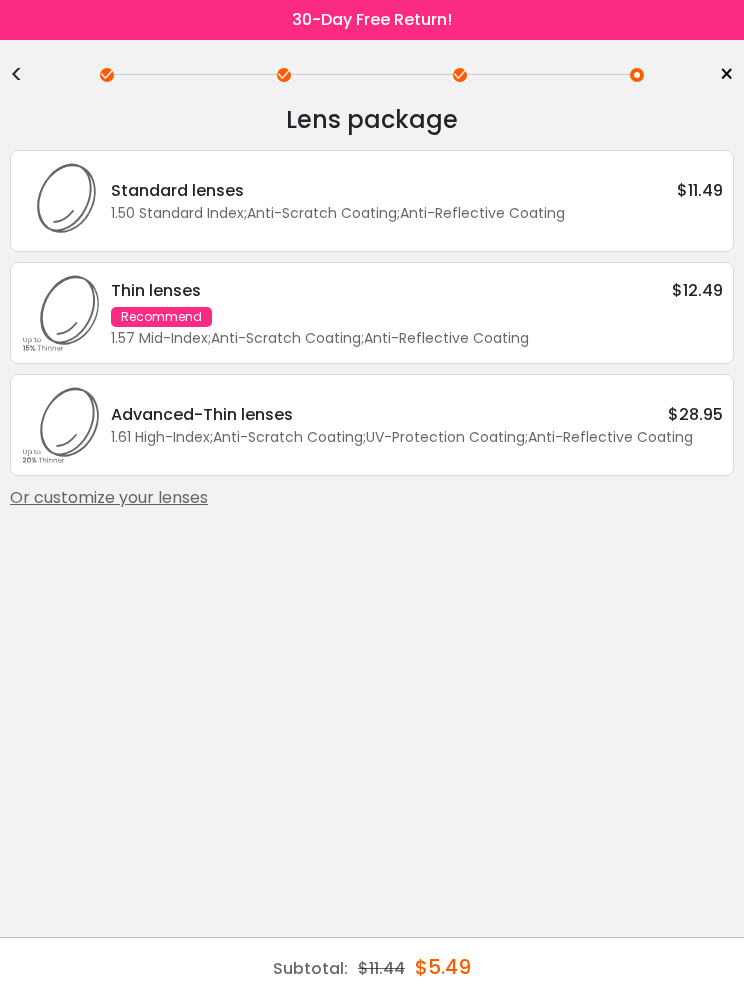 click on "Or customize your lenses" at bounding box center (372, 498) 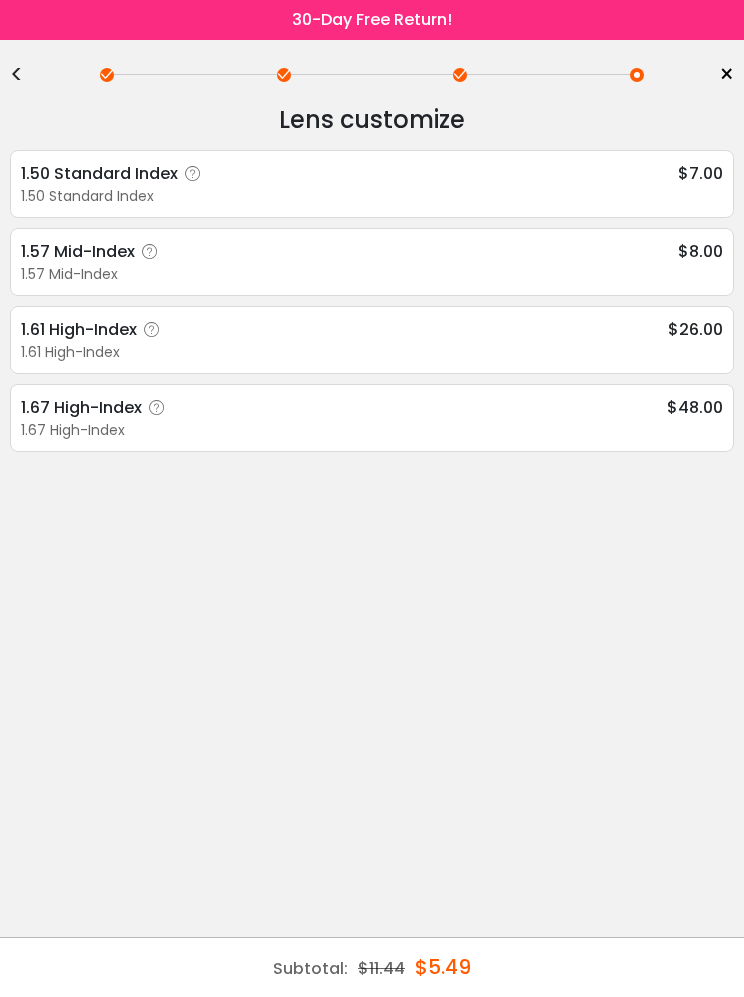 click on "1.57 Mid-Index" at bounding box center (372, 274) 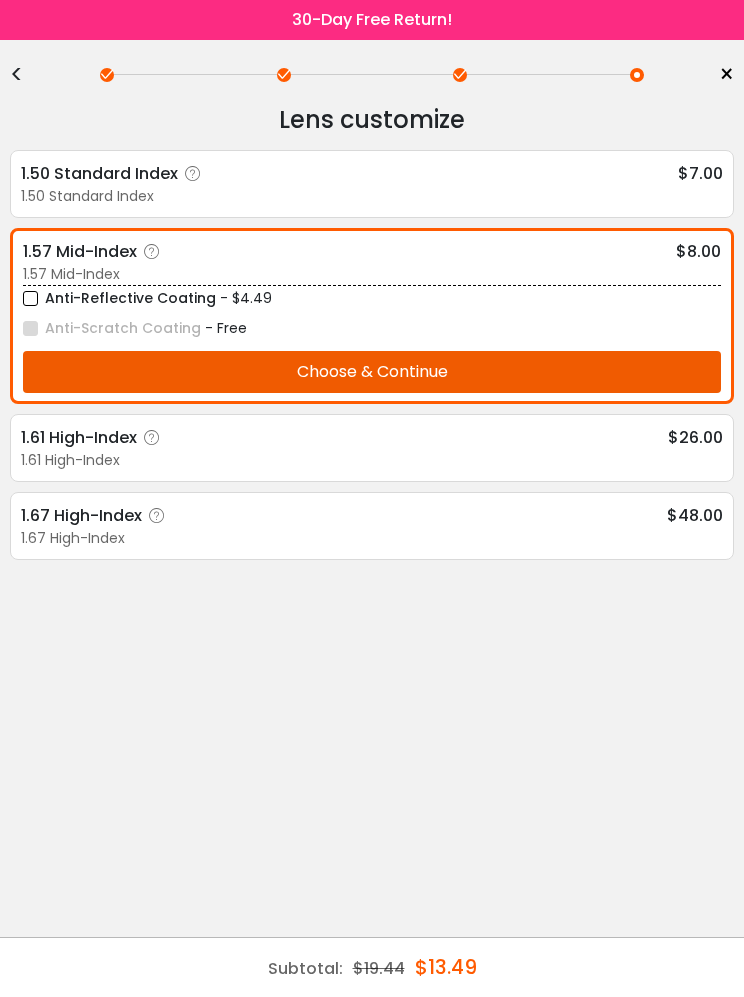 click on "Choose & Continue" at bounding box center (372, 372) 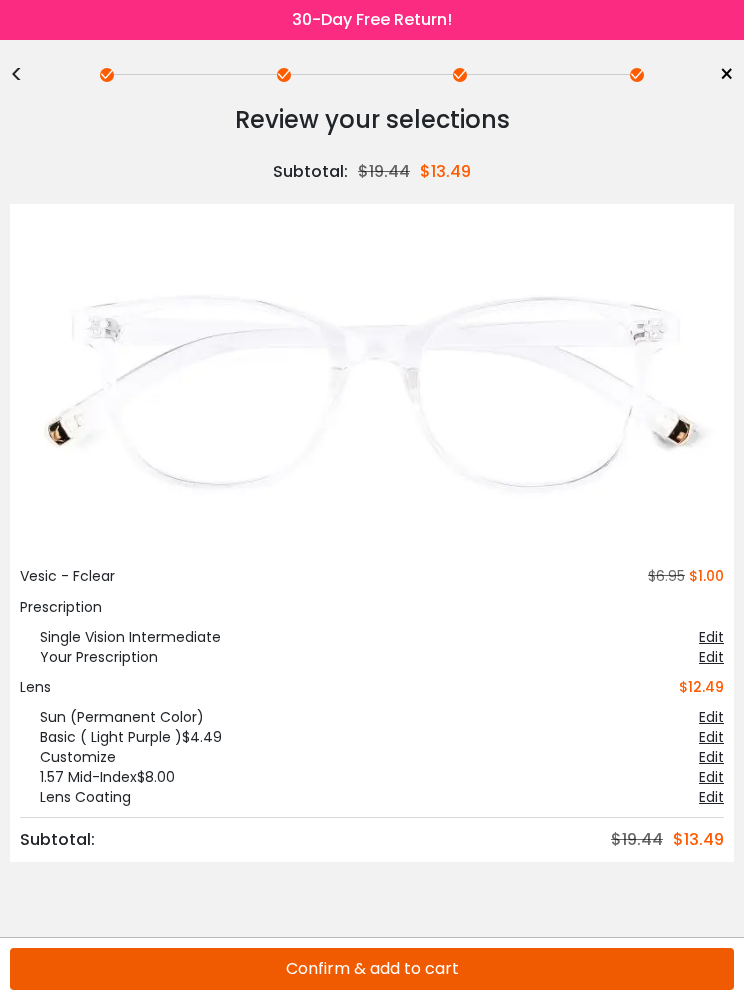 scroll, scrollTop: 87, scrollLeft: 0, axis: vertical 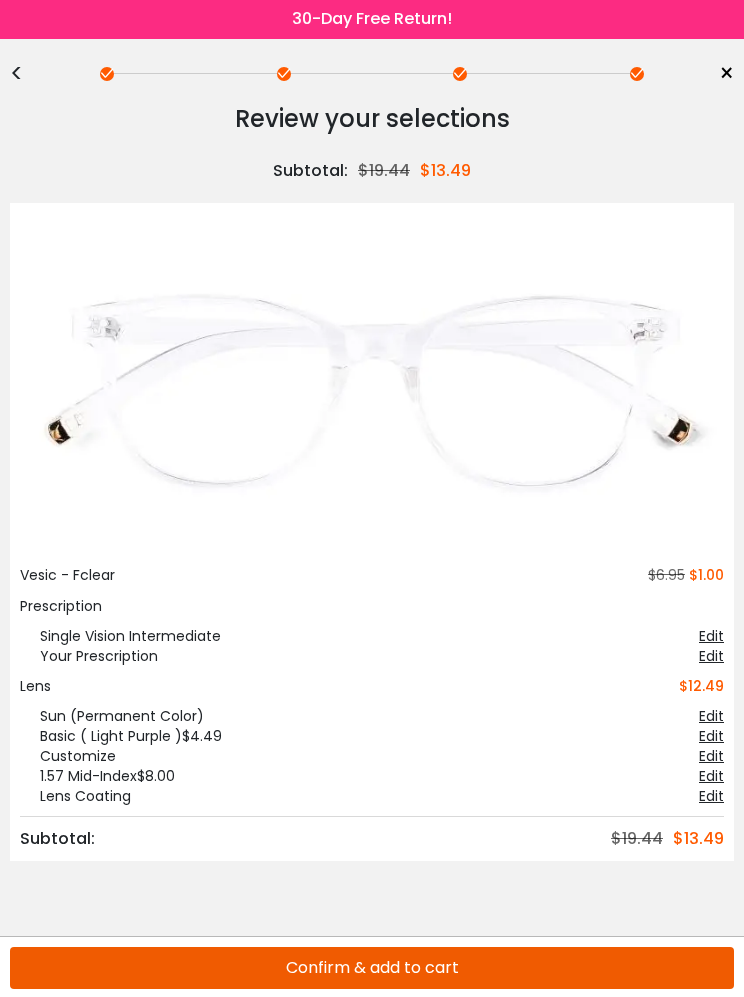 click on "Confirm & add to cart" at bounding box center [372, 969] 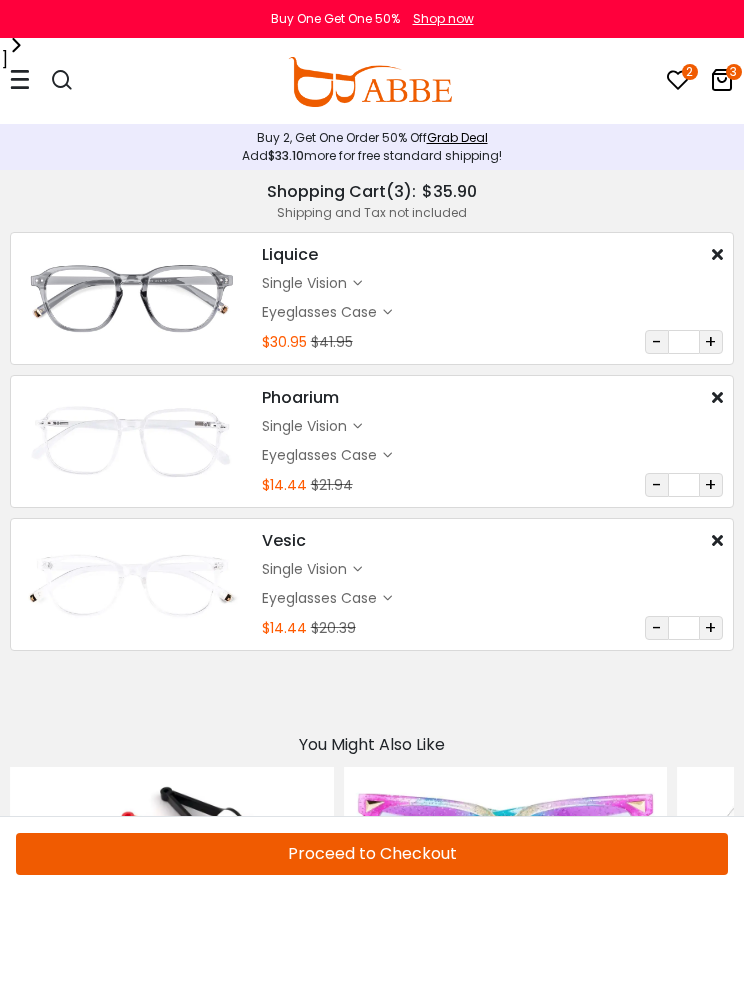 scroll, scrollTop: 0, scrollLeft: 0, axis: both 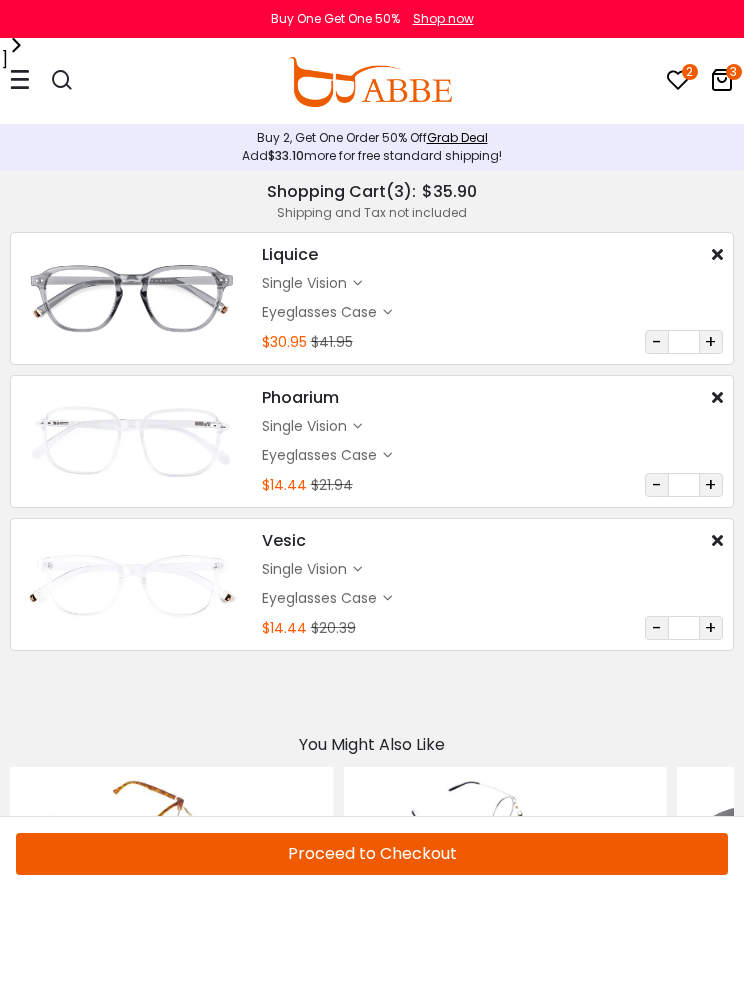 click on "2
3
Eyeglasses
Women's Eyeglasses" at bounding box center (372, 82) 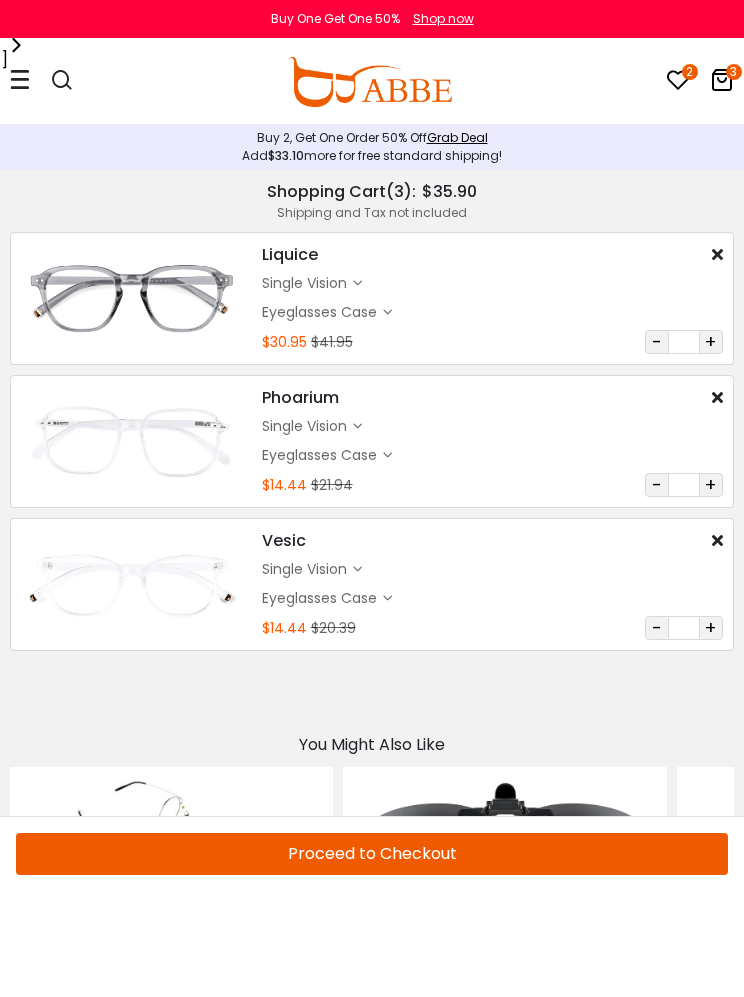click at bounding box center [20, 79] 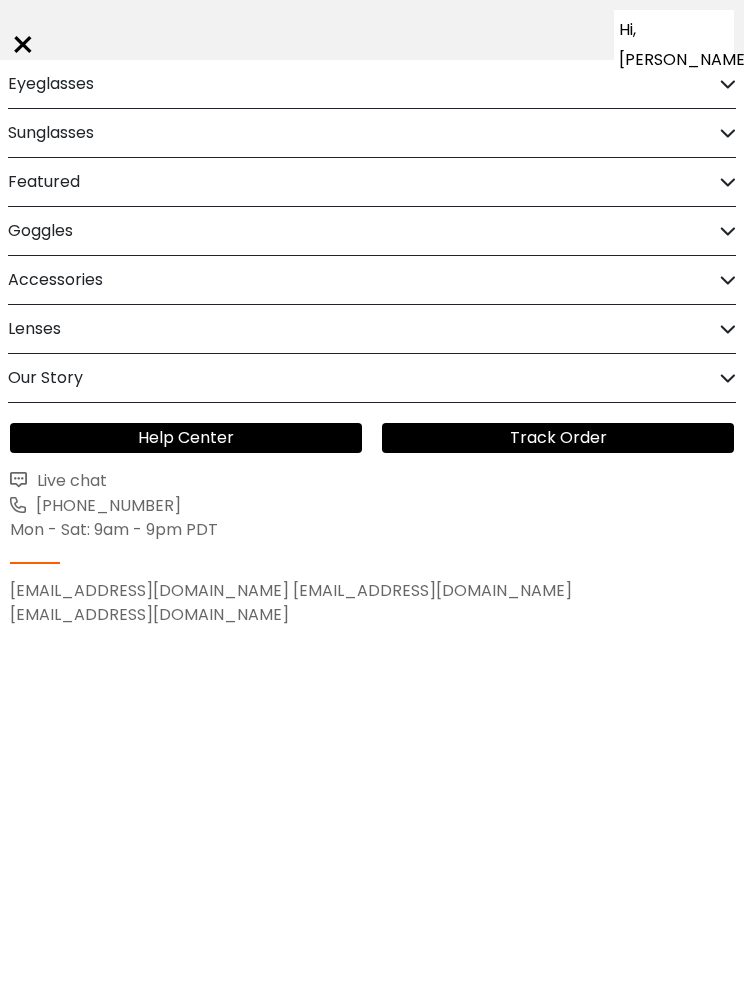 click on "Eyeglasses" at bounding box center [372, 84] 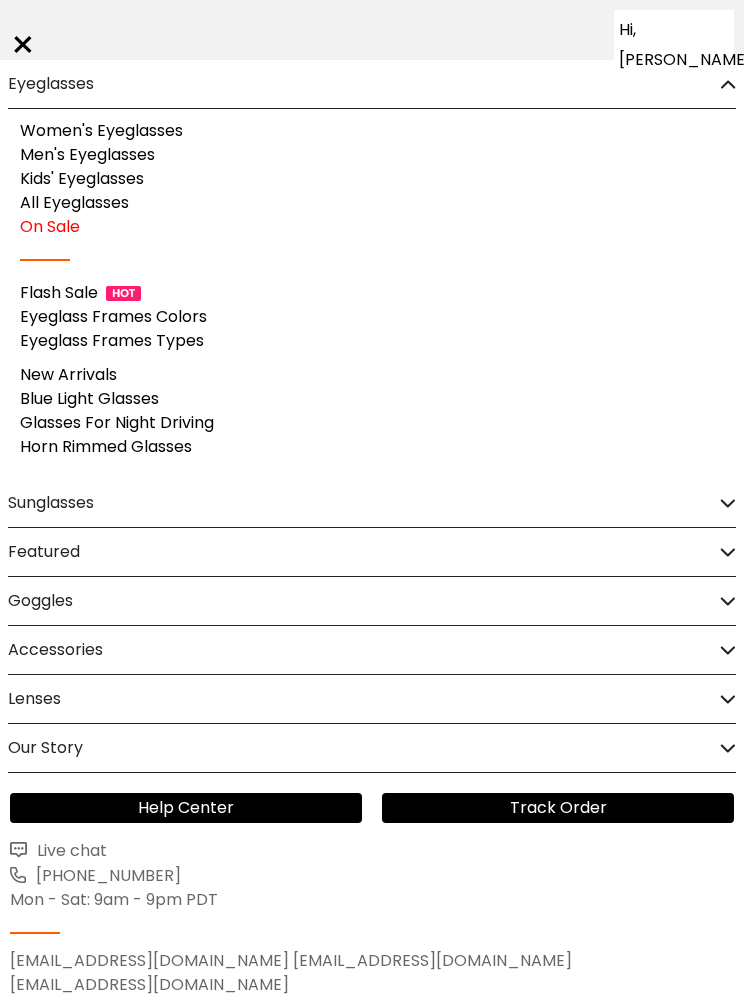 click on "On Sale" at bounding box center [50, 226] 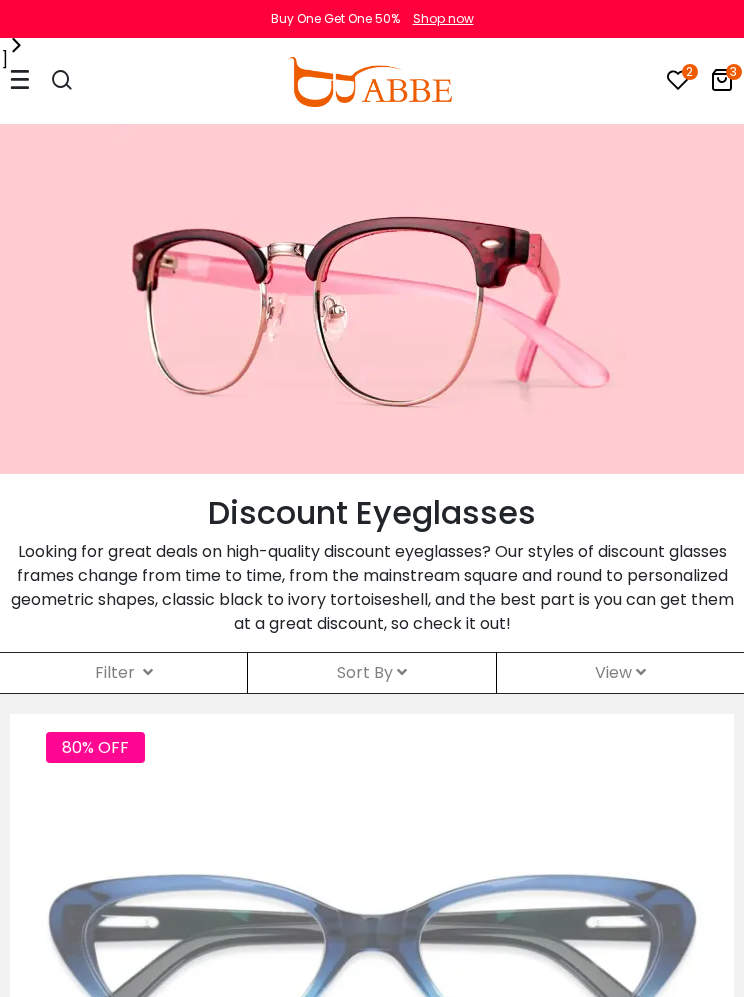 scroll, scrollTop: 0, scrollLeft: 0, axis: both 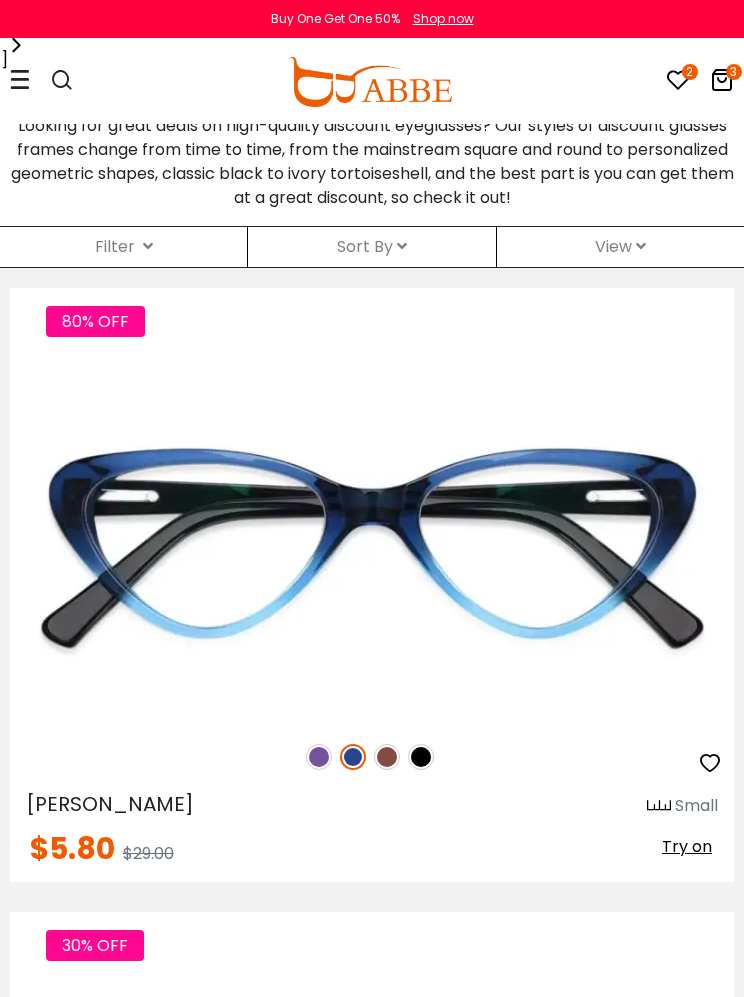 click on "Filter
( )" at bounding box center [123, 247] 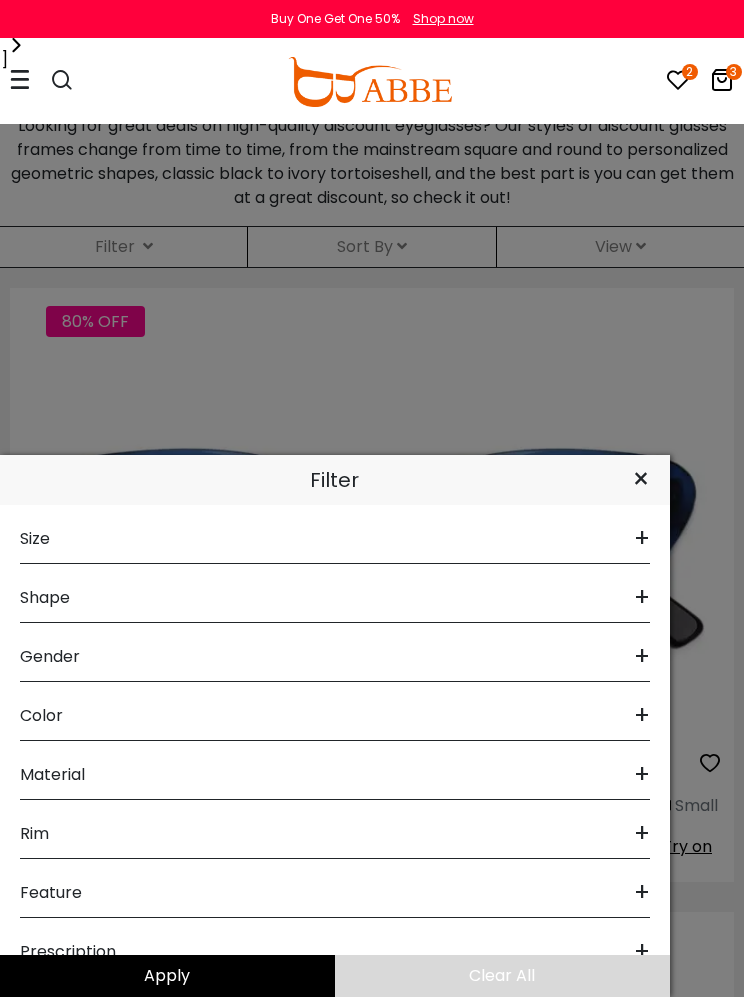 click on "Gender
+" at bounding box center [335, 652] 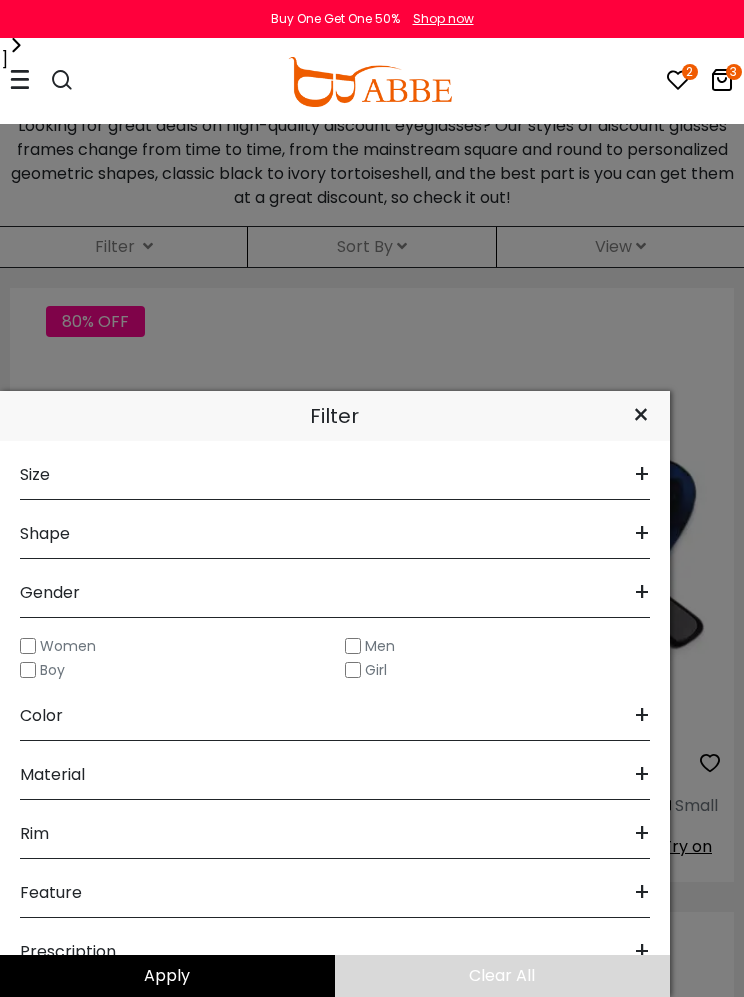 click on "Men" at bounding box center [380, 646] 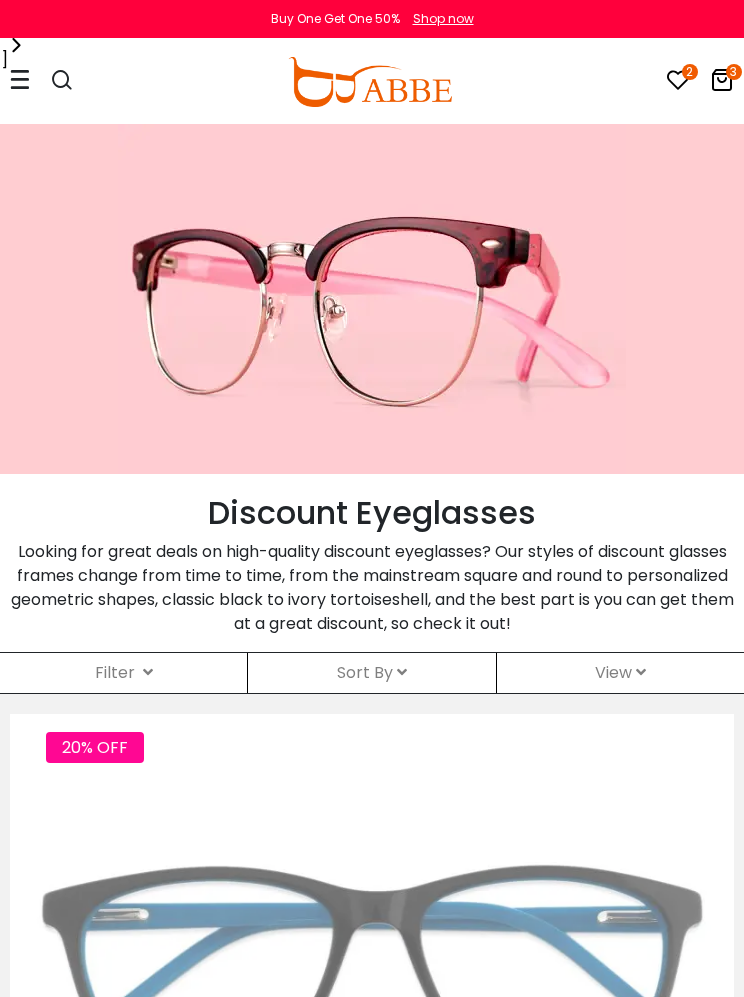 scroll, scrollTop: 0, scrollLeft: 0, axis: both 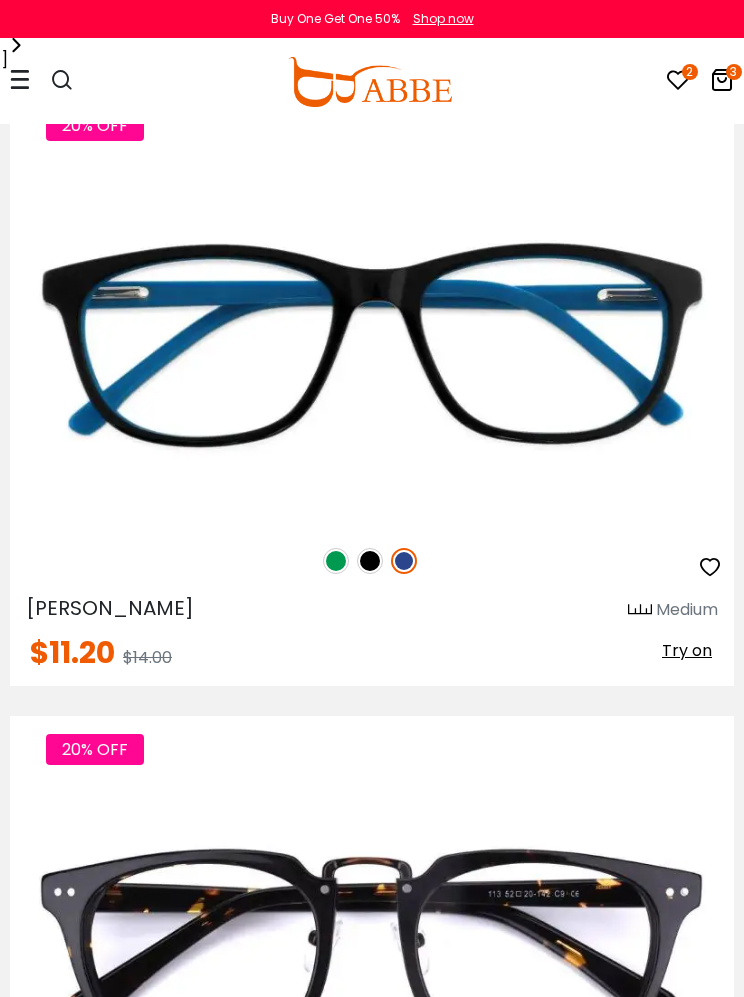 click at bounding box center (336, 561) 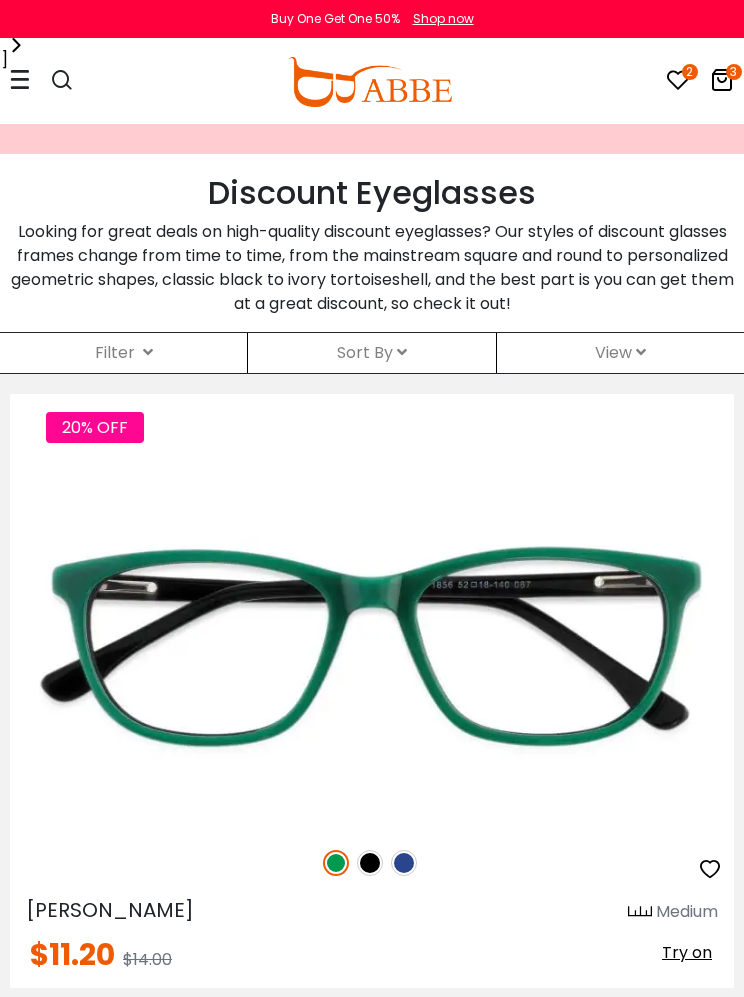 scroll, scrollTop: 364, scrollLeft: 0, axis: vertical 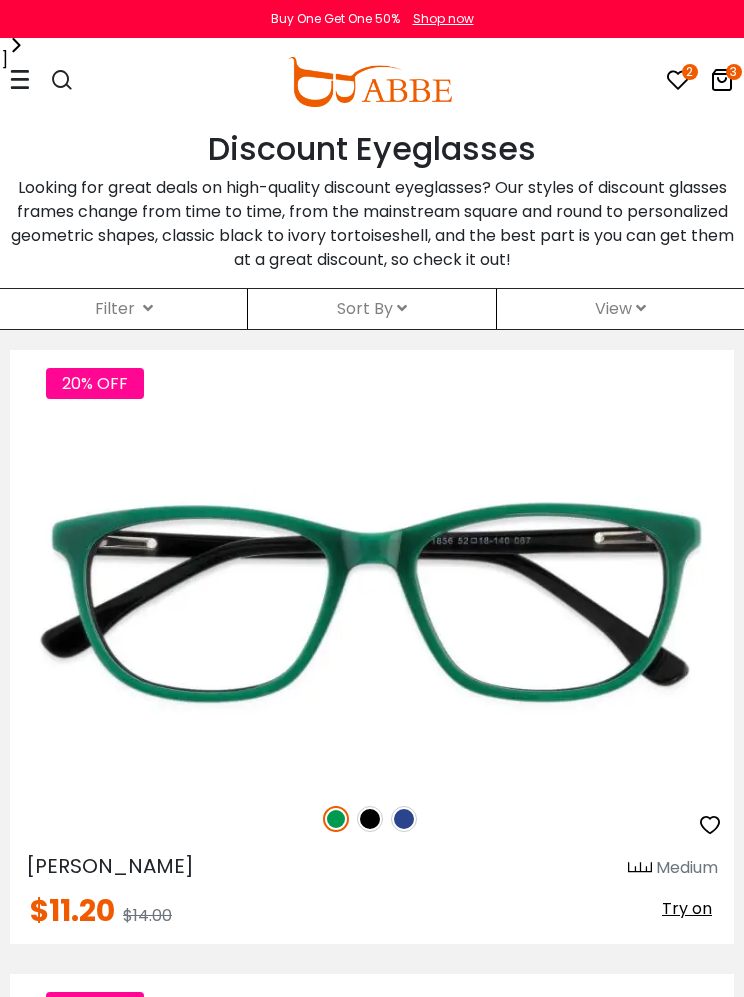 click on "Sort By
Relevance
New Arrivals
Best Sellers
Prices High To Low
Prices Low To High" at bounding box center (371, 309) 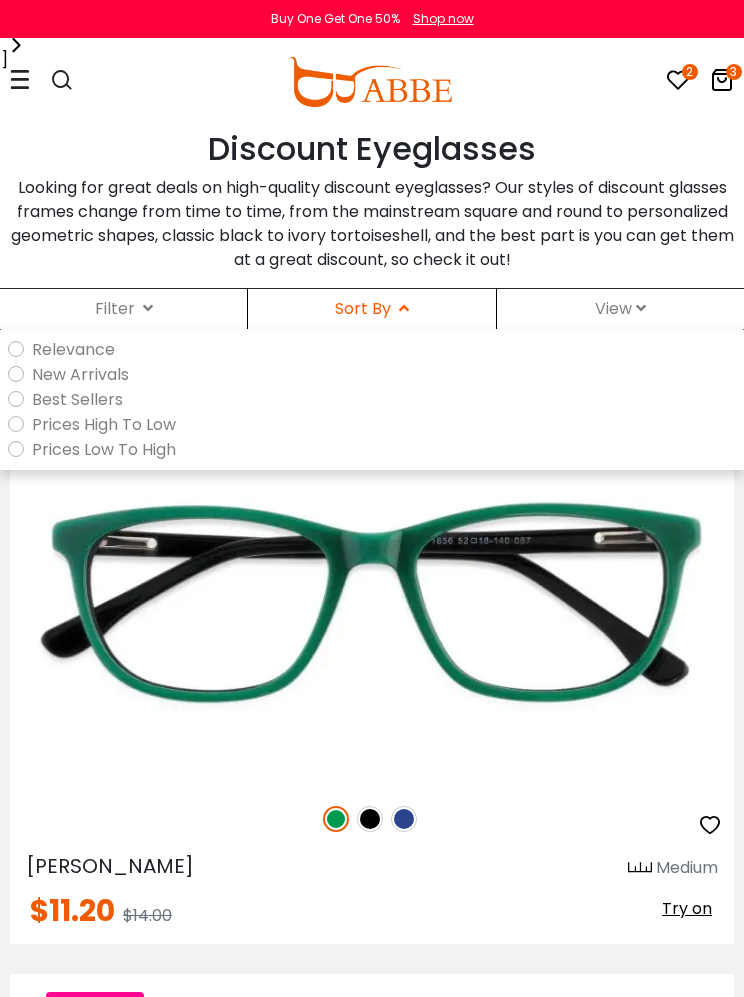 click on "Prices Low To High" at bounding box center [104, 449] 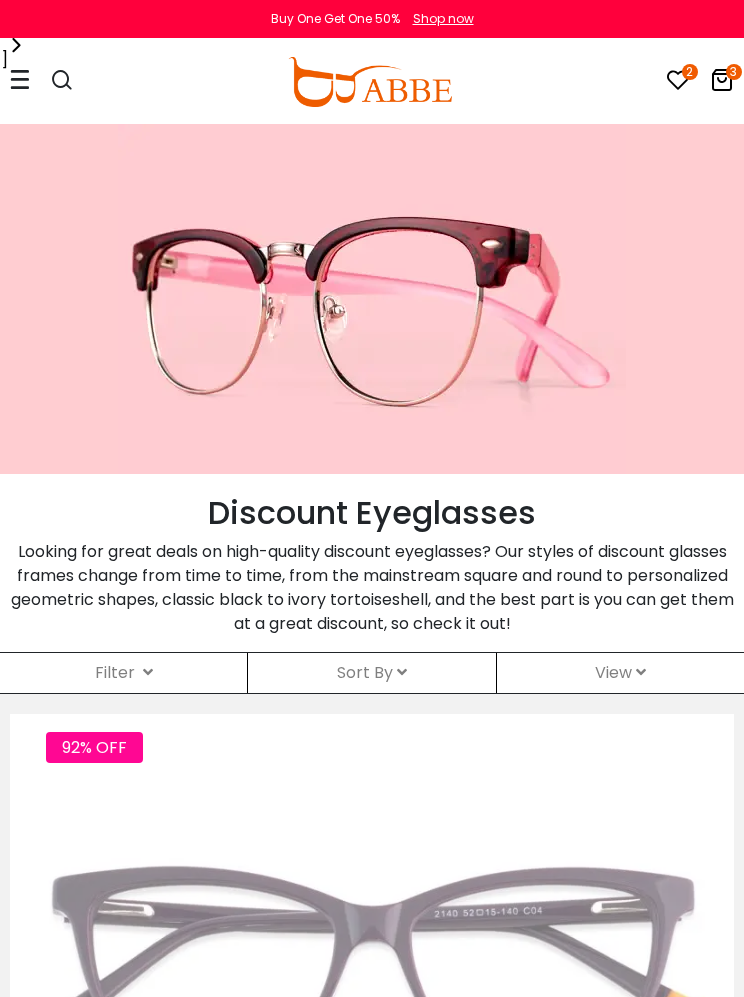 scroll, scrollTop: 0, scrollLeft: 0, axis: both 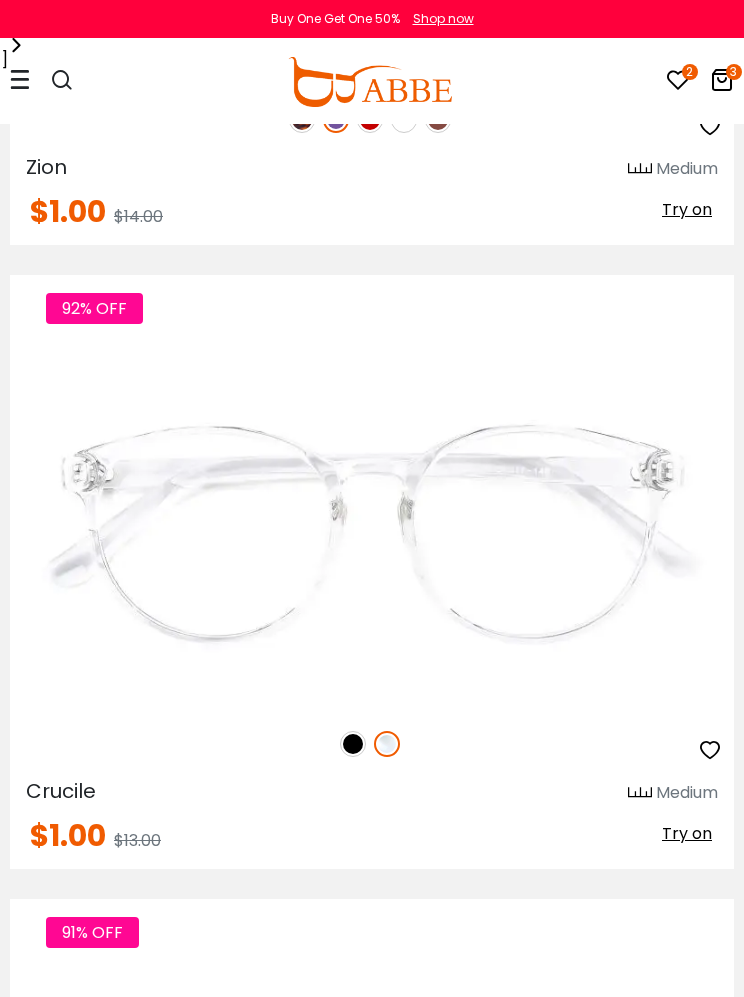 click at bounding box center (0, 0) 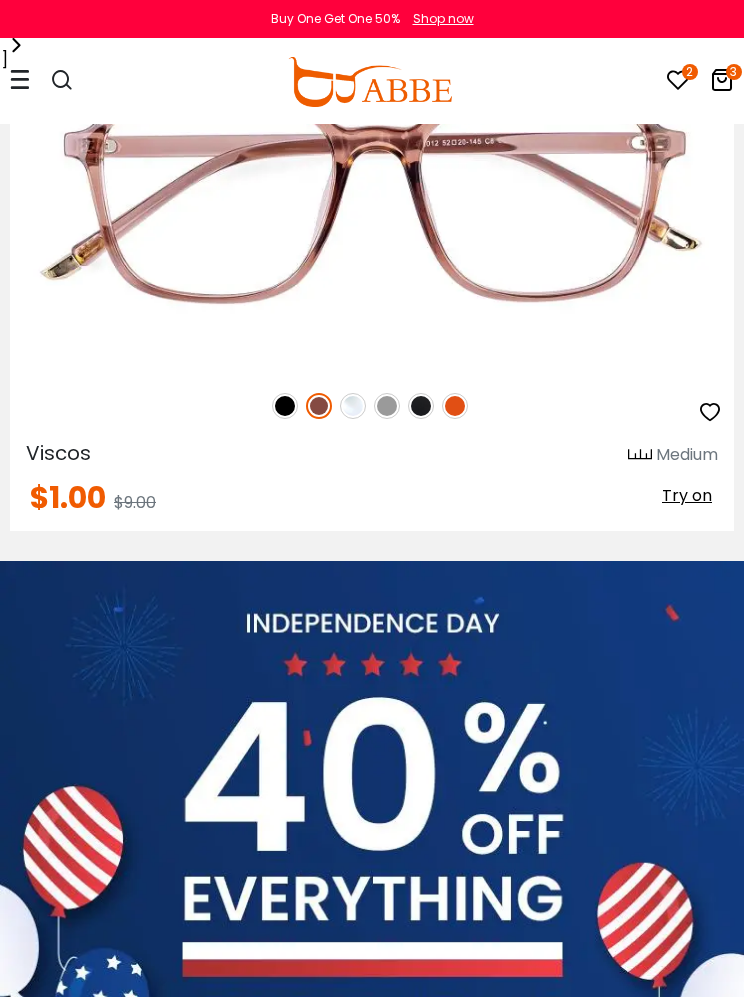 click at bounding box center (353, 406) 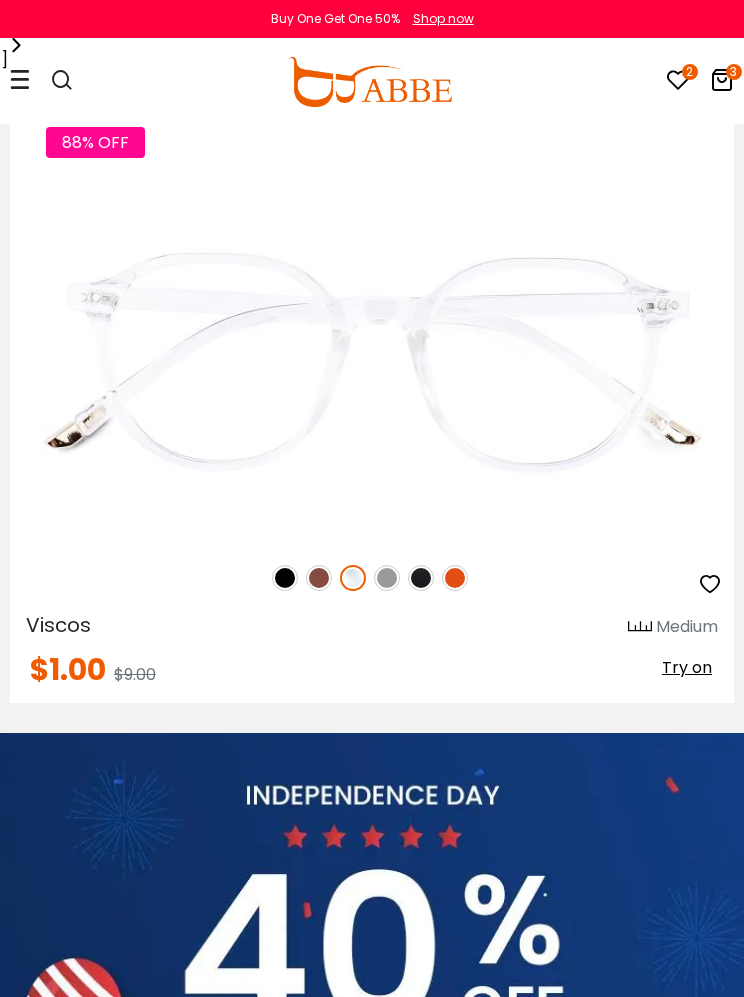 scroll, scrollTop: 3063, scrollLeft: 0, axis: vertical 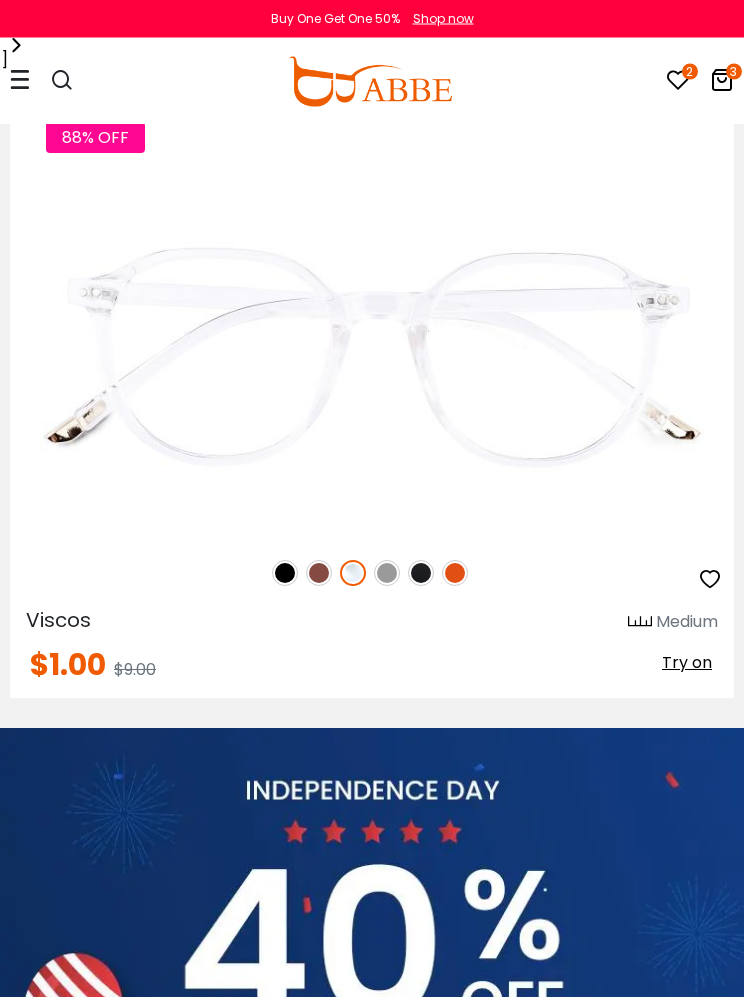 click at bounding box center (0, 0) 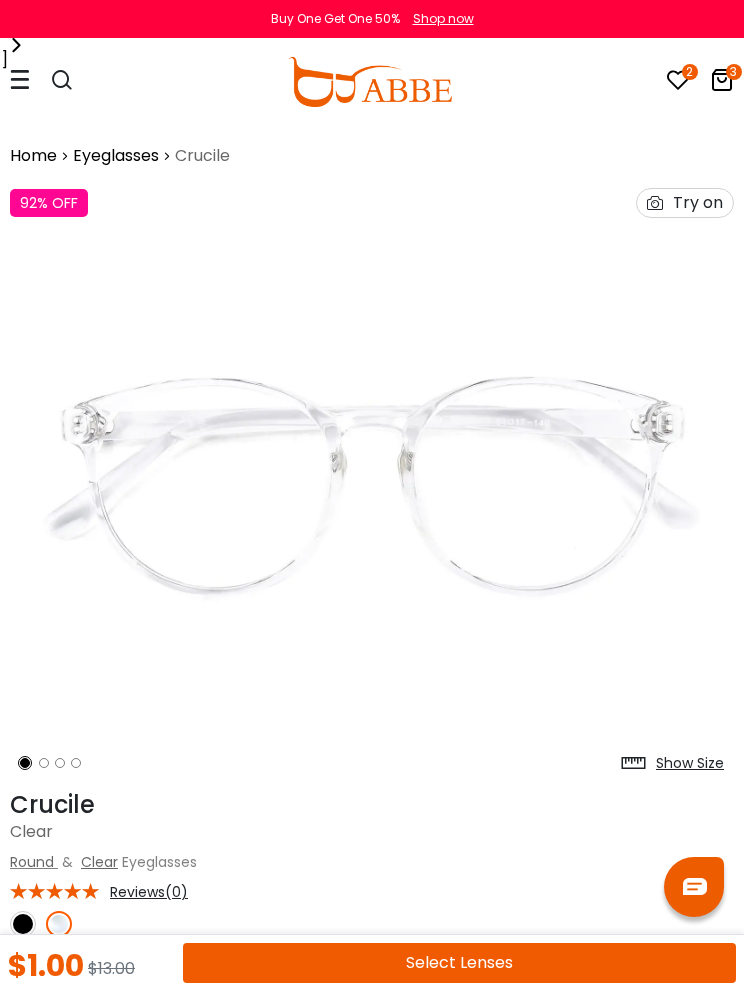 scroll, scrollTop: 0, scrollLeft: 0, axis: both 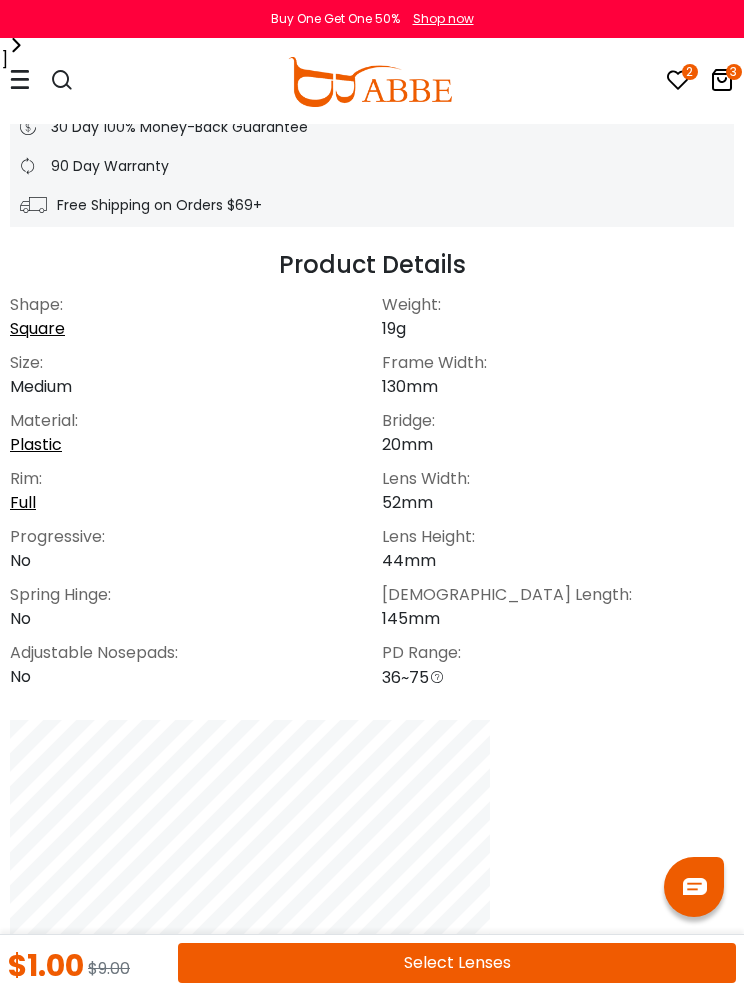 click on "Select Lenses" at bounding box center [457, 963] 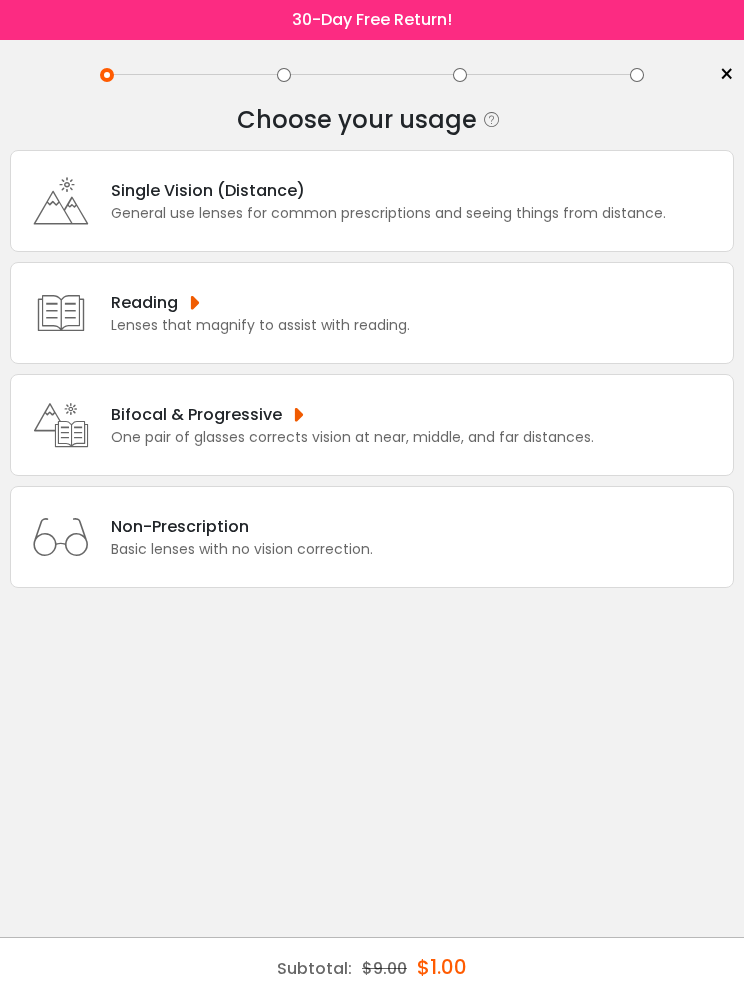 scroll, scrollTop: 0, scrollLeft: 0, axis: both 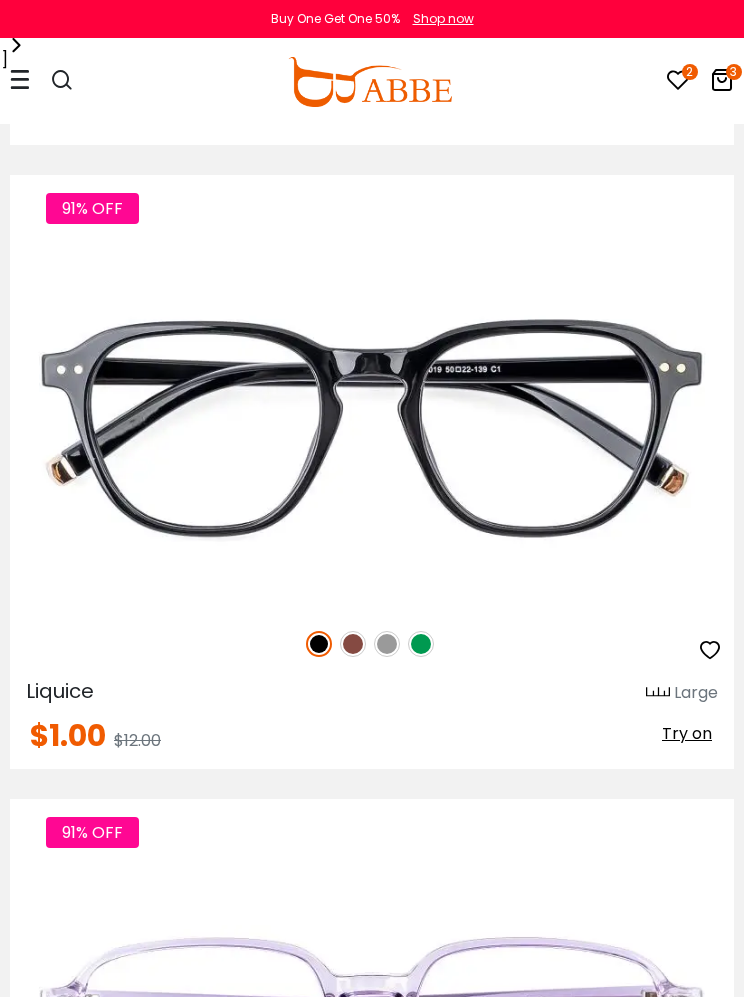 click at bounding box center (387, 644) 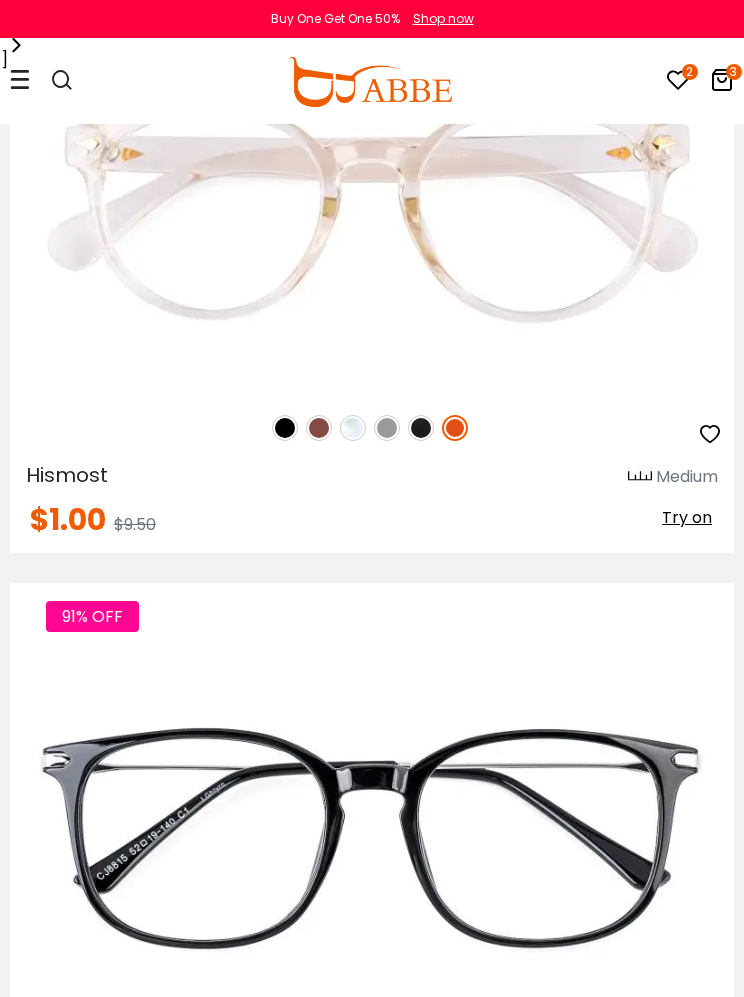 scroll, scrollTop: 6488, scrollLeft: 0, axis: vertical 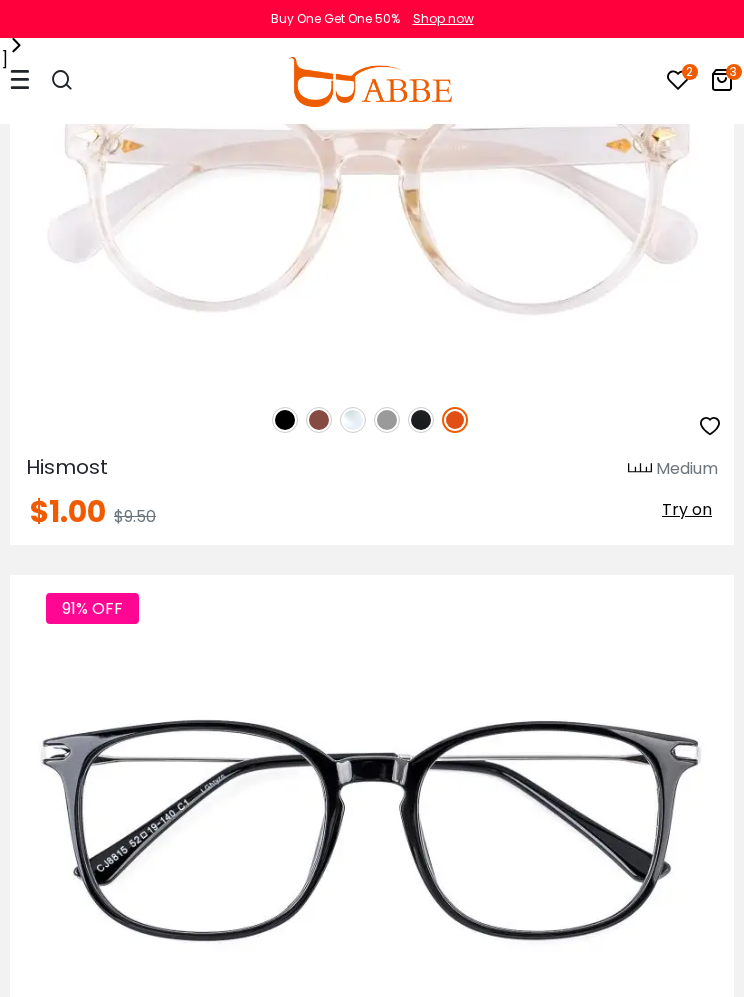 click at bounding box center [353, 420] 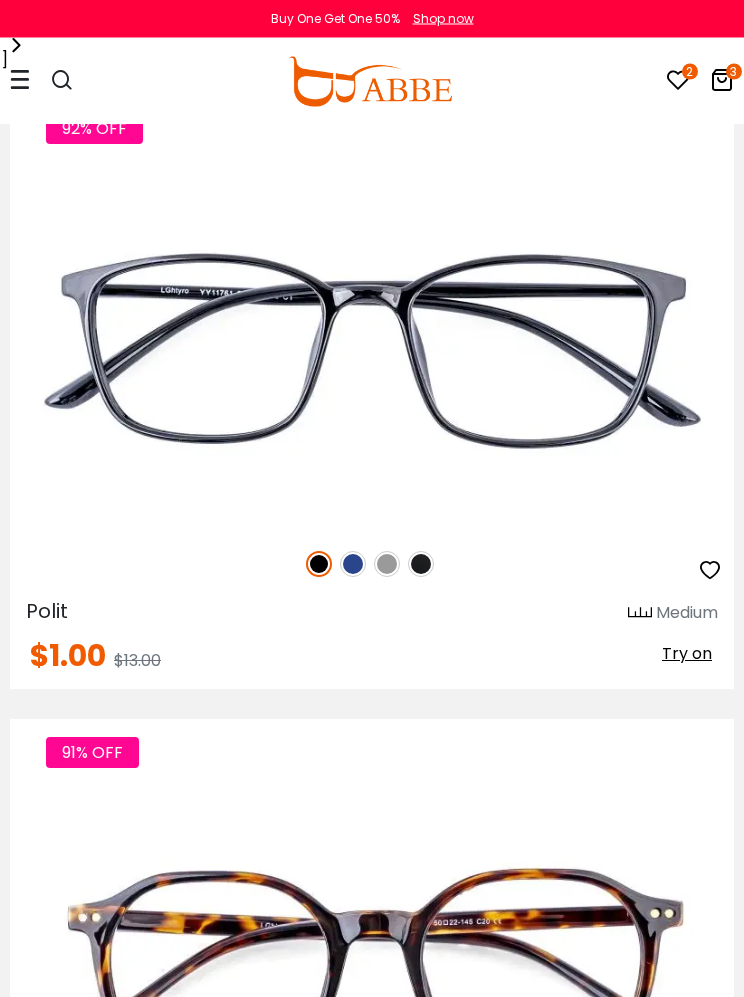 scroll, scrollTop: 8762, scrollLeft: 0, axis: vertical 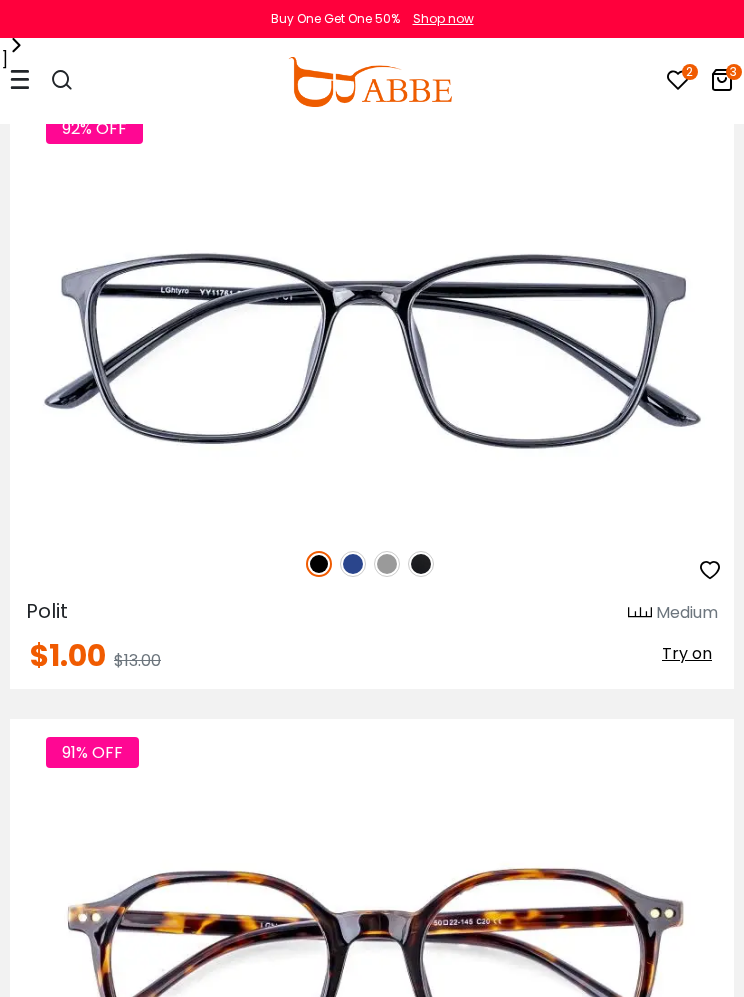 click at bounding box center [387, 564] 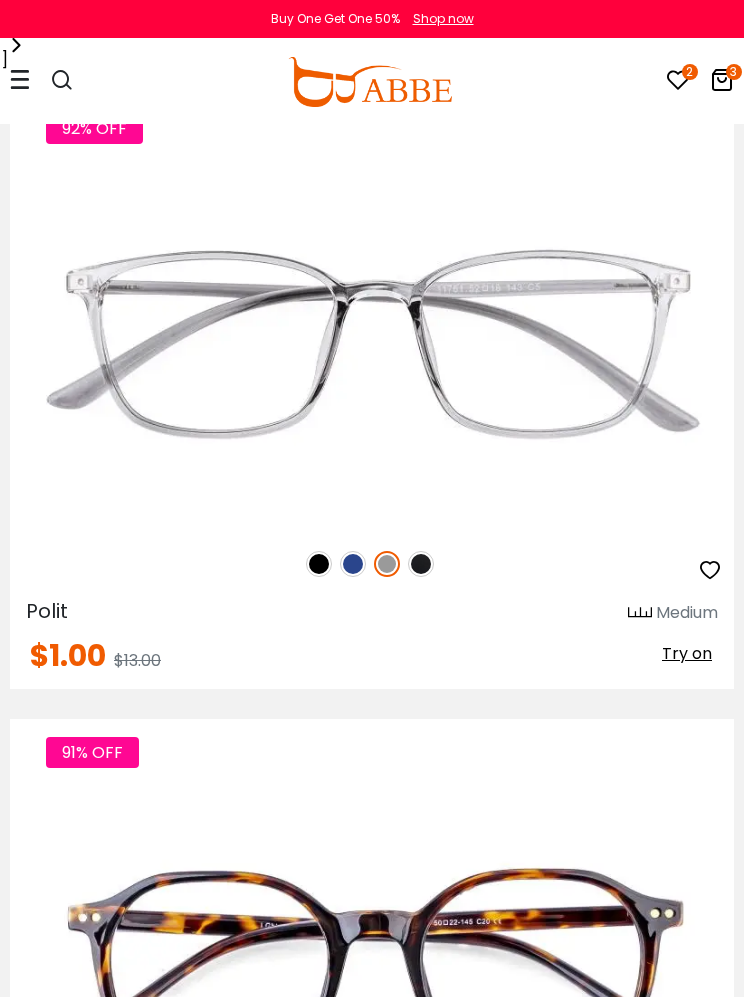 click on "3" at bounding box center (734, 72) 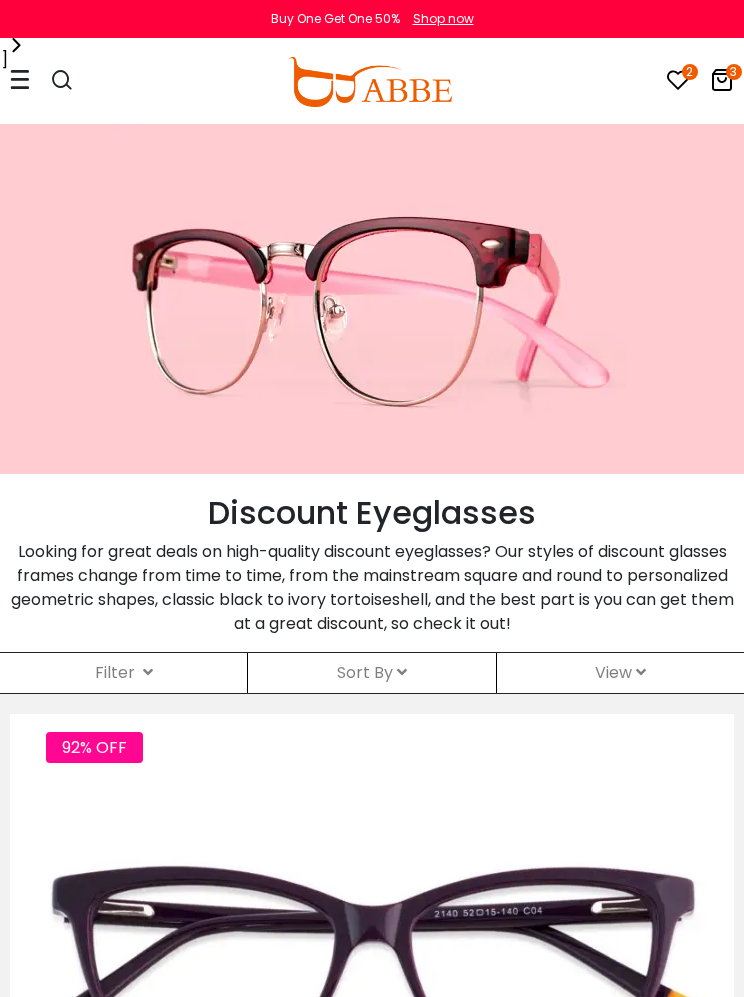 scroll, scrollTop: 8849, scrollLeft: 0, axis: vertical 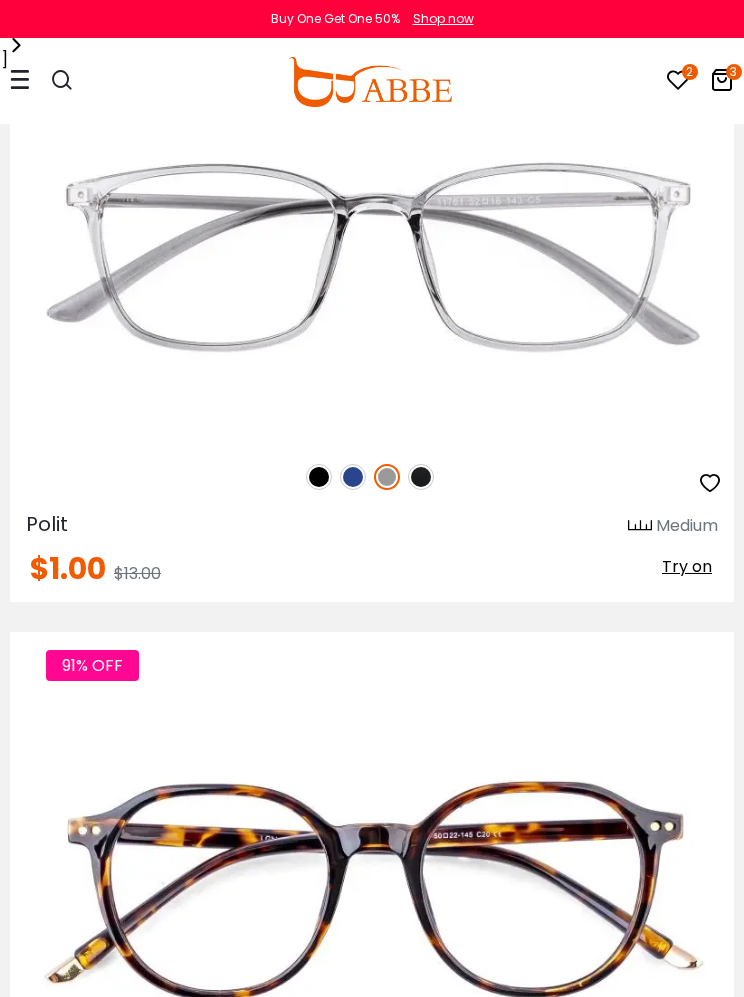 click at bounding box center [0, 0] 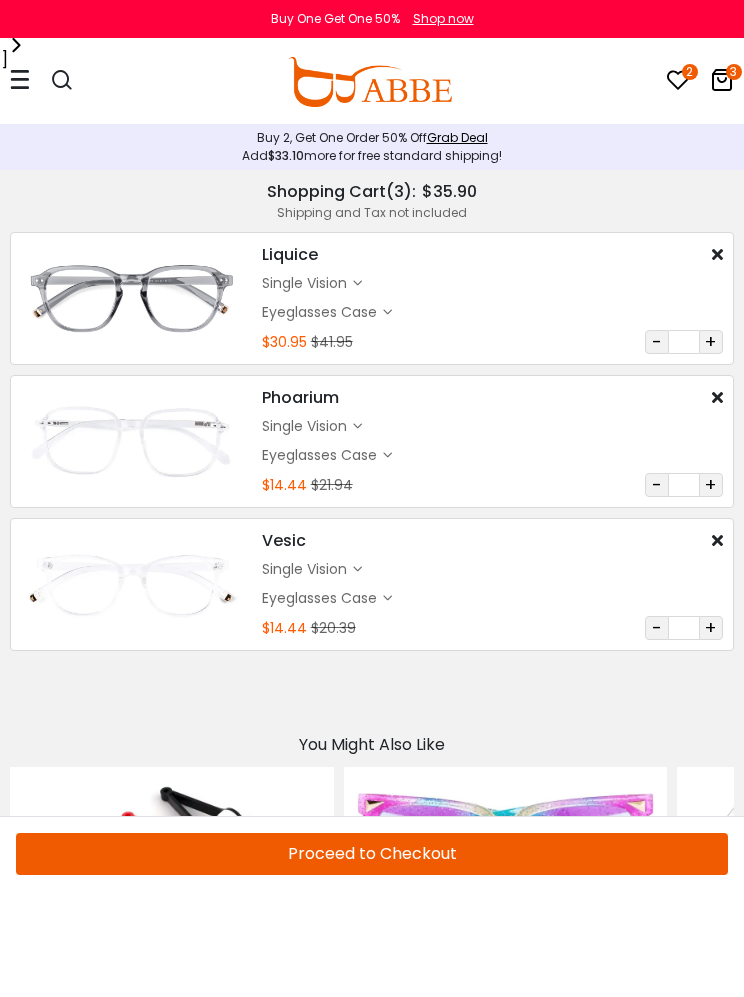 scroll, scrollTop: 0, scrollLeft: 0, axis: both 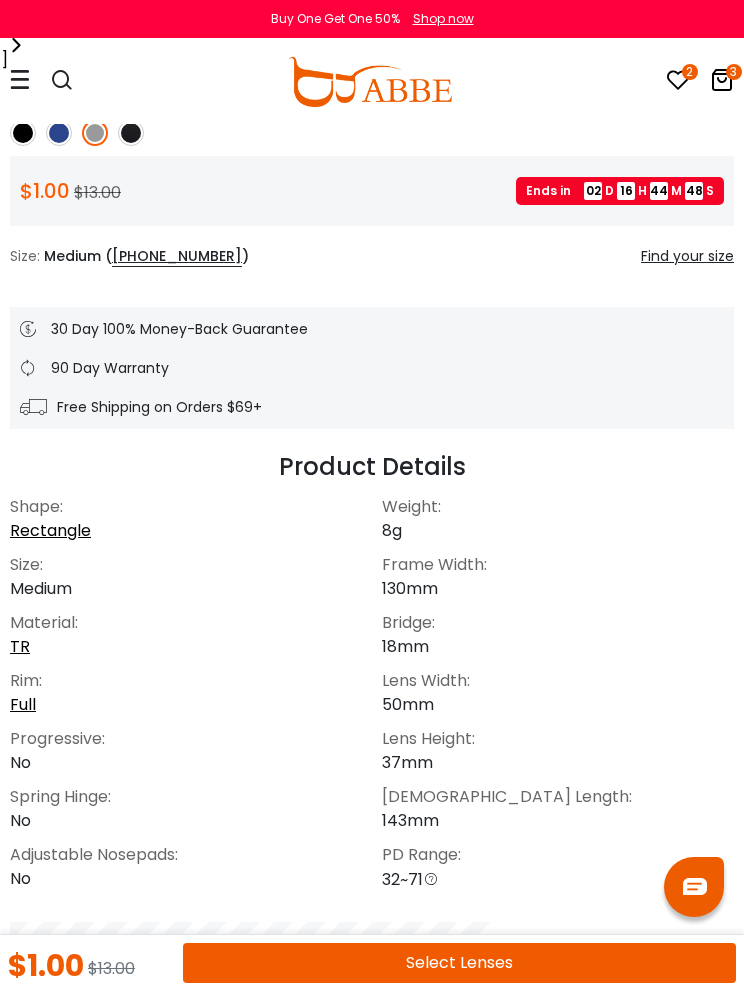 click on "Select Lenses" at bounding box center (459, 963) 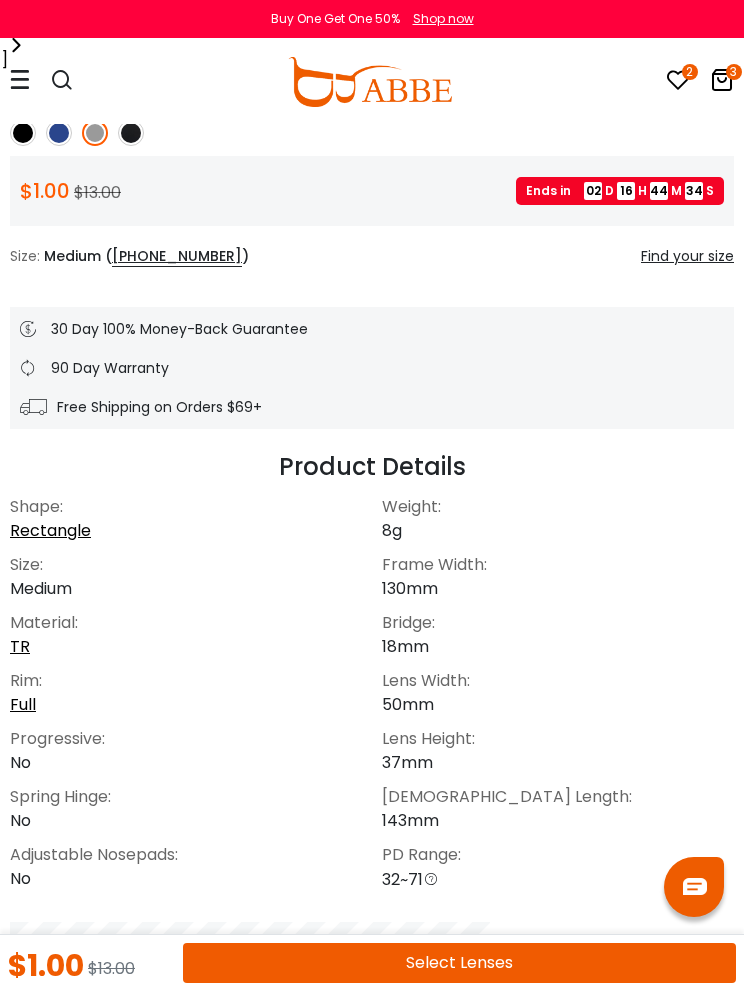 click on "Select Lenses" at bounding box center (459, 963) 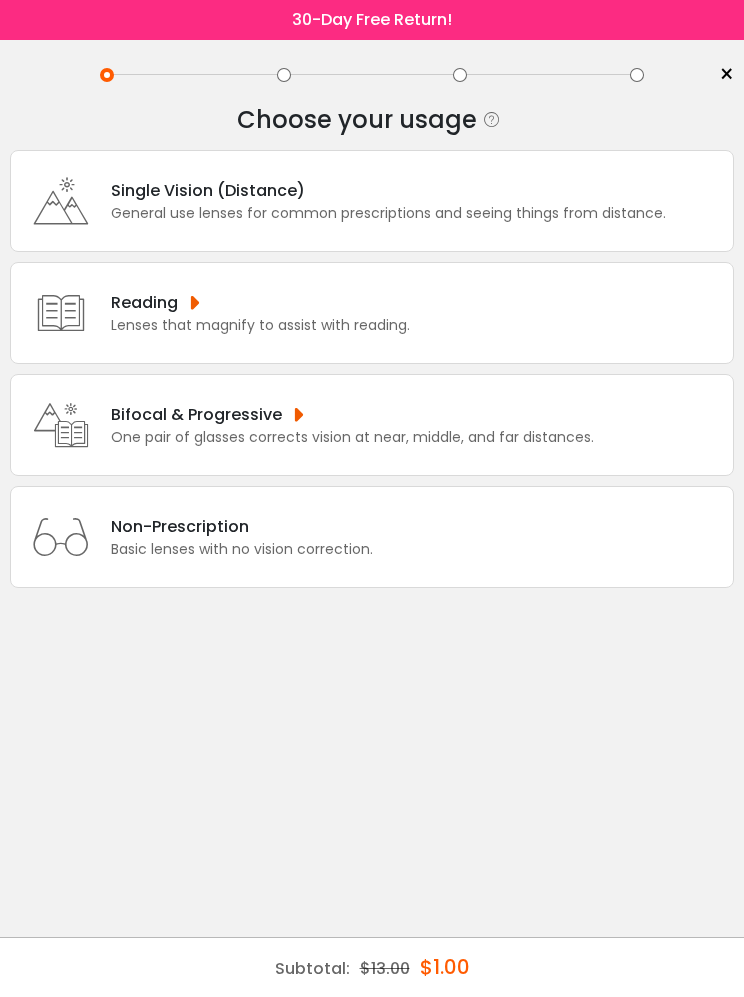 scroll, scrollTop: 0, scrollLeft: 0, axis: both 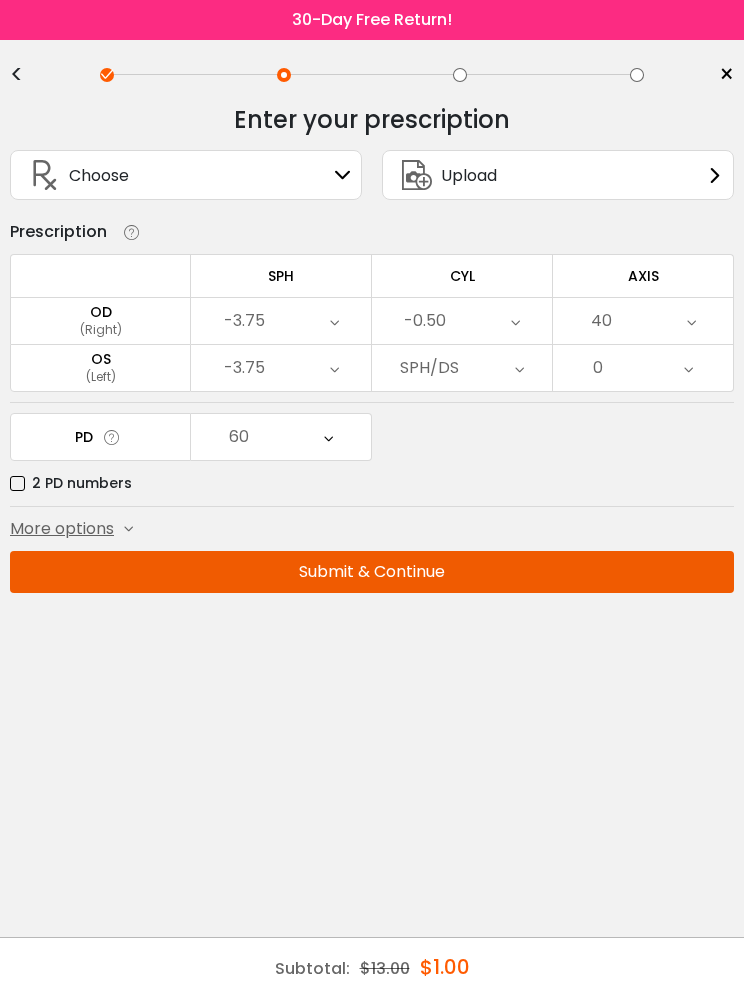 click on "-3.75" at bounding box center [281, 321] 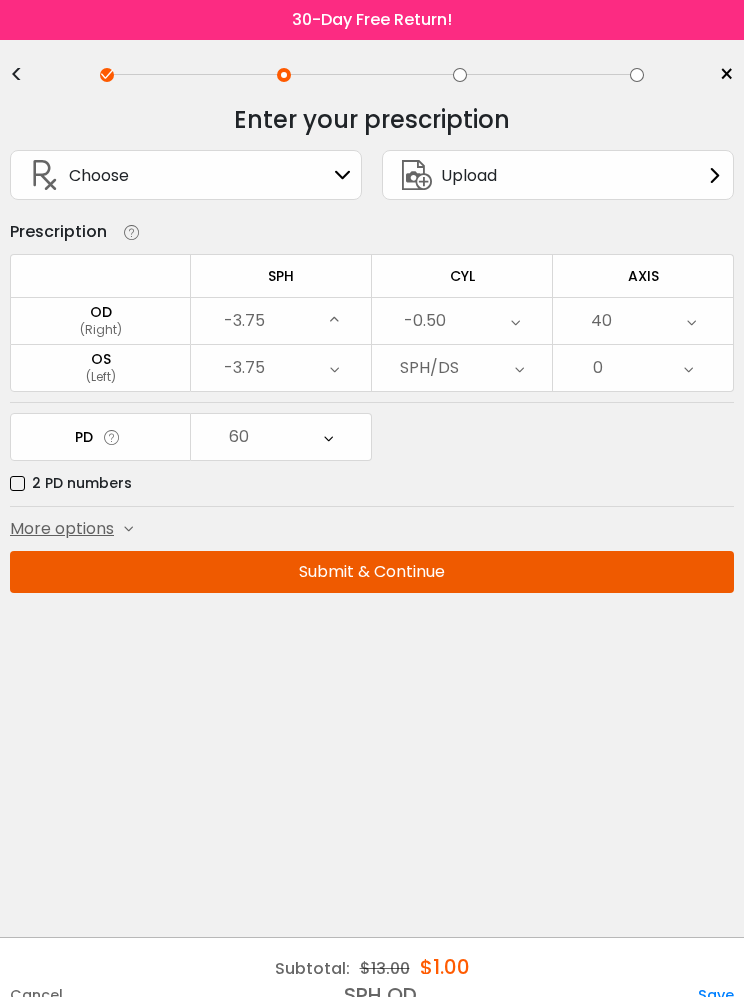 scroll, scrollTop: 2334, scrollLeft: 0, axis: vertical 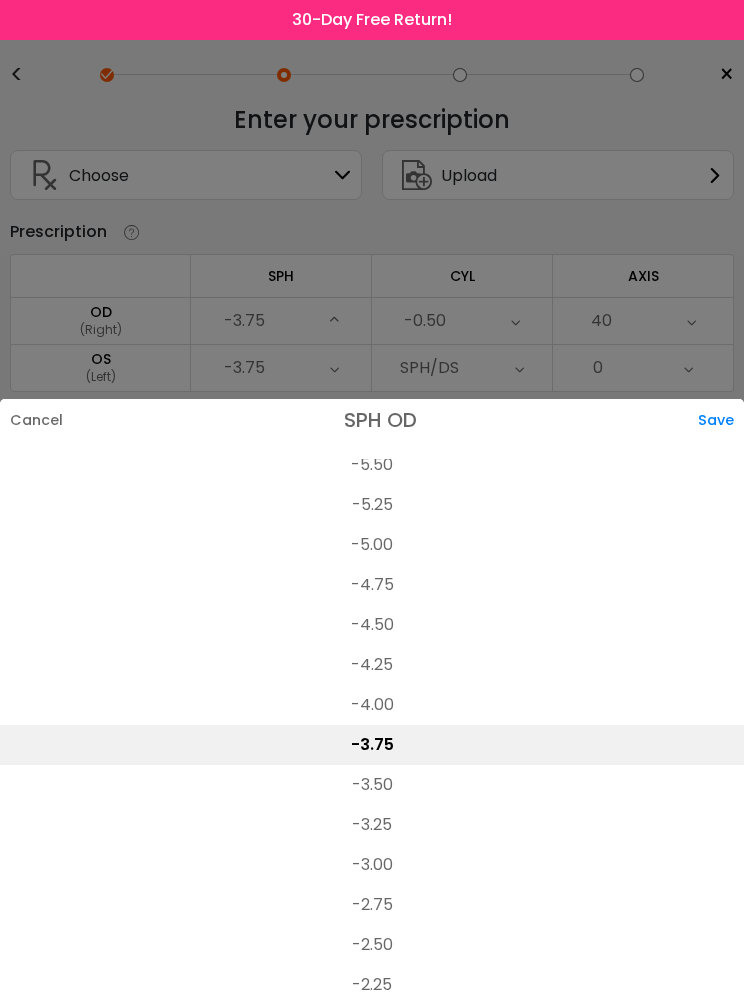click on "-5.00" at bounding box center (372, 545) 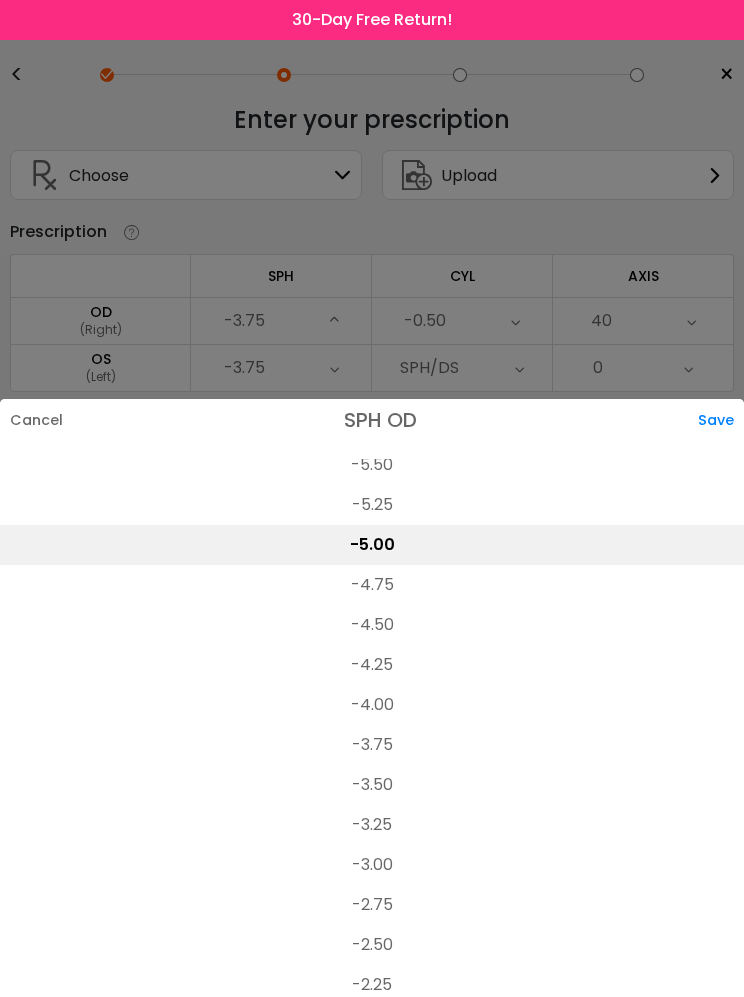 click at bounding box center [372, 498] 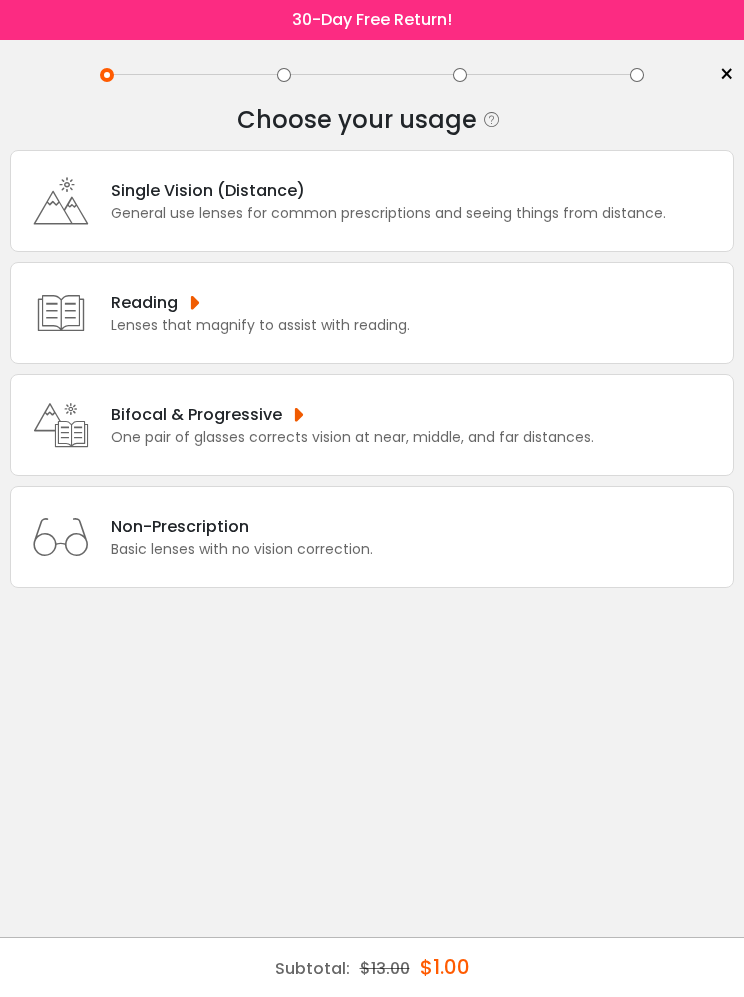 scroll, scrollTop: 0, scrollLeft: 0, axis: both 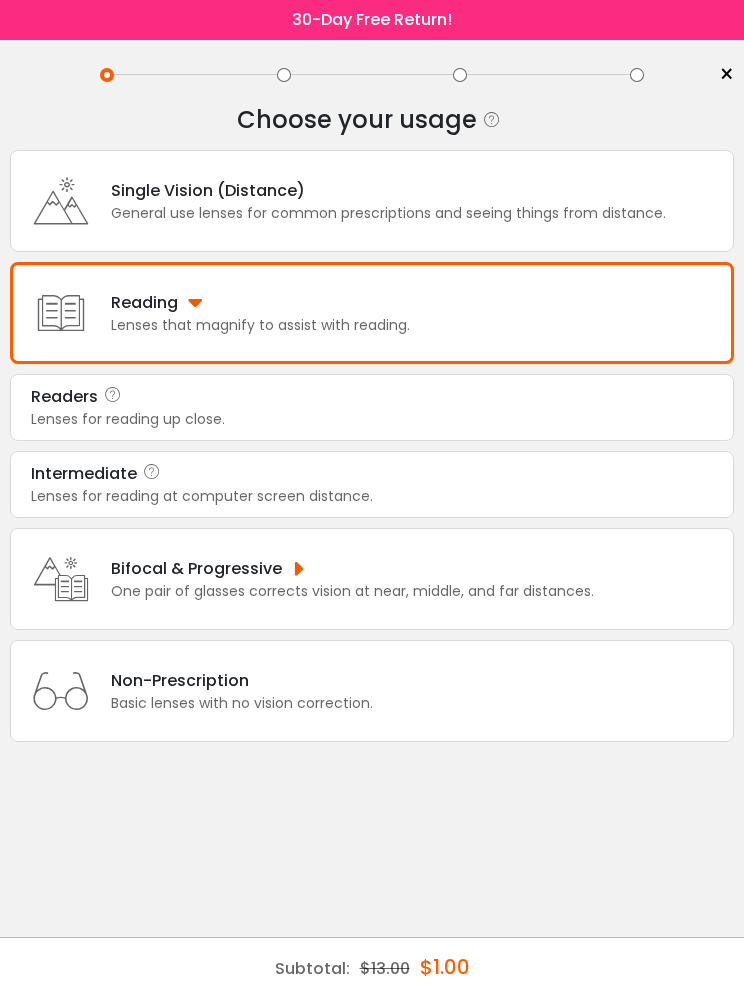 click on "Intermediate" at bounding box center [372, 474] 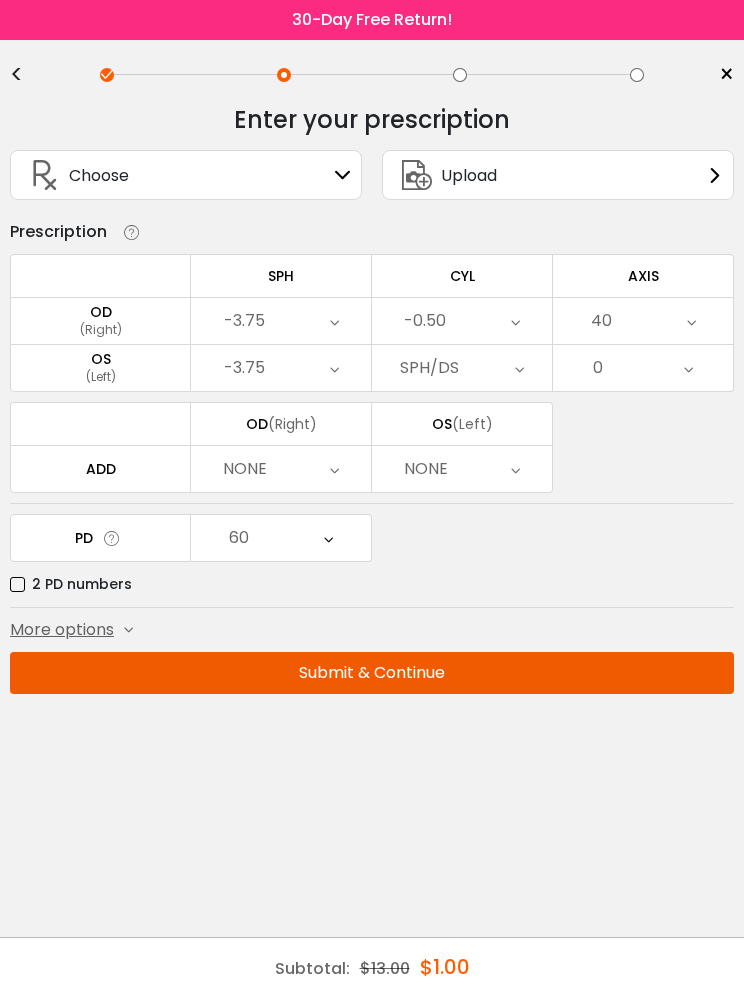 click on "Submit & Continue" at bounding box center (372, 673) 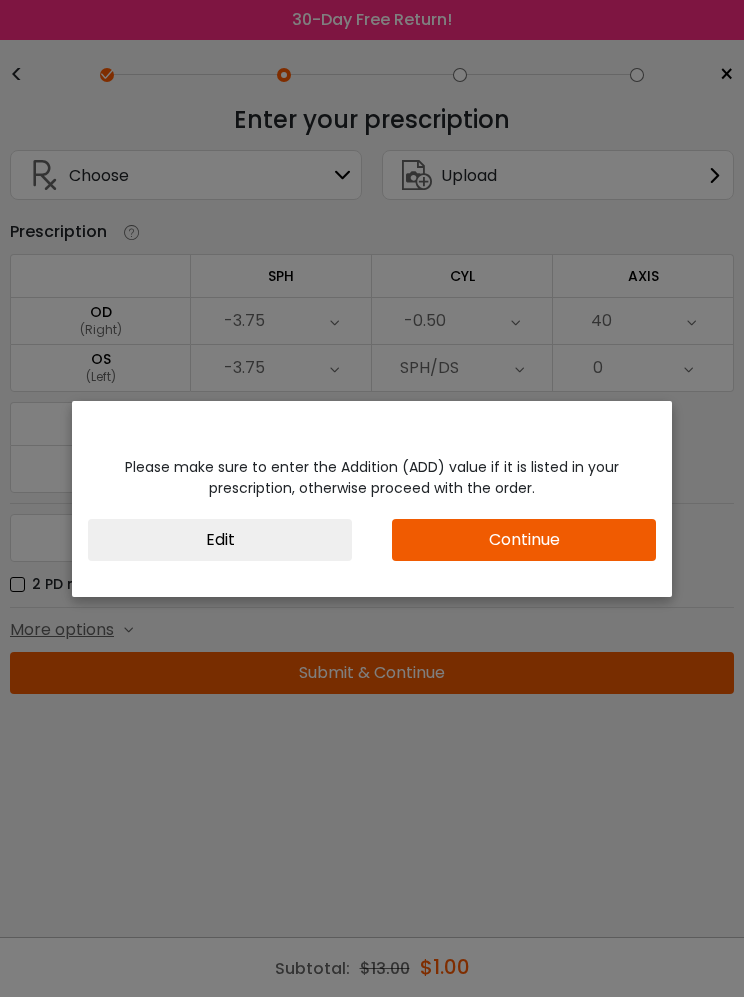 click on "Continue" at bounding box center [524, 540] 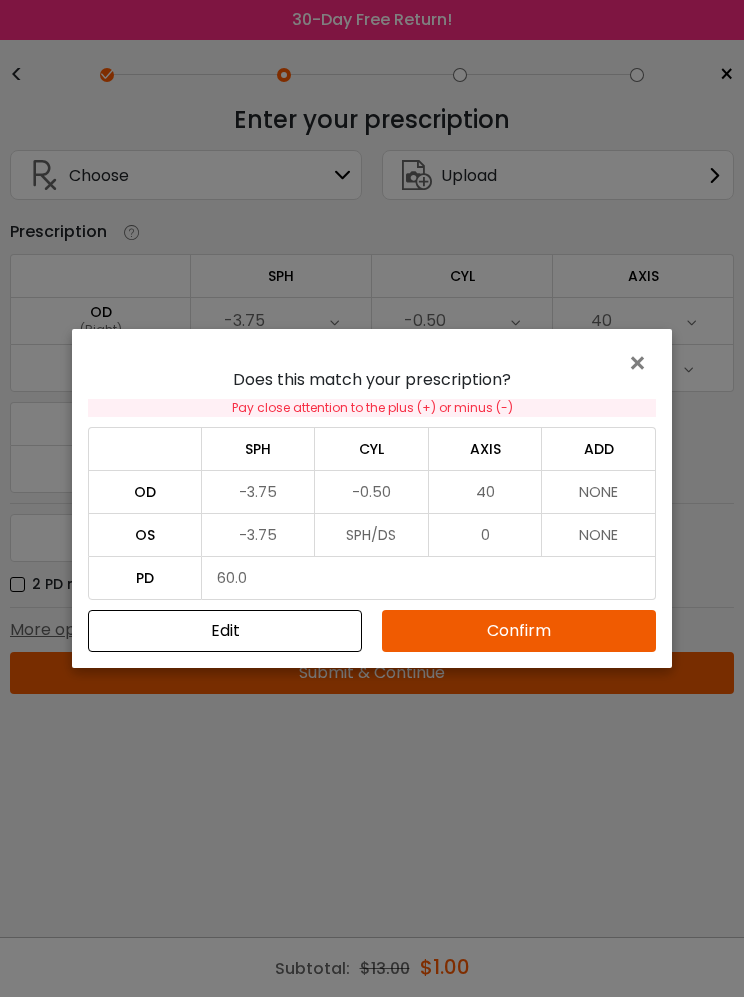 click on "Confirm" at bounding box center (519, 631) 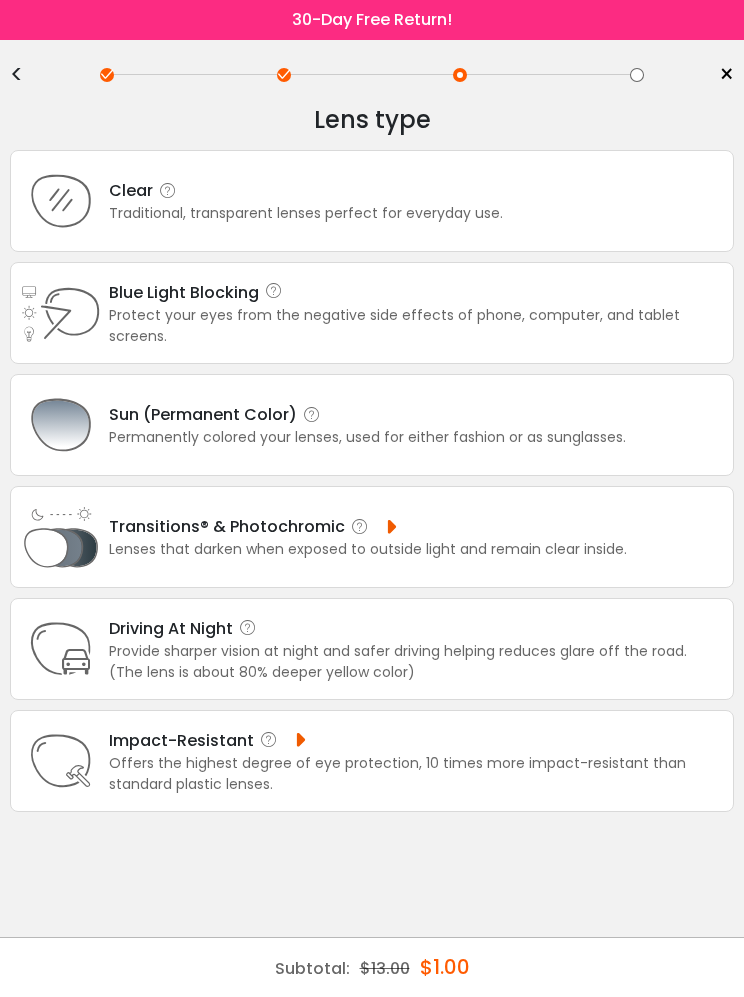 click on "Sun (Permanent Color)" at bounding box center (367, 414) 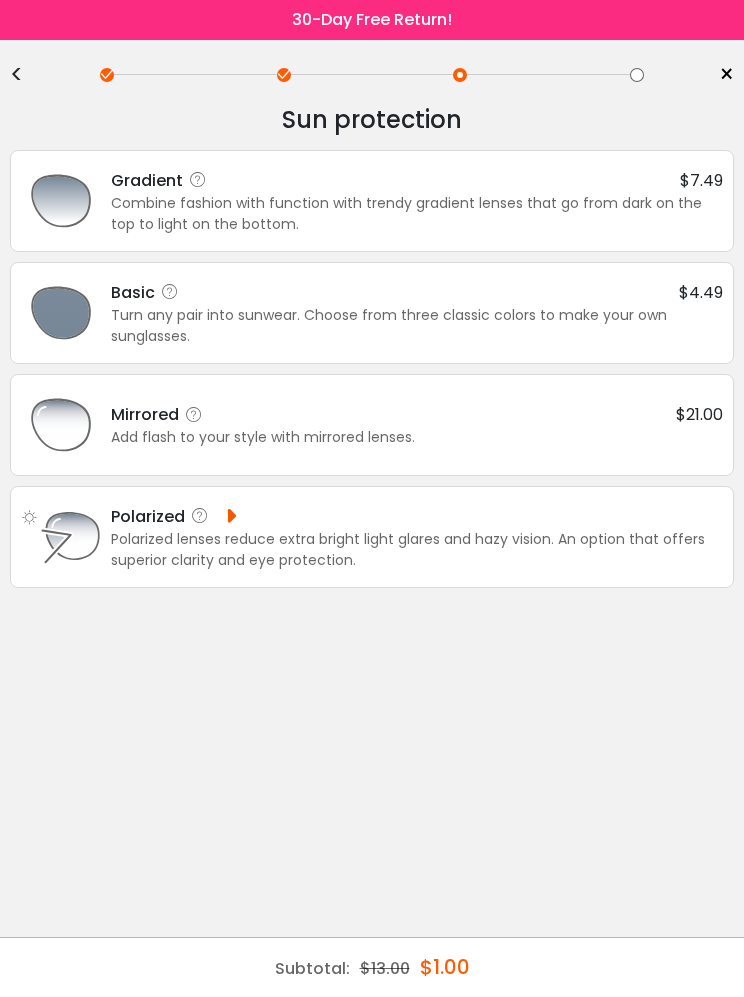 click on "Mirrored
$21.00" at bounding box center [417, 414] 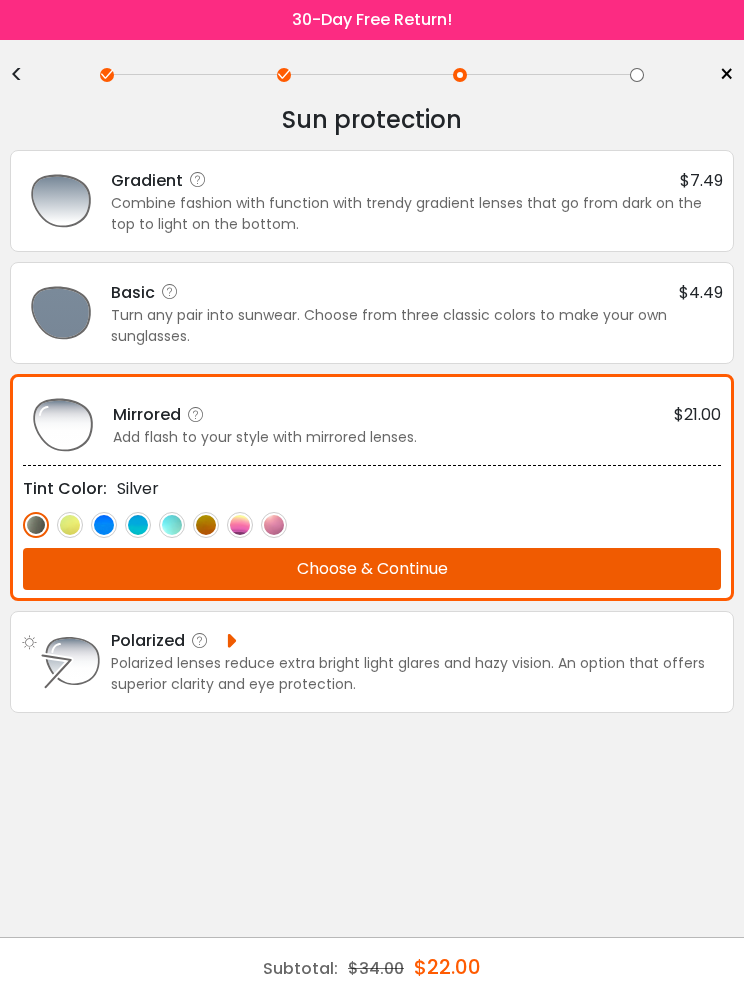 click at bounding box center (372, 524) 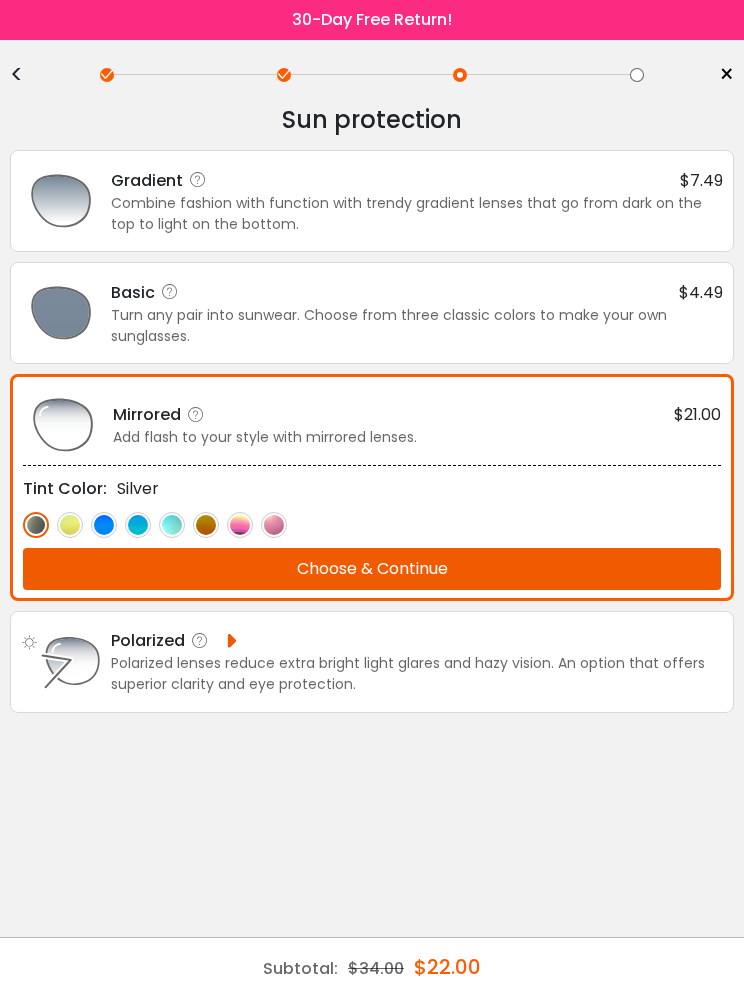 click at bounding box center [206, 525] 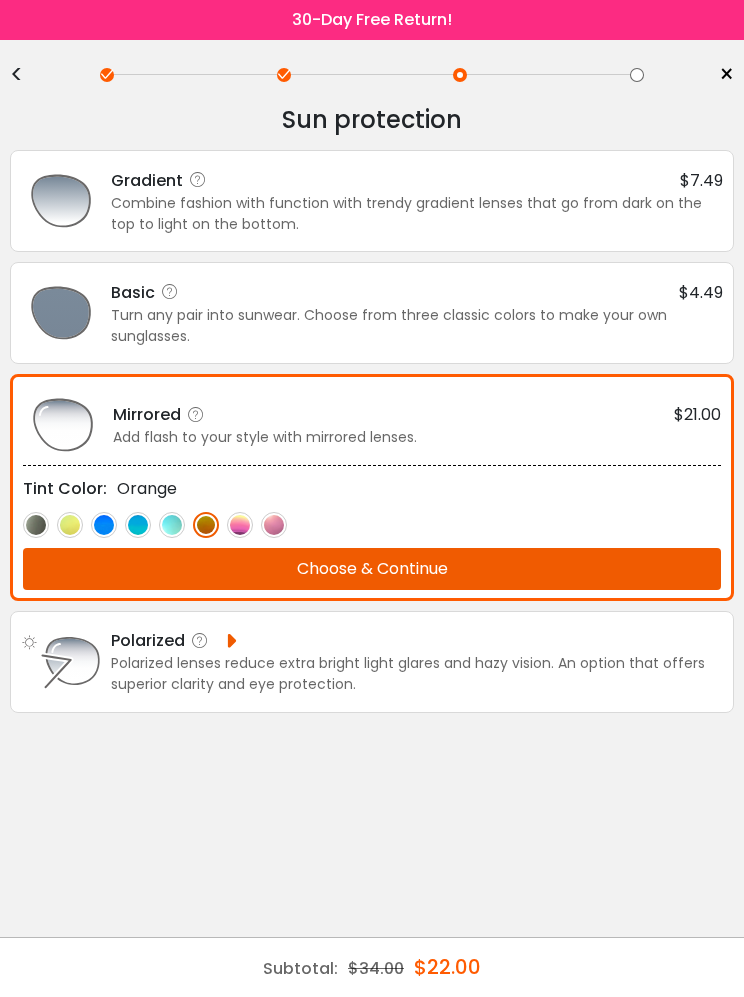 click at bounding box center (172, 525) 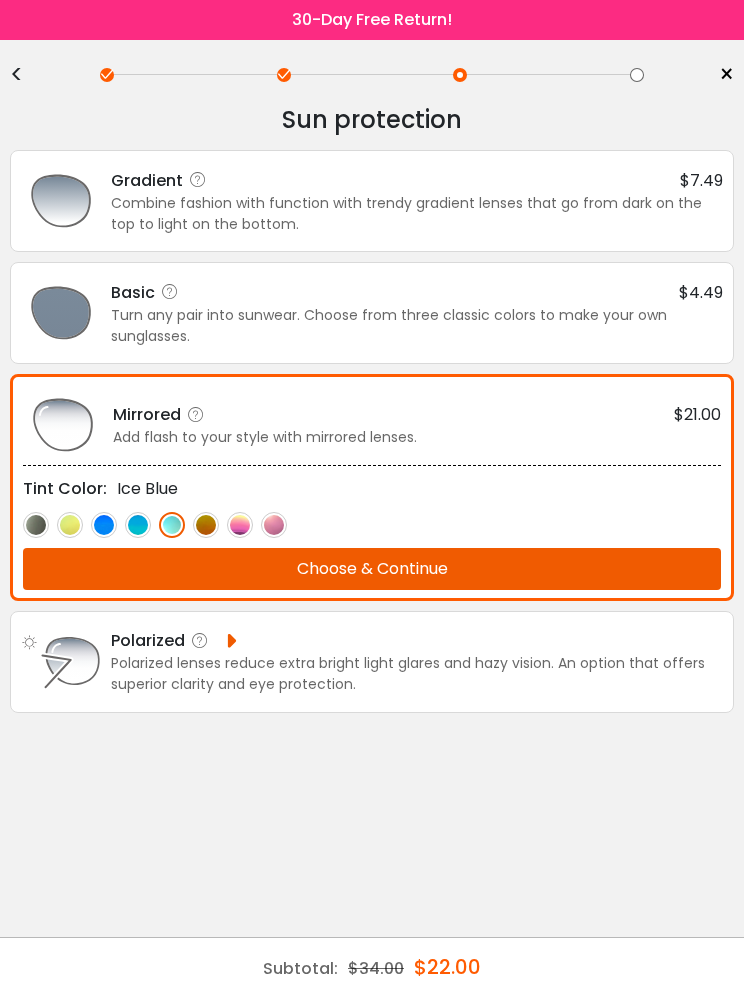 click at bounding box center (138, 525) 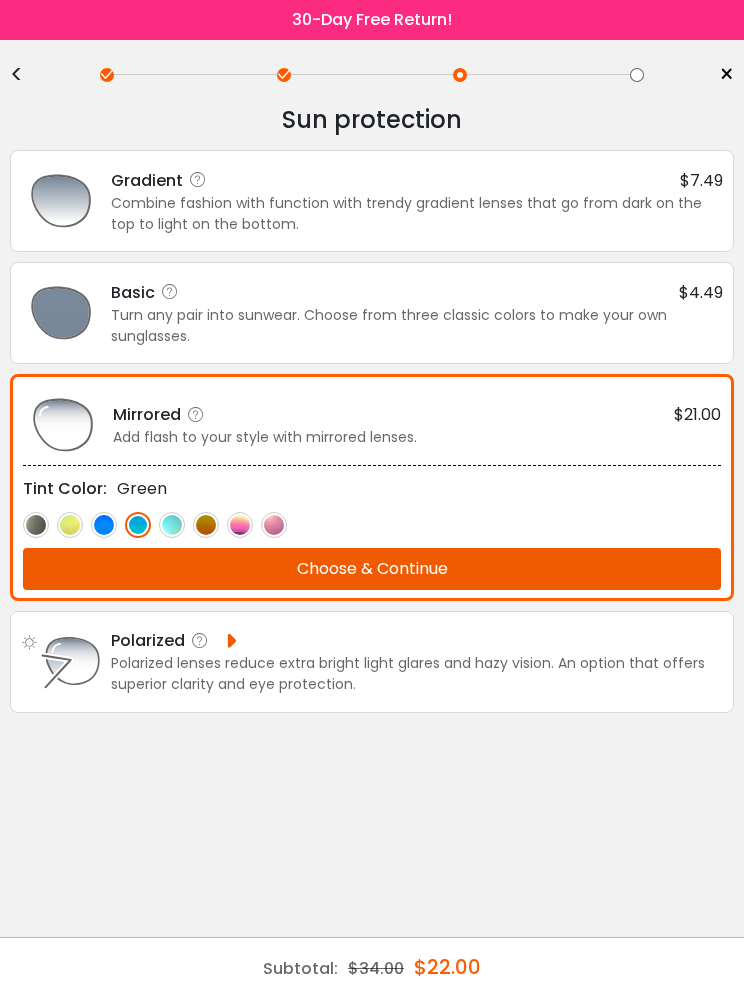 click at bounding box center [104, 525] 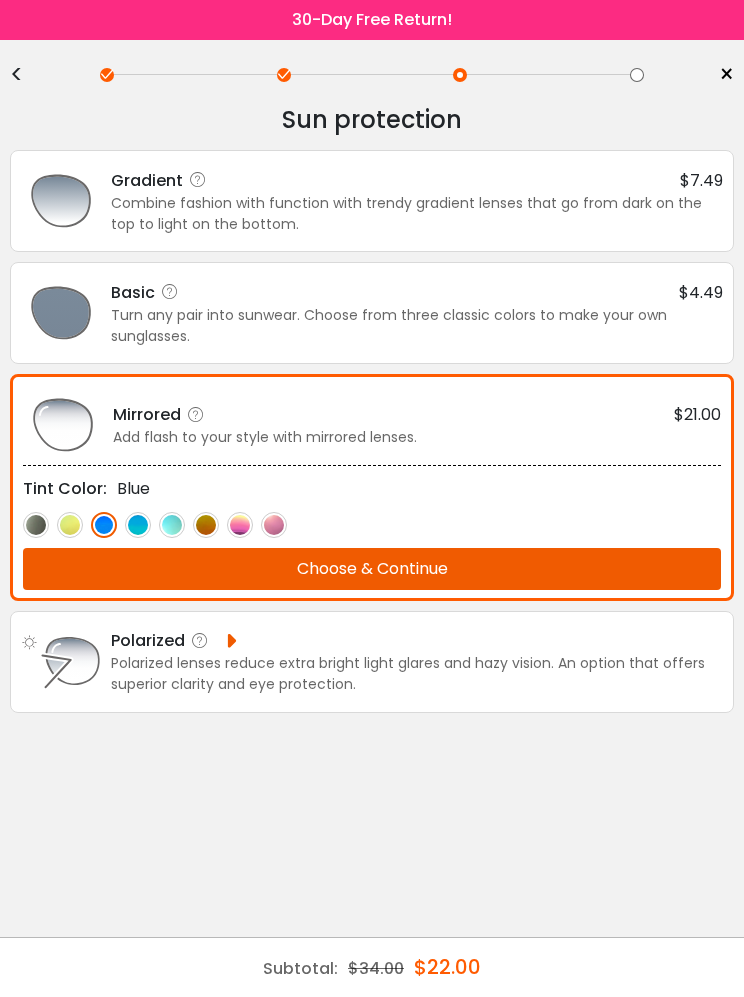 click at bounding box center (70, 525) 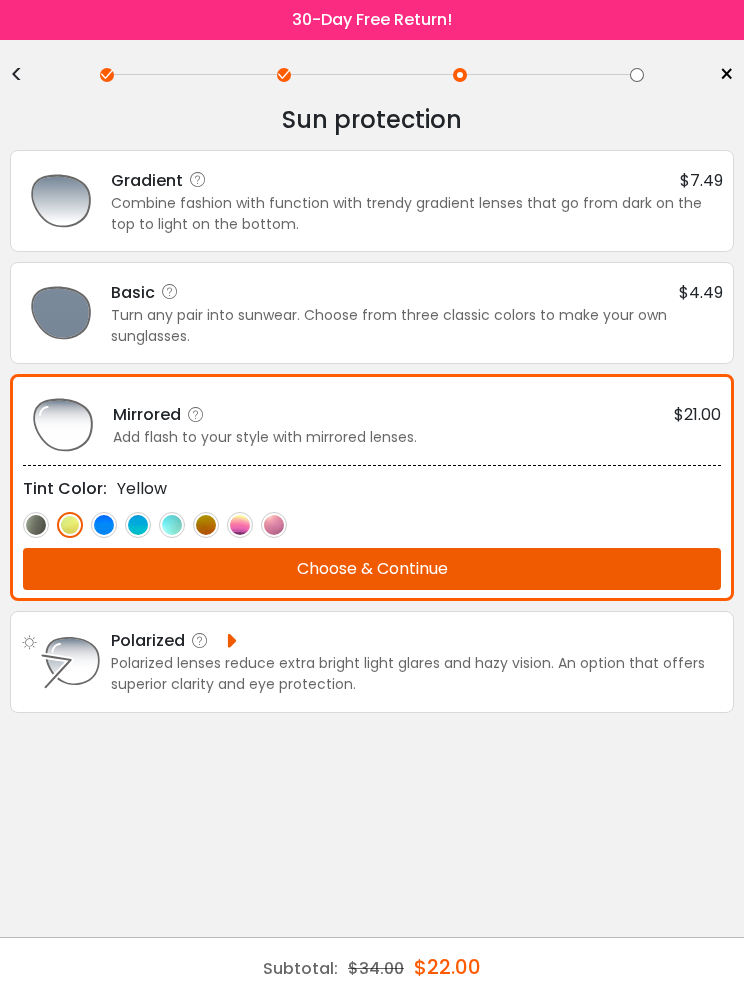 click at bounding box center (36, 525) 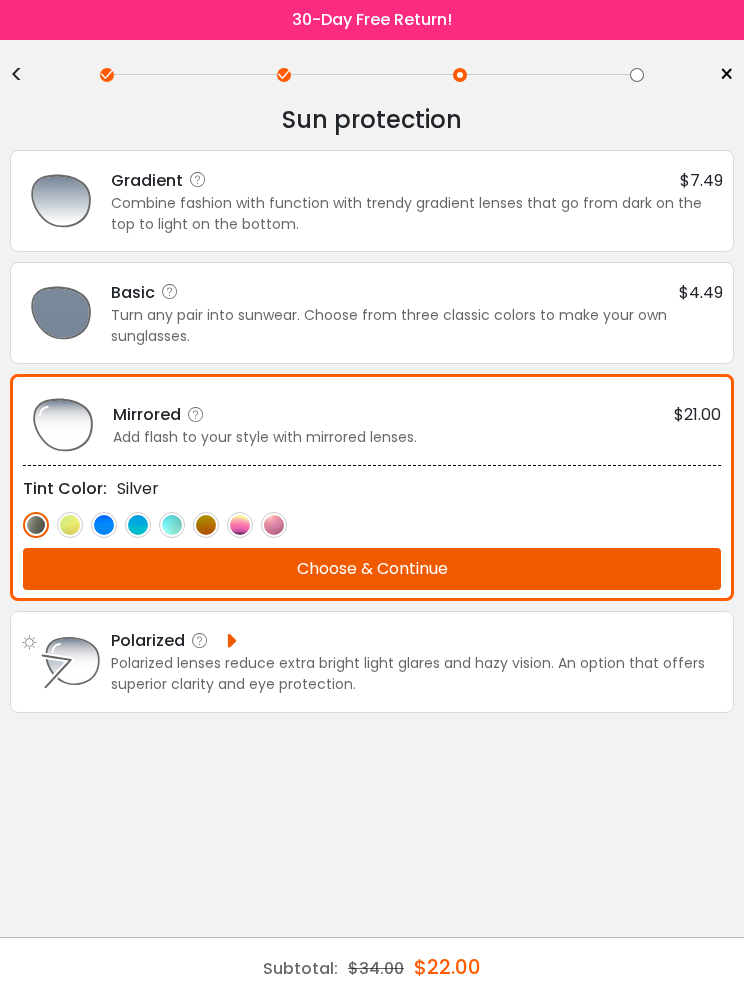 click at bounding box center (70, 525) 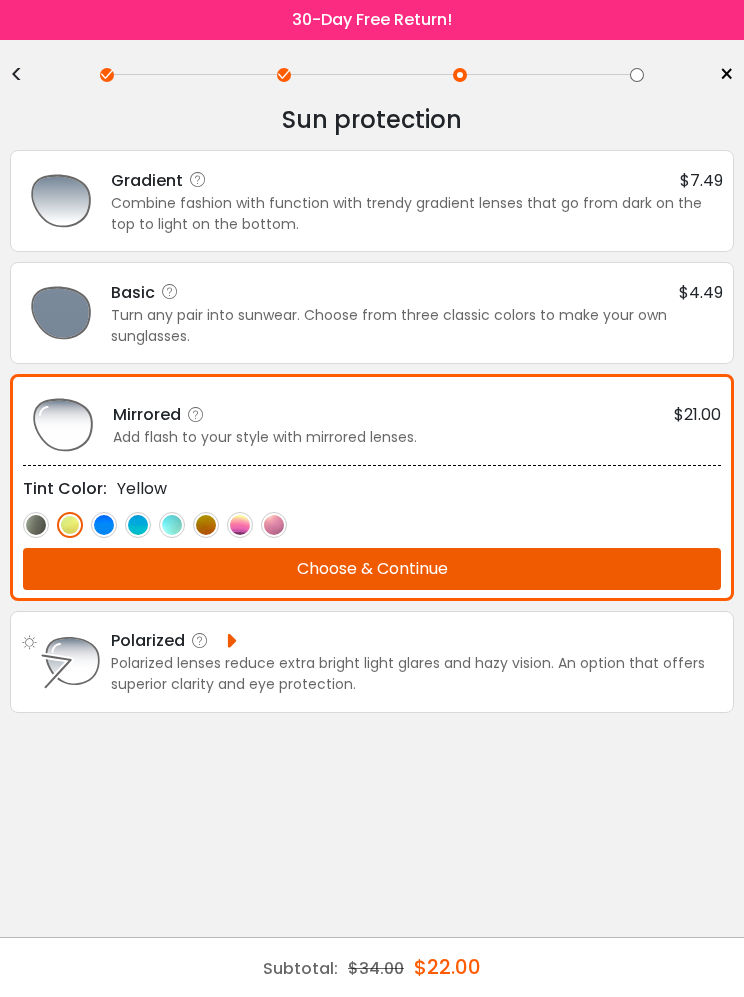 click at bounding box center (104, 525) 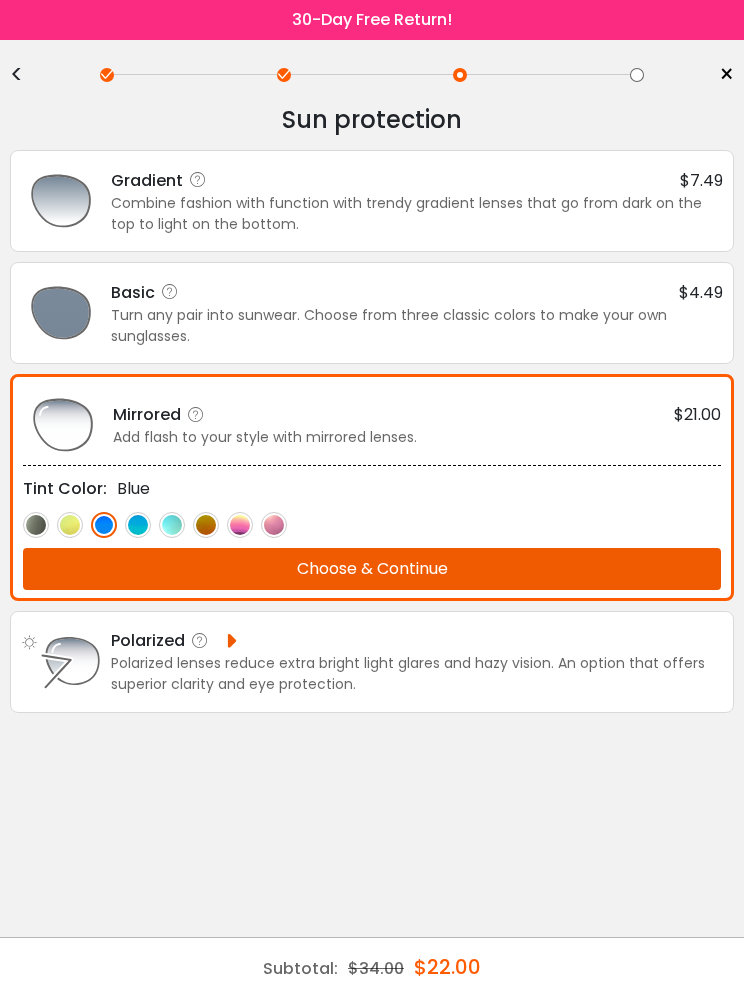 click at bounding box center (138, 525) 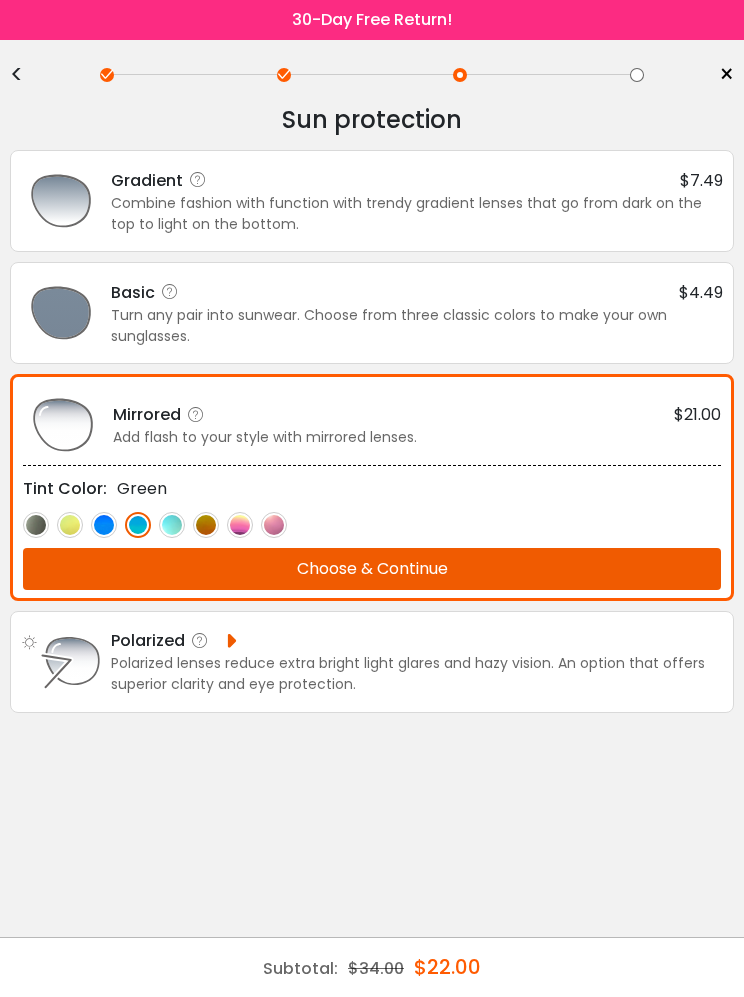 click at bounding box center [172, 525] 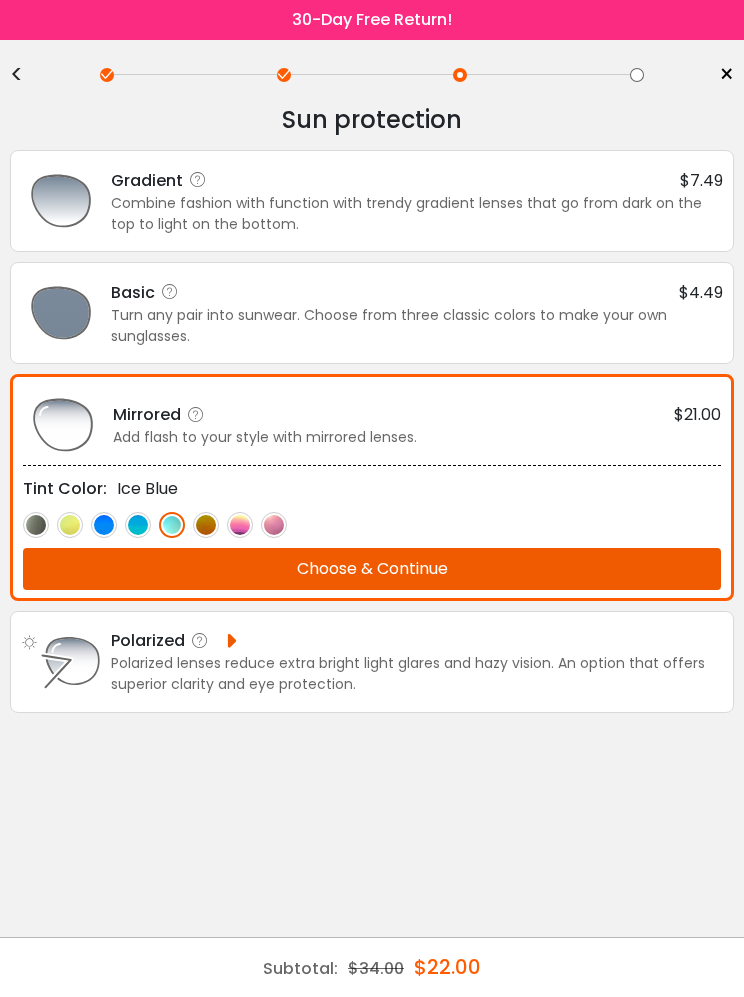 click at bounding box center [206, 525] 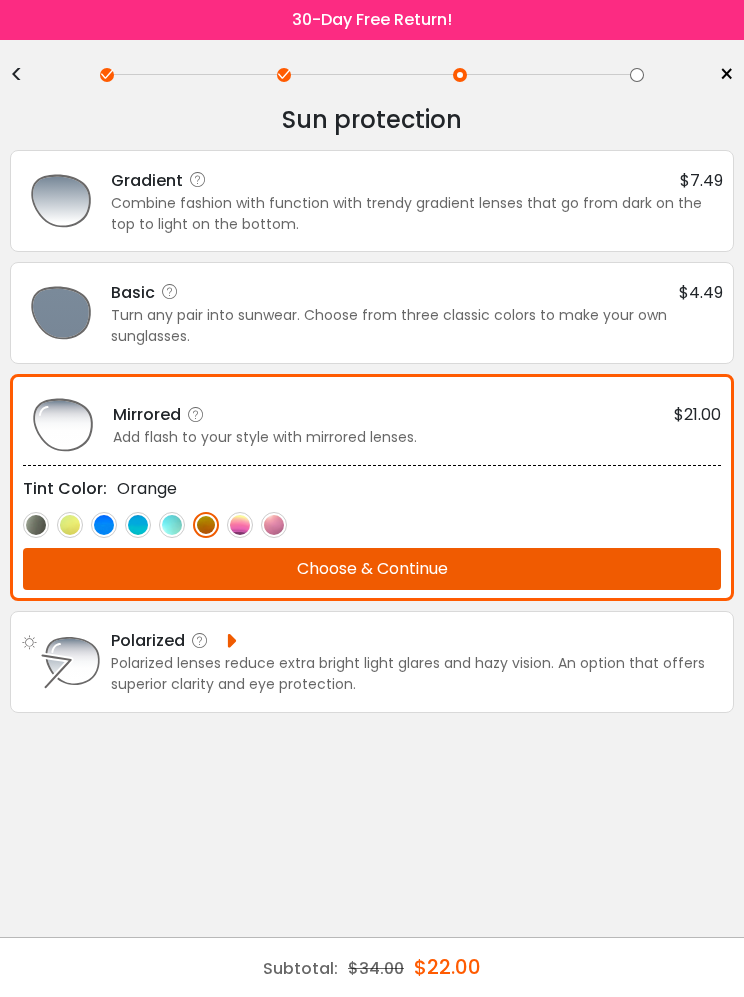 click at bounding box center (240, 525) 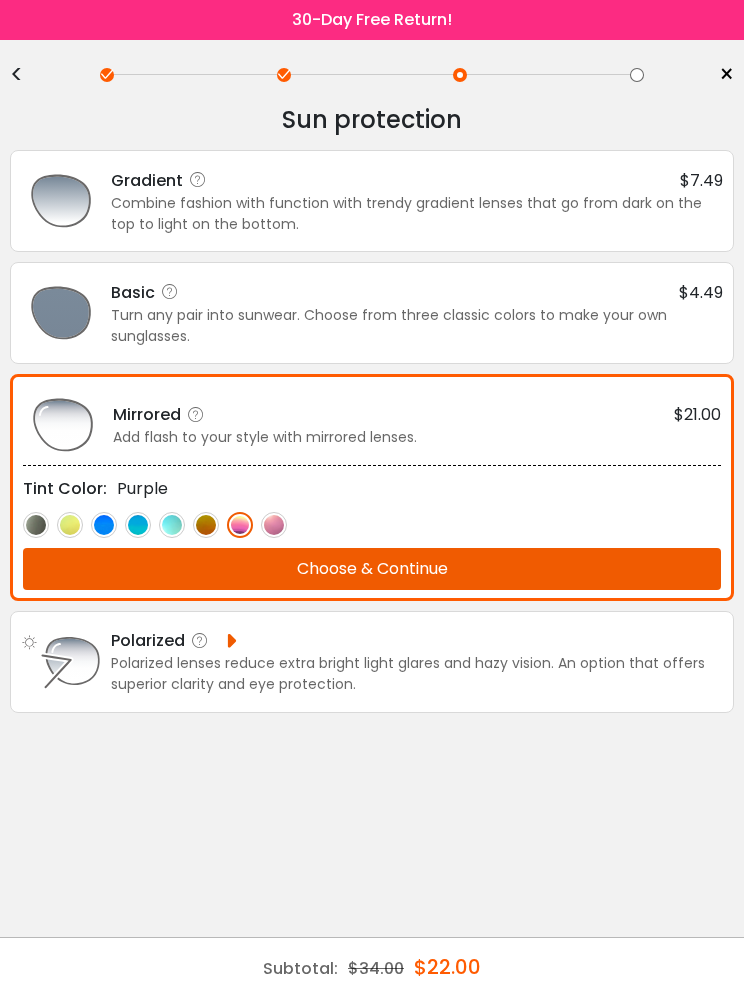 click at bounding box center (274, 525) 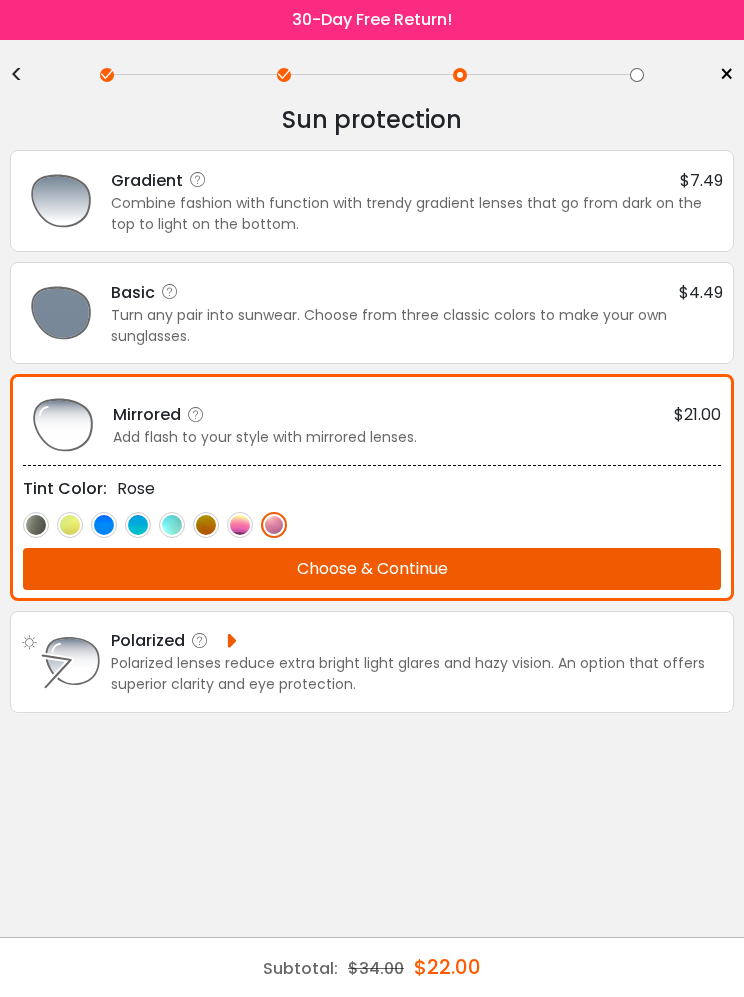 click at bounding box center [240, 525] 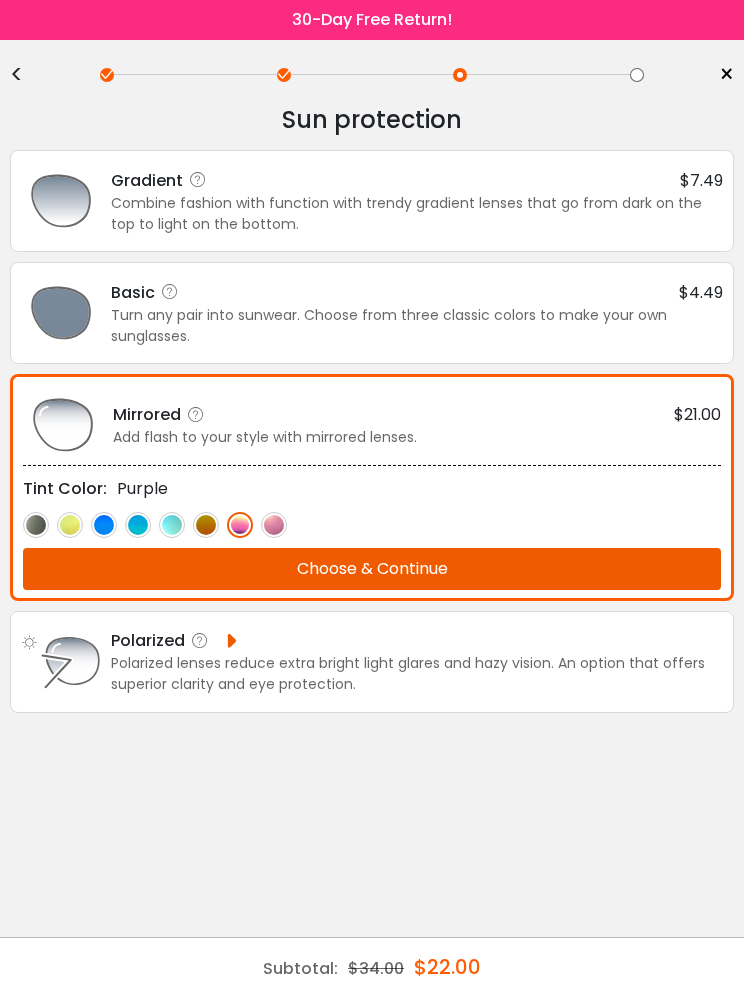 click at bounding box center (274, 525) 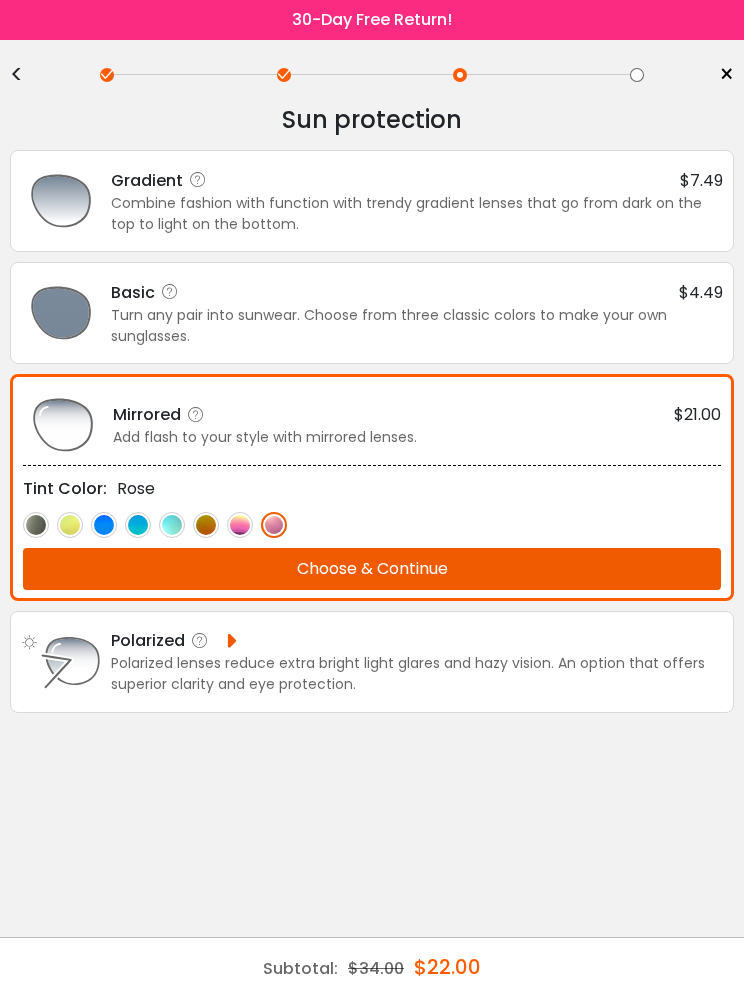 click at bounding box center [206, 525] 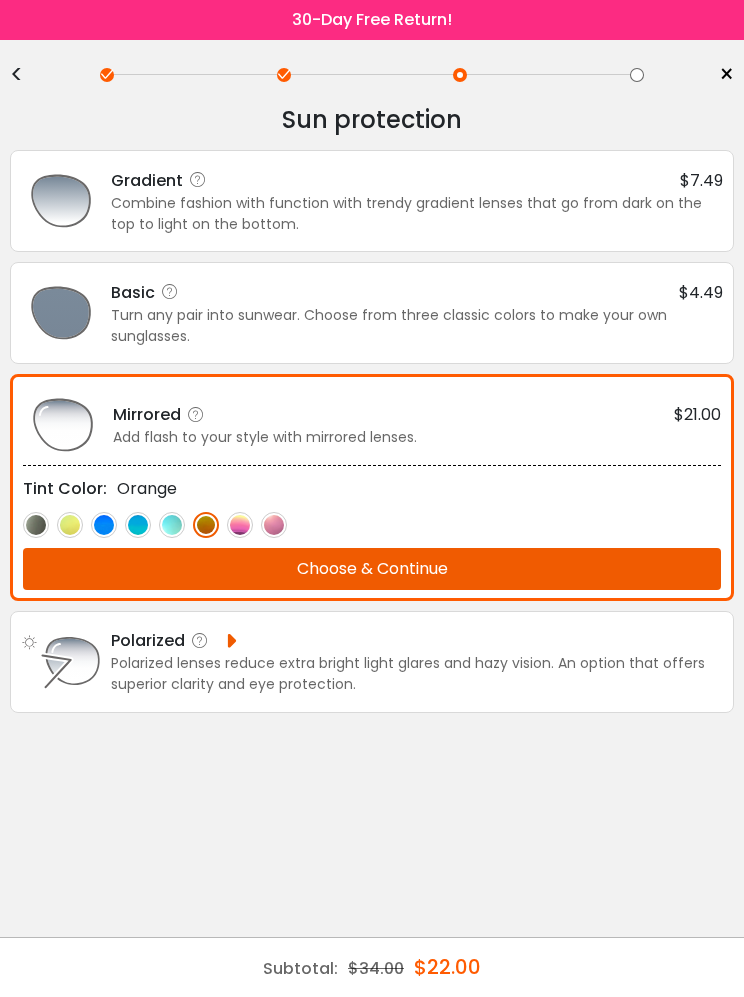 click at bounding box center [274, 525] 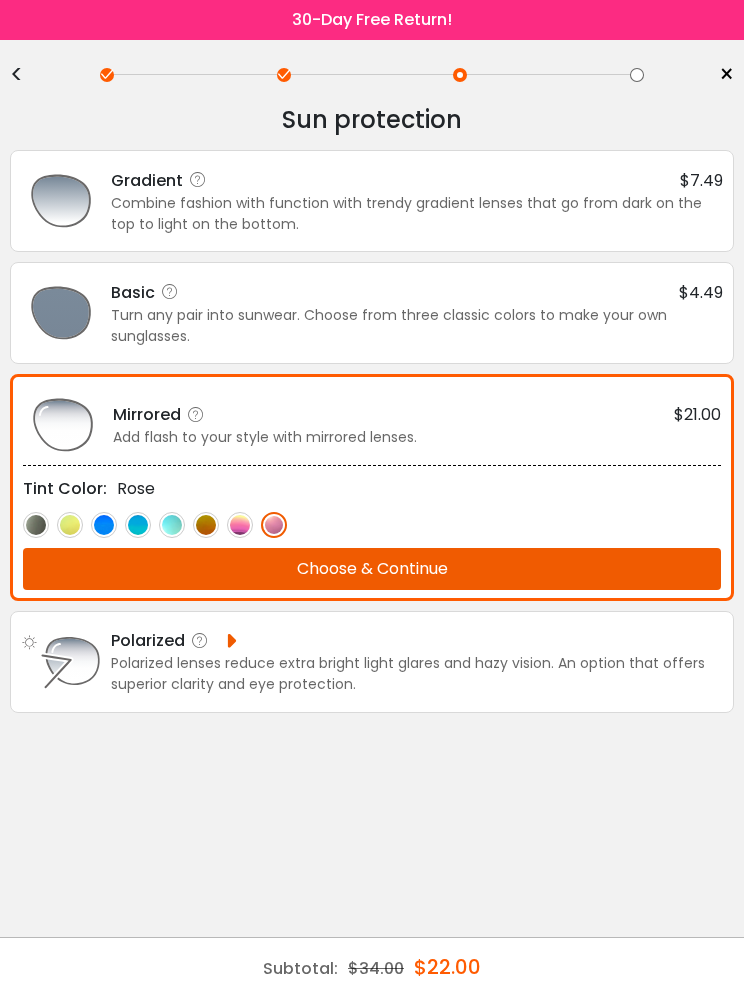 click at bounding box center (240, 525) 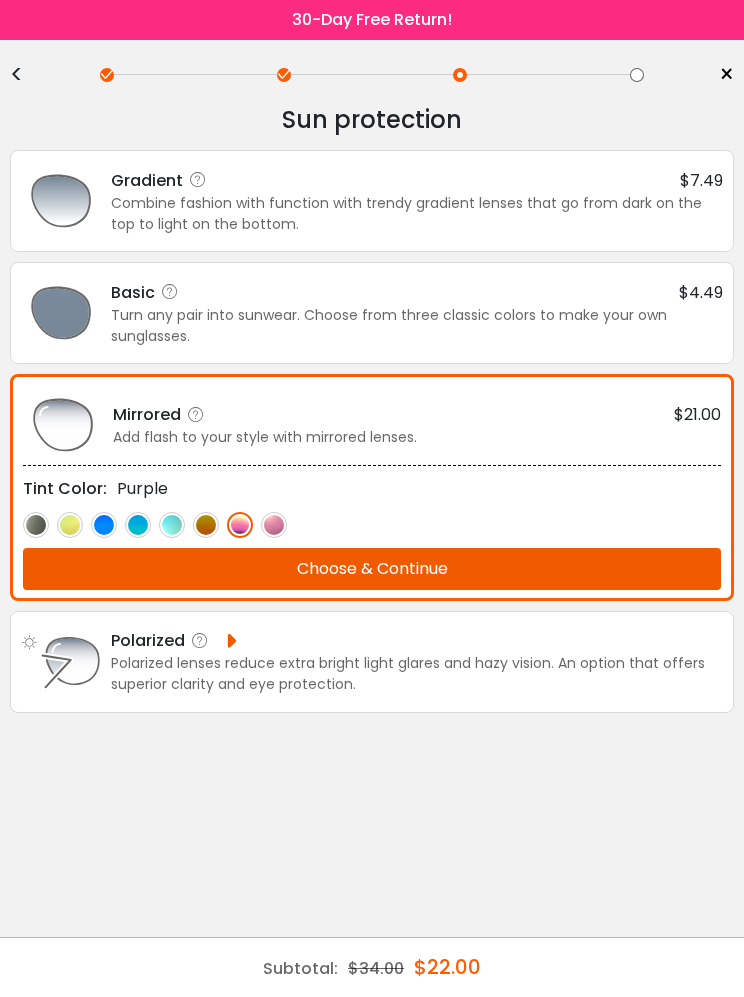 click at bounding box center (372, 524) 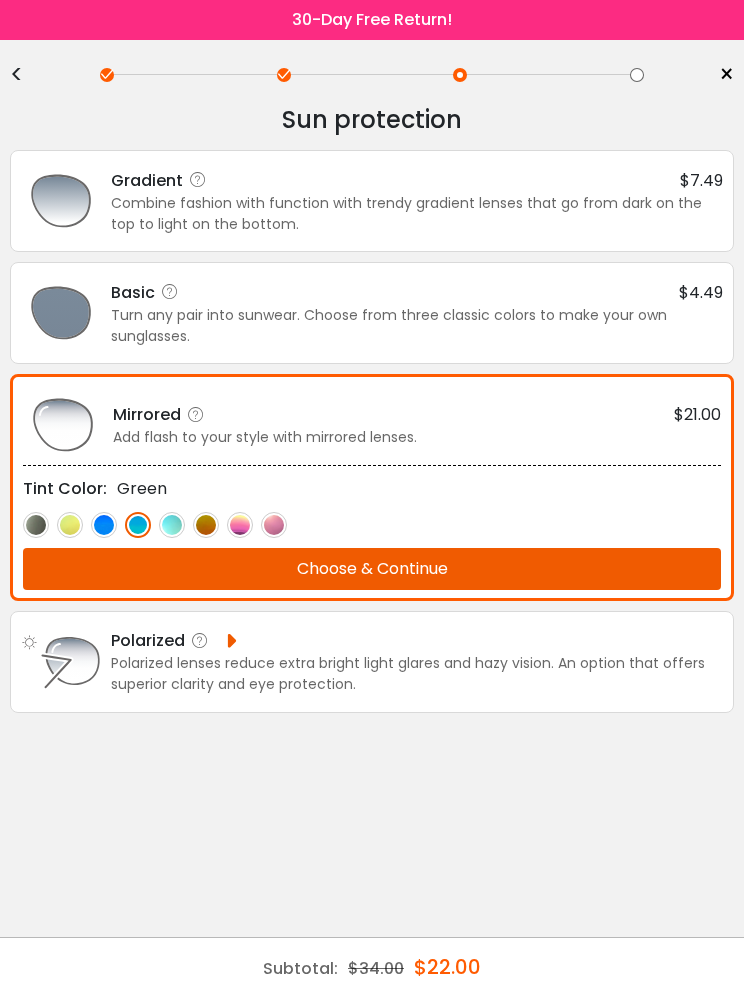 click at bounding box center (372, 524) 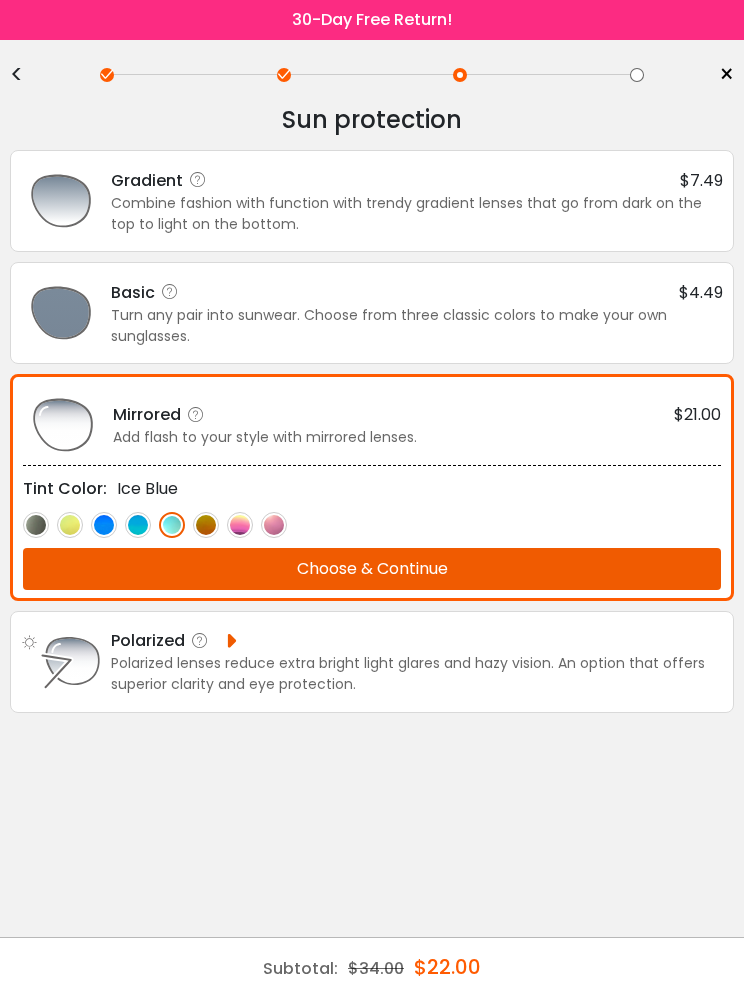 click at bounding box center [372, 524] 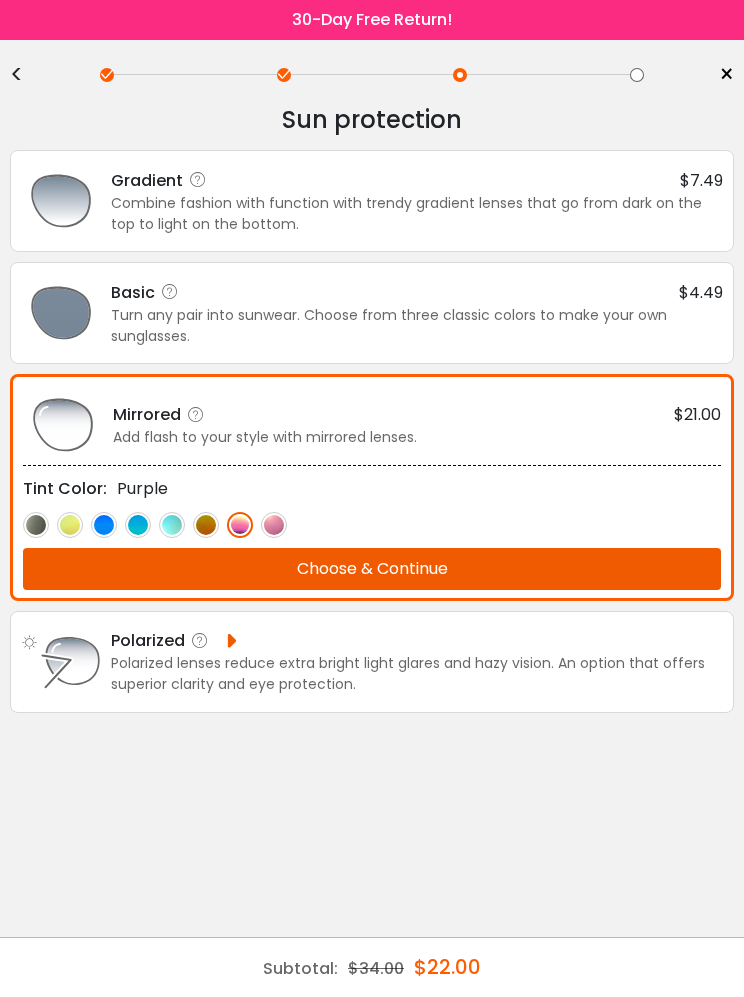 click at bounding box center (274, 525) 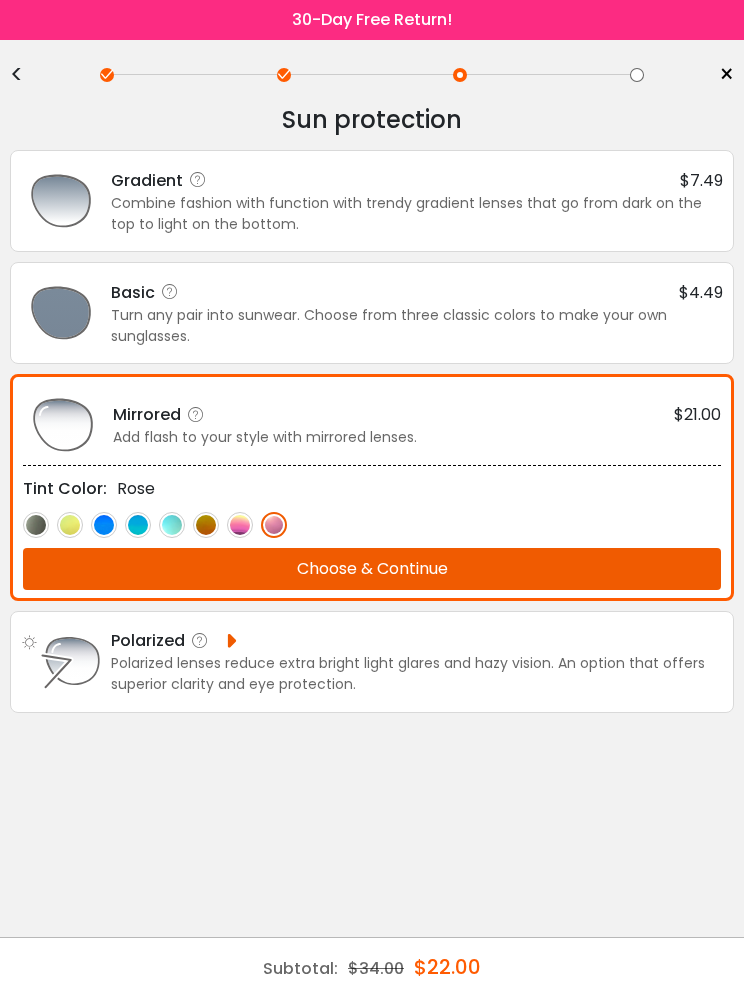 click at bounding box center [372, 524] 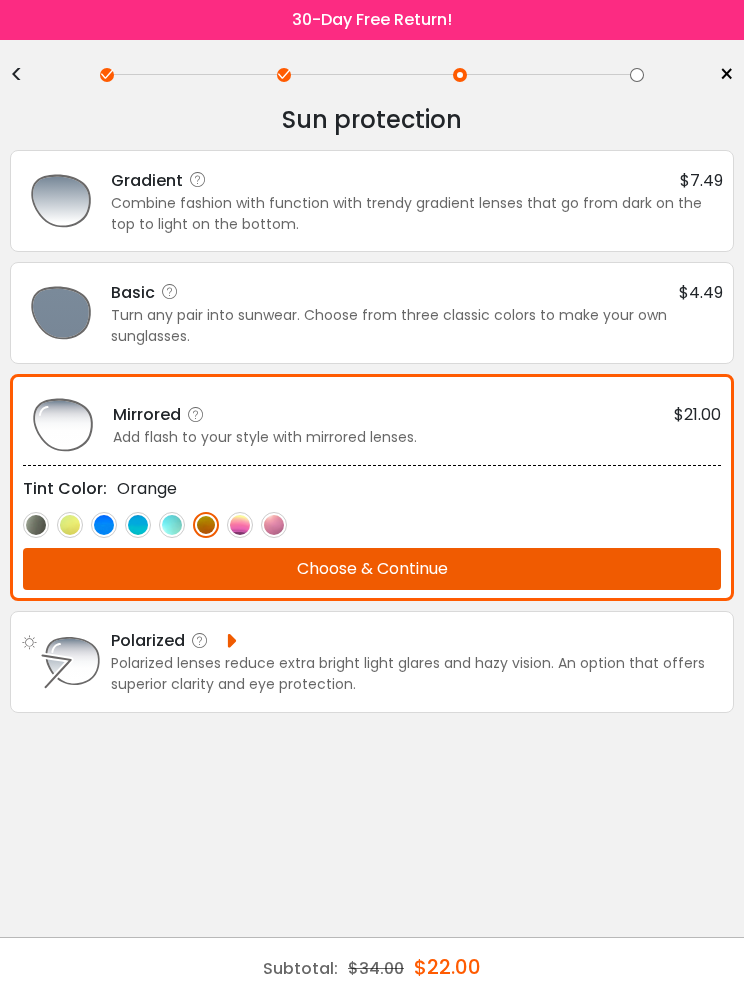 click on "Choose & Continue" at bounding box center (372, 569) 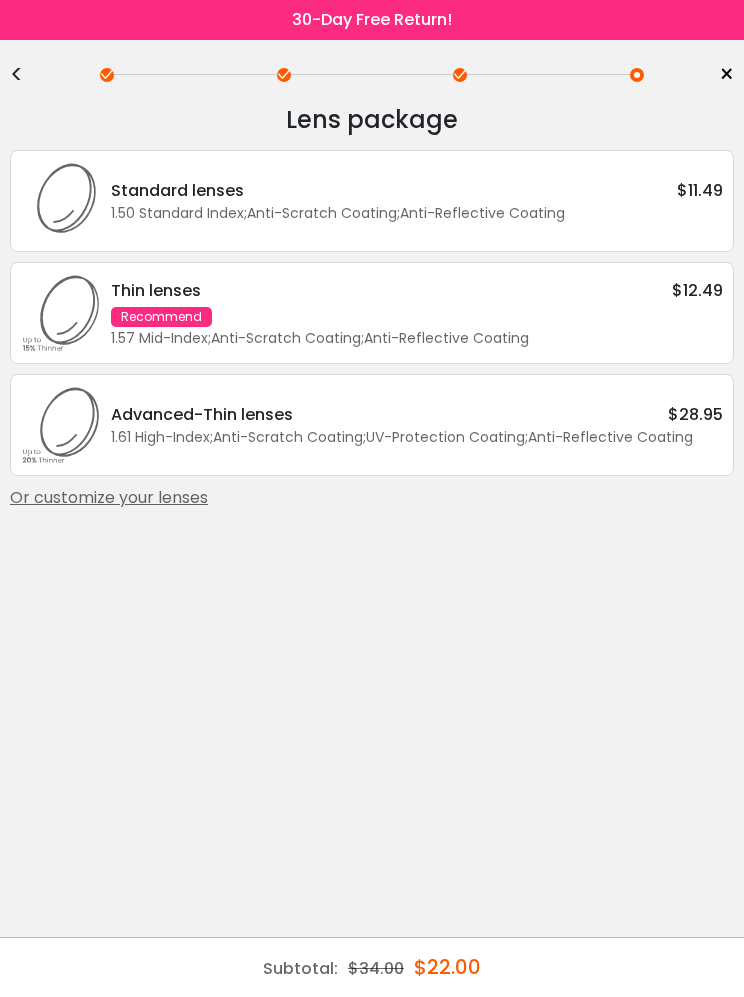 click on "Or customize your lenses" at bounding box center (372, 498) 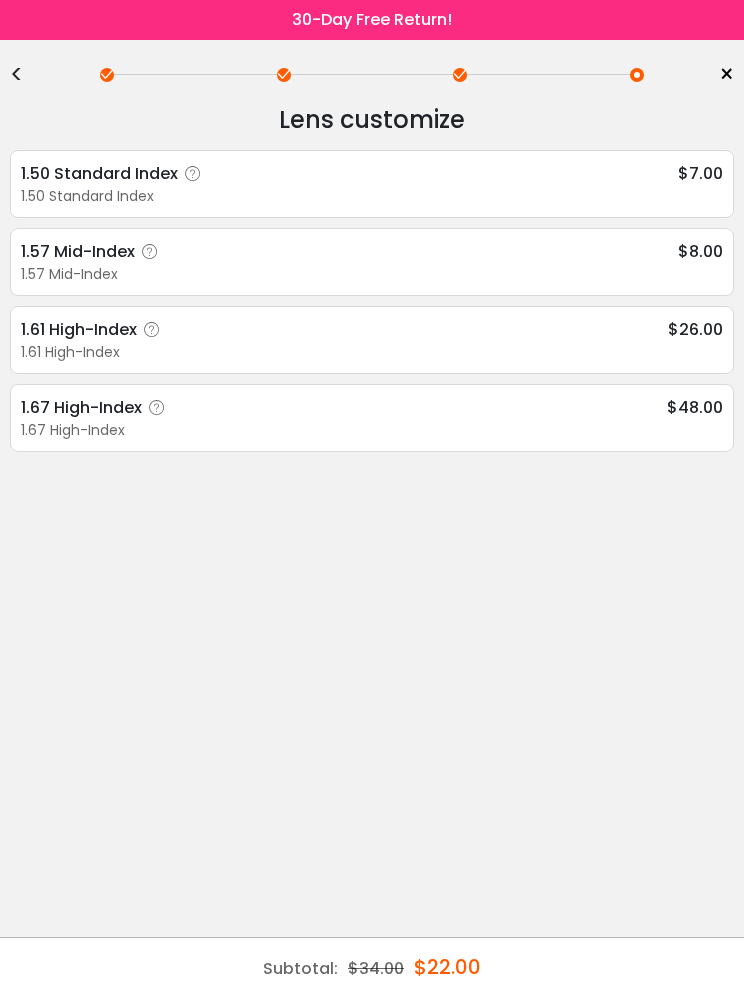 click on "1.57 Mid-Index" at bounding box center (372, 274) 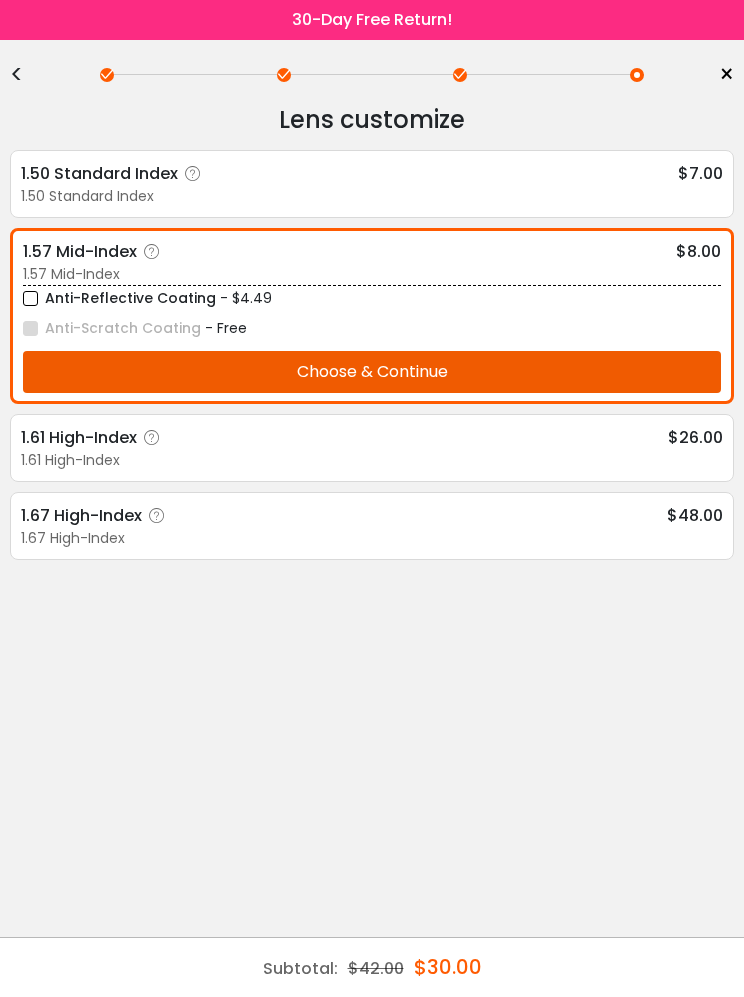 click on "Choose & Continue" at bounding box center [372, 372] 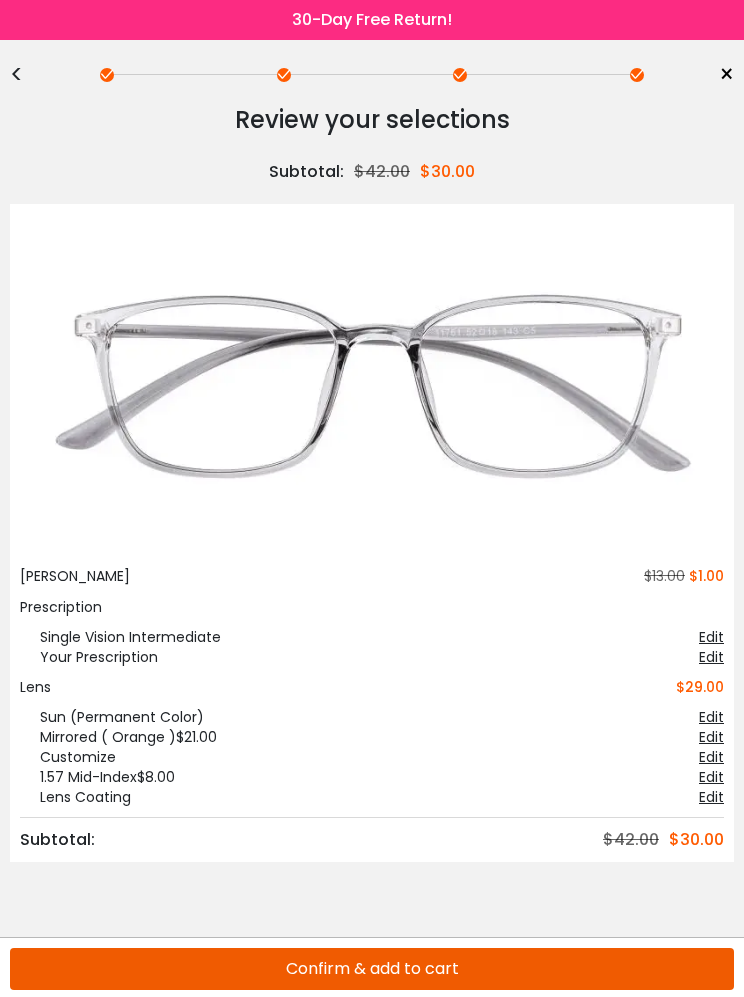 click on "Confirm & add to cart" at bounding box center [372, 969] 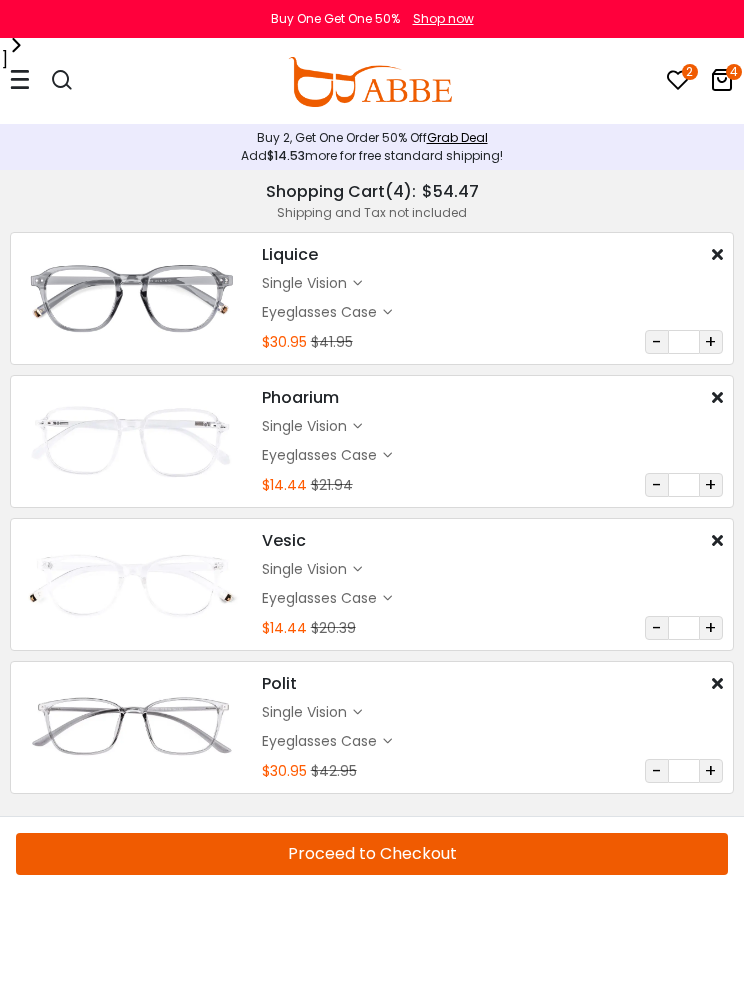 scroll, scrollTop: 0, scrollLeft: 0, axis: both 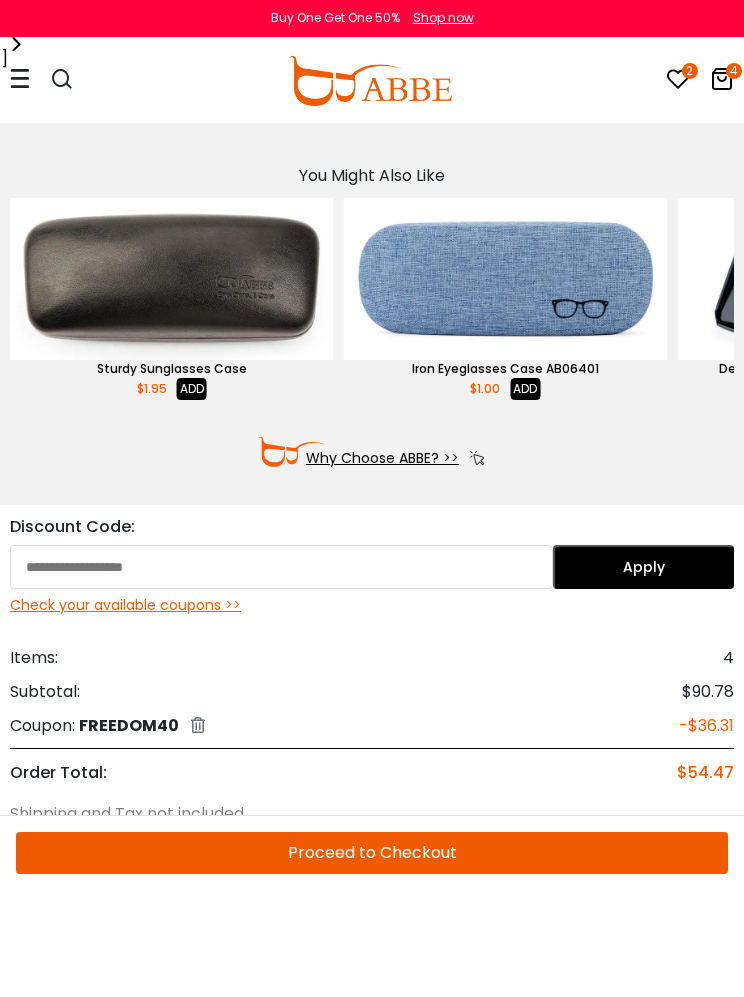 click on "Check your available coupons >>" at bounding box center (372, 606) 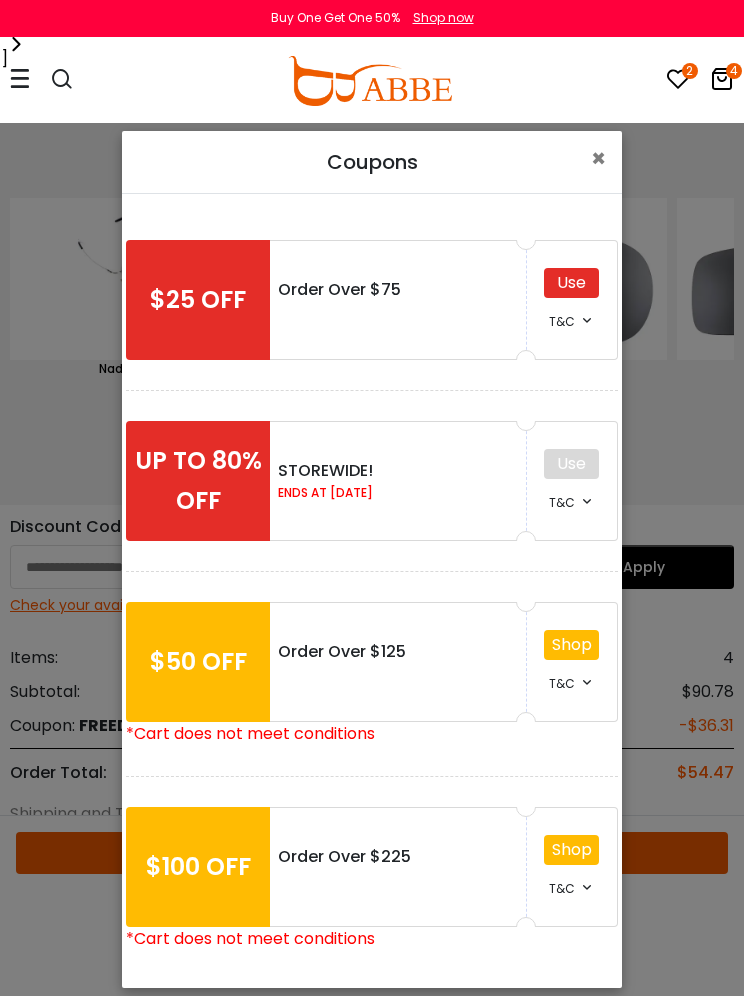 click on "T&C" at bounding box center [572, 502] 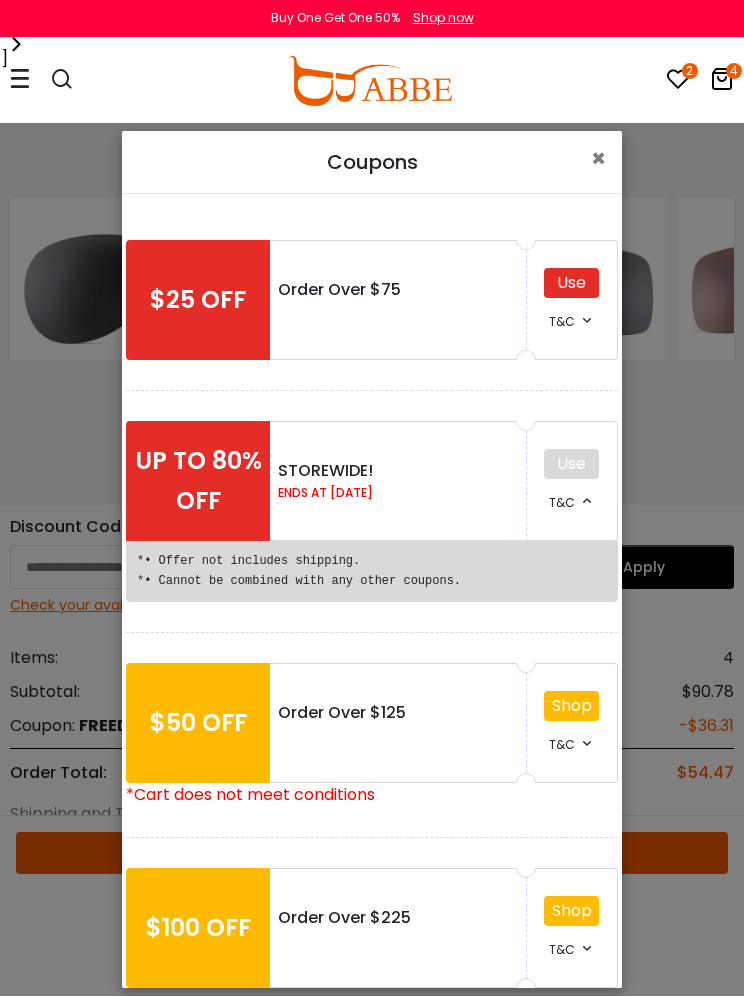click on "Use" at bounding box center (571, 284) 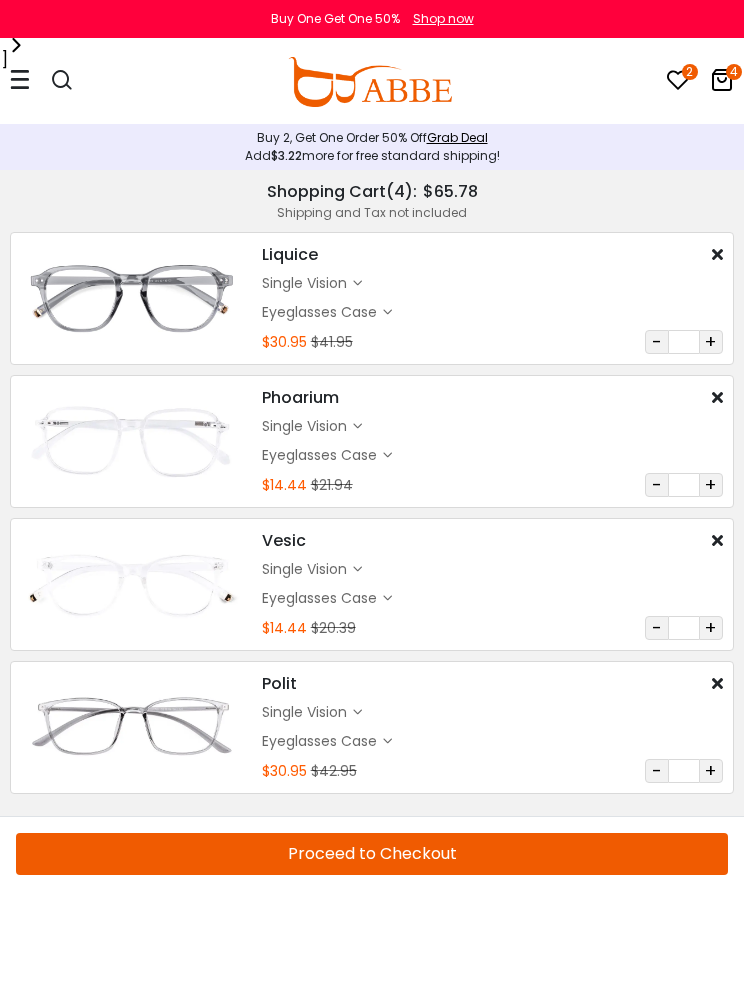 scroll, scrollTop: 798, scrollLeft: 0, axis: vertical 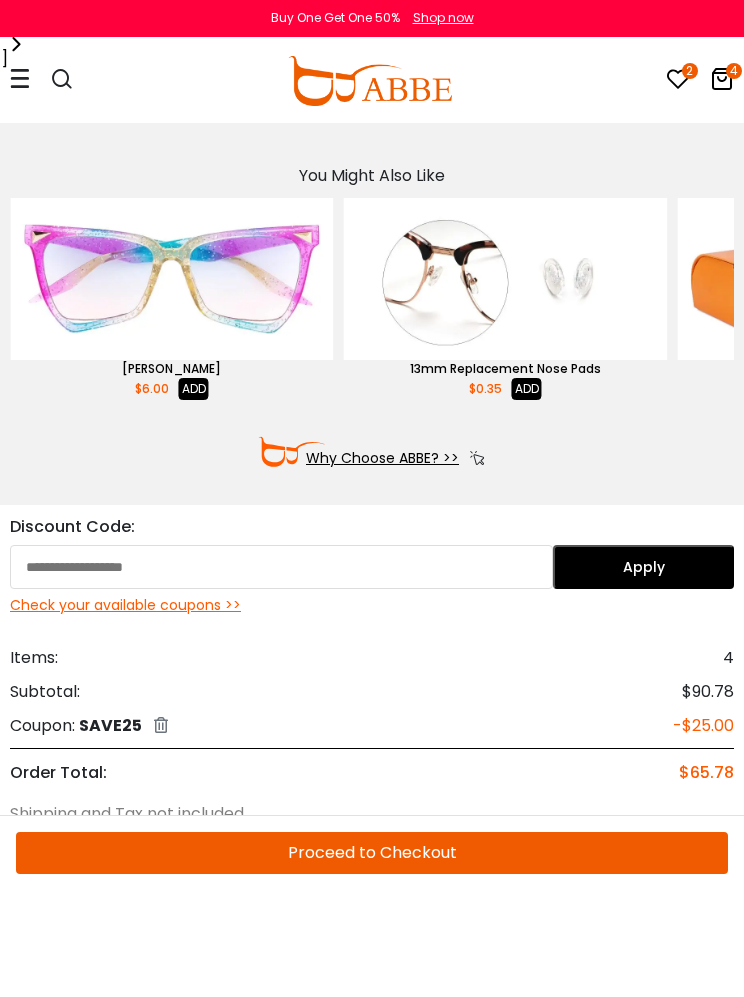 click on "Items:
4" at bounding box center [372, 659] 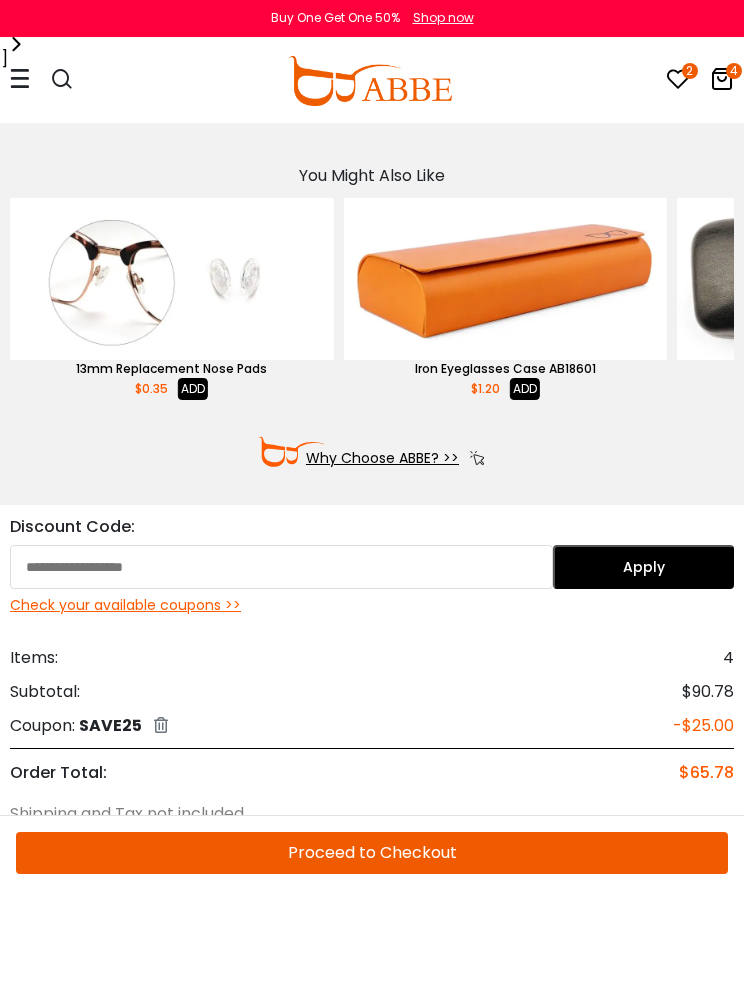 scroll, scrollTop: 798, scrollLeft: 0, axis: vertical 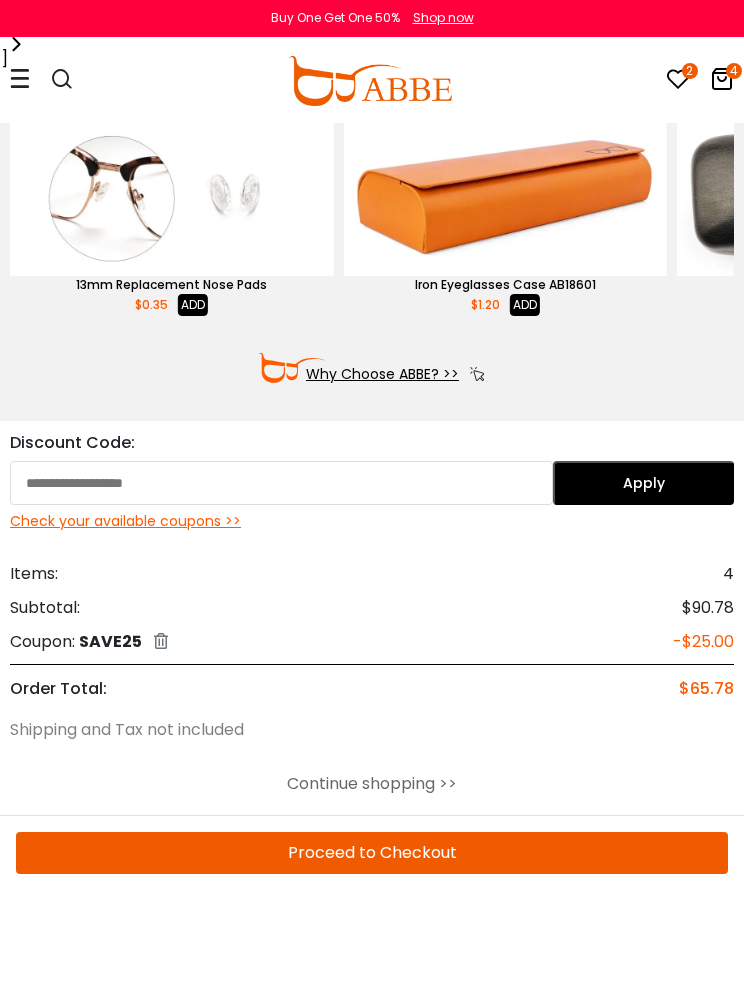 click on "Check your available coupons >>" at bounding box center (372, 522) 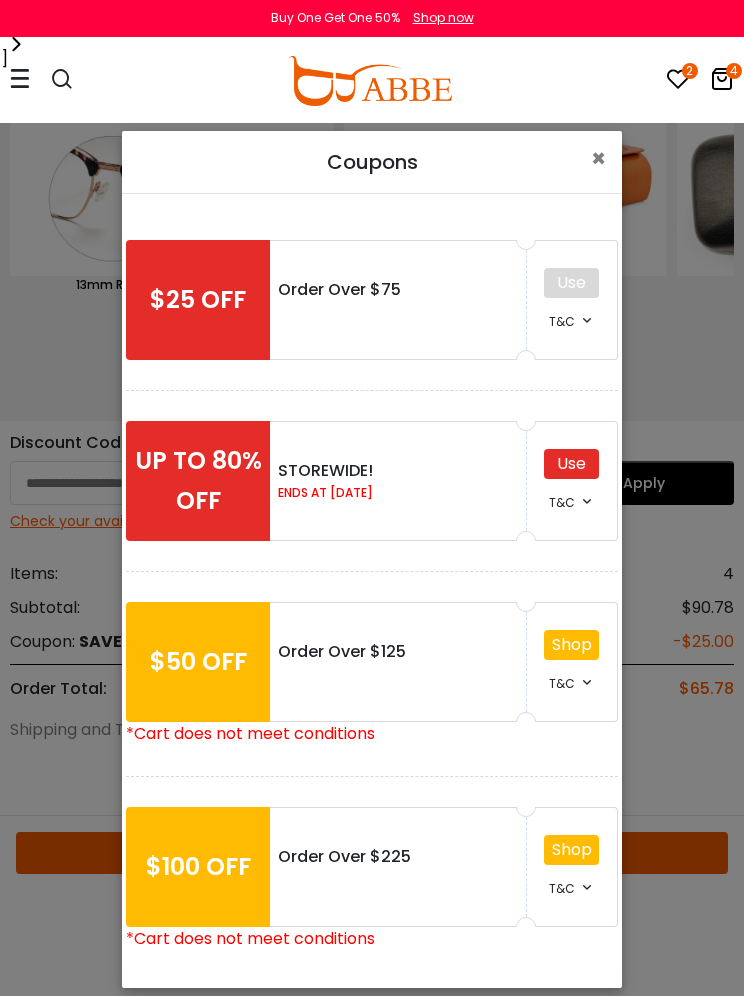 click on "Use" at bounding box center [571, 465] 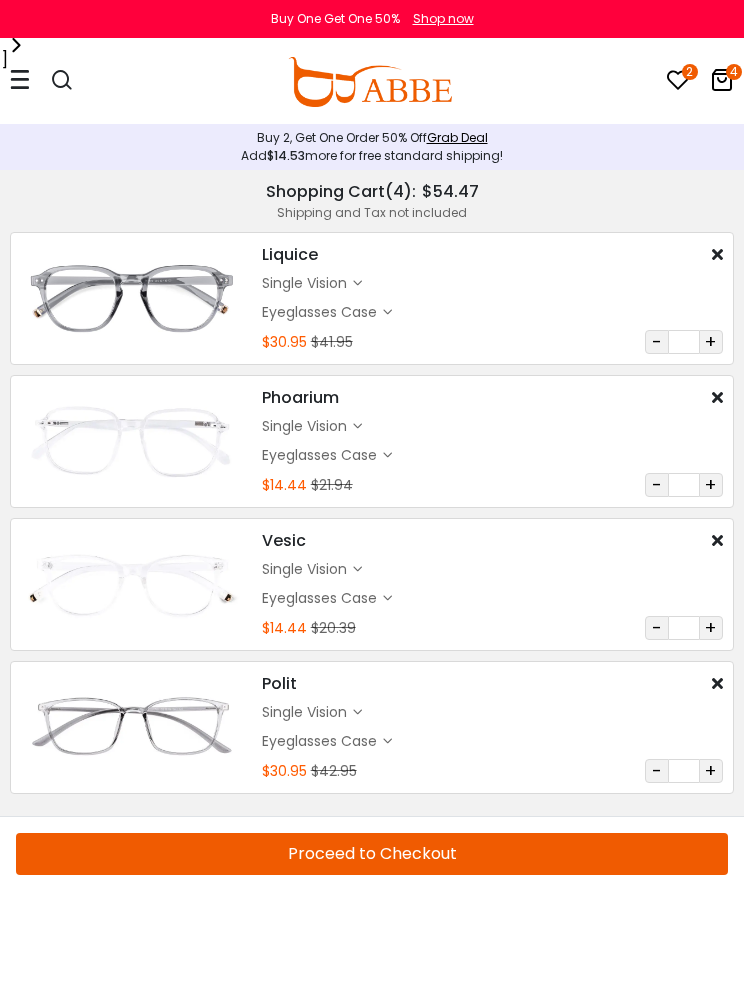 scroll, scrollTop: 798, scrollLeft: 0, axis: vertical 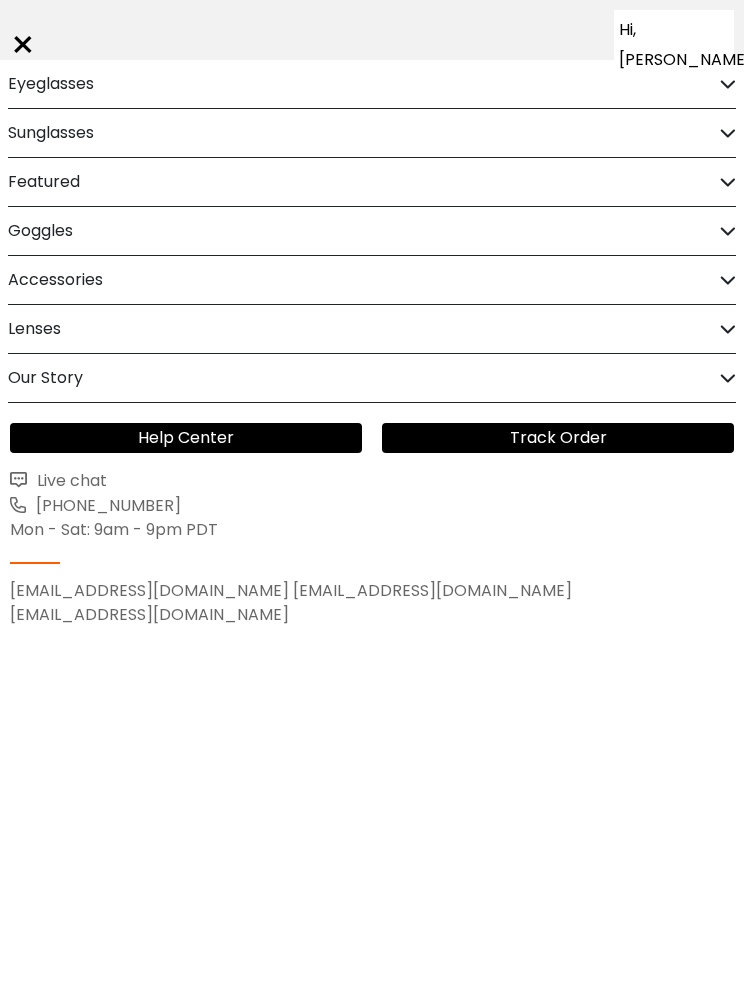 click on "Eyeglasses" at bounding box center (372, 84) 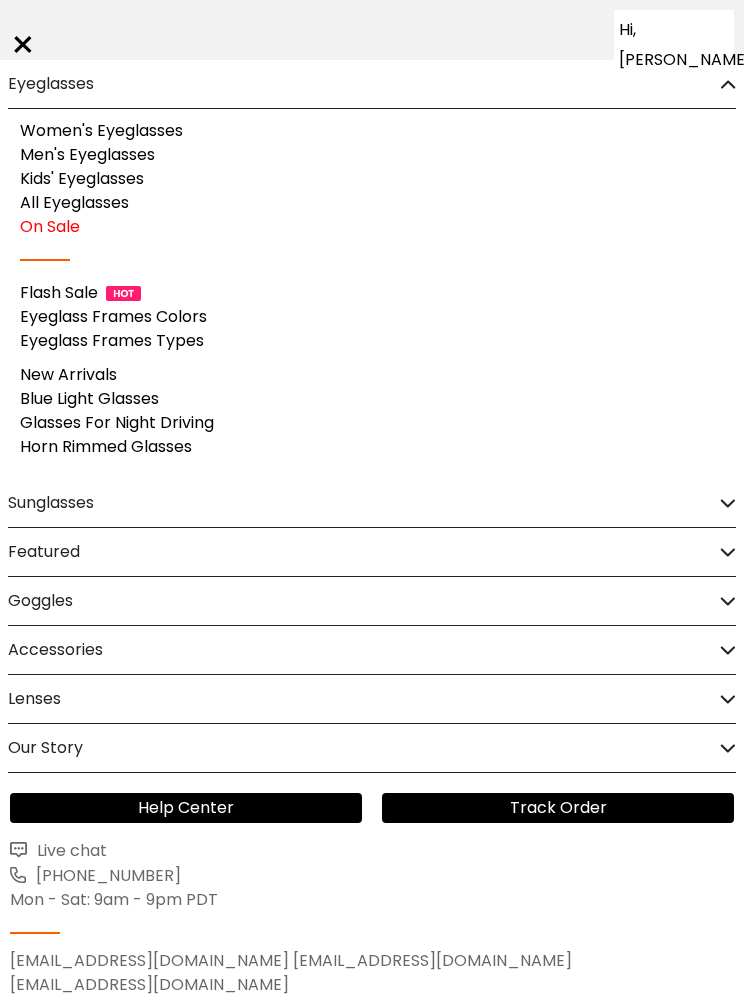 click on "New Arrivals" at bounding box center [68, 374] 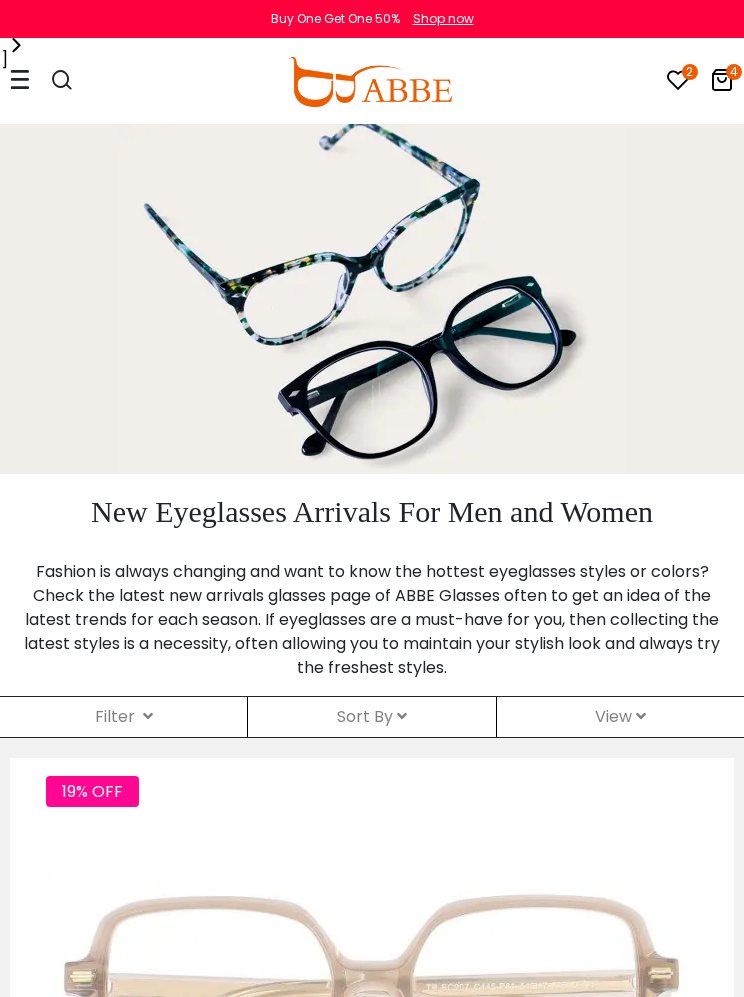 scroll, scrollTop: 0, scrollLeft: 0, axis: both 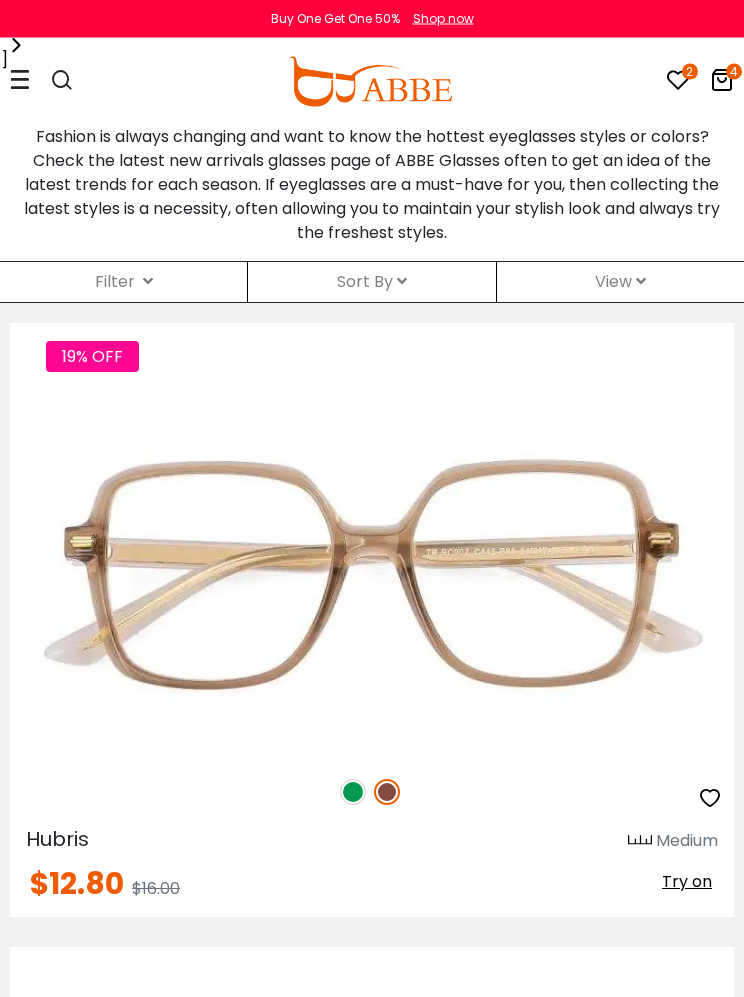 click on "Sort By
Relevance
New Arrivals
Best Sellers
Prices High To Low
Prices Low To High" at bounding box center (371, 283) 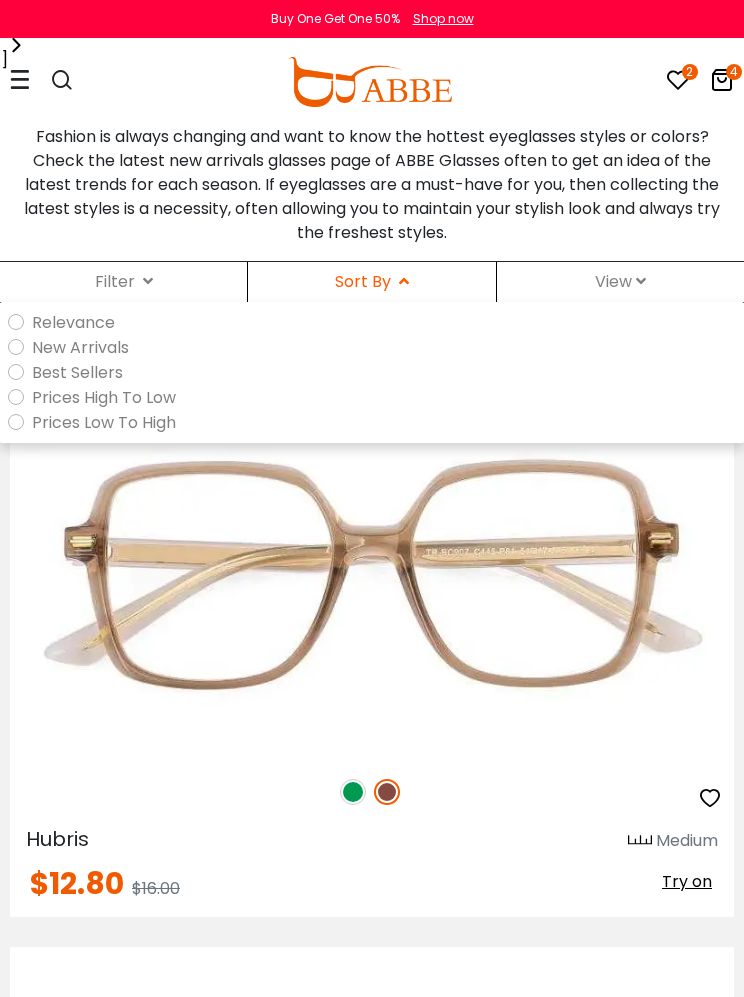 click on "Prices Low To High" at bounding box center [376, 422] 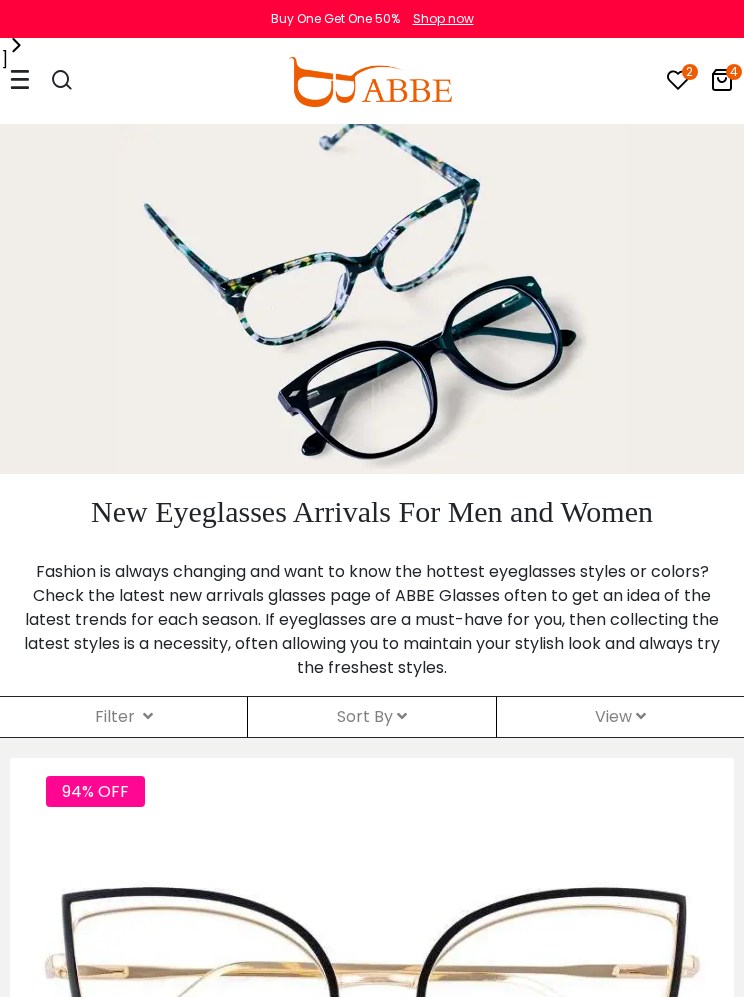 scroll, scrollTop: 0, scrollLeft: 0, axis: both 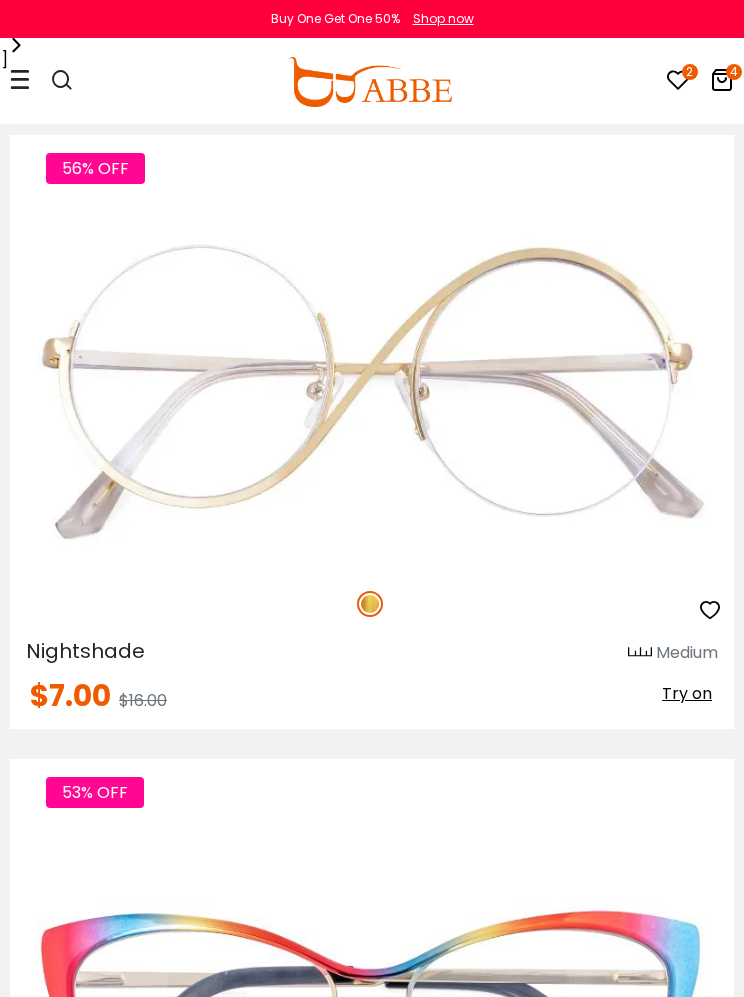 click on "56% OFF" at bounding box center (372, 604) 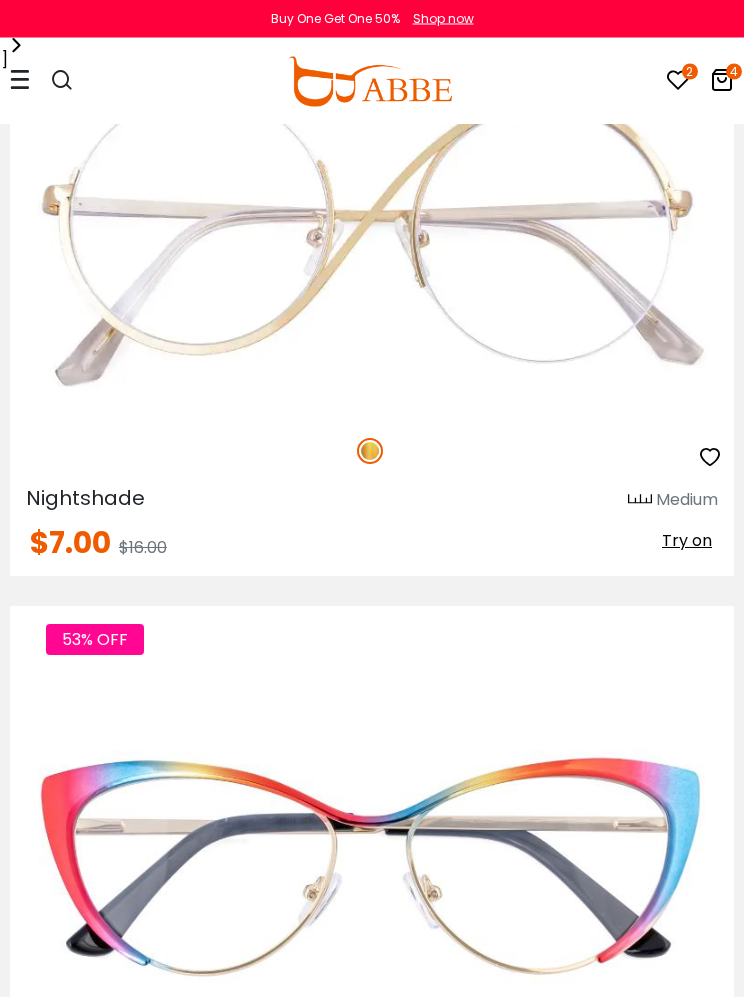 scroll, scrollTop: 13911, scrollLeft: 0, axis: vertical 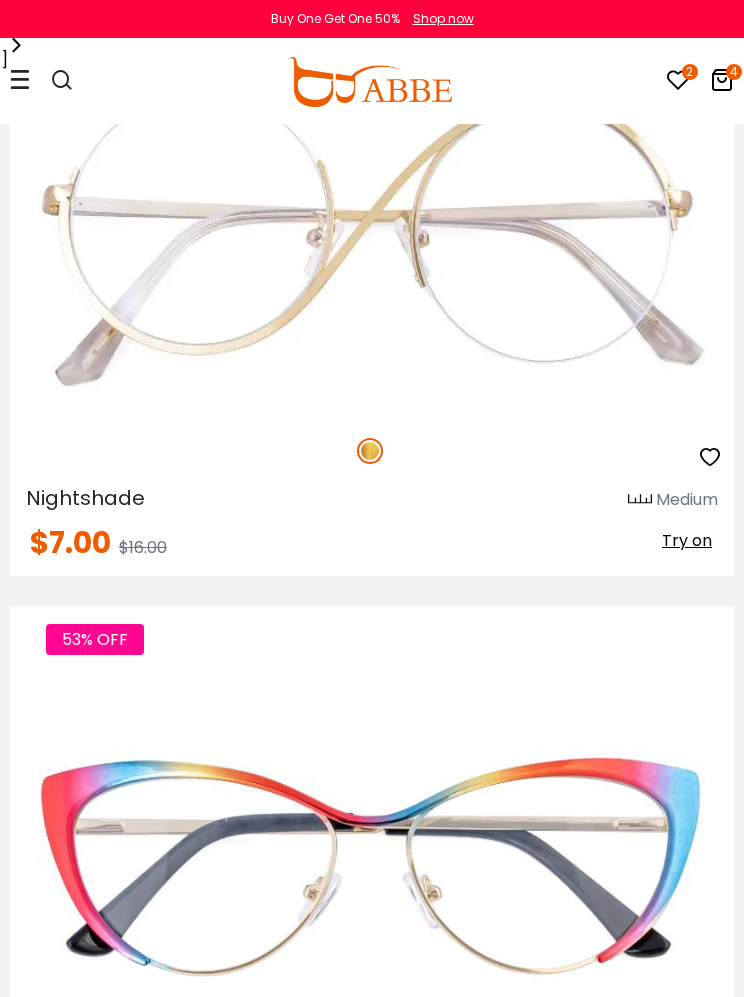 click at bounding box center (20, 79) 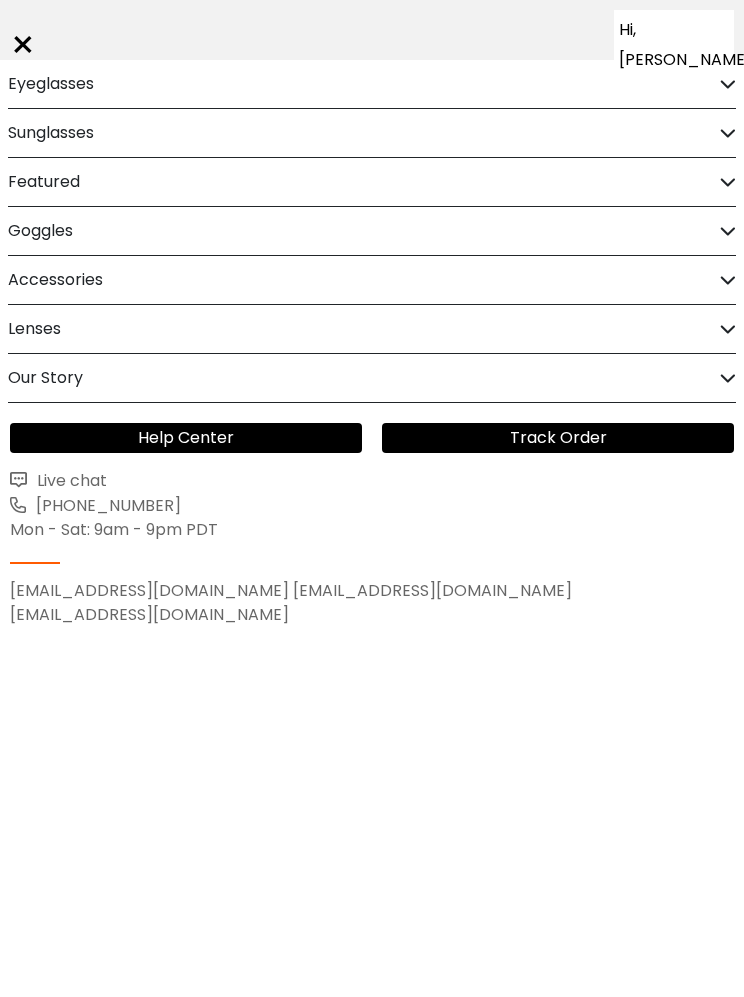 click on "Hi, [PERSON_NAME]" at bounding box center [674, 45] 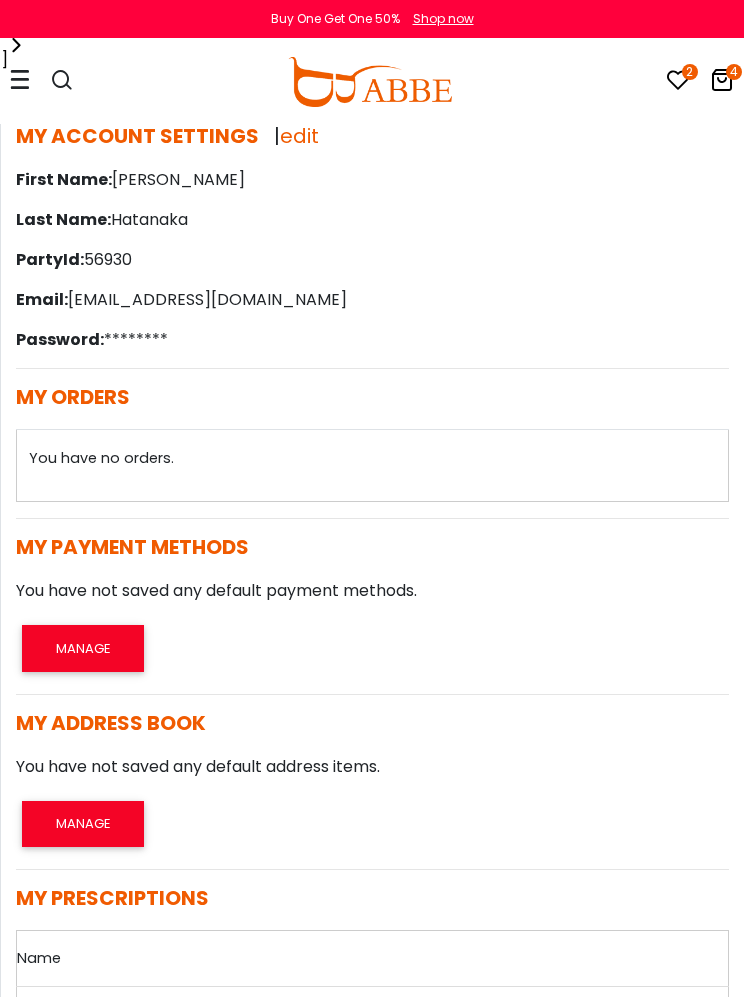 scroll, scrollTop: 0, scrollLeft: 0, axis: both 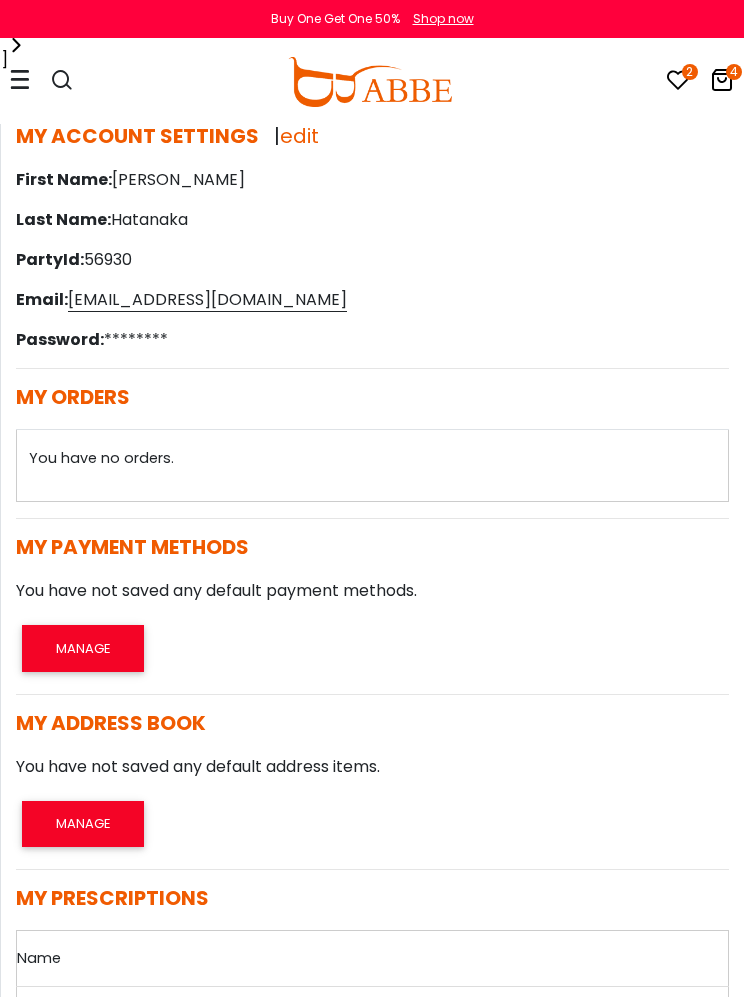 click on "2
4
Eyeglasses
Women's Eyeglasses" at bounding box center (372, 82) 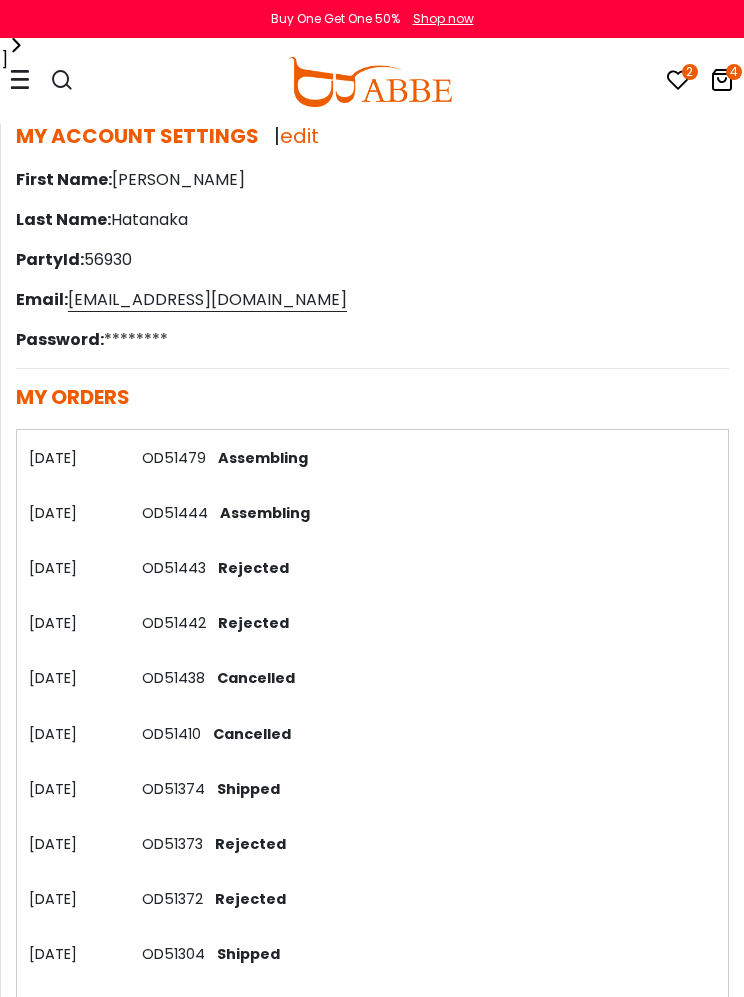 click on "2
4
Eyeglasses
Women's Eyeglasses" at bounding box center (372, 82) 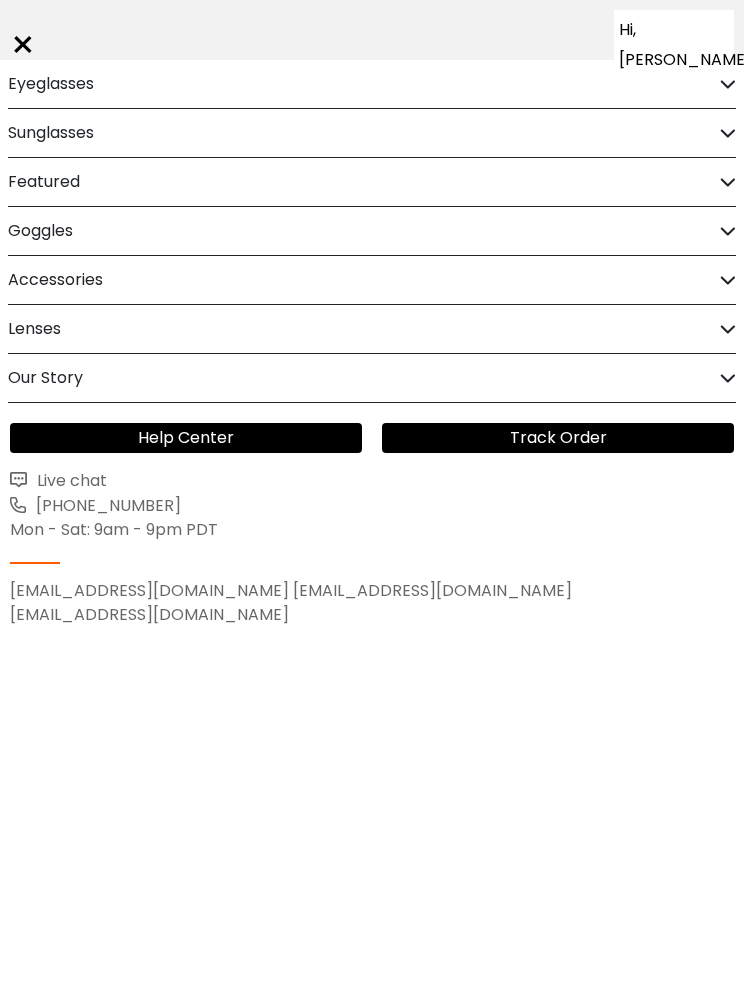 click on "Eyeglasses" at bounding box center [51, 84] 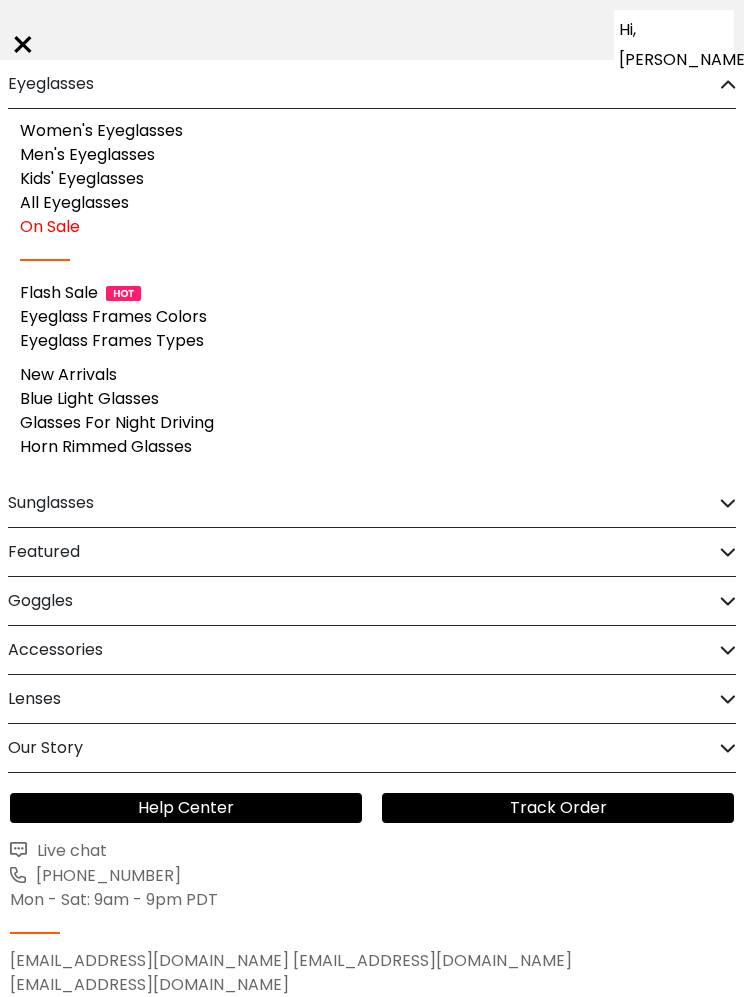 click on "Women's Eyeglasses
Men's Eyeglasses
Kids' Eyeglasses
All Eyeglasses
On Sale
Flash Sale
Eyeglass Frames Colors
Eyeglass Frames Types
New Arrivals
Blue Light Glasses
Glasses For Night Driving
Horn Rimmed Glasses" at bounding box center (372, 294) 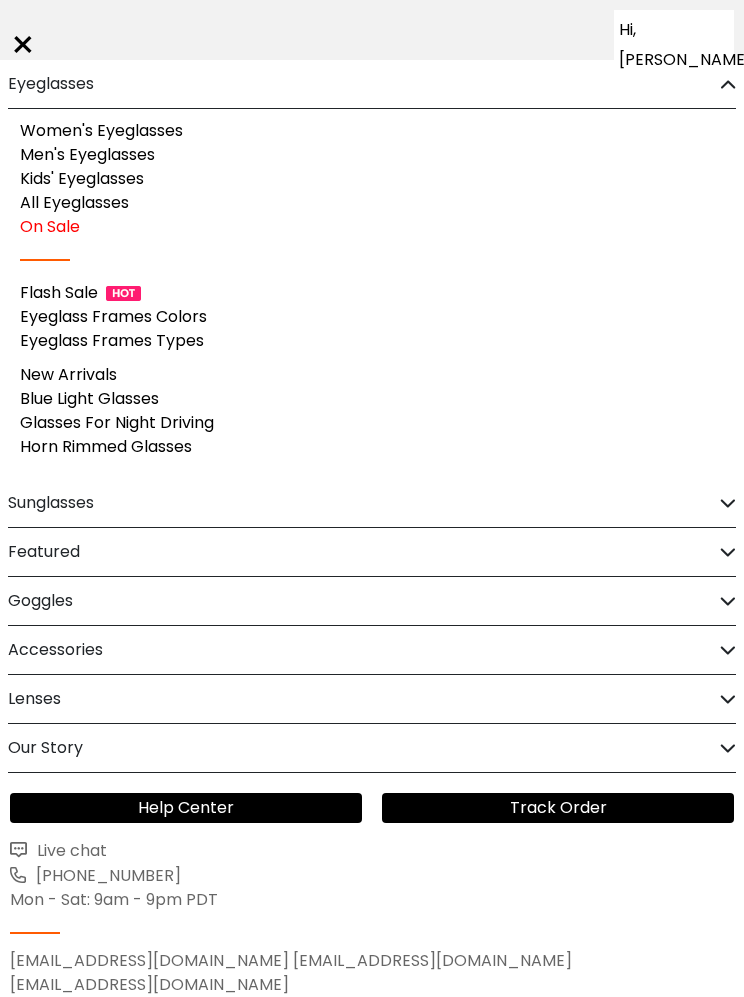 click on "Flash Sale" at bounding box center (59, 292) 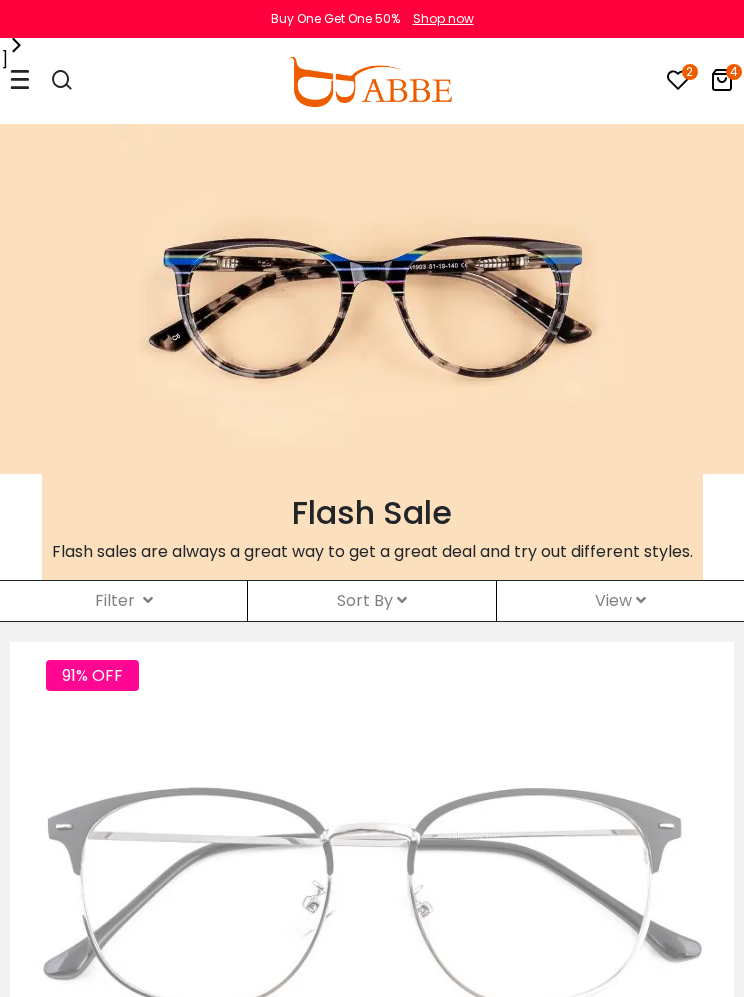 scroll, scrollTop: 0, scrollLeft: 0, axis: both 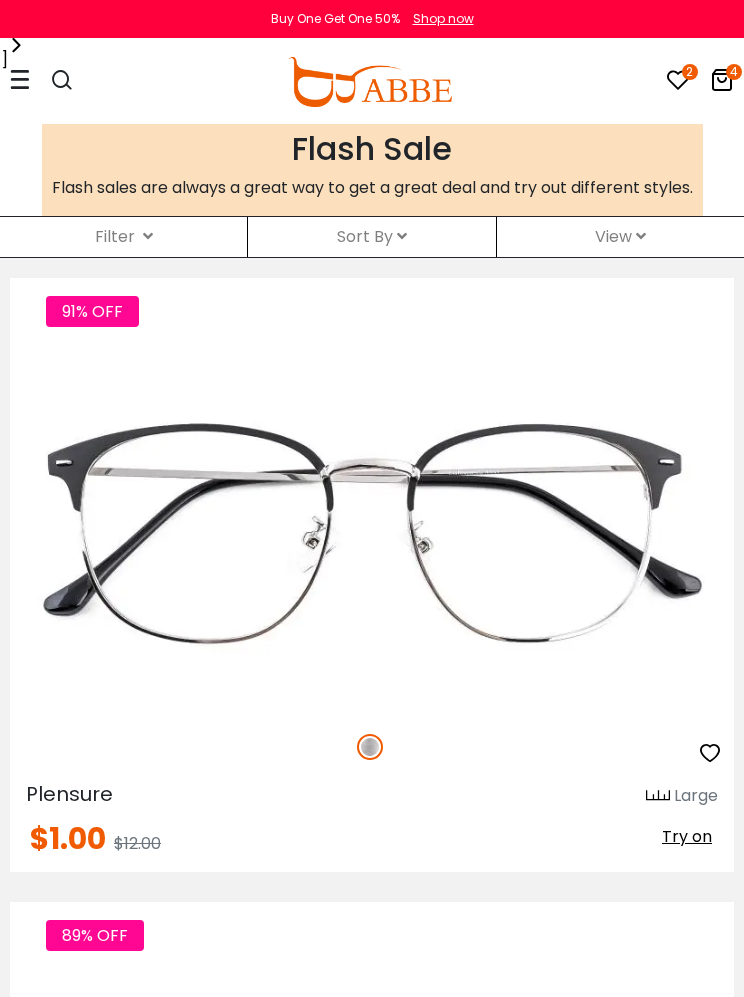 click on "Sort By
Relevance
New Arrivals
Best Sellers
Prices High To Low
Prices Low To High" at bounding box center (371, 237) 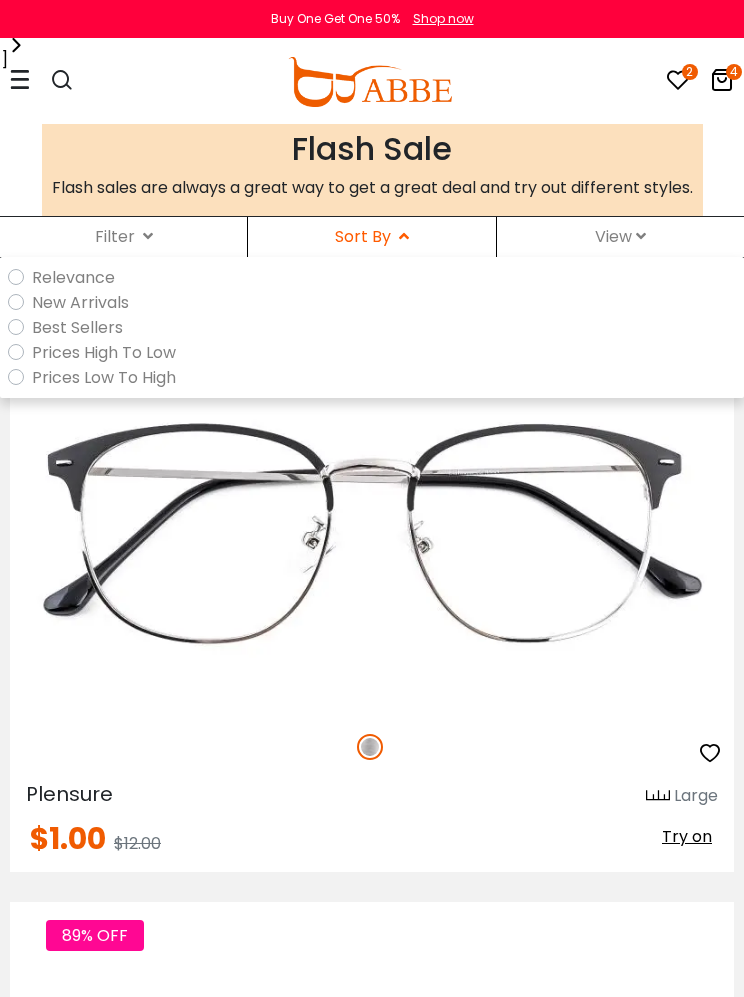click on "Prices Low To High" at bounding box center [376, 377] 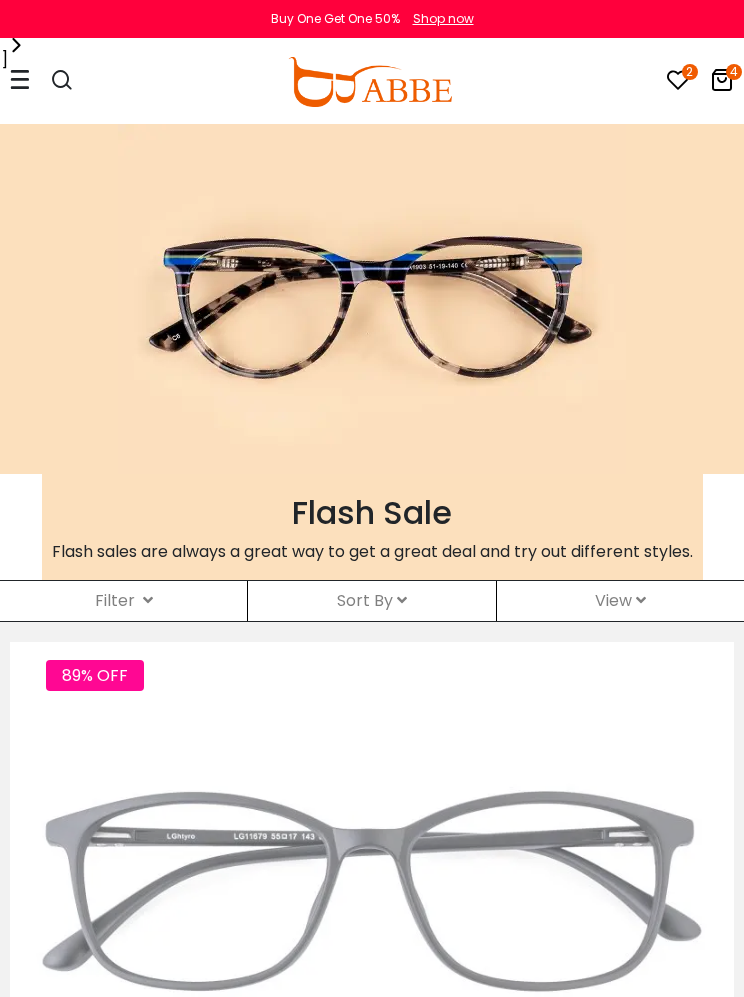 scroll, scrollTop: 0, scrollLeft: 0, axis: both 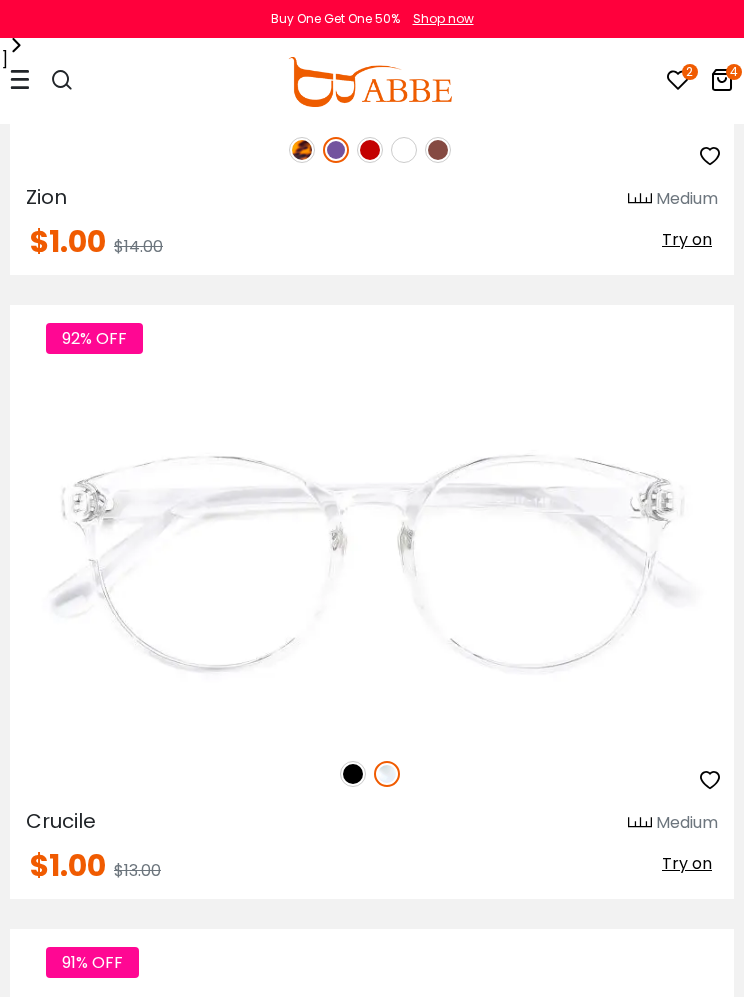 click at bounding box center [722, 80] 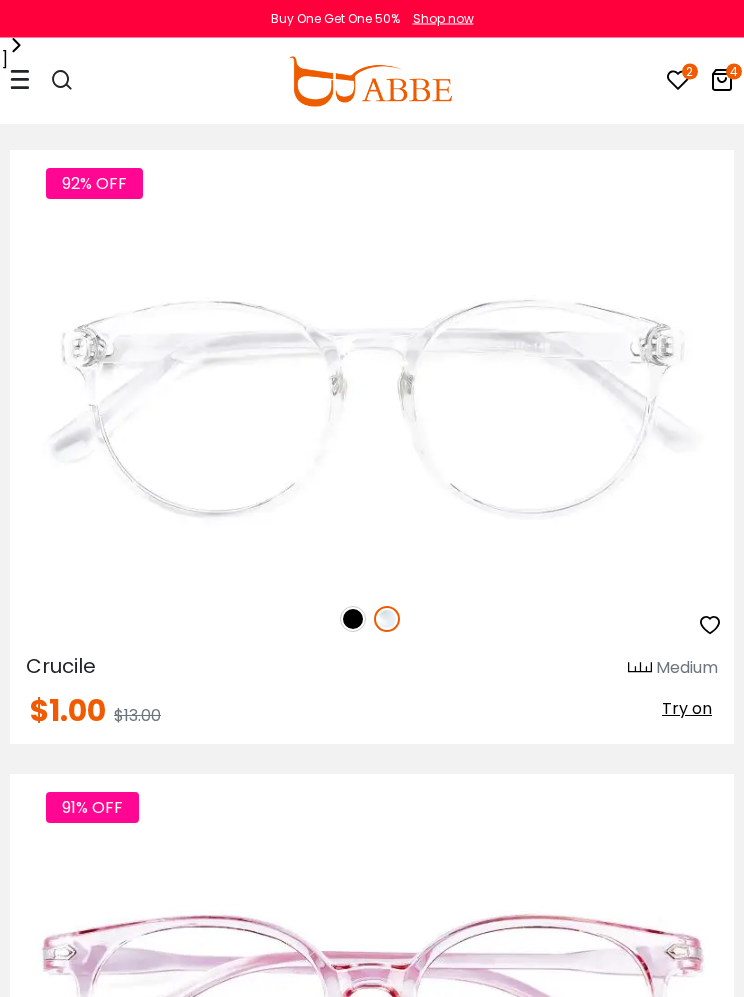 scroll, scrollTop: 2319, scrollLeft: 0, axis: vertical 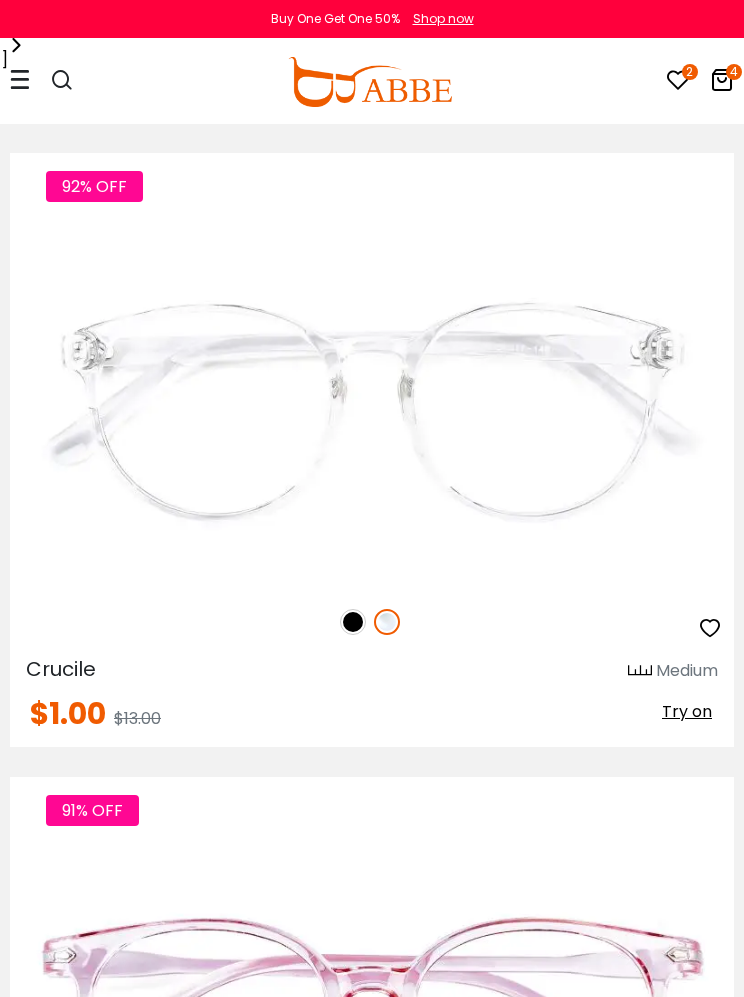 click at bounding box center (0, 0) 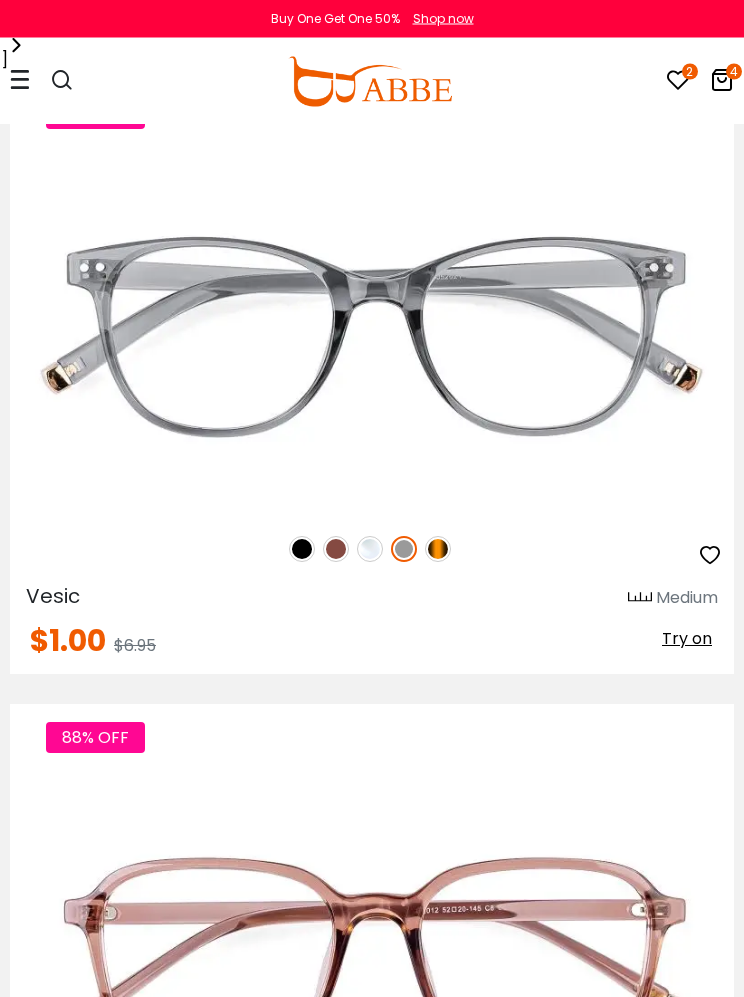 scroll, scrollTop: 5039, scrollLeft: 0, axis: vertical 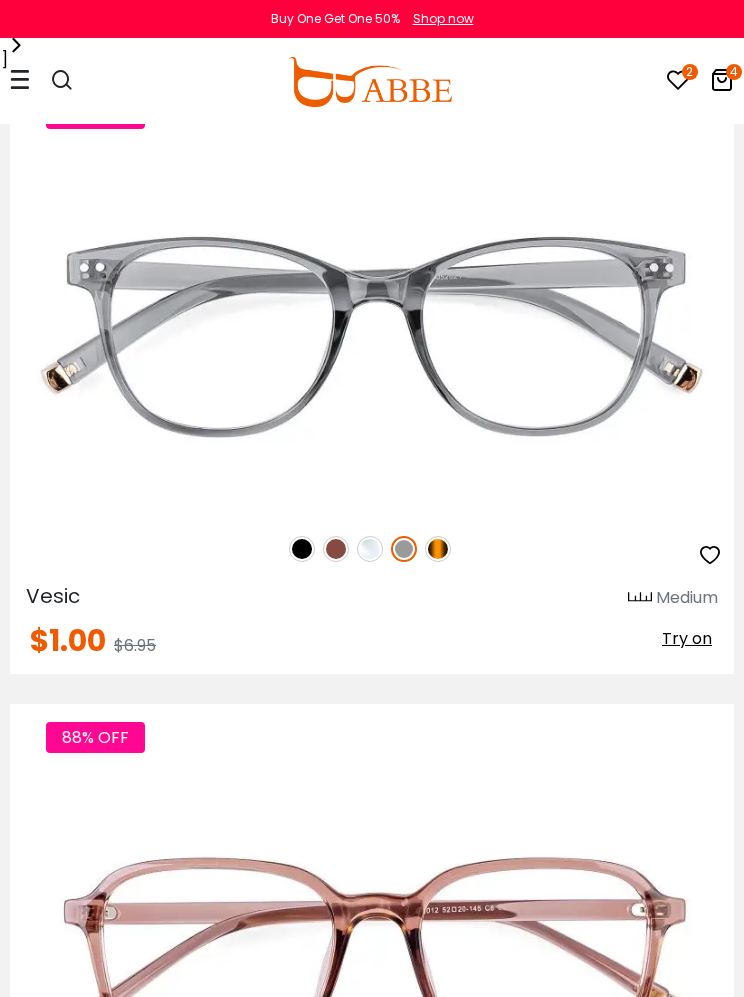 click at bounding box center (370, 549) 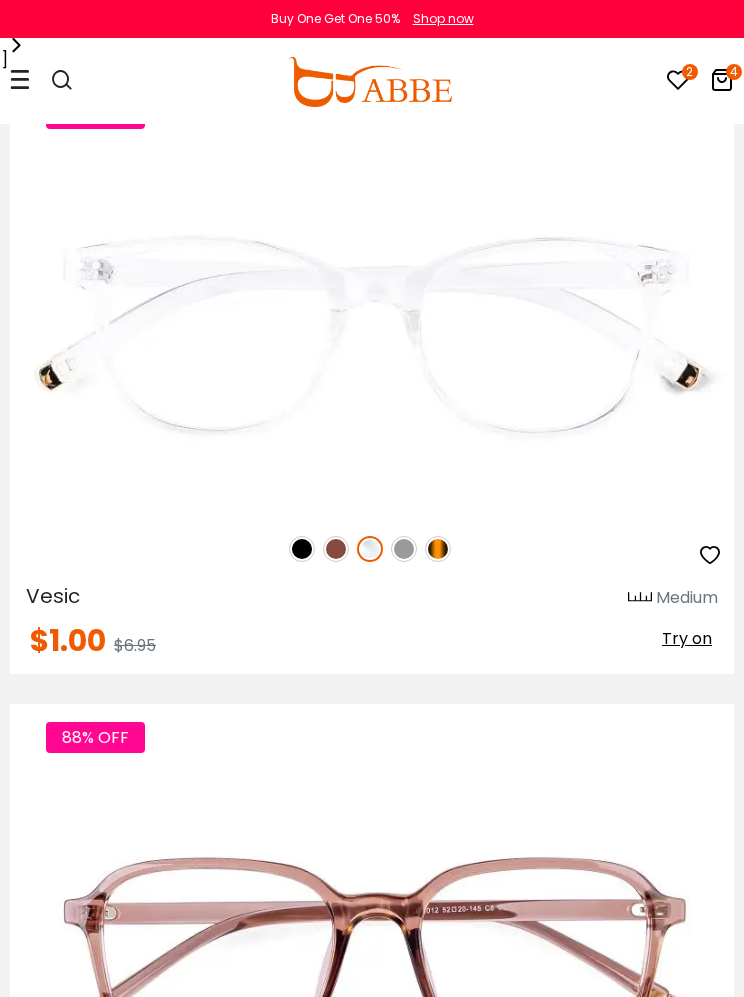 click at bounding box center (0, 0) 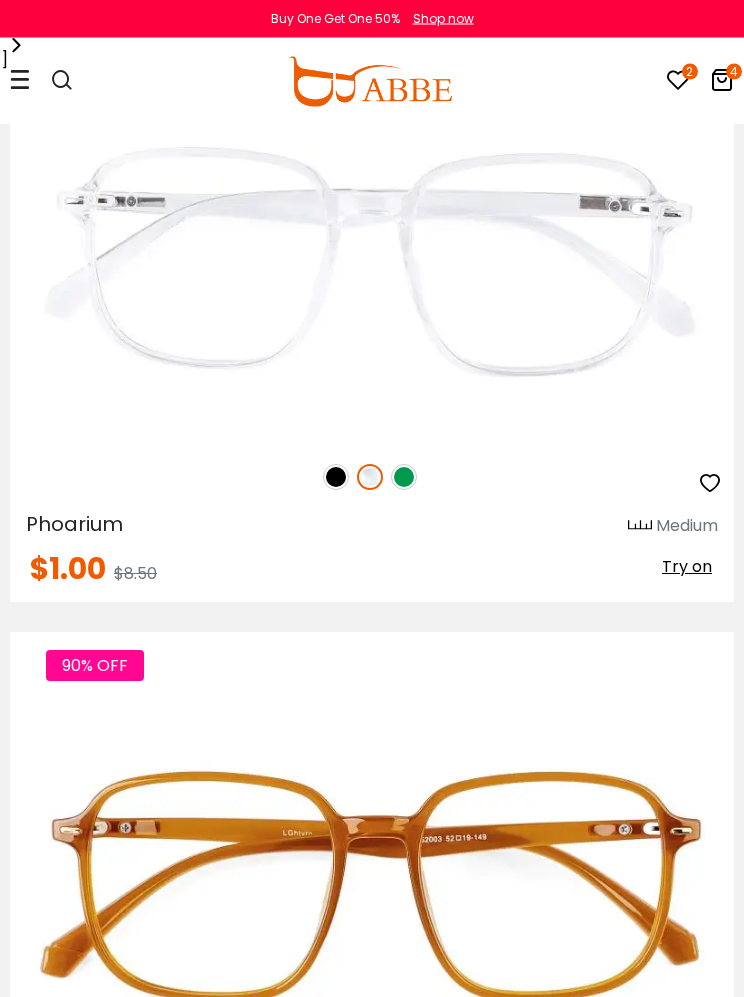 scroll, scrollTop: 6356, scrollLeft: 0, axis: vertical 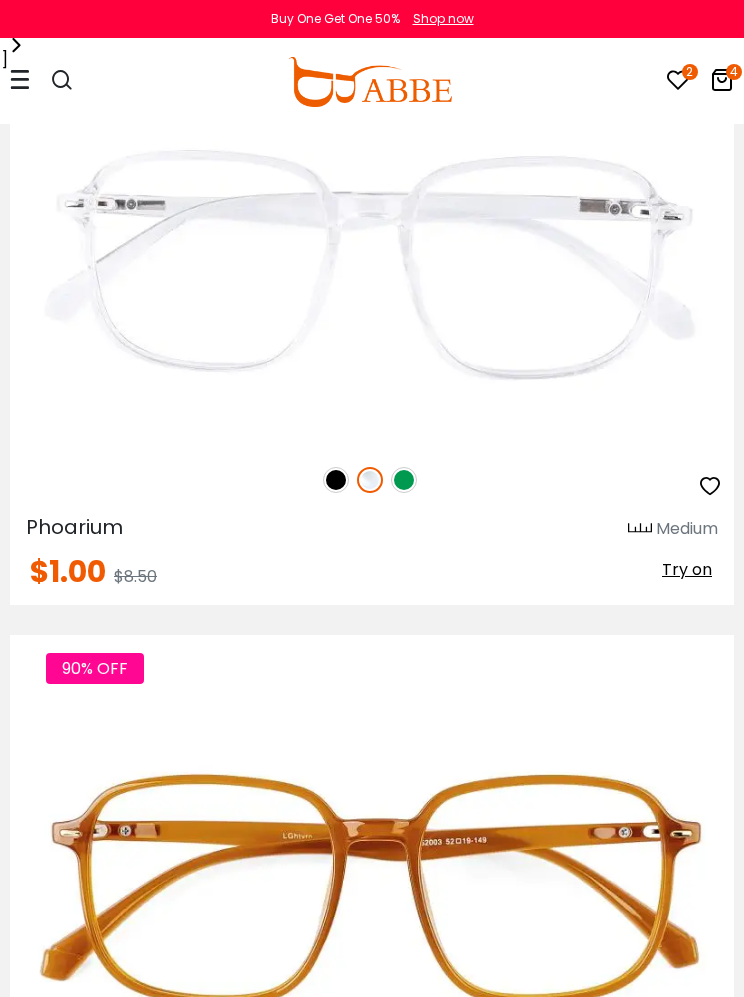 click on "88% OFF" at bounding box center [372, 480] 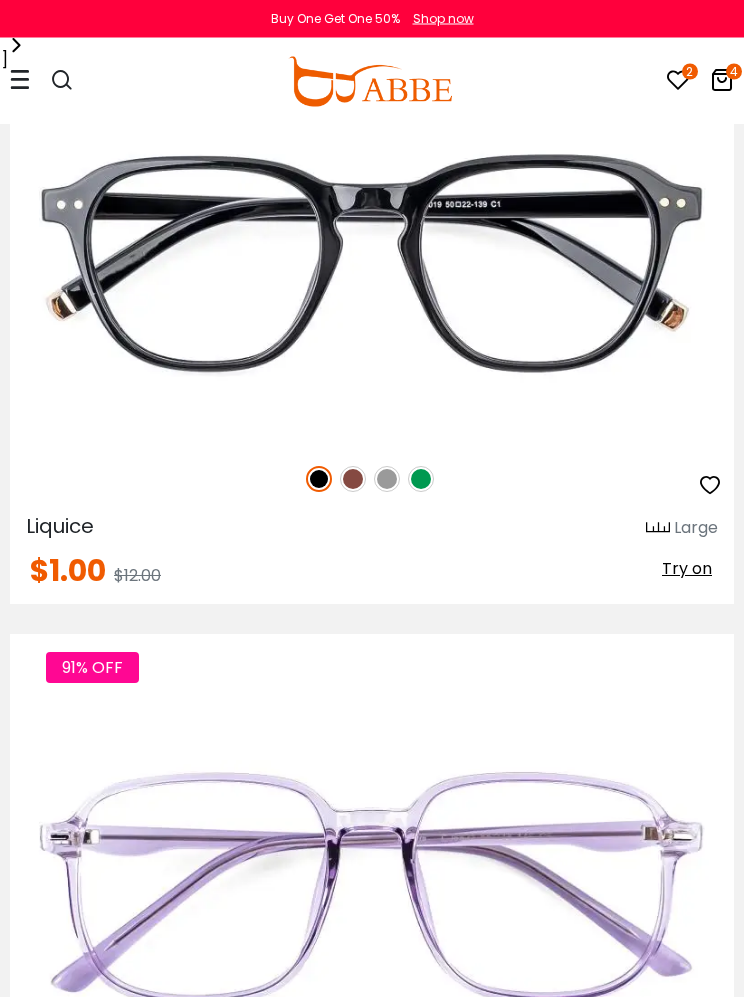 scroll, scrollTop: 8775, scrollLeft: 0, axis: vertical 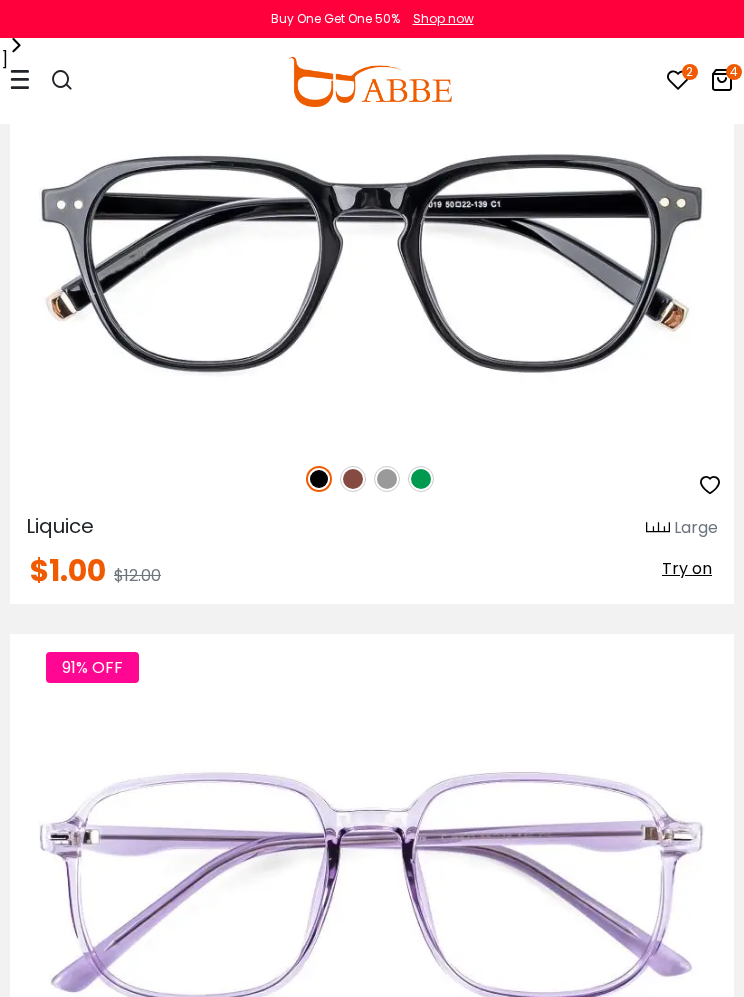 click at bounding box center [387, 479] 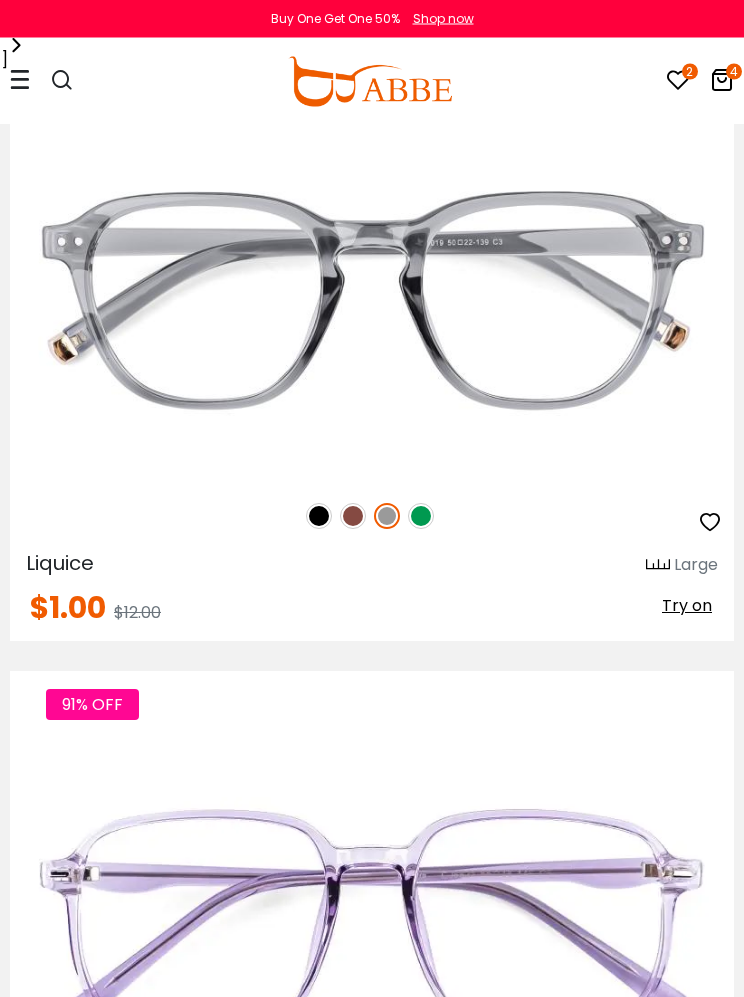 scroll, scrollTop: 8737, scrollLeft: 0, axis: vertical 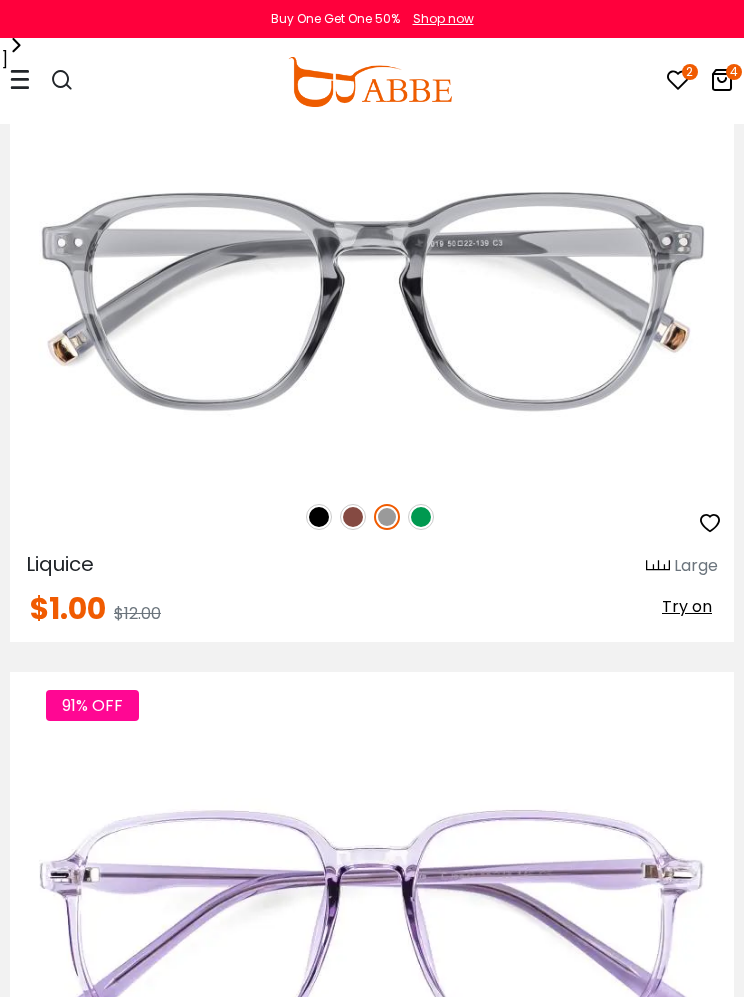 click at bounding box center (0, 0) 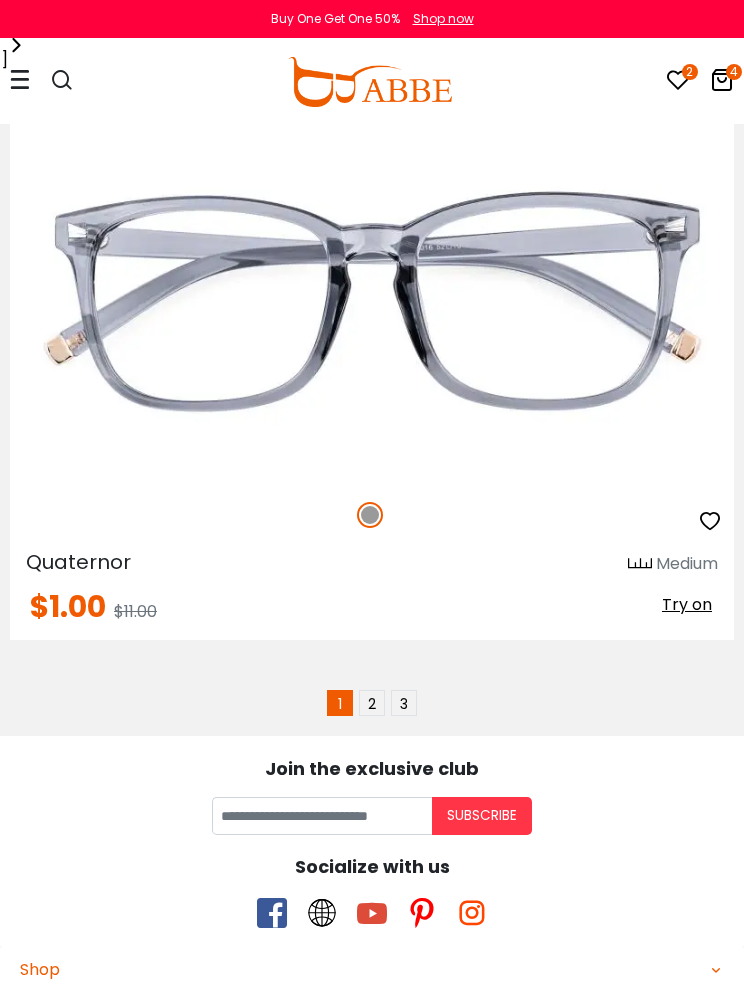 scroll, scrollTop: 18732, scrollLeft: 0, axis: vertical 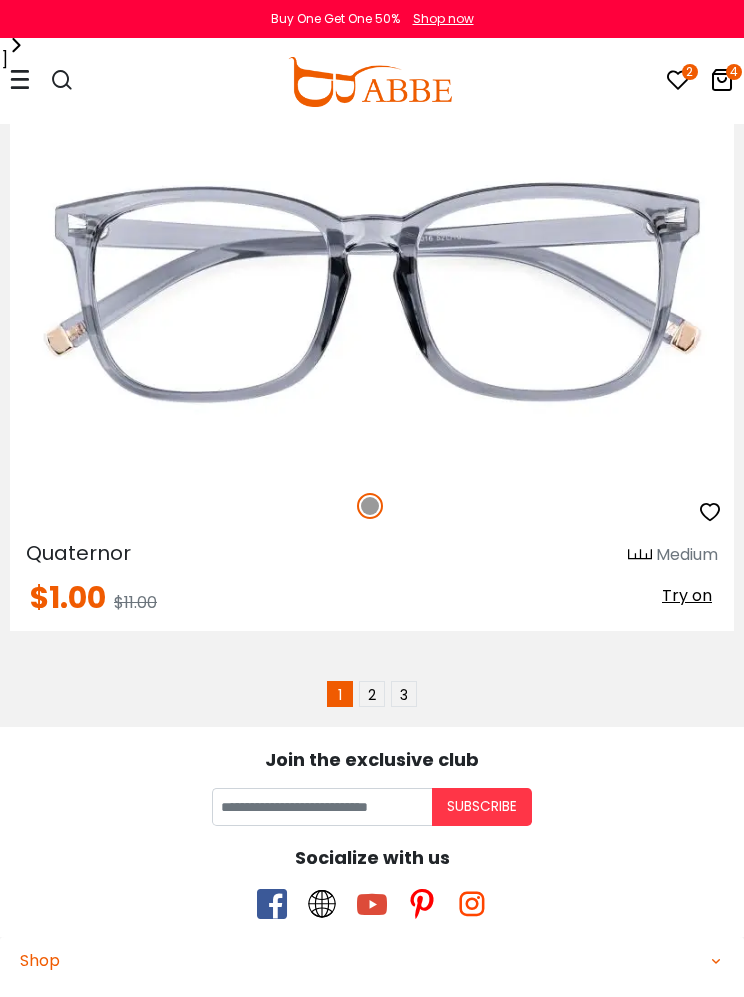 click on "2" at bounding box center (372, 694) 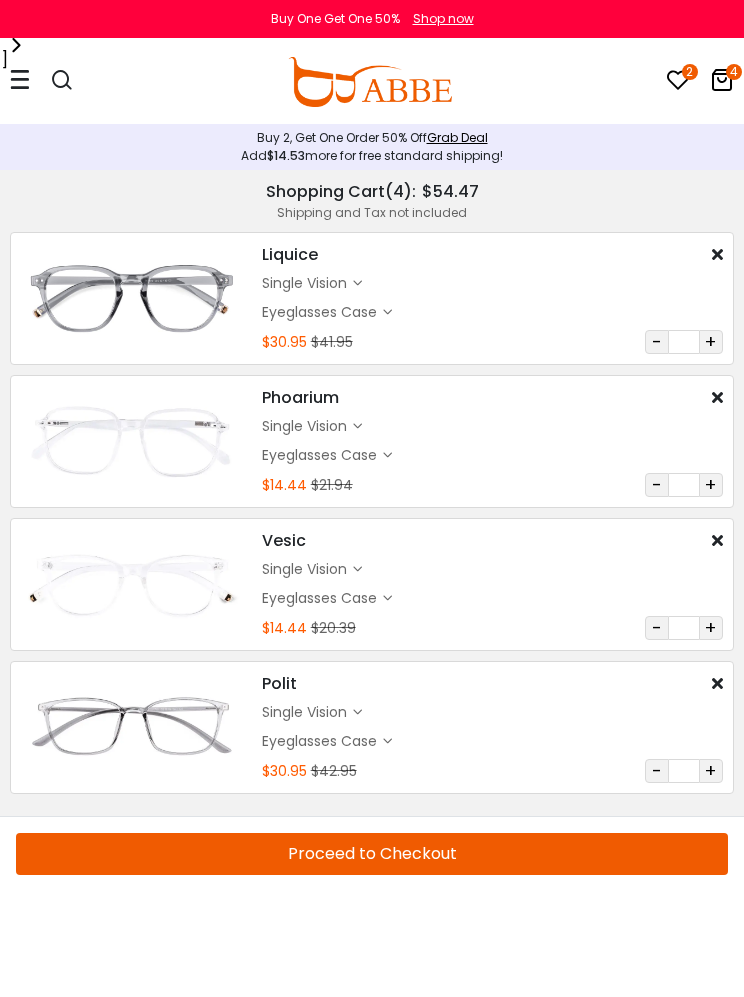scroll, scrollTop: 0, scrollLeft: 0, axis: both 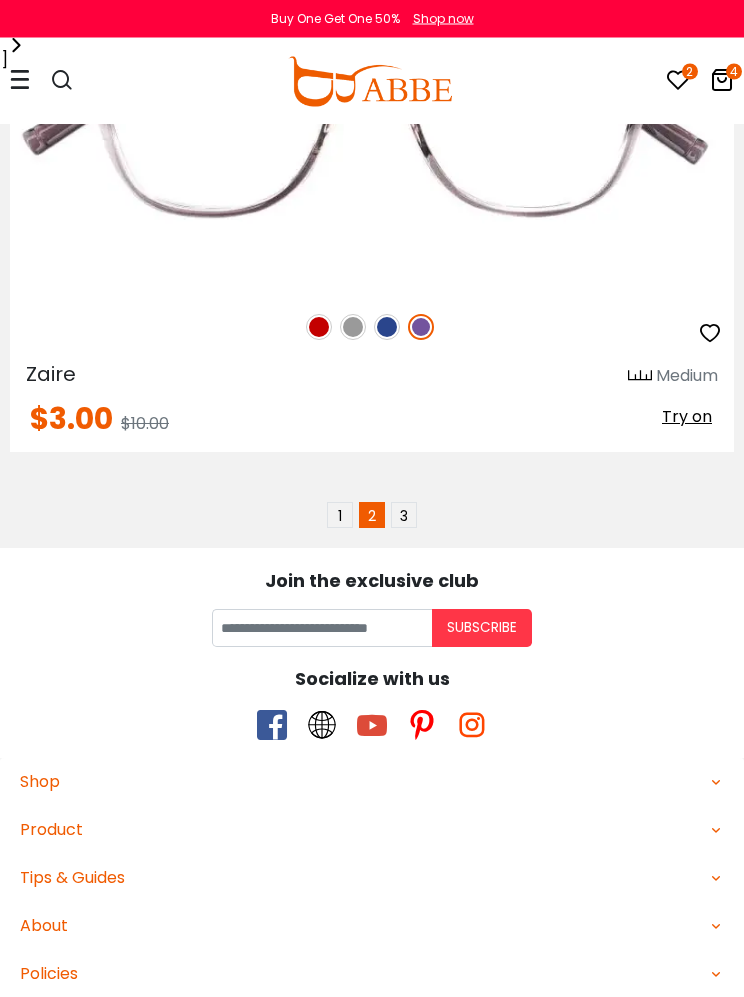 click on "1" at bounding box center (340, 516) 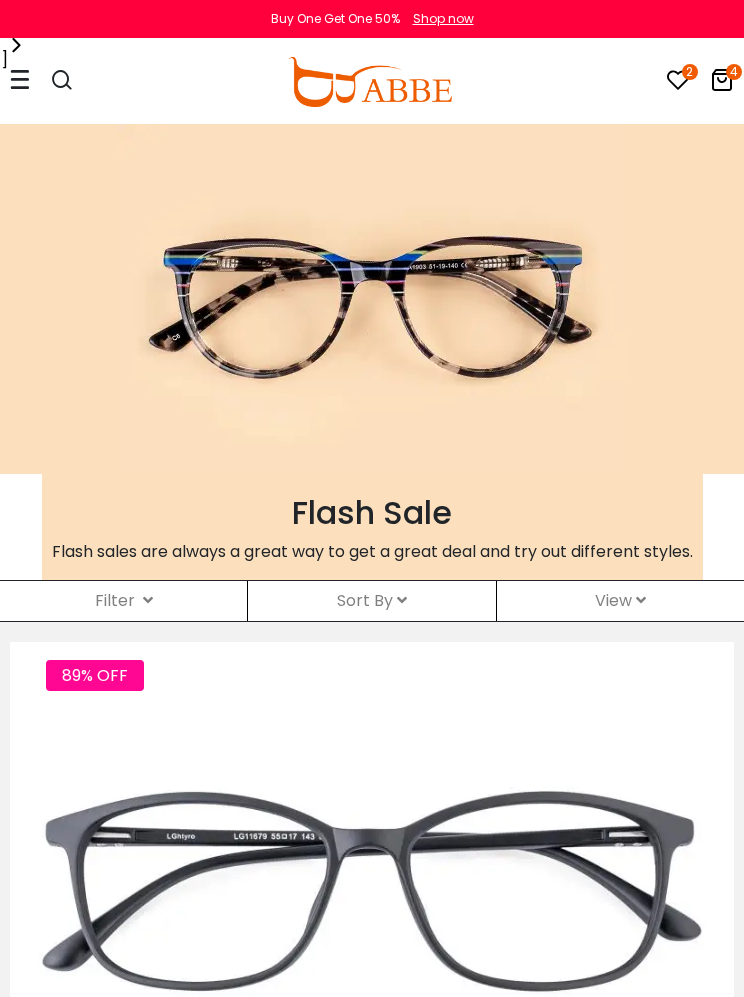 scroll, scrollTop: 0, scrollLeft: 0, axis: both 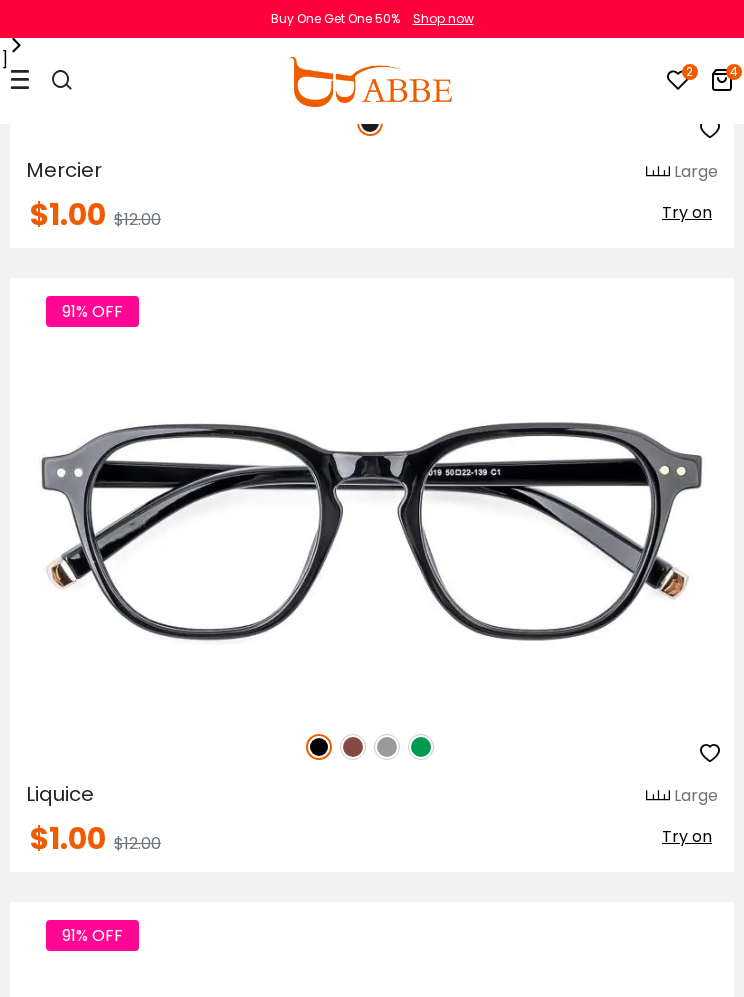 click on "91% OFF" at bounding box center [372, 747] 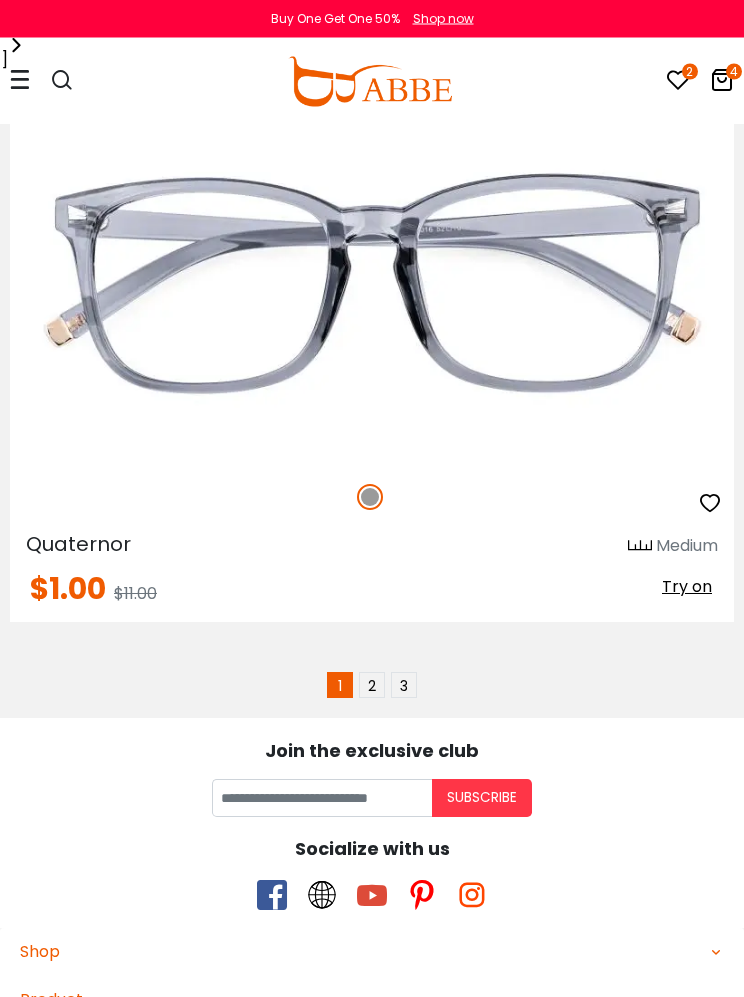 scroll, scrollTop: 18741, scrollLeft: 0, axis: vertical 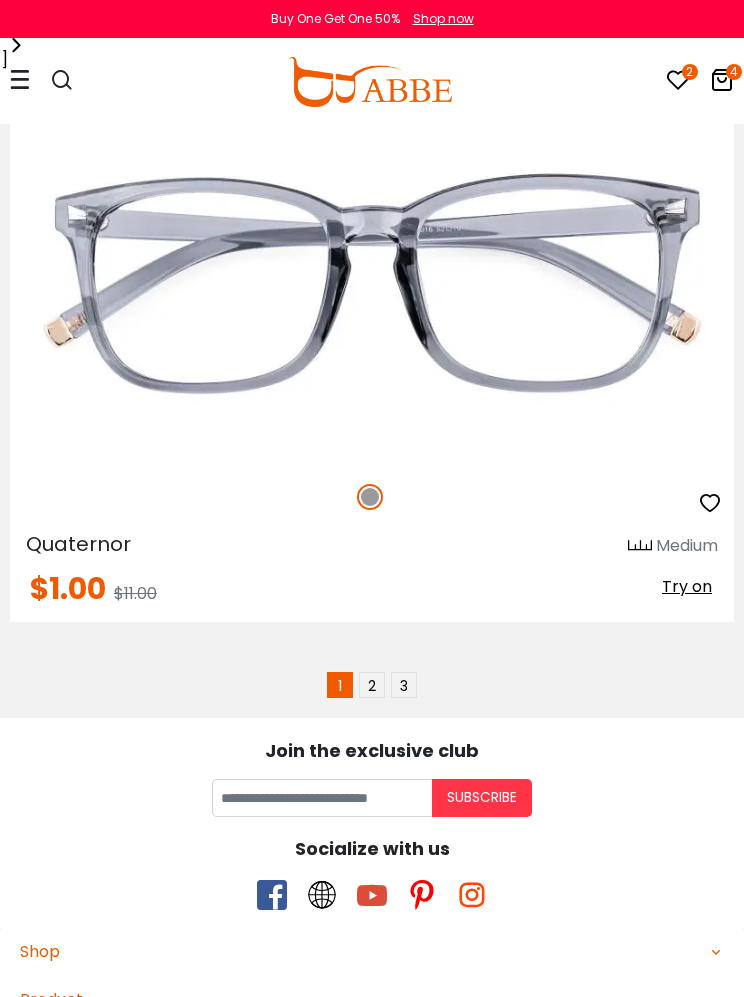 click on "2" at bounding box center [372, 685] 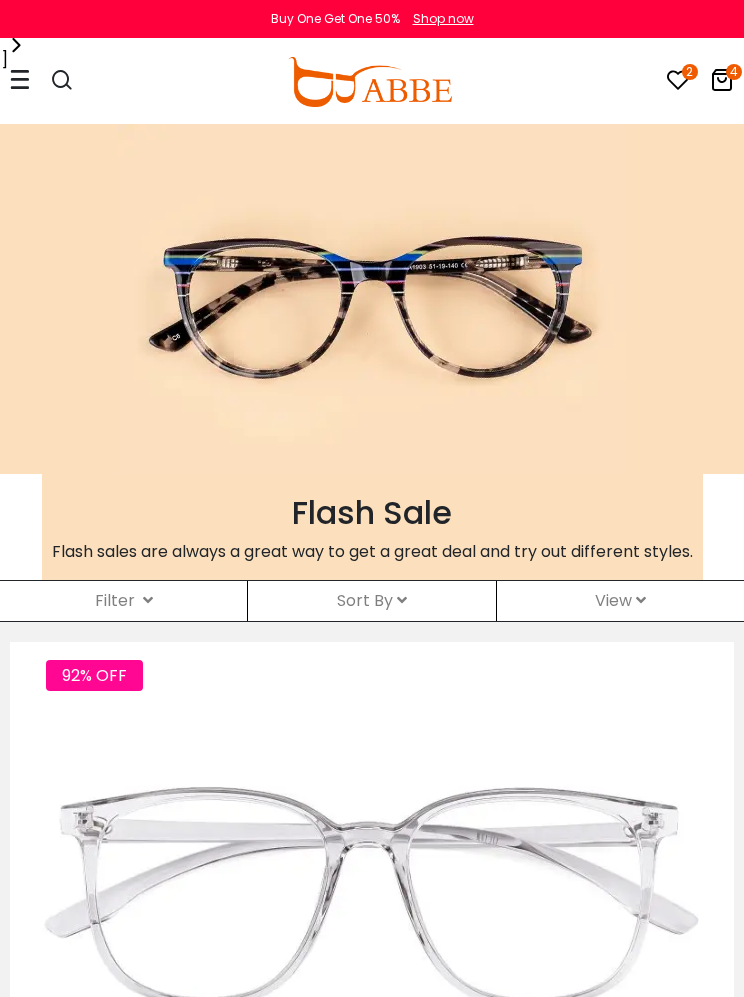 scroll, scrollTop: 0, scrollLeft: 0, axis: both 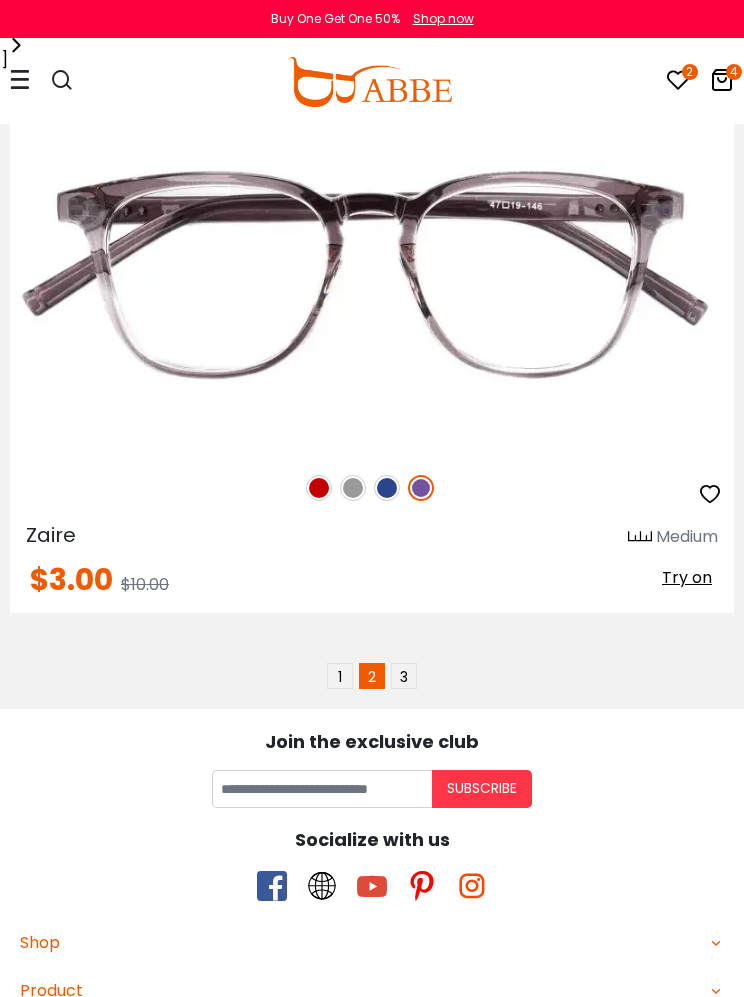 click at bounding box center [353, 488] 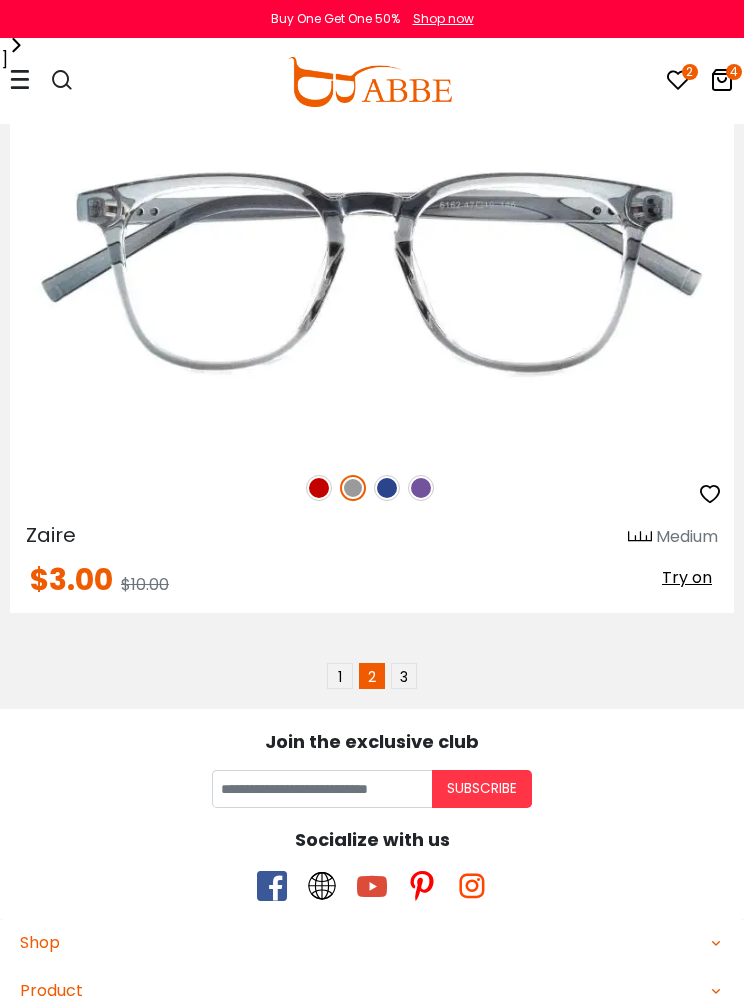 click on "3" at bounding box center (404, 676) 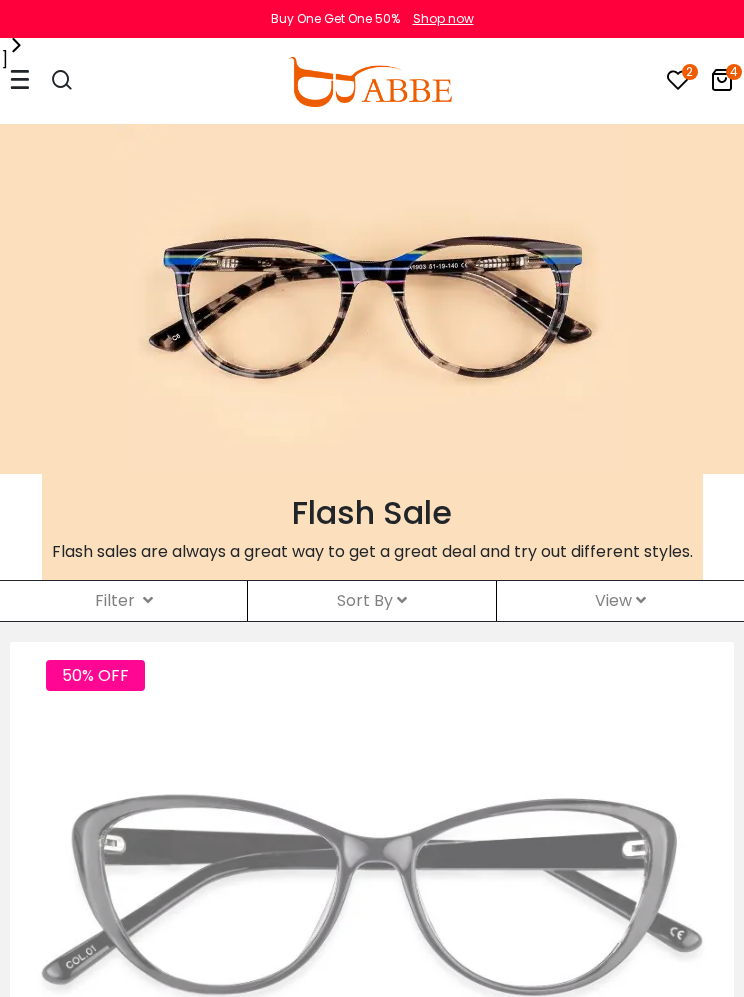 scroll, scrollTop: 0, scrollLeft: 0, axis: both 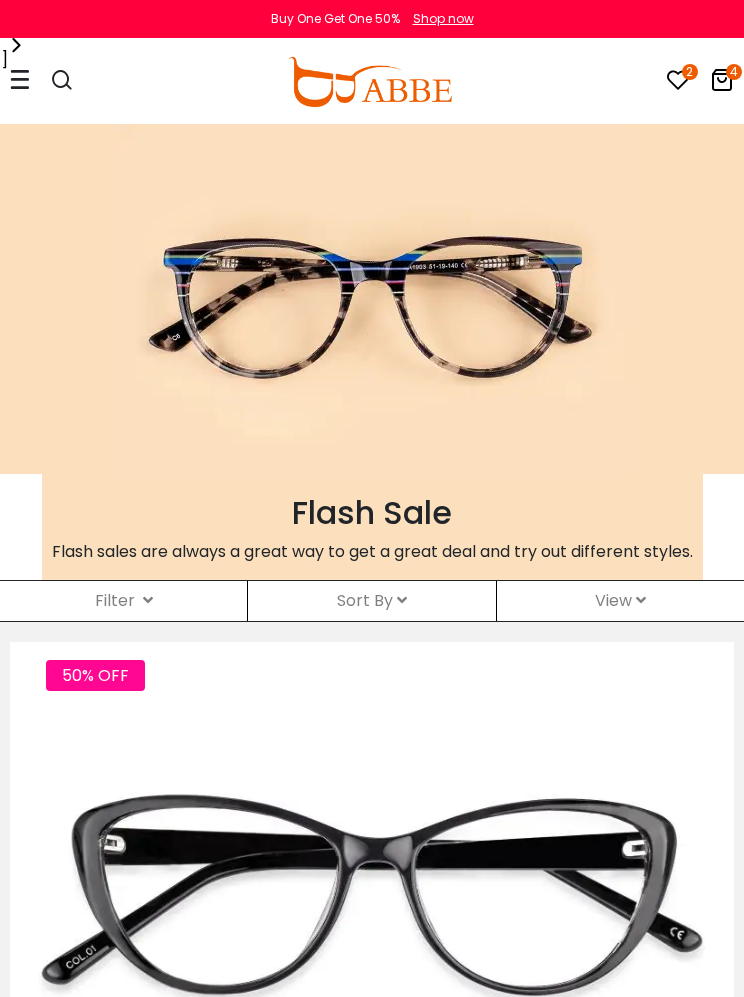 click at bounding box center [20, 81] 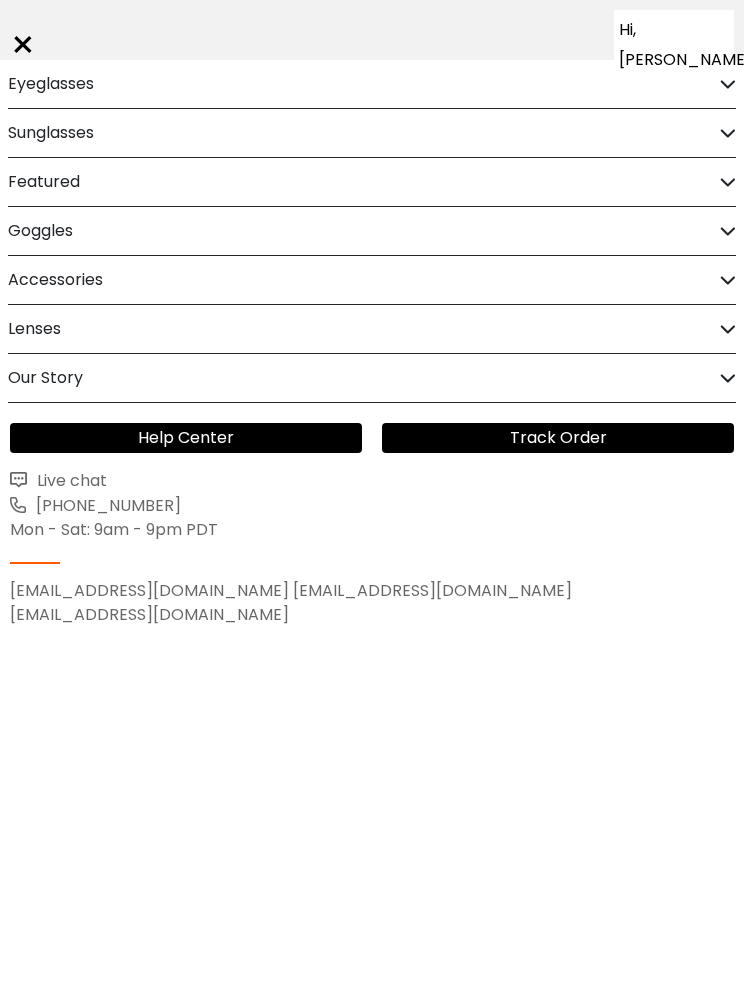 click on "Eyeglasses" at bounding box center (51, 84) 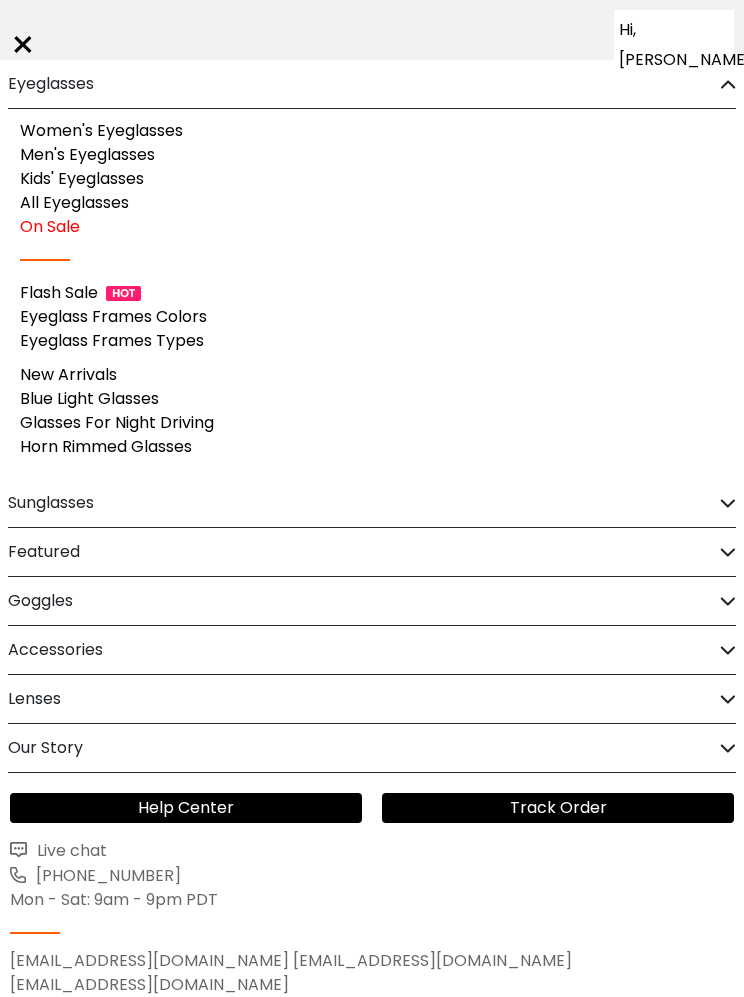 click on "Men's Eyeglasses" at bounding box center (87, 154) 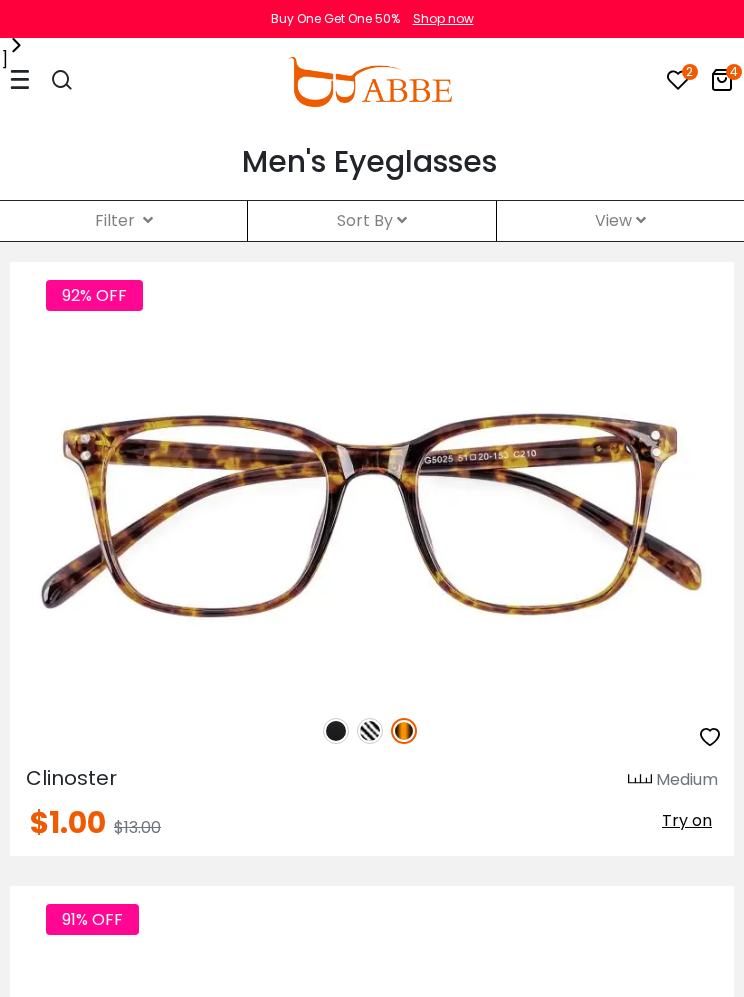 scroll, scrollTop: 0, scrollLeft: 0, axis: both 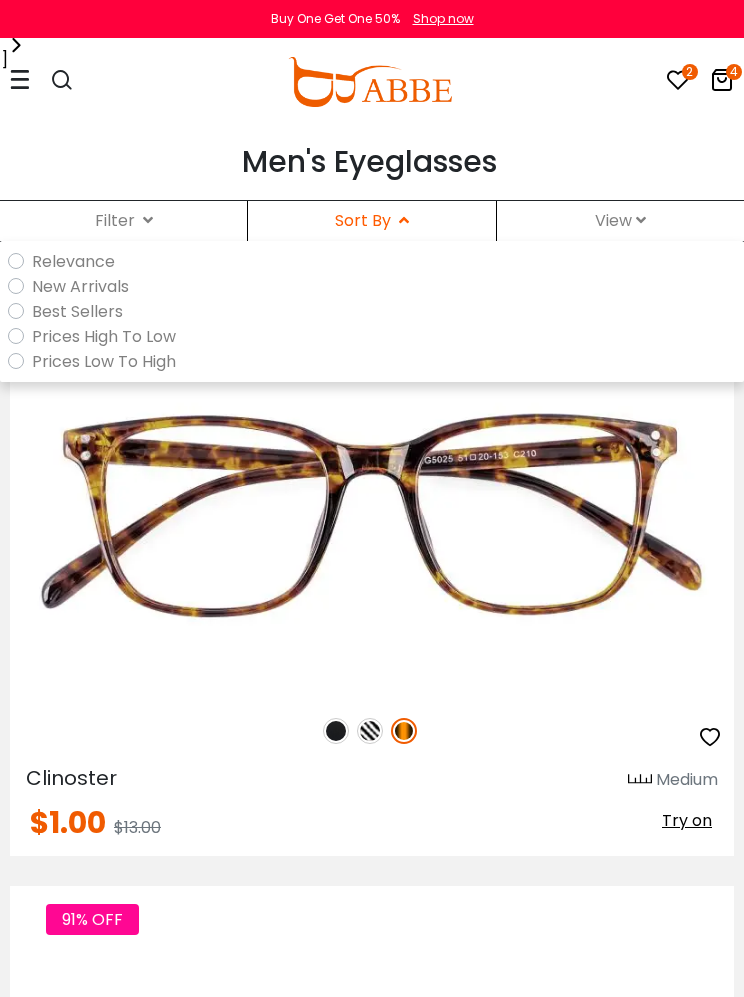 click on "Prices Low To High" at bounding box center [376, 361] 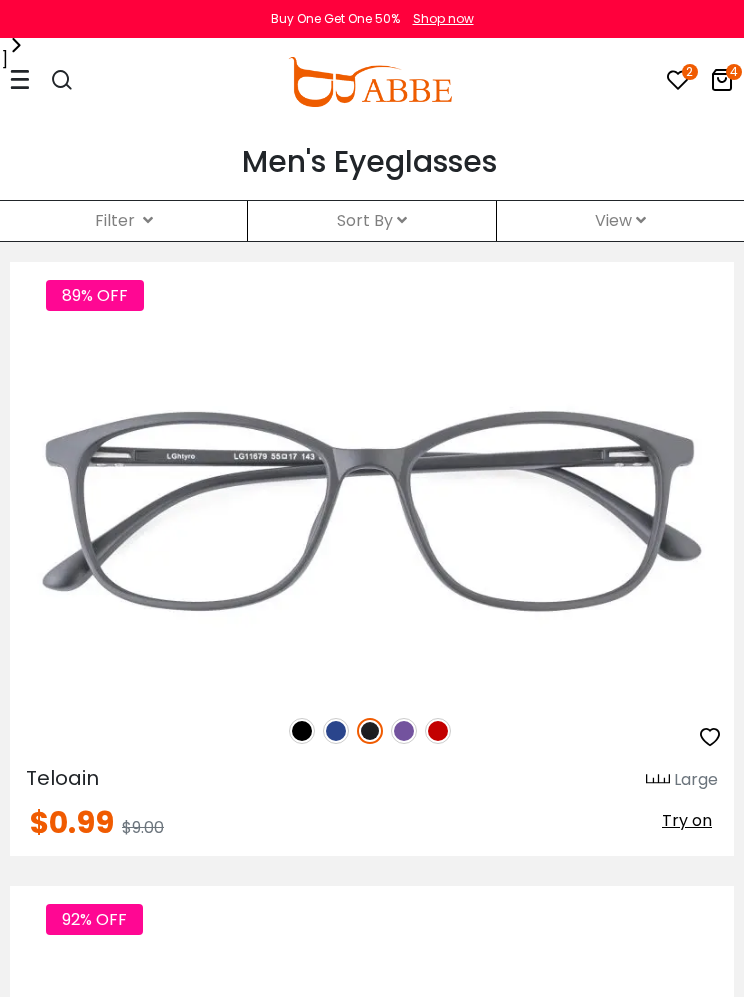 scroll, scrollTop: 0, scrollLeft: 0, axis: both 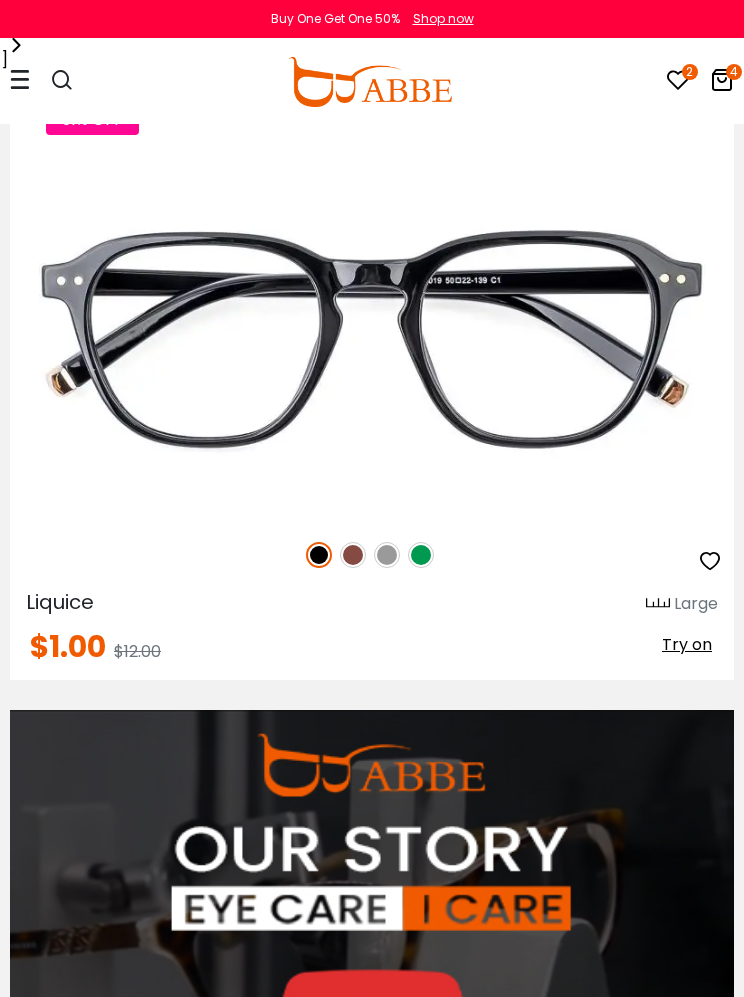 click on "91% OFF" at bounding box center (372, 555) 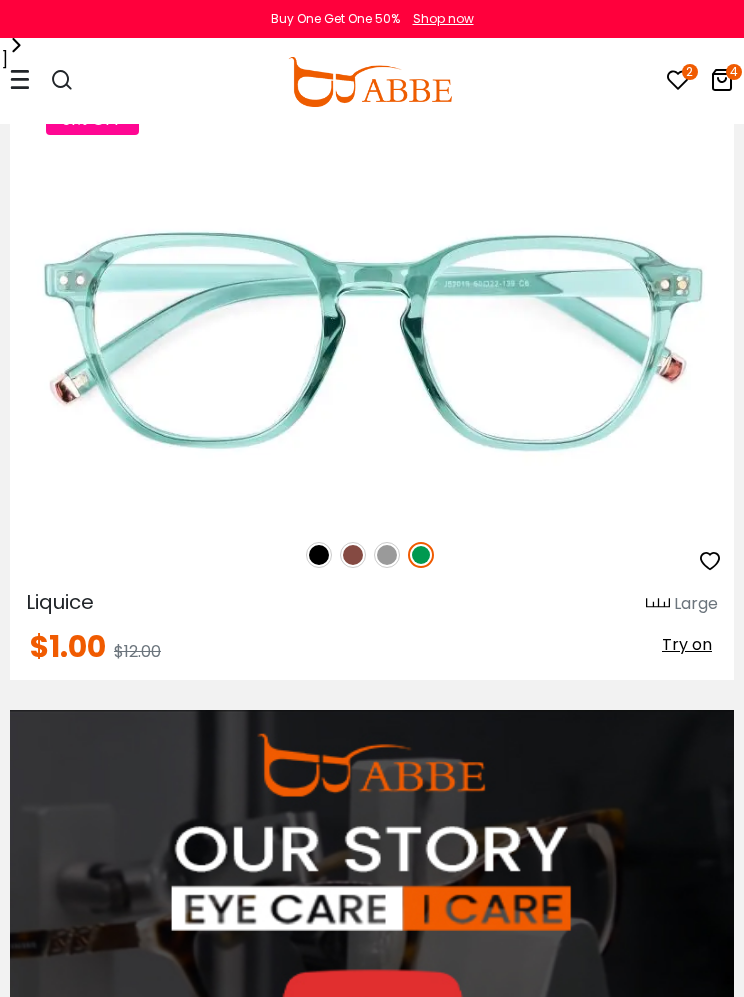 click at bounding box center (0, 0) 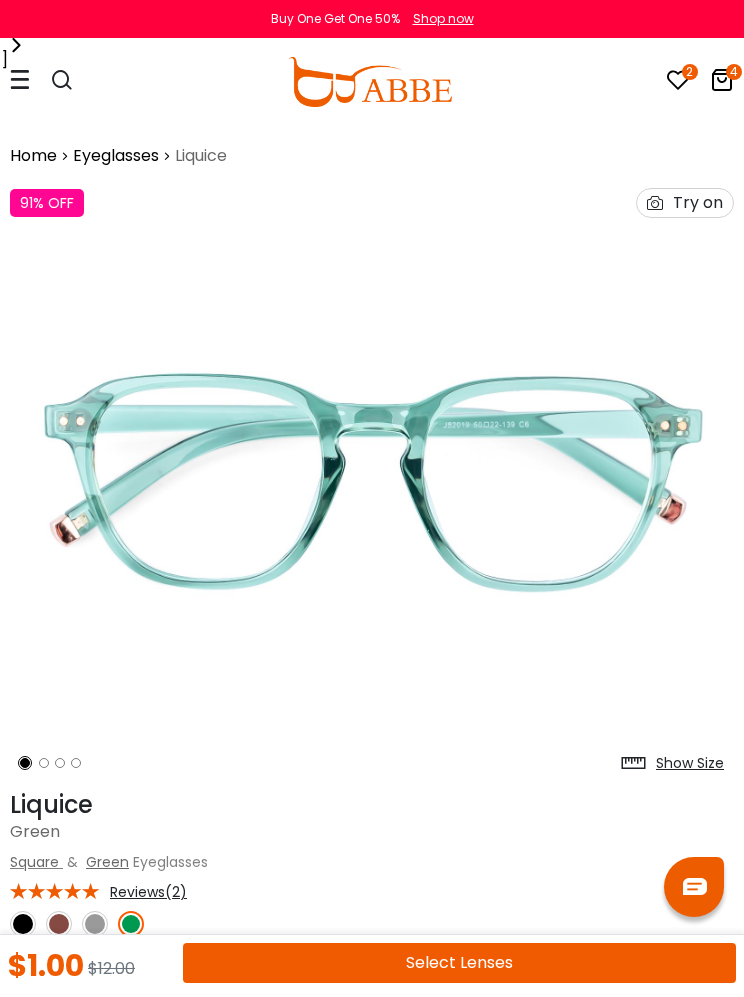 scroll, scrollTop: 0, scrollLeft: 0, axis: both 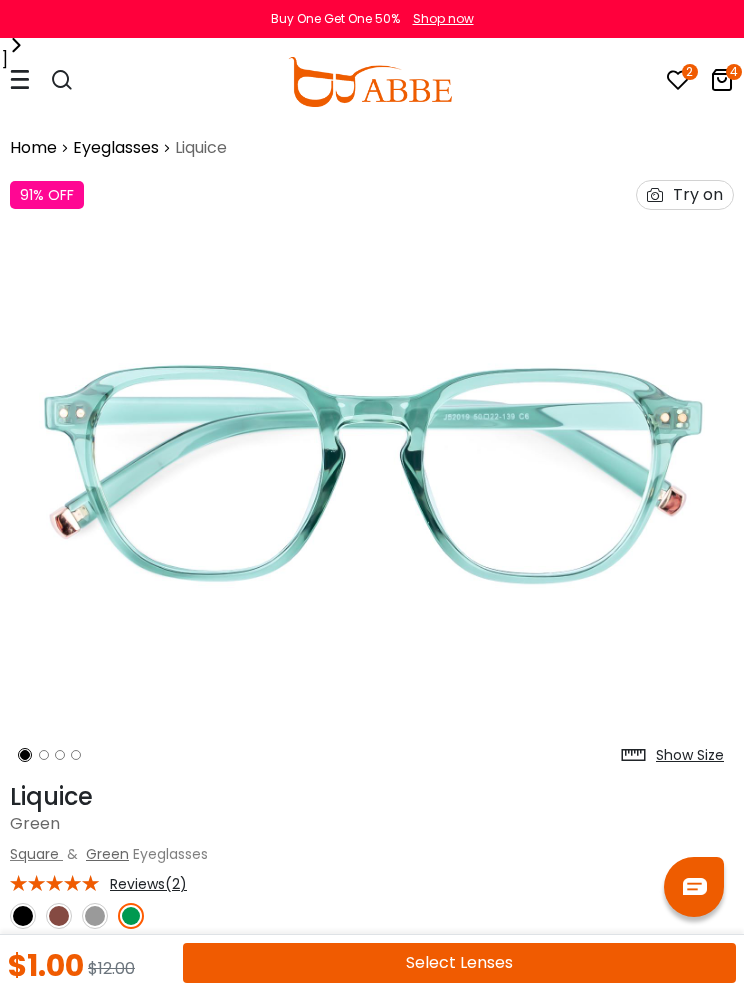 click on "Select Lenses" at bounding box center (459, 963) 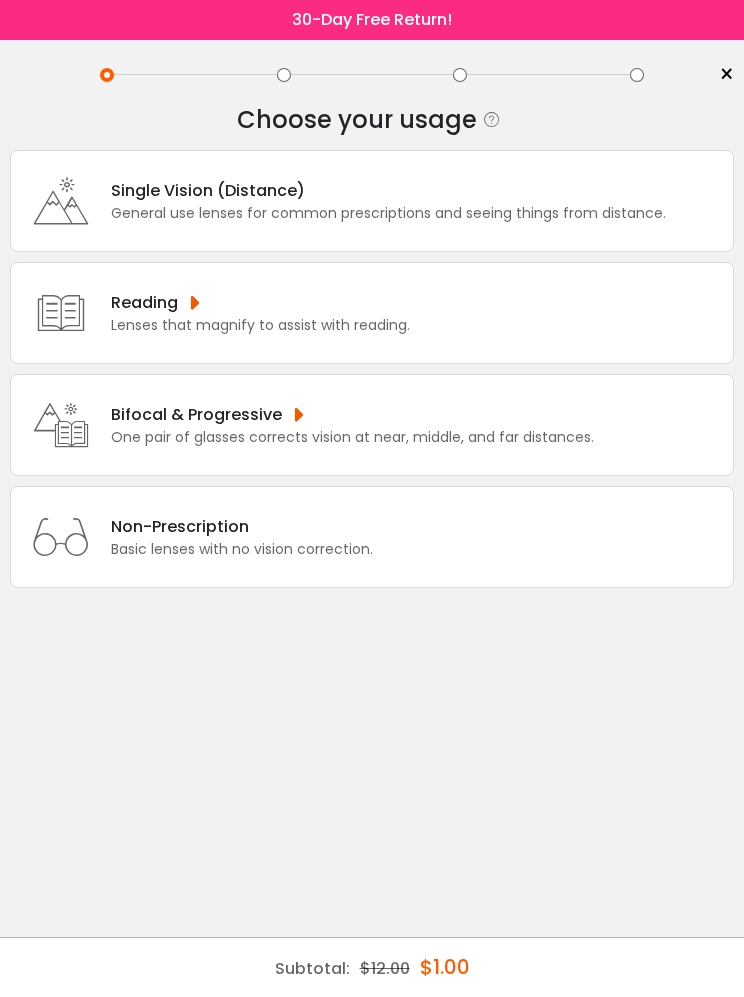 scroll, scrollTop: 0, scrollLeft: 0, axis: both 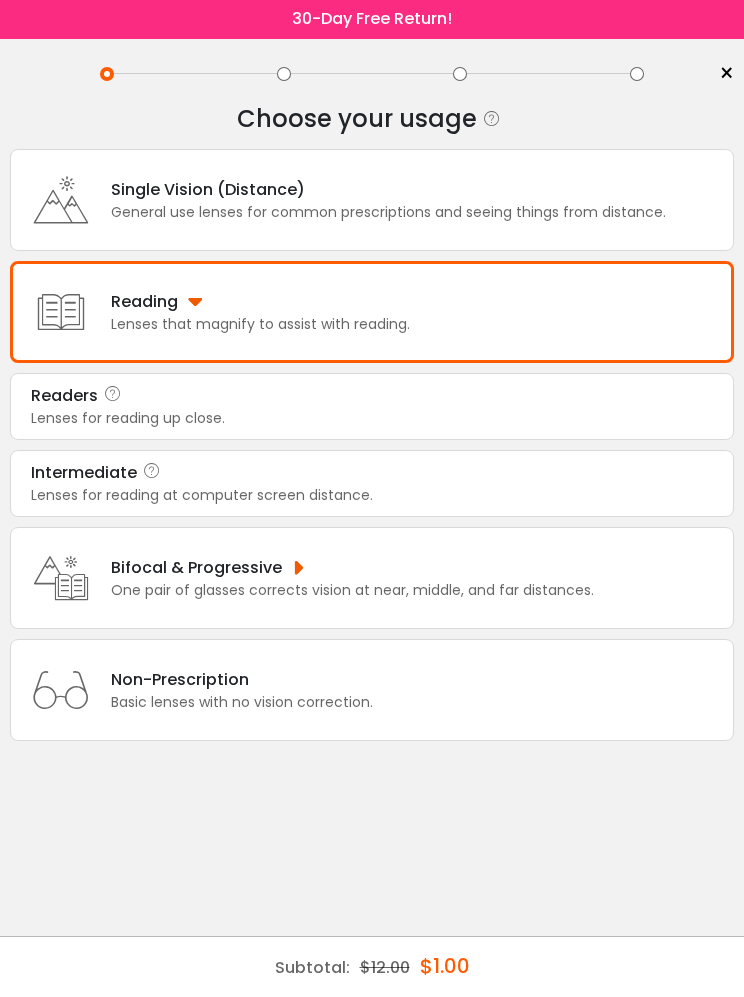 click on "Intermediate" at bounding box center [84, 474] 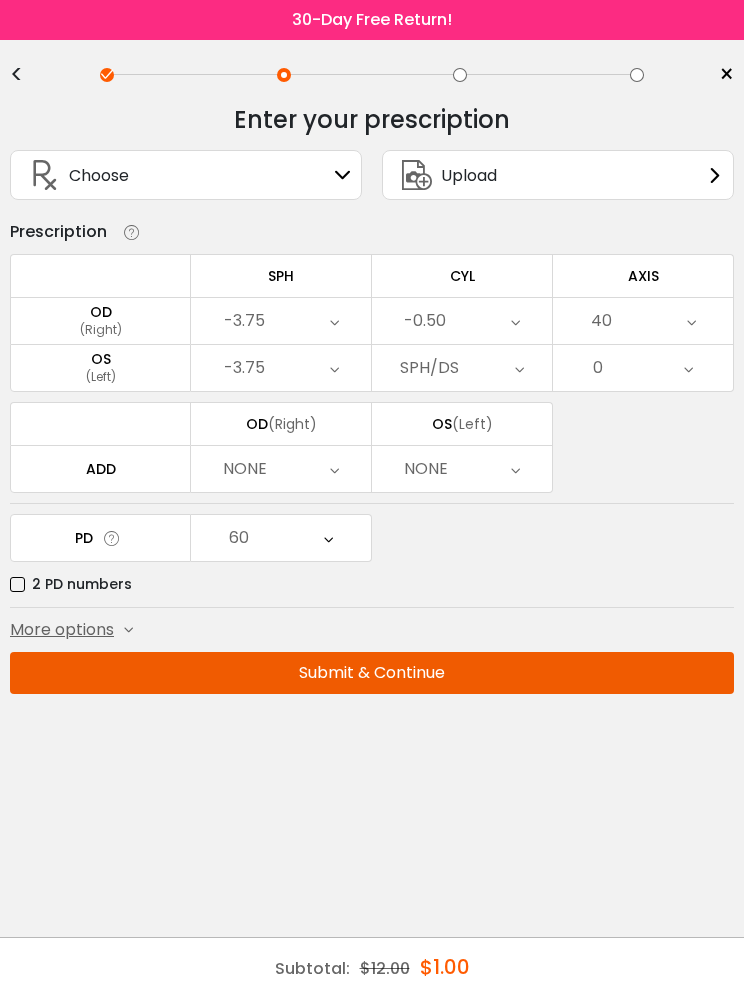 scroll, scrollTop: 0, scrollLeft: 0, axis: both 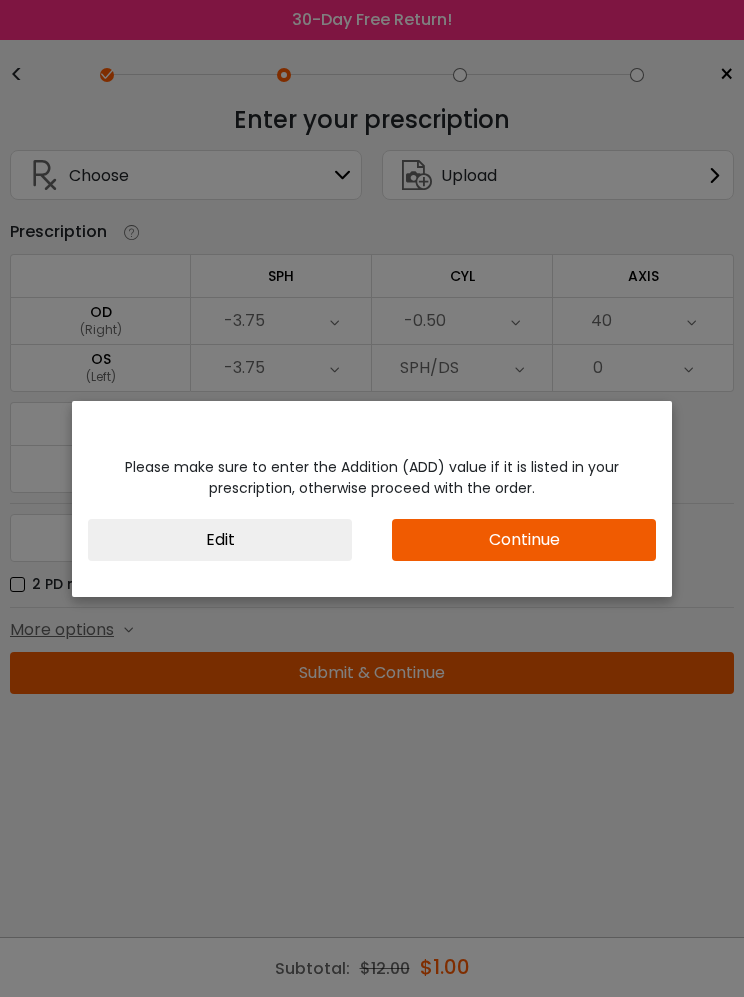 click on "Continue" at bounding box center [524, 540] 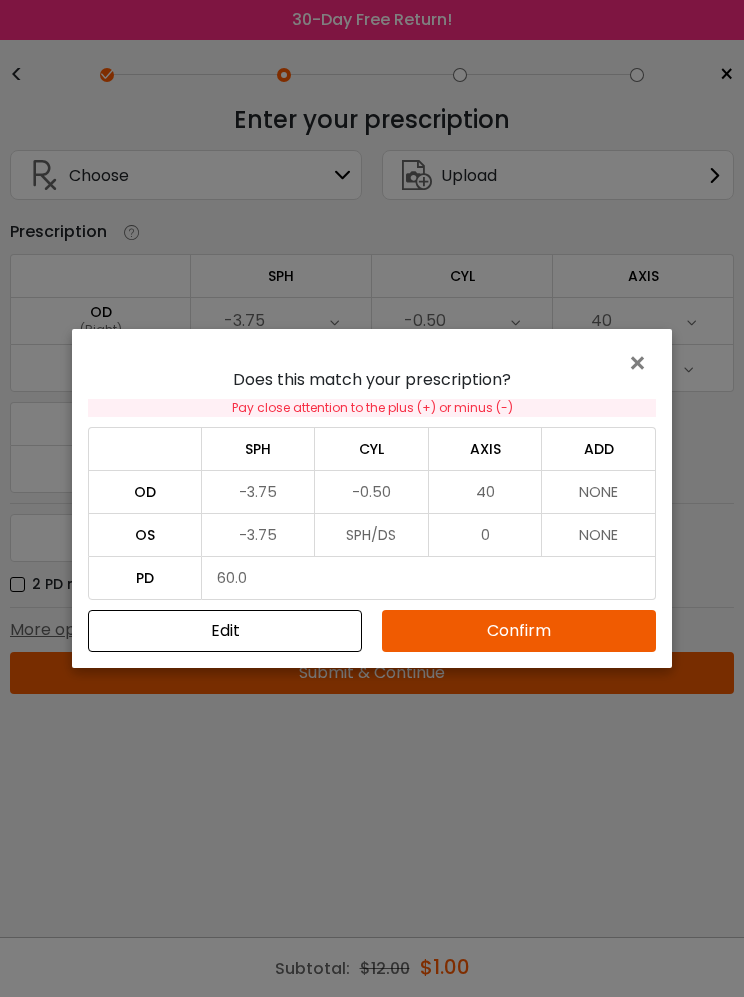 click on "Confirm" at bounding box center [519, 631] 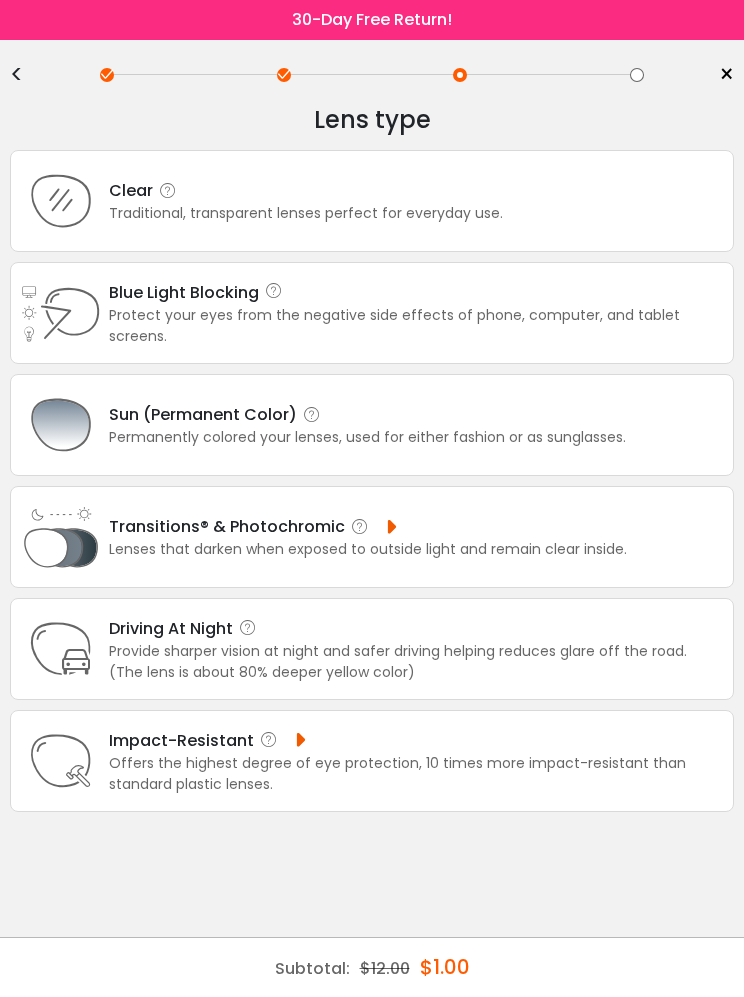 click at bounding box center [61, 425] 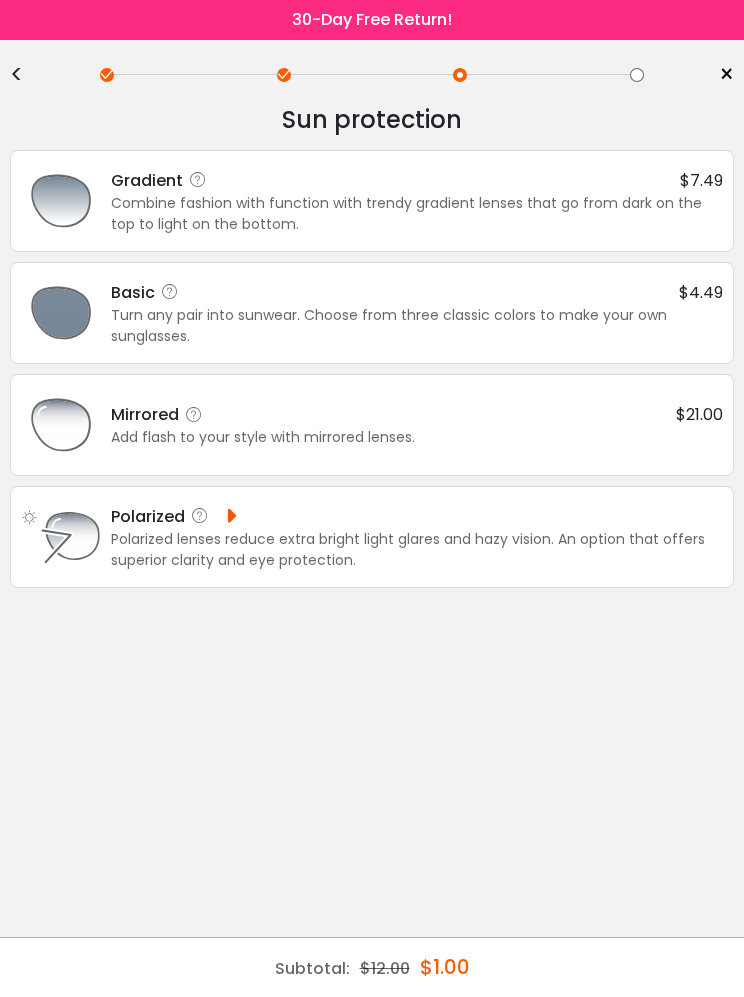 click at bounding box center [61, 313] 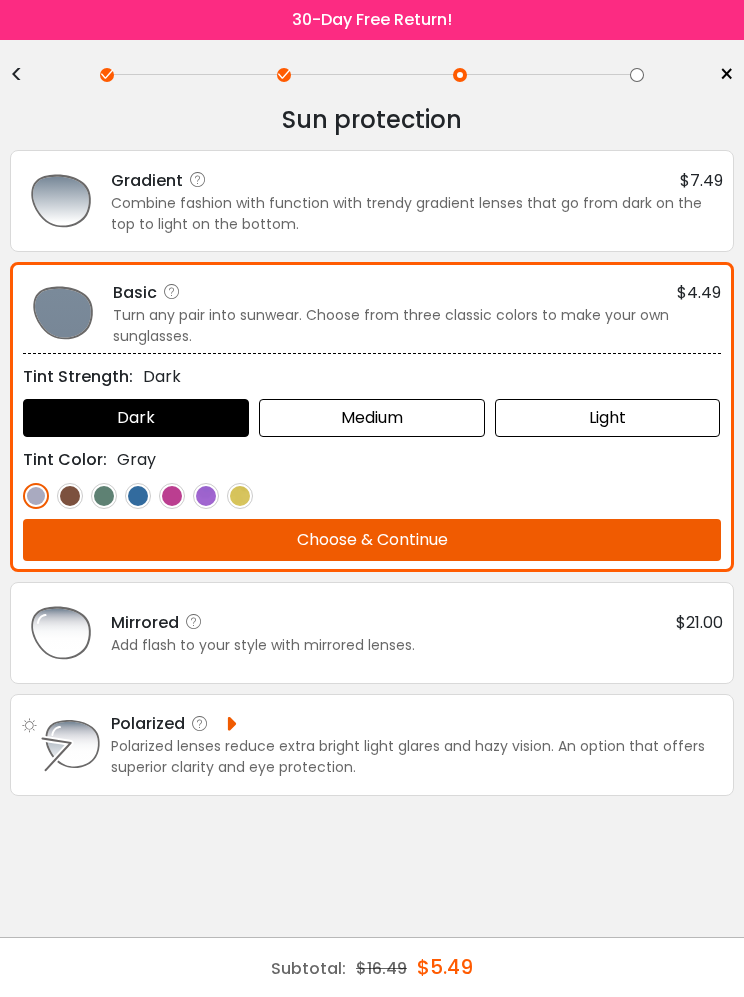 click on "Medium" at bounding box center [372, 418] 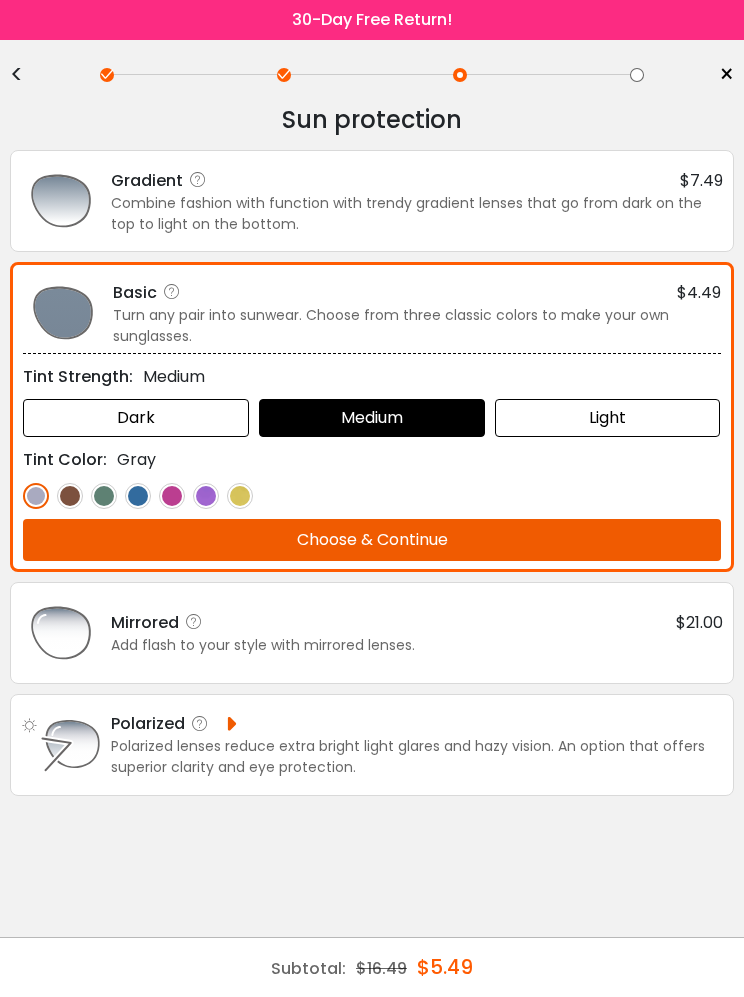 click on "Light" at bounding box center (608, 418) 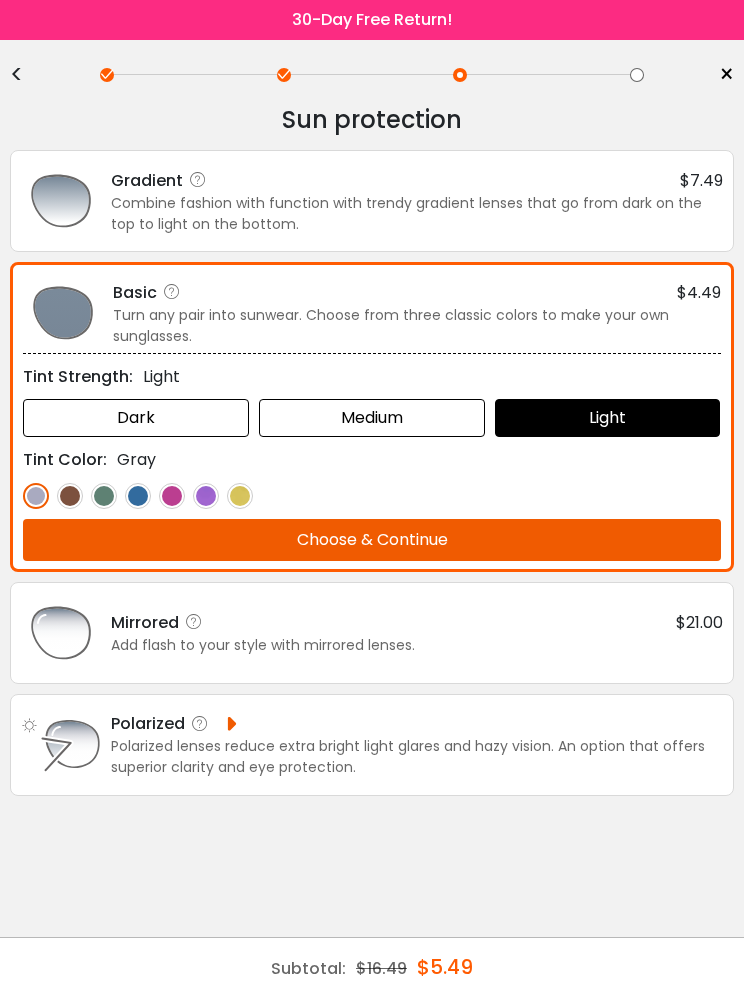 click at bounding box center (138, 496) 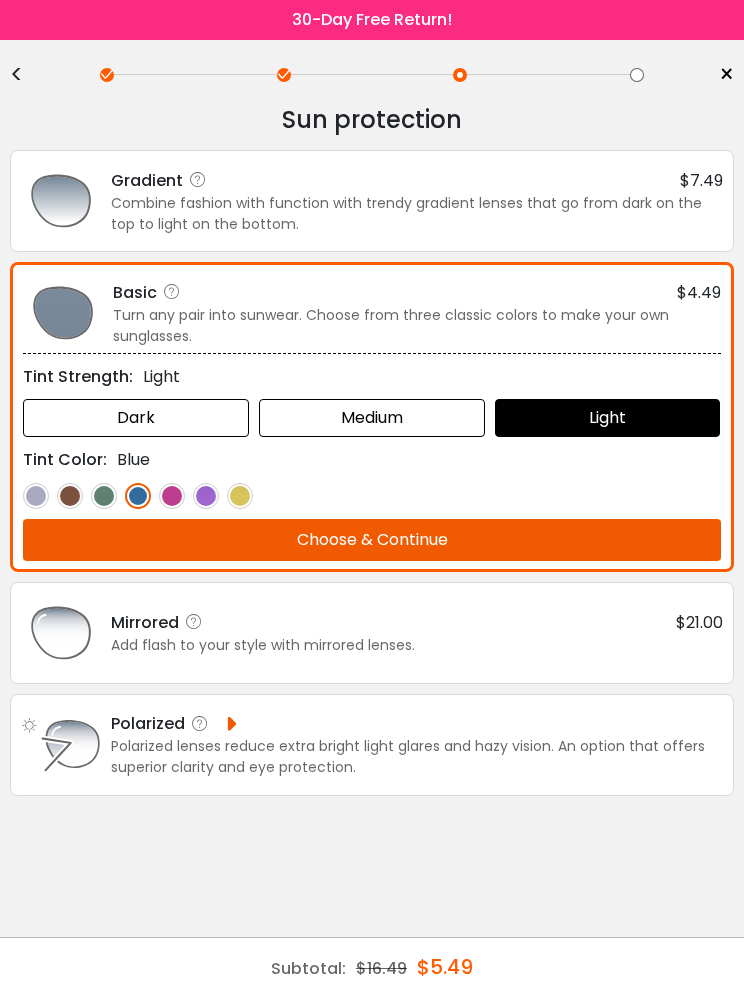 click at bounding box center [104, 496] 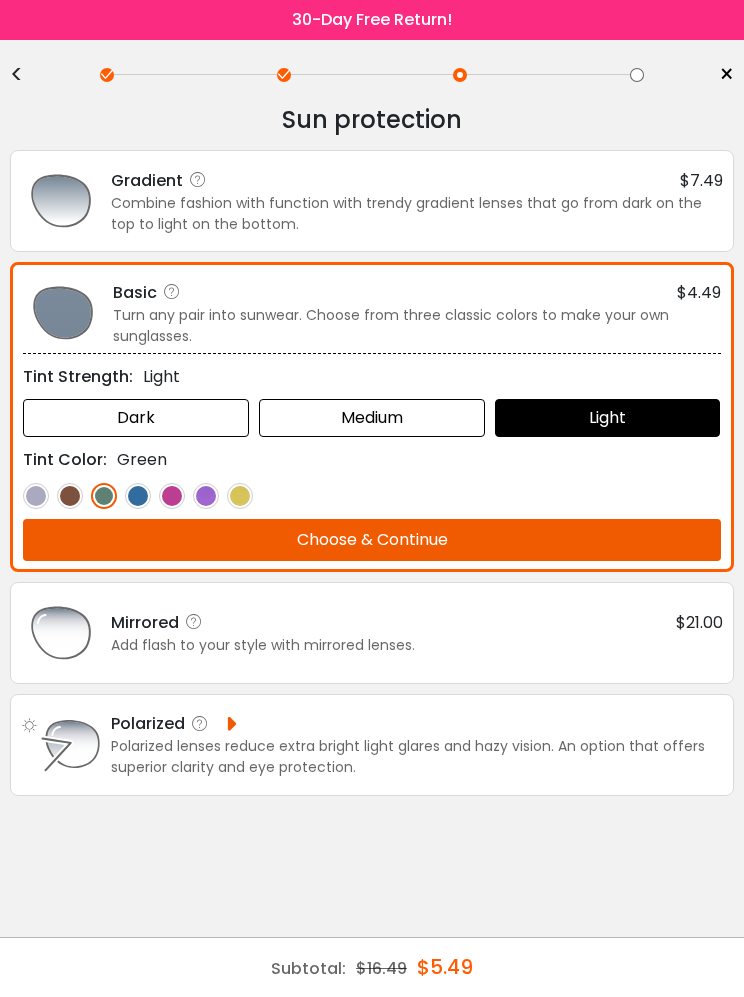 click at bounding box center (70, 496) 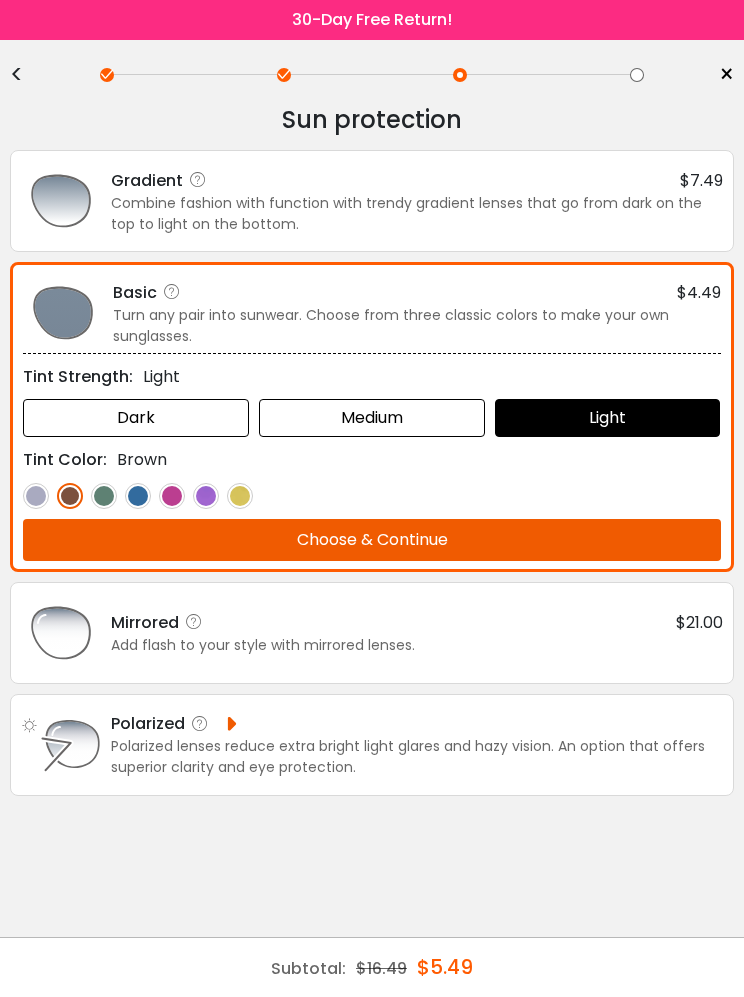 click at bounding box center (104, 496) 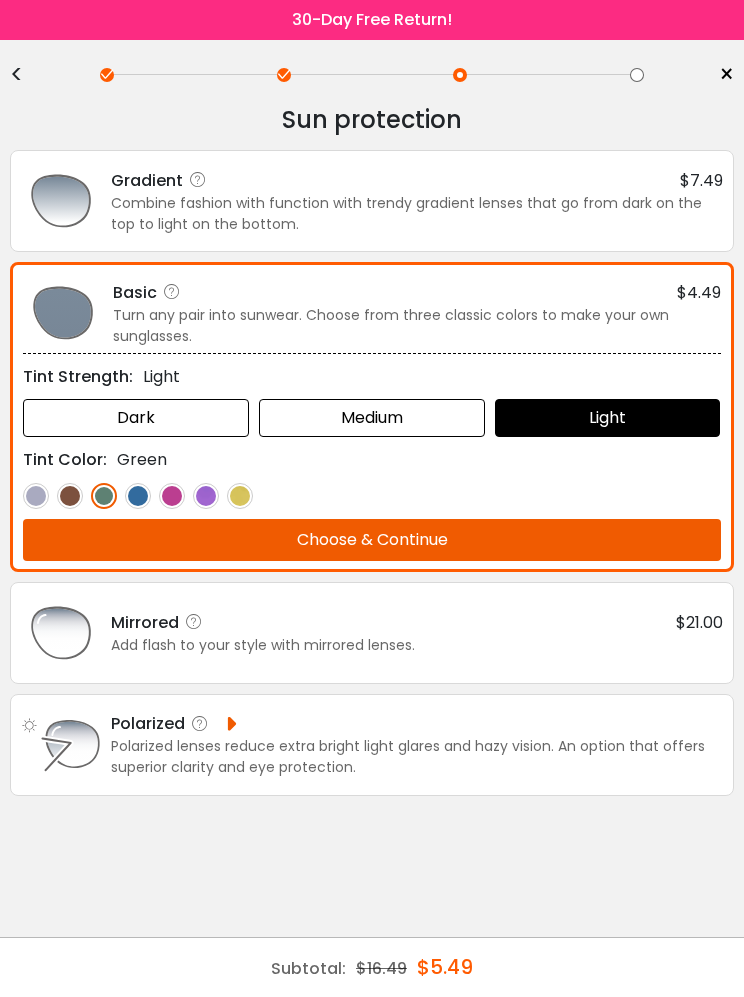click at bounding box center (372, 495) 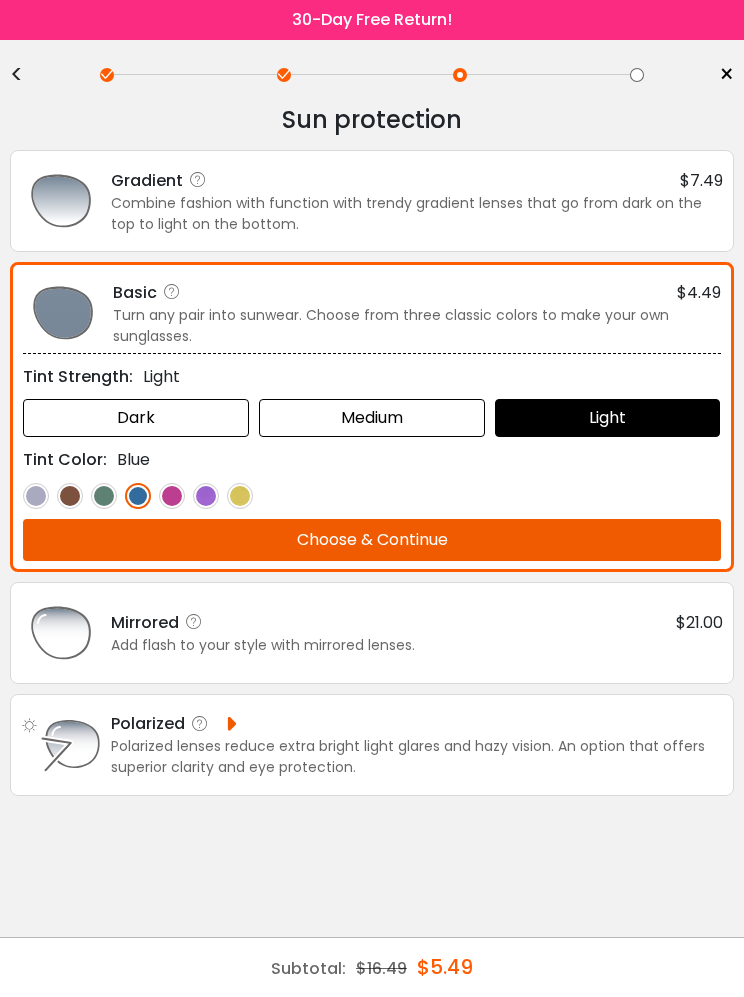 click at bounding box center [172, 496] 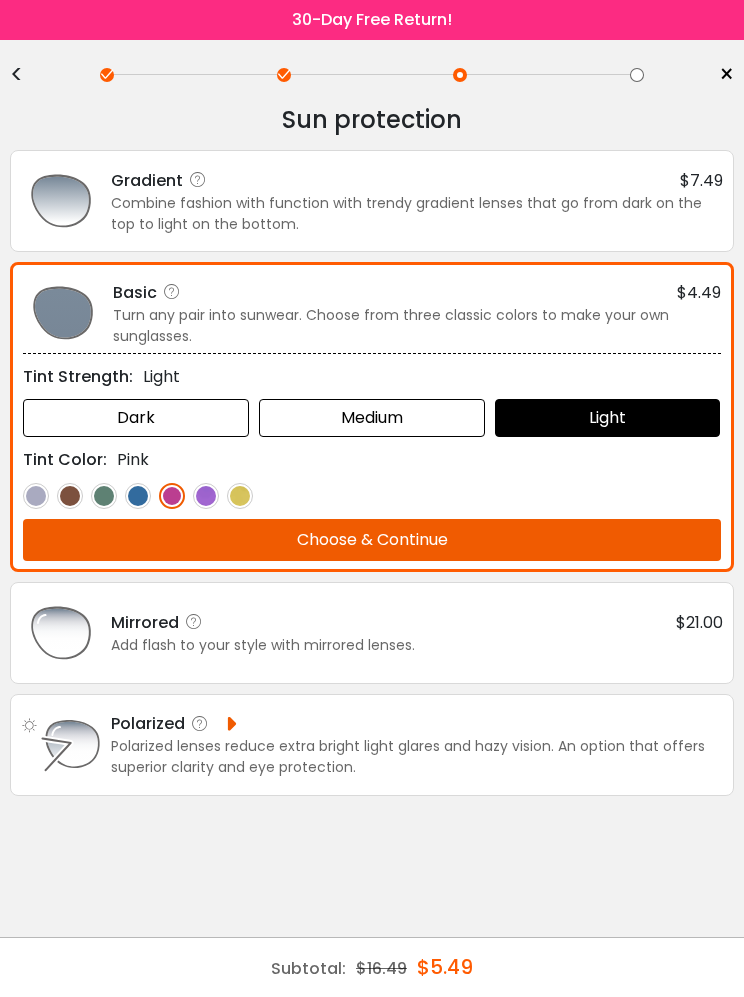 click at bounding box center (240, 496) 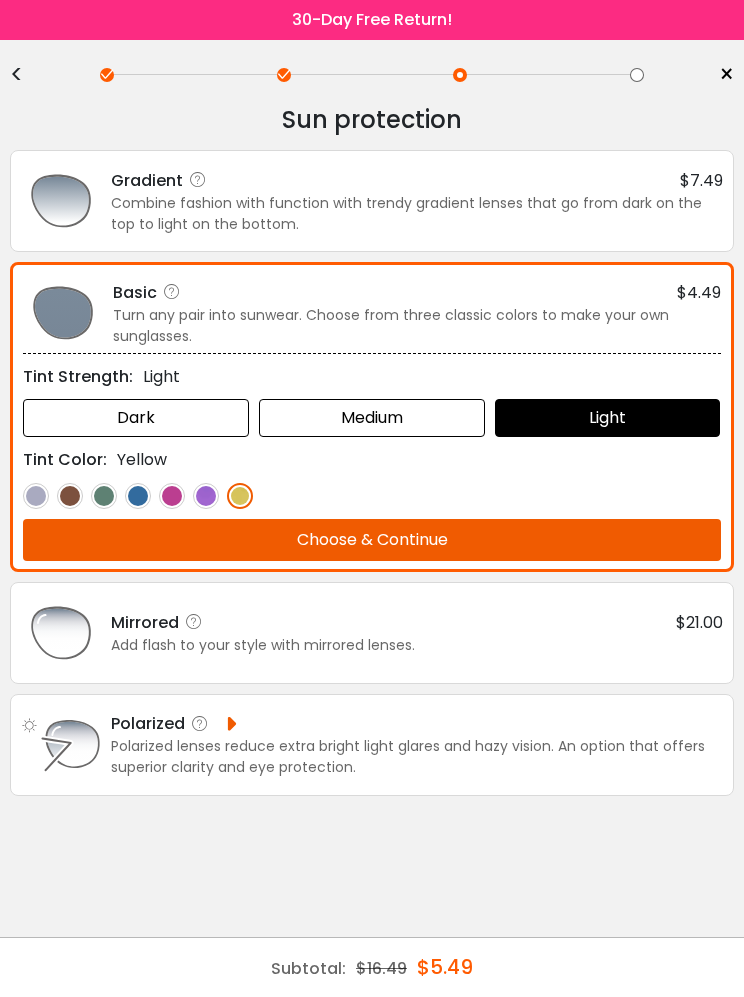 click on "Basic
$4.49
Turn any pair into sunwear. Choose from three classic colors to make your own sunglasses.
Tint Strength:
Light
Dark
Medium" at bounding box center (372, 417) 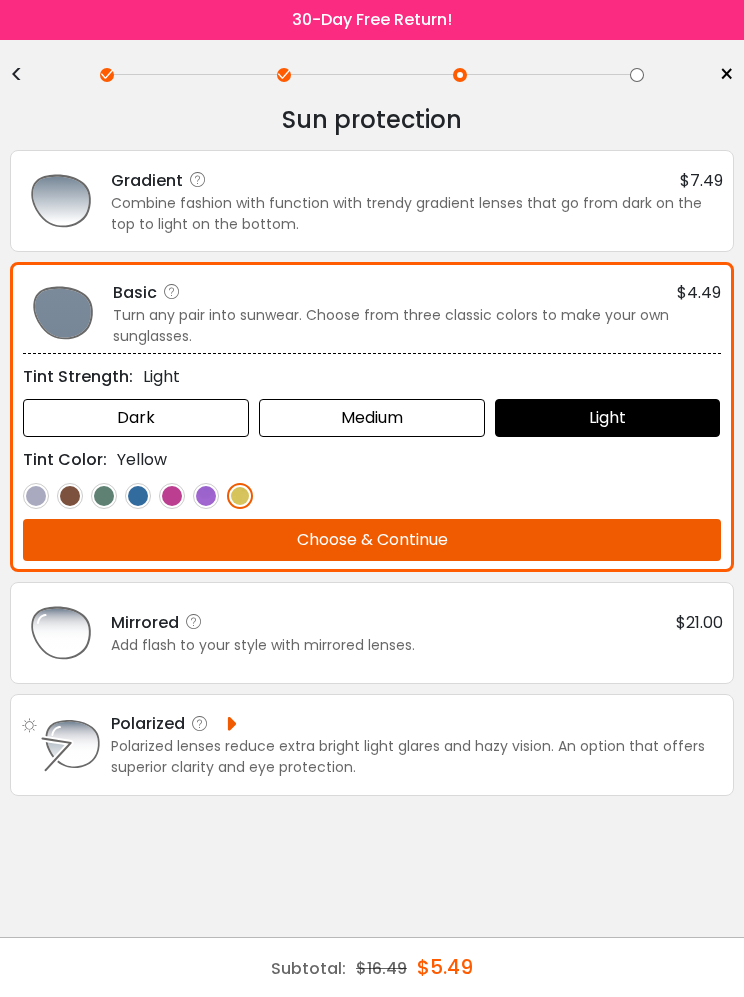 click at bounding box center (70, 496) 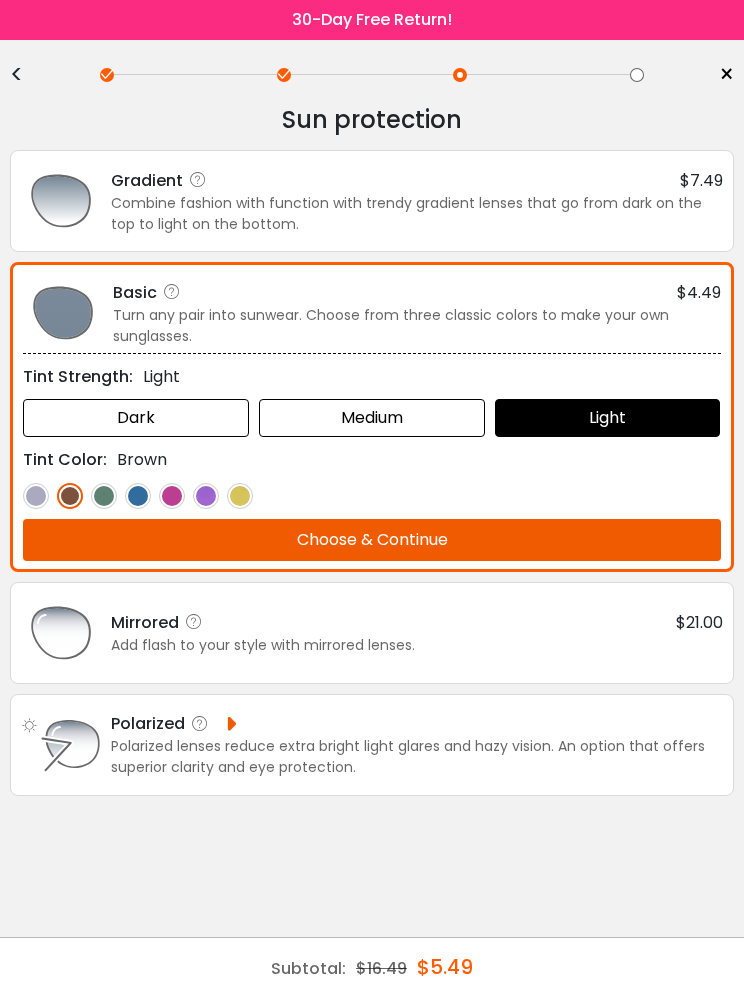 click at bounding box center (104, 496) 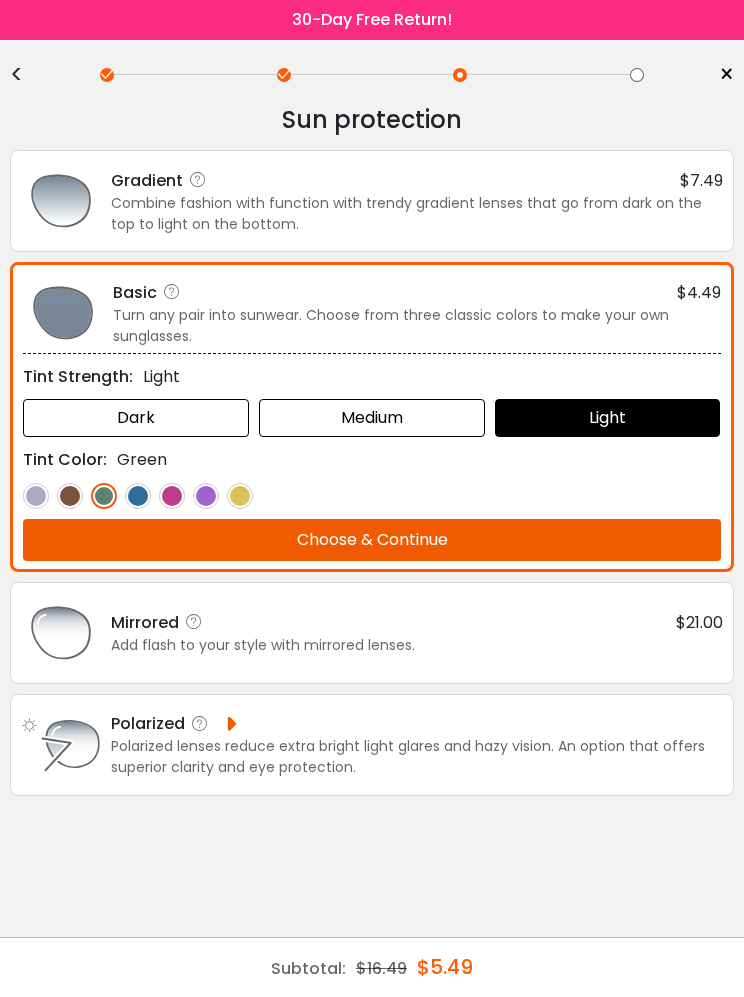 click at bounding box center [138, 496] 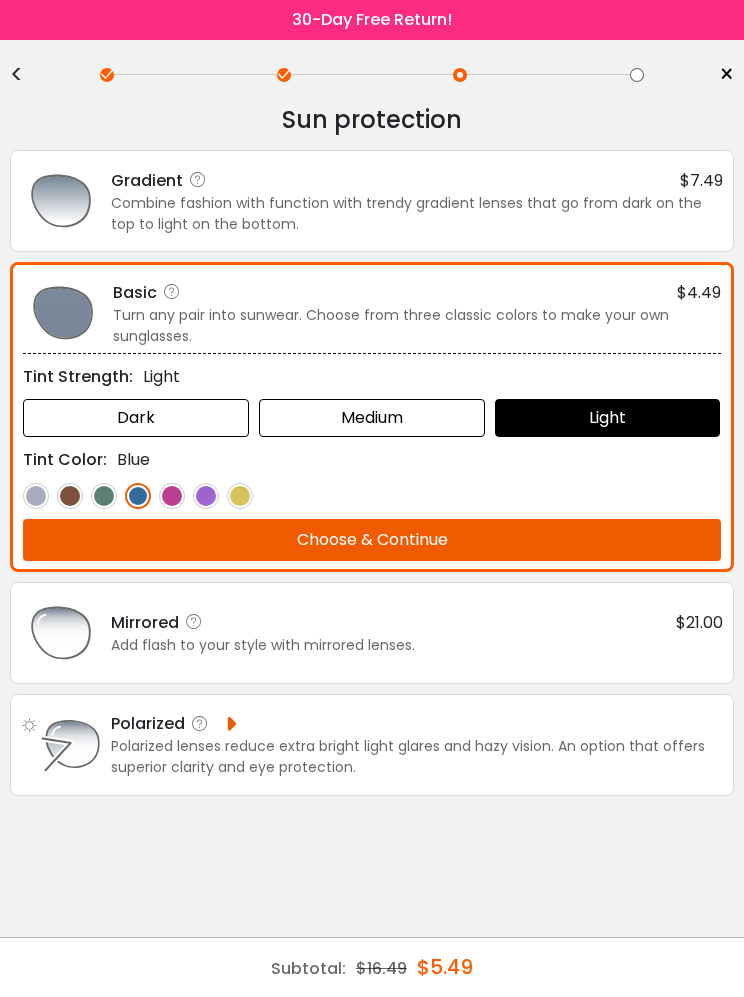 click at bounding box center [172, 496] 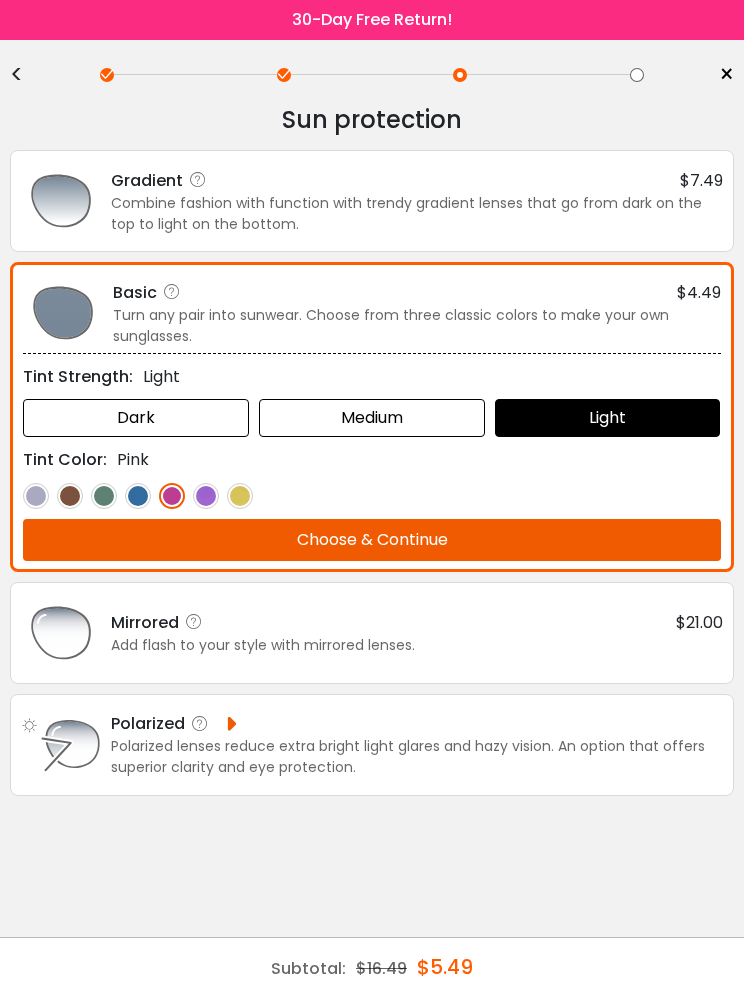 click at bounding box center (206, 496) 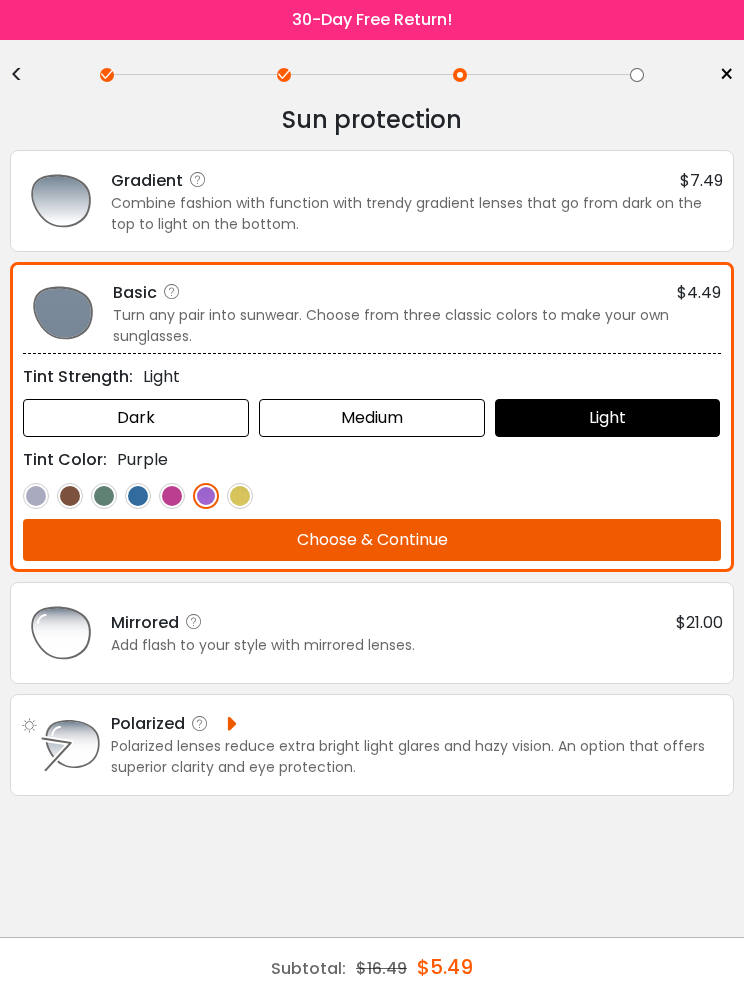 click on "Choose & Continue" at bounding box center [372, 540] 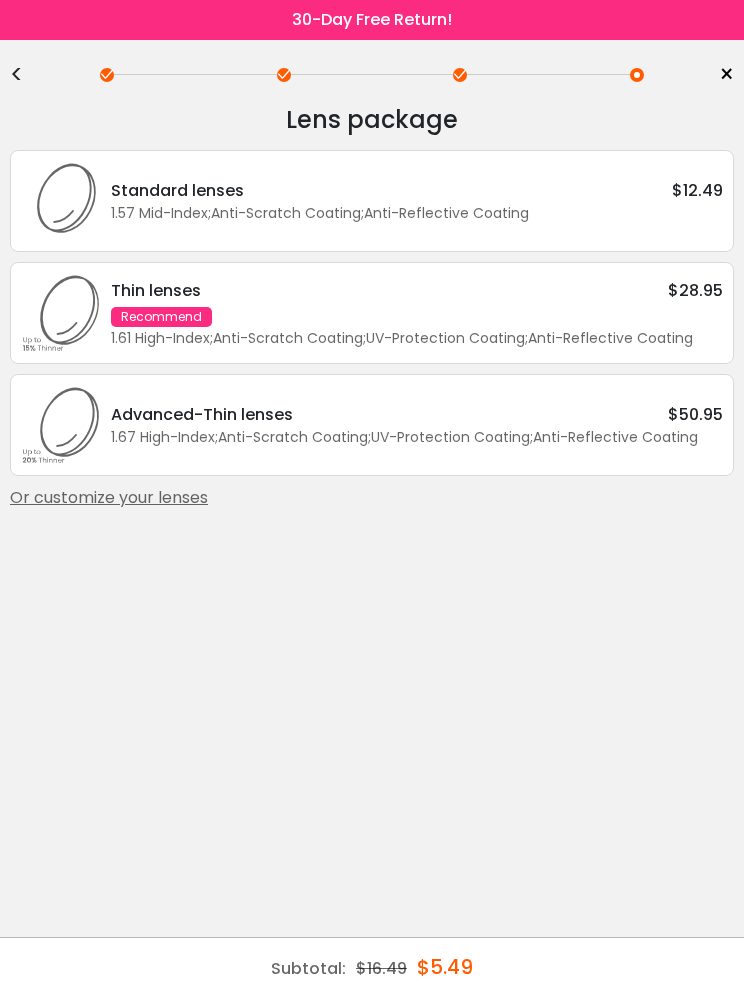 click on "Lens package
*
Standard lenses
$12.49
1.57 Mid-Index ;
Anti-Scratch Coating ;
Anti-Reflective Coating ;
Thin lenses
$28.95
Recommend
1.61 High-Index ;
Anti-Scratch Coating ;
UV-Protection Coating ;
Anti-Reflective Coating ;
Advanced-Thin lenses
$50.95
1.67 High-Index ; ; ; ;" at bounding box center (372, 305) 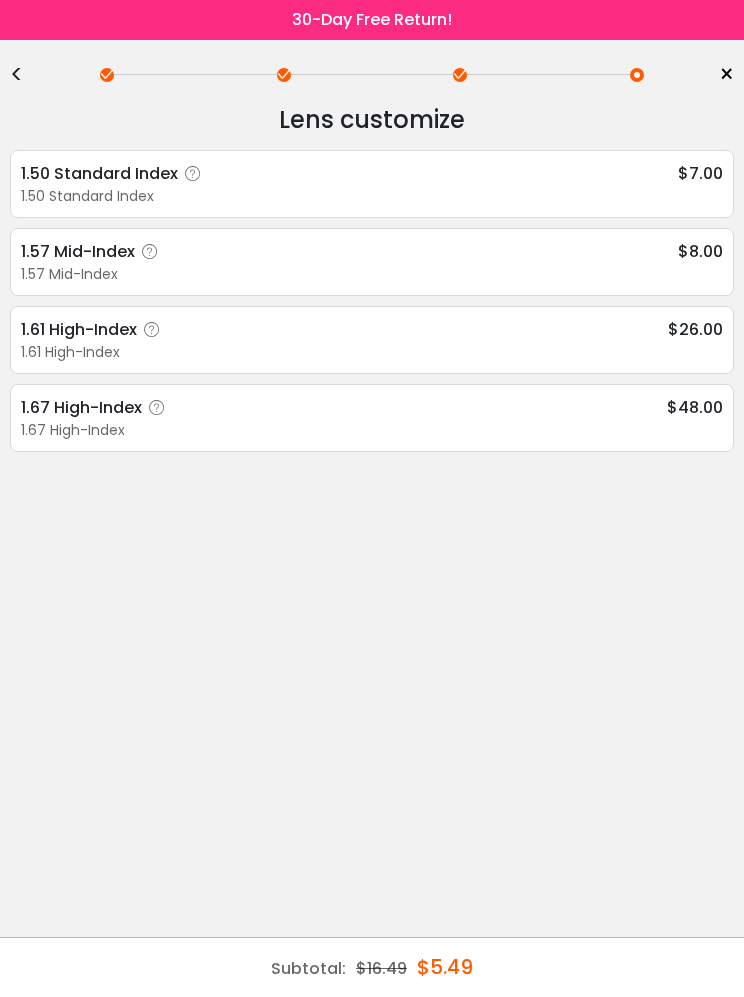 click on "1.57 Mid-Index" at bounding box center [93, 251] 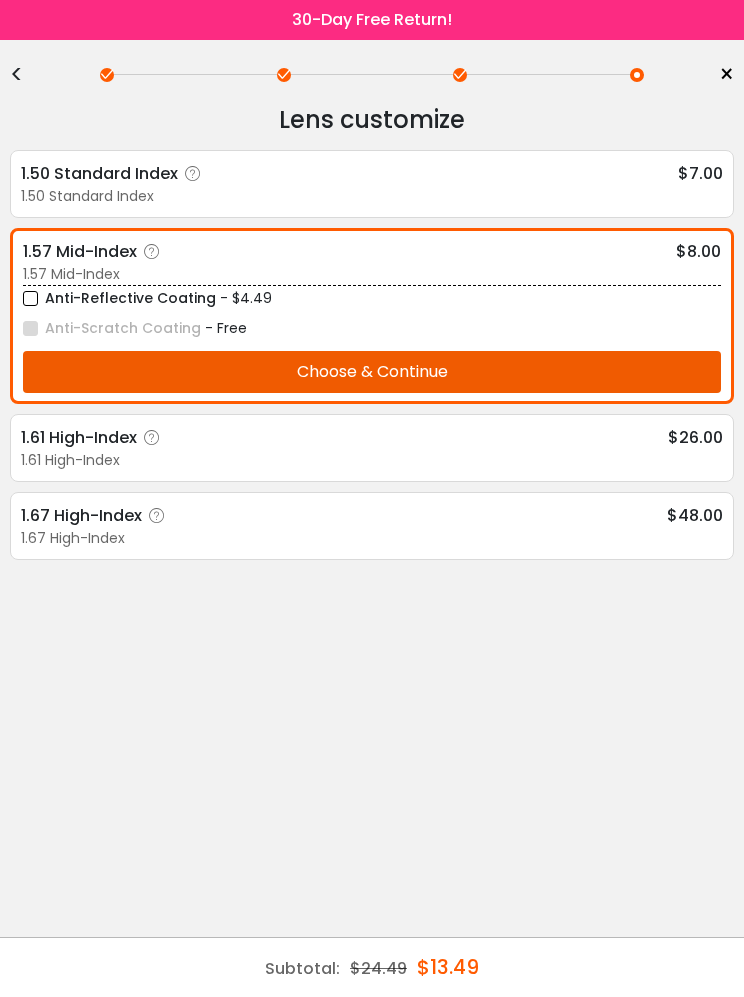 click on "Choose & Continue" at bounding box center [372, 372] 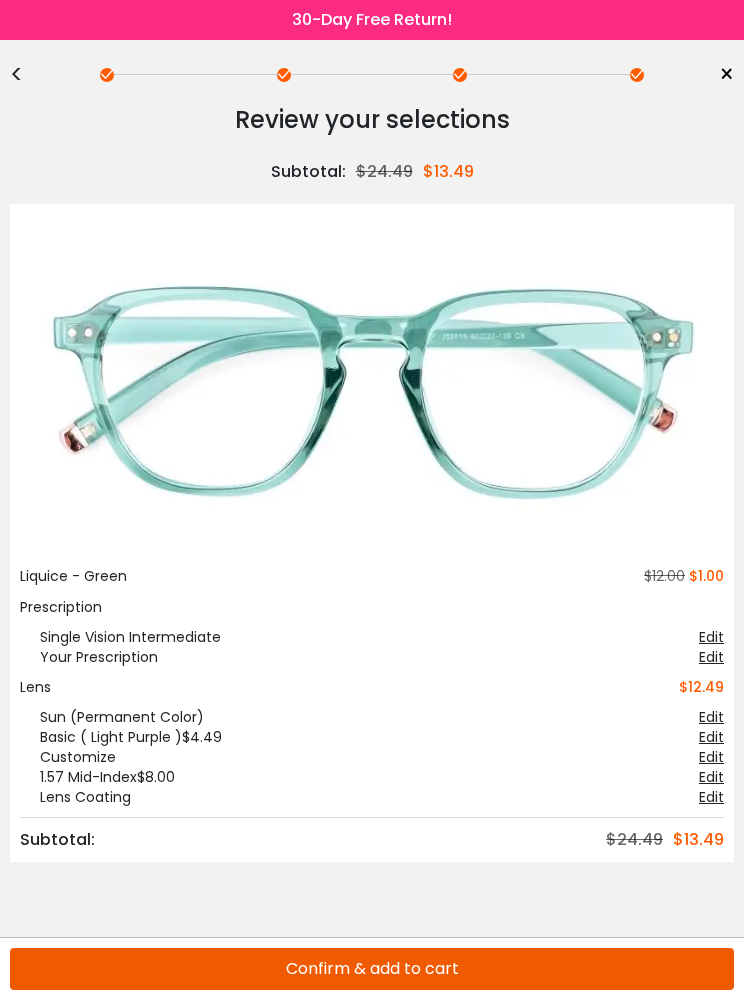 click on "Confirm & add to cart" at bounding box center [372, 969] 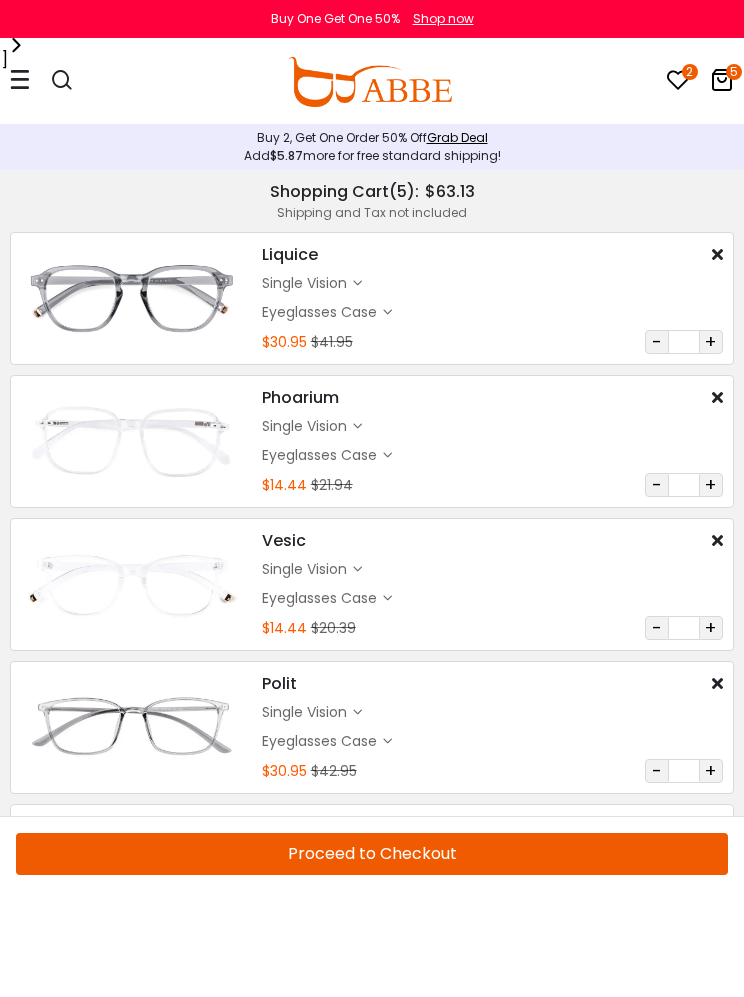scroll, scrollTop: 0, scrollLeft: 0, axis: both 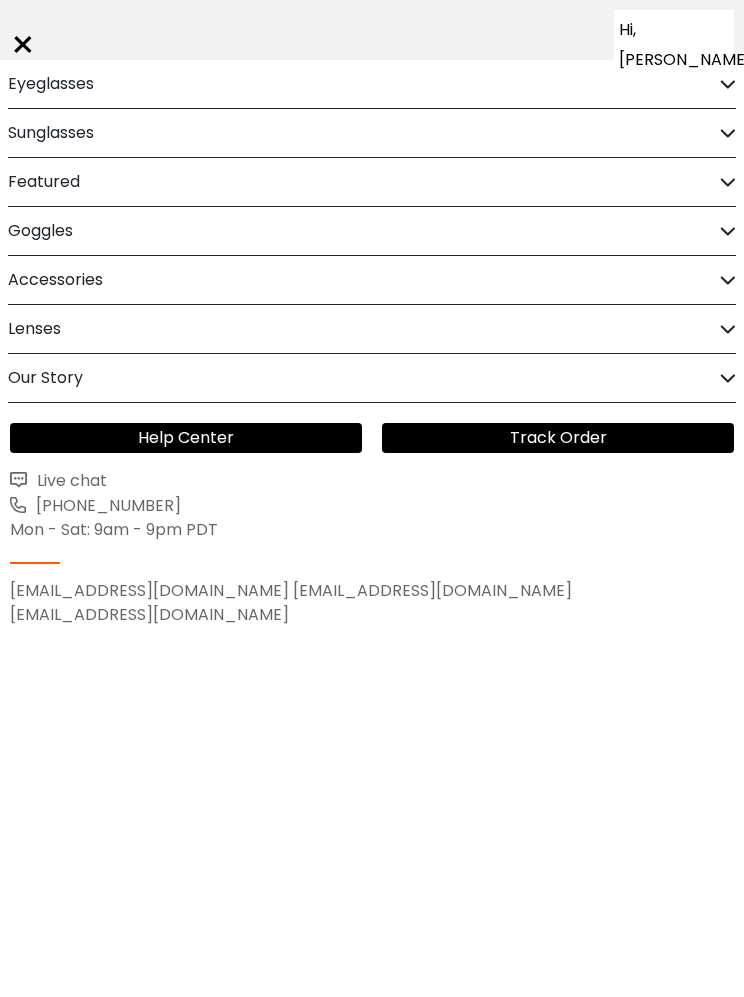click on "Eyeglasses" at bounding box center (372, 84) 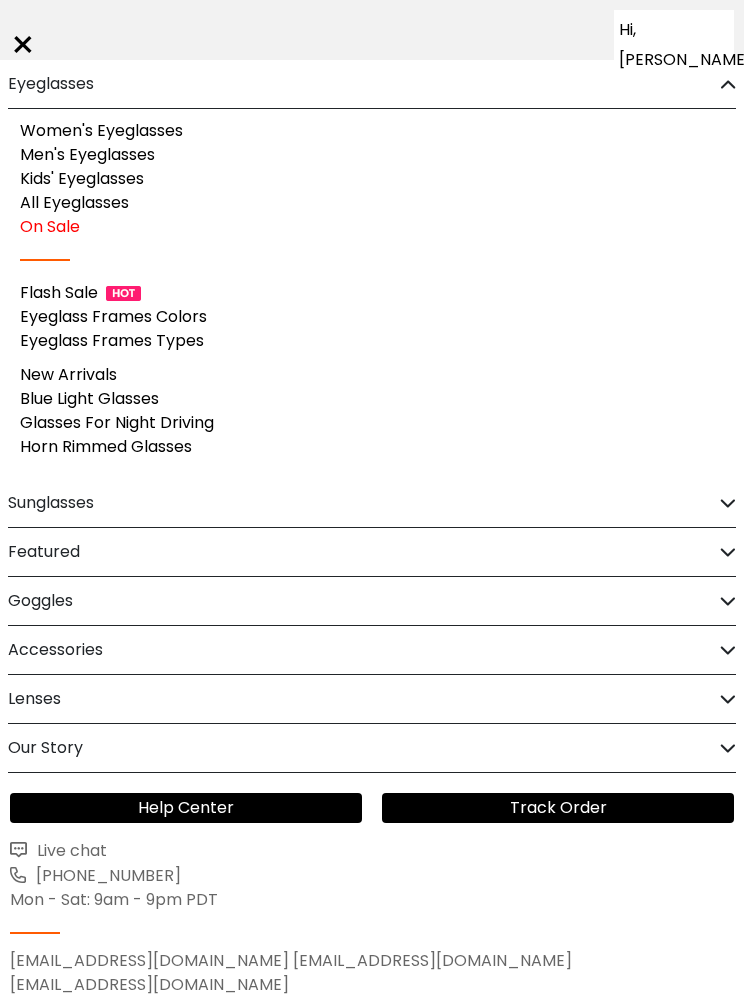 click on "All Eyeglasses" at bounding box center [74, 202] 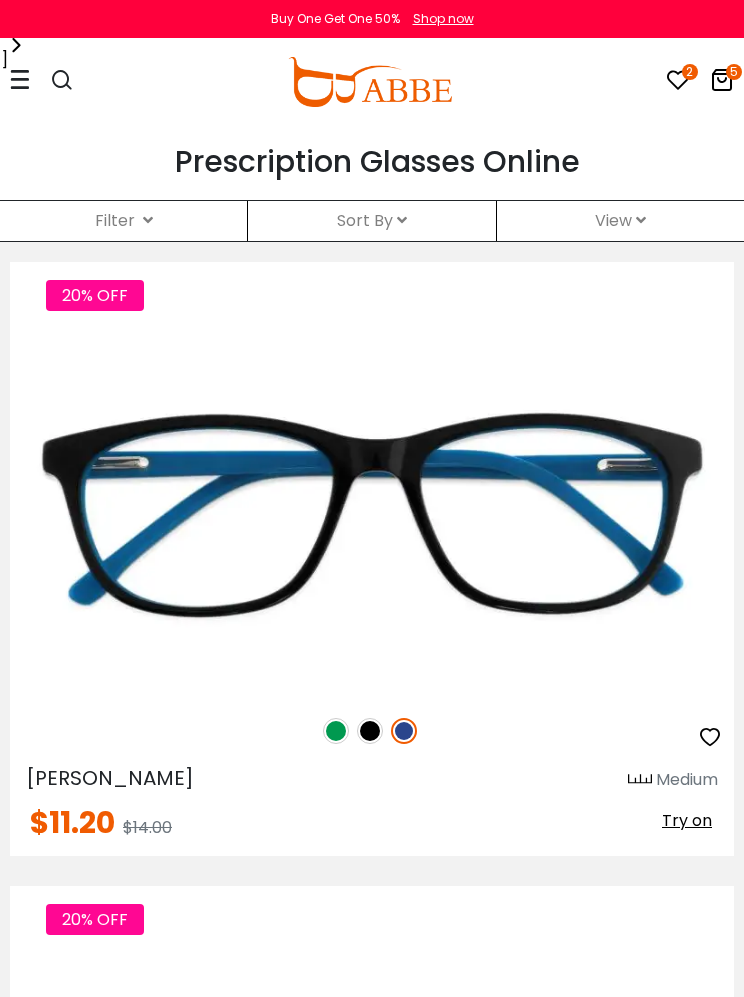 scroll, scrollTop: 0, scrollLeft: 0, axis: both 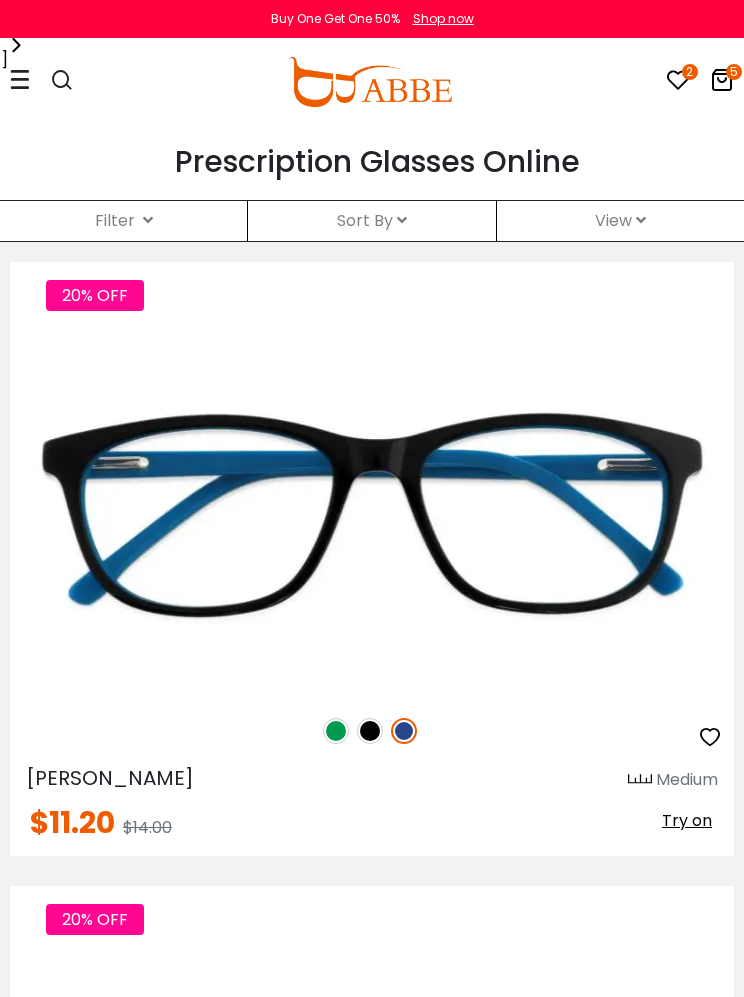 click at bounding box center (20, 81) 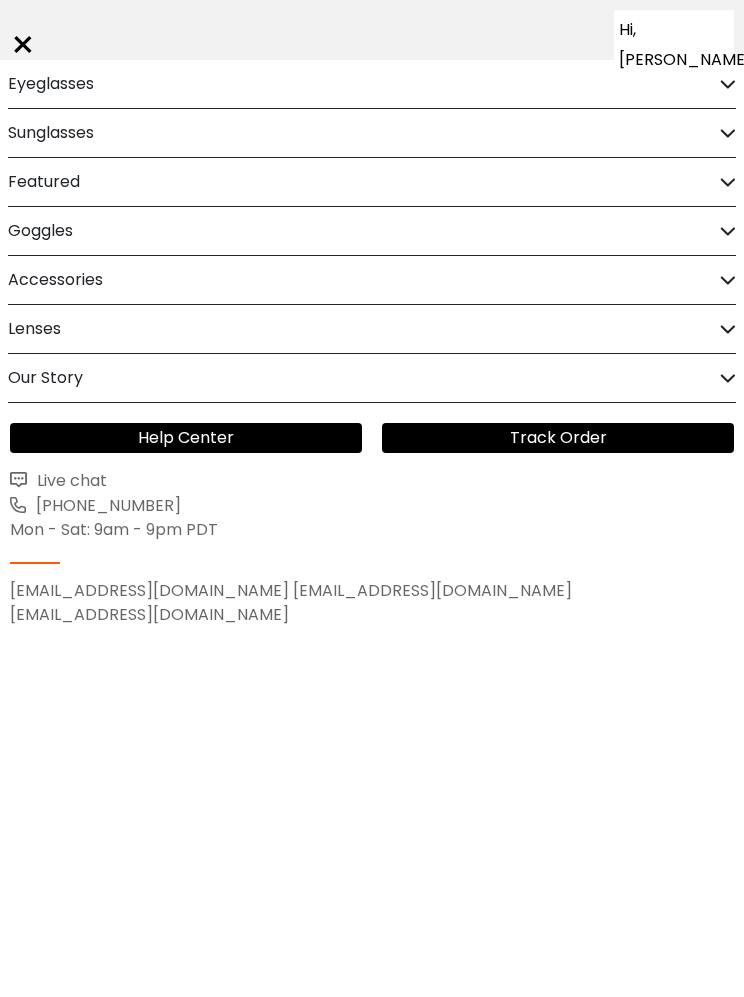 click on "Eyeglasses" at bounding box center (372, 84) 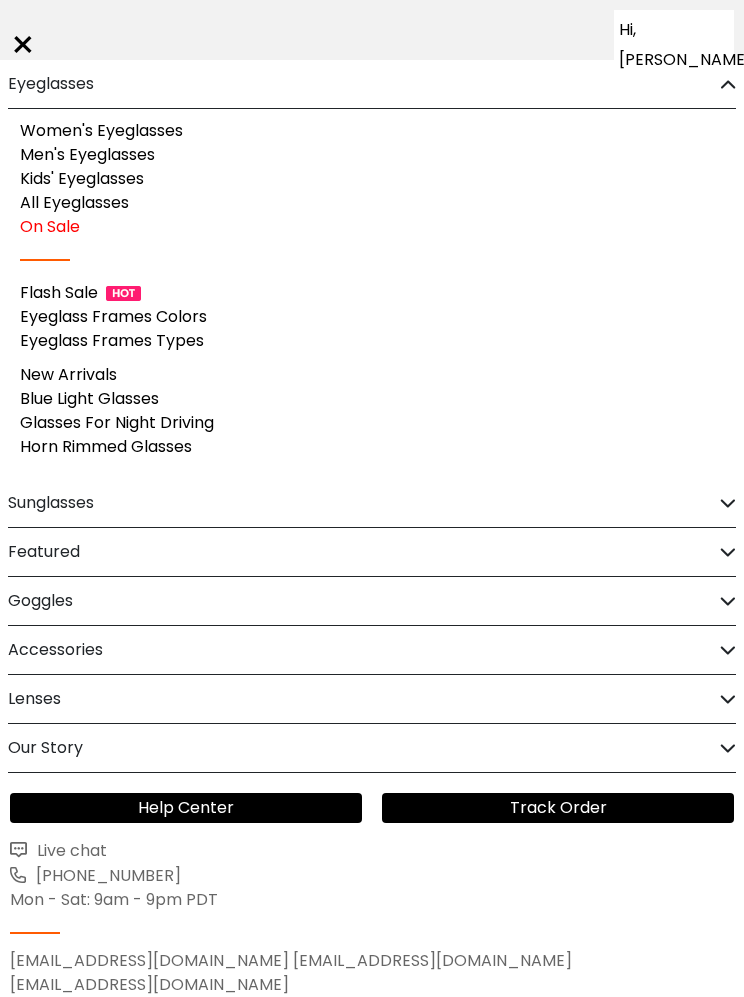 click on "Men's Eyeglasses" at bounding box center (87, 154) 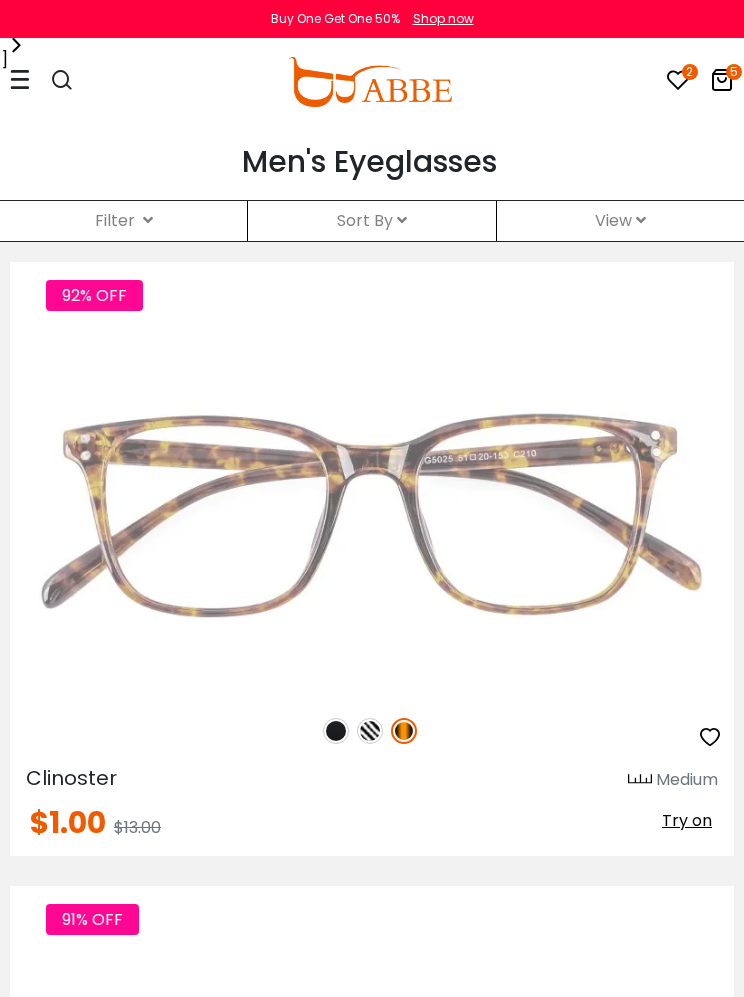 scroll, scrollTop: 0, scrollLeft: 0, axis: both 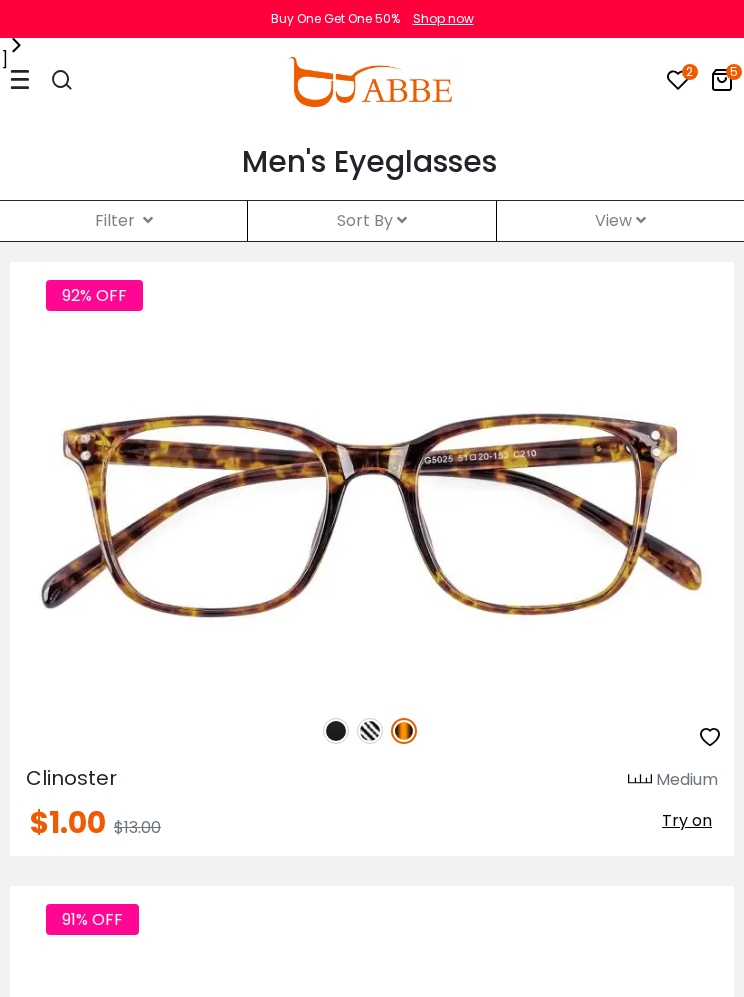 click at bounding box center [20, 79] 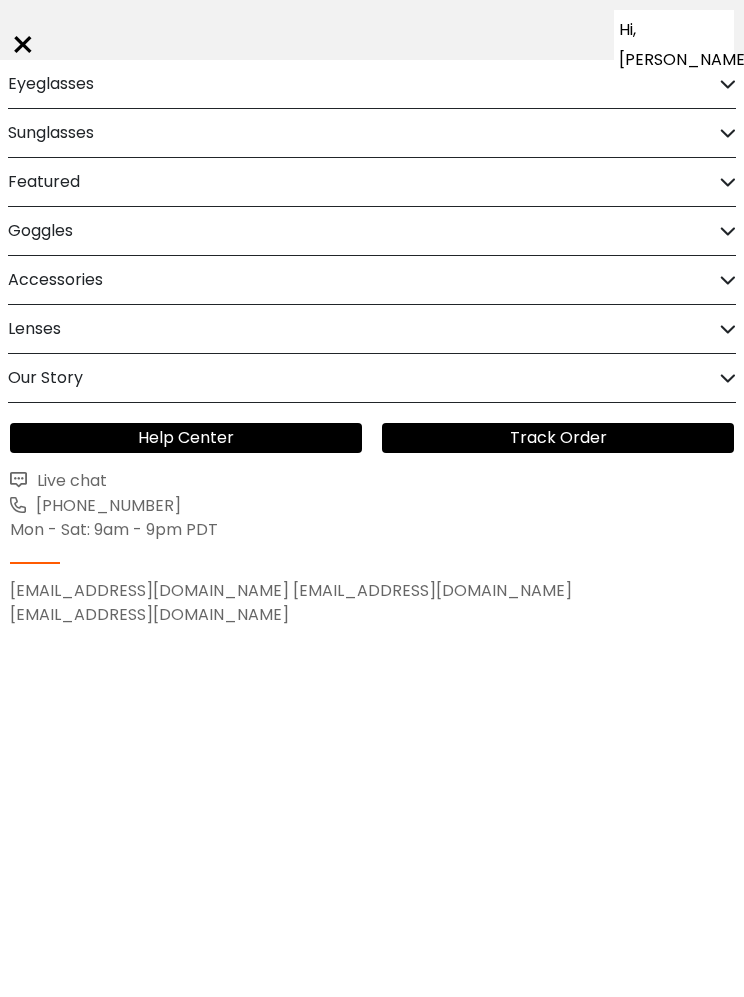 click on "Sunglasses" at bounding box center (372, 133) 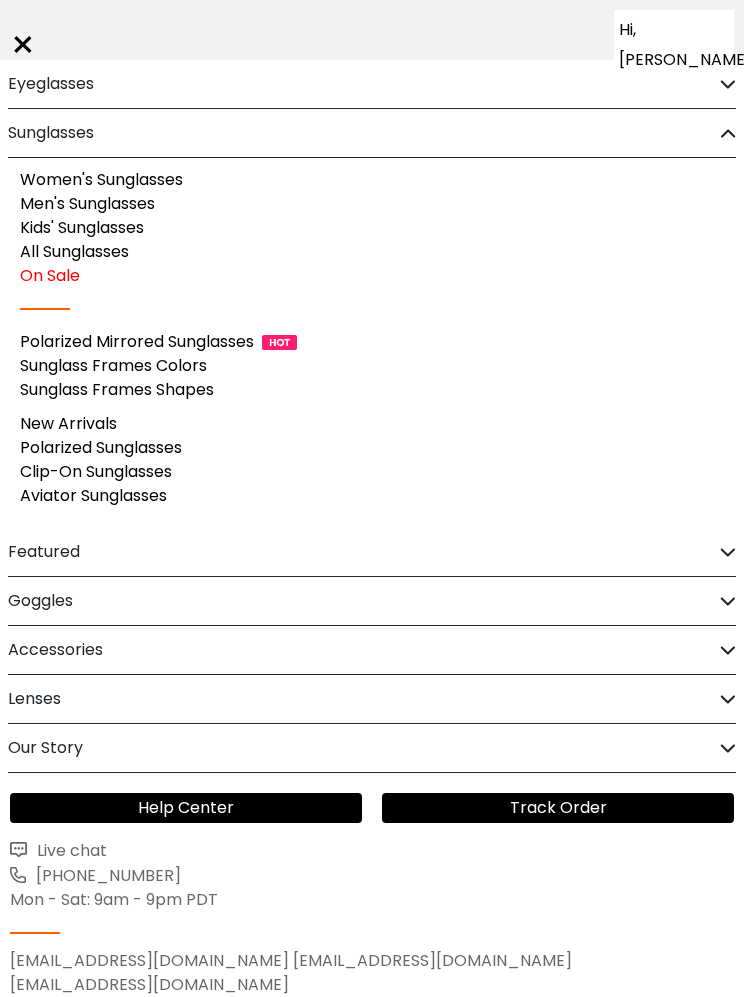 click on "Men's Sunglasses" at bounding box center [87, 203] 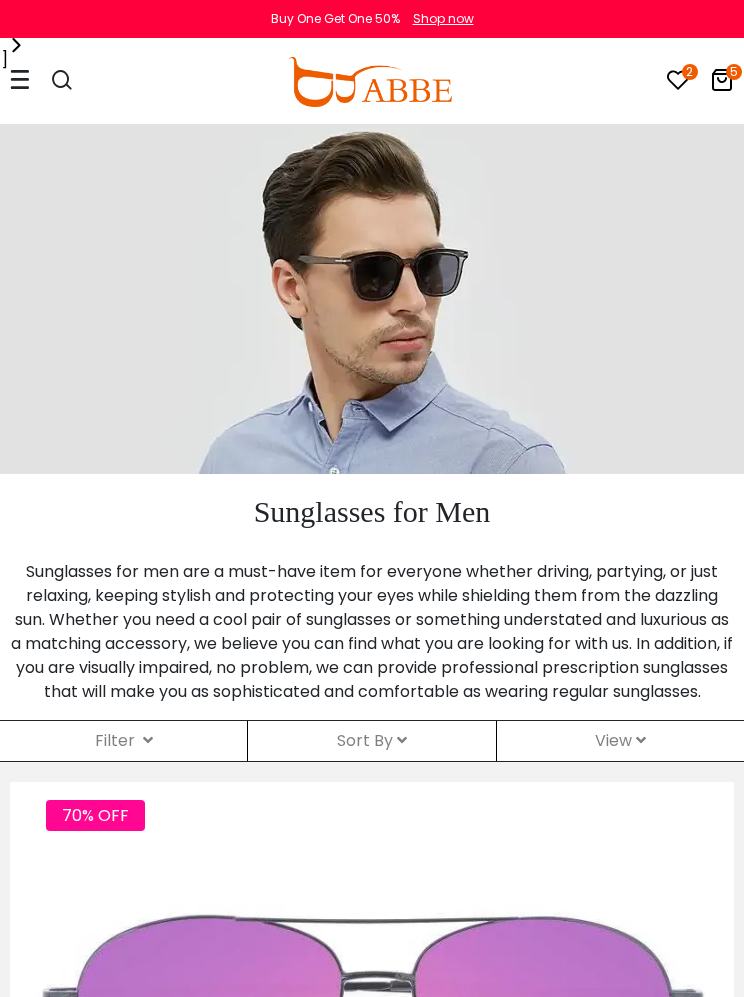 scroll, scrollTop: 0, scrollLeft: 0, axis: both 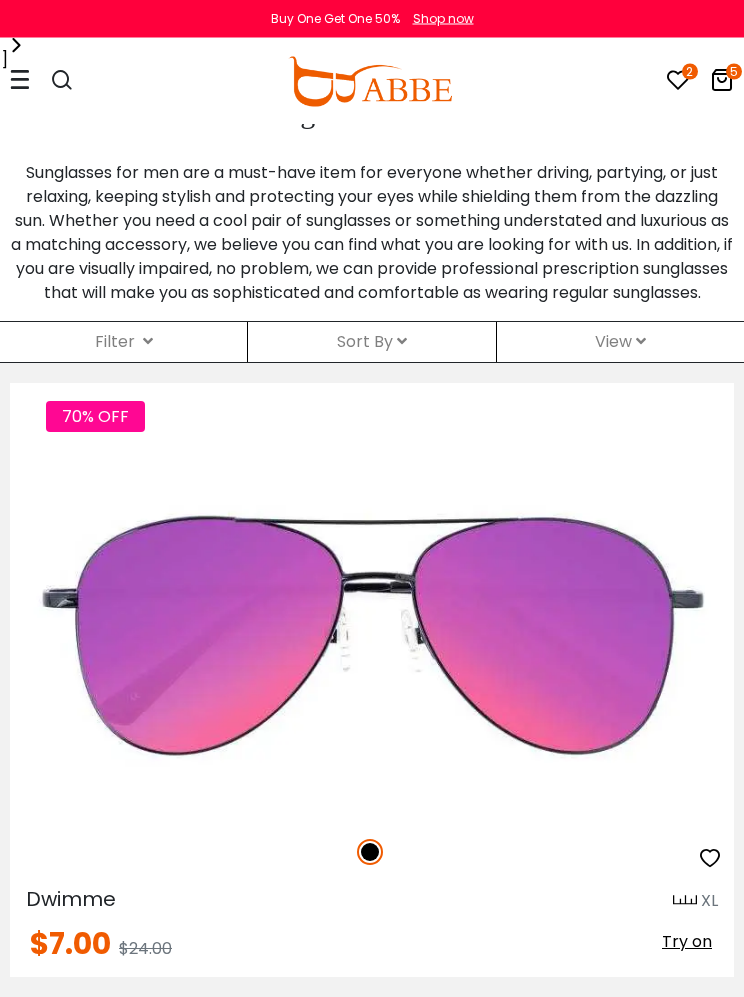 click on "Sort By" at bounding box center (372, 342) 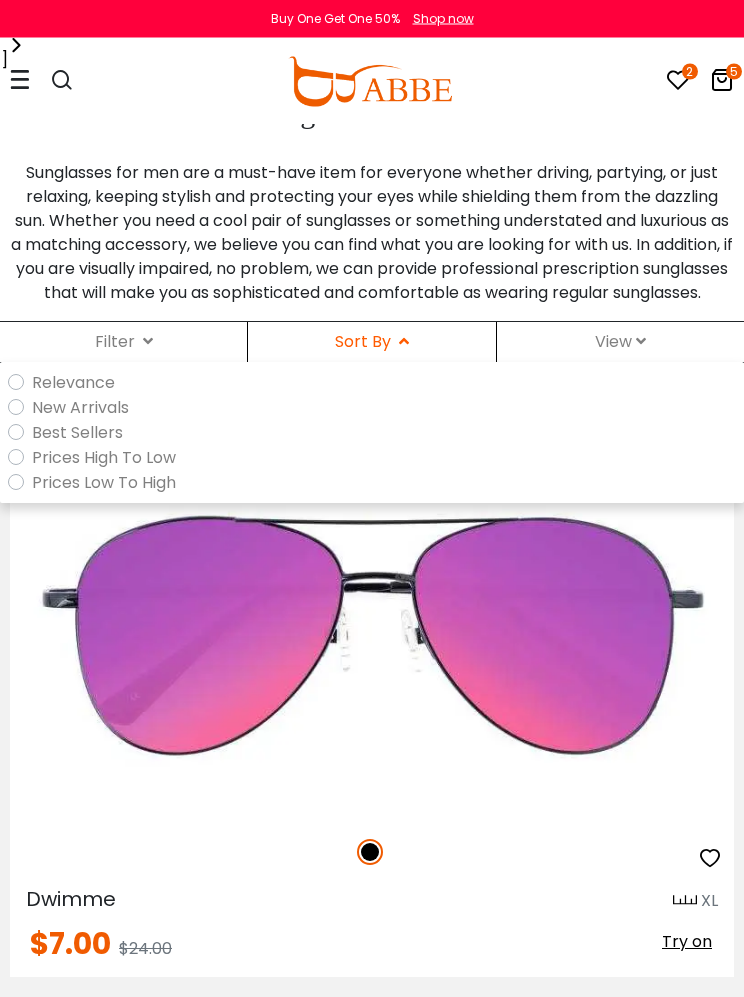 scroll, scrollTop: 399, scrollLeft: 0, axis: vertical 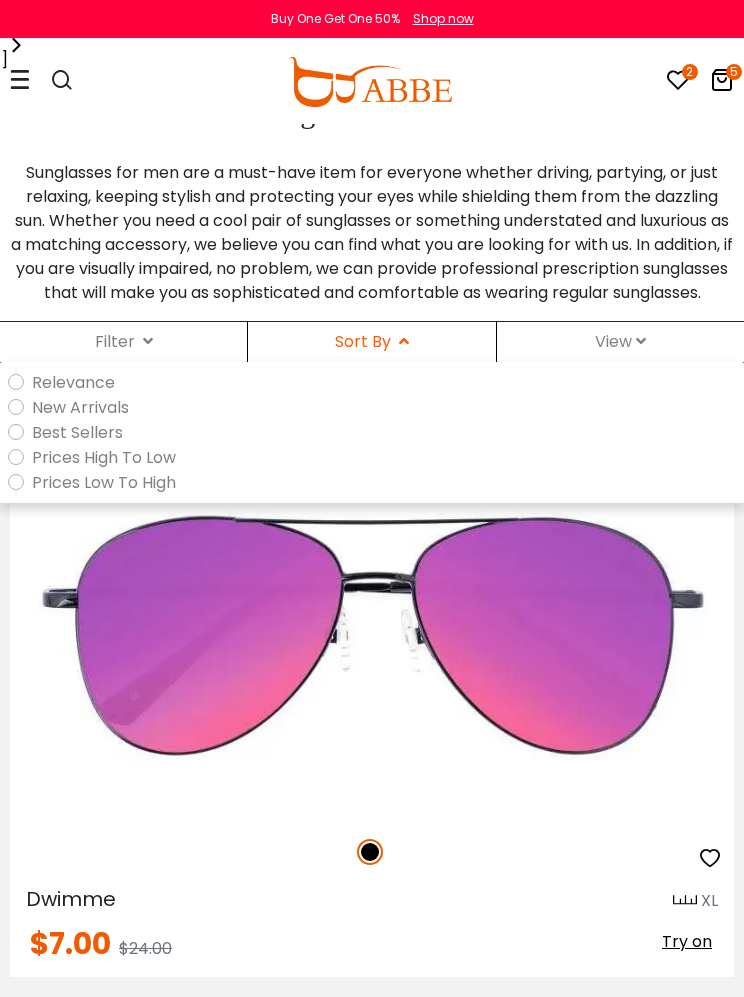 click on "Prices Low To High" at bounding box center (376, 482) 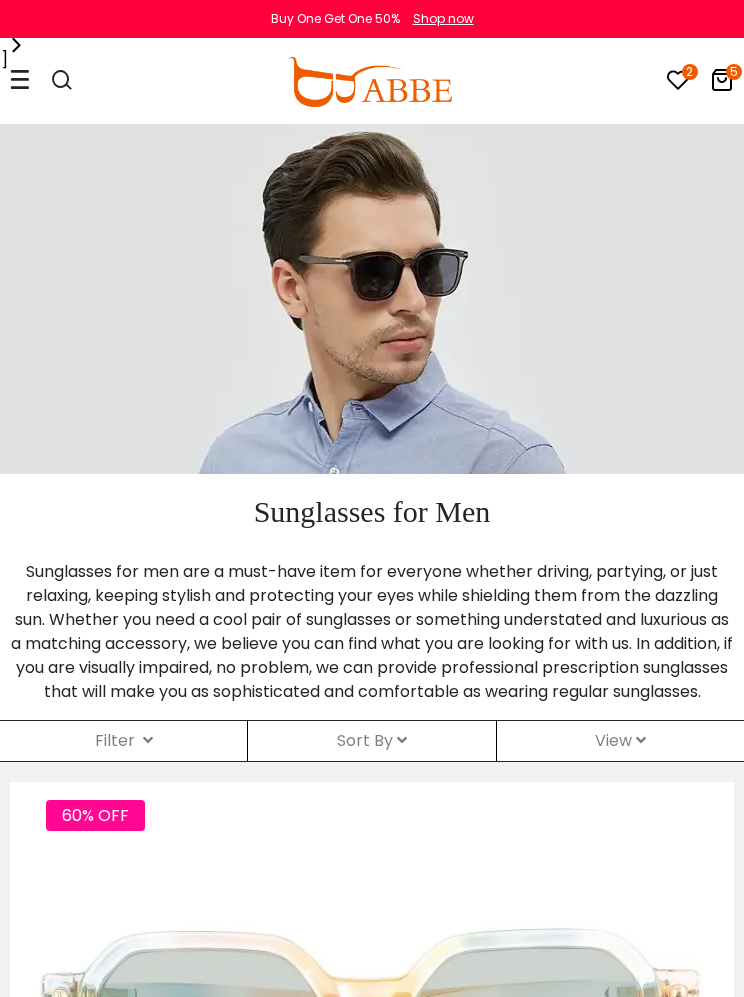scroll, scrollTop: 0, scrollLeft: 0, axis: both 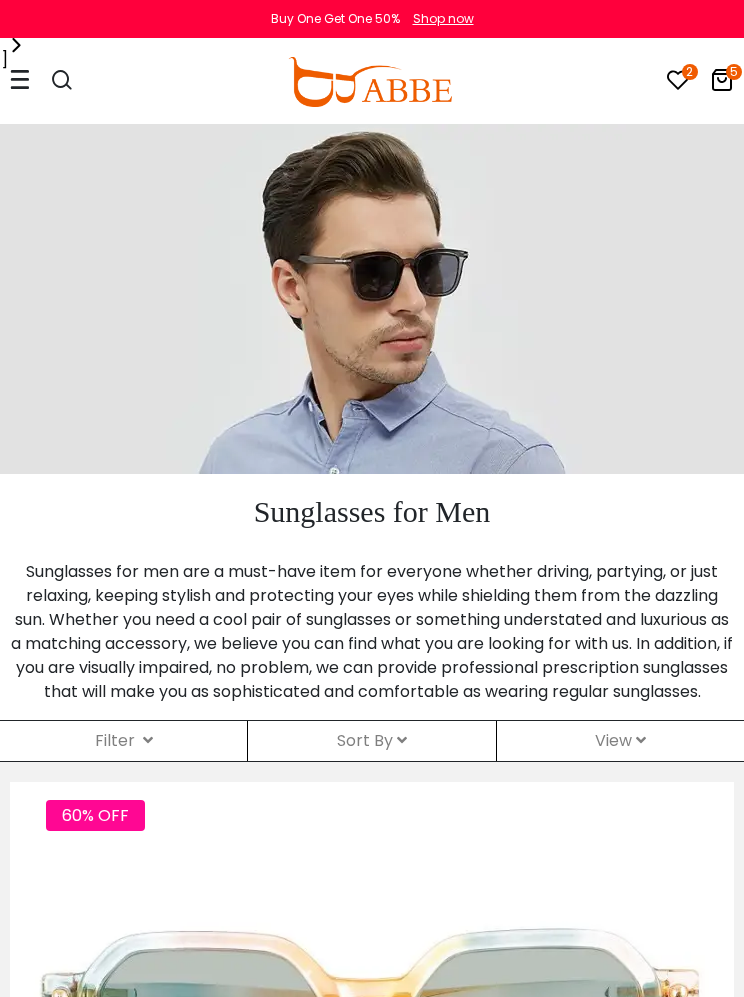click at bounding box center (20, 79) 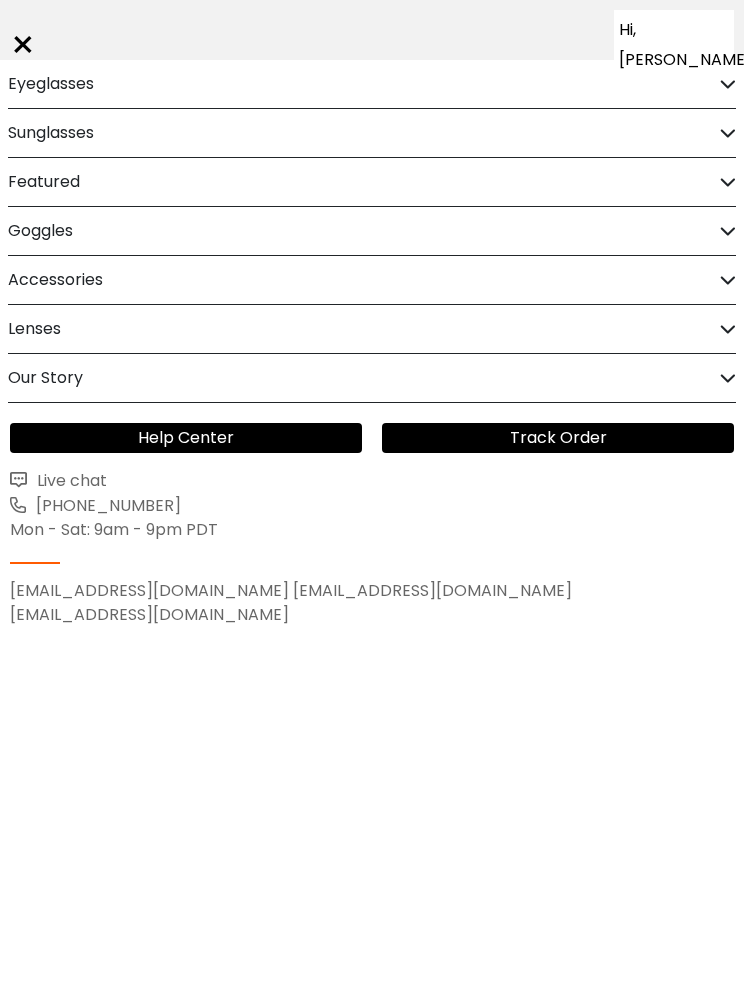 click at bounding box center [728, 133] 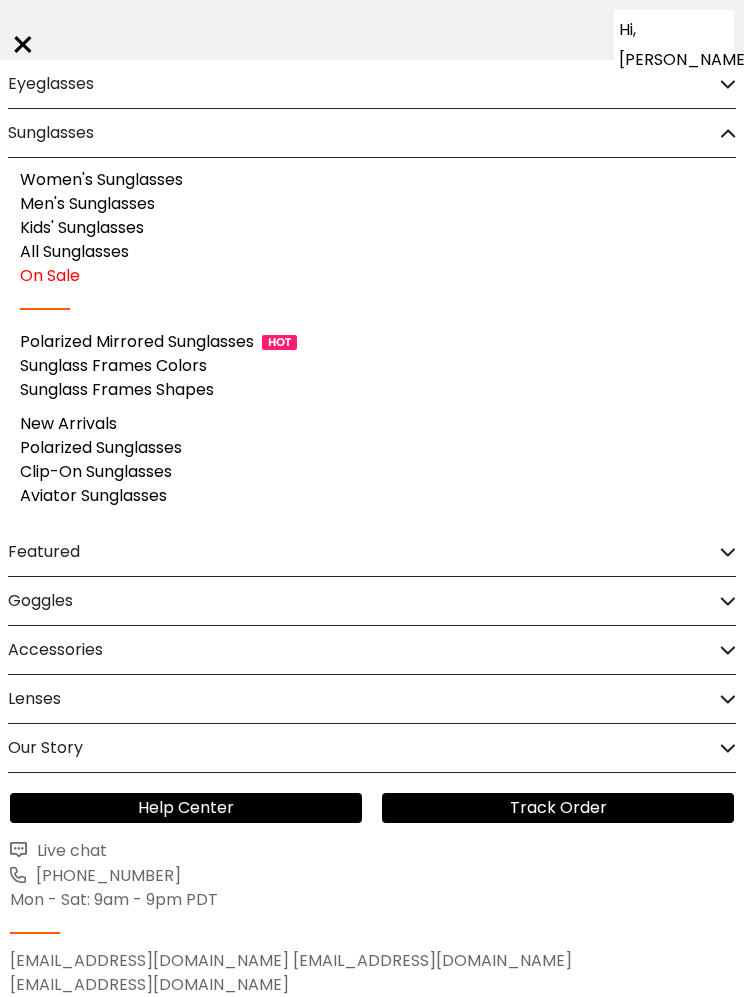 click on "Eyeglasses" at bounding box center (372, 84) 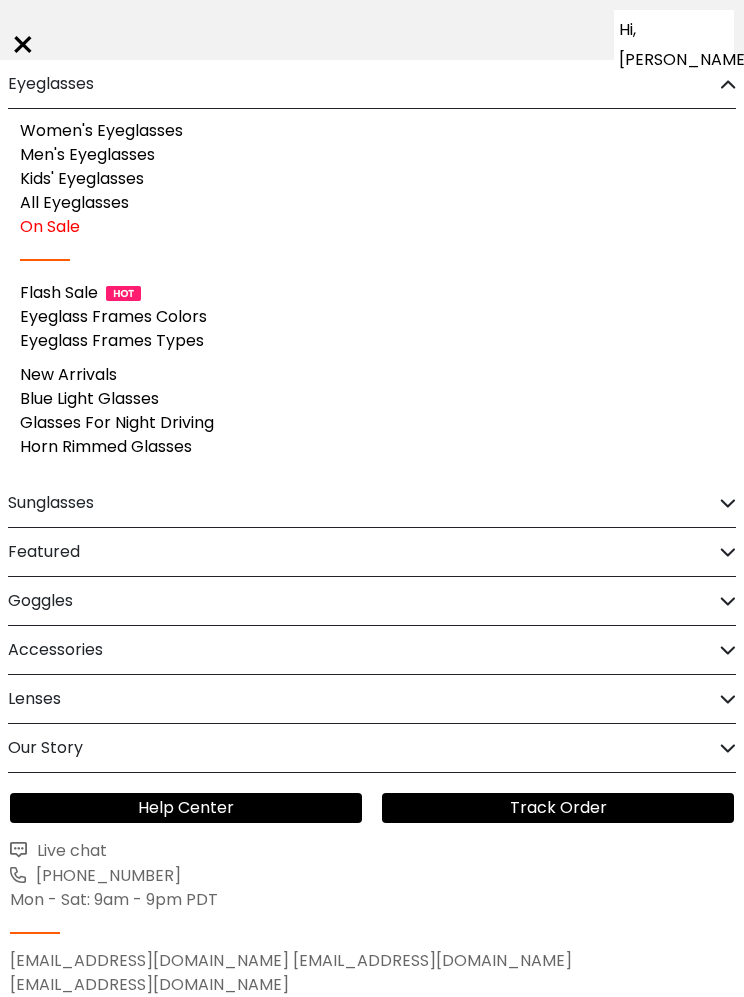 click on "All Eyeglasses" at bounding box center (74, 202) 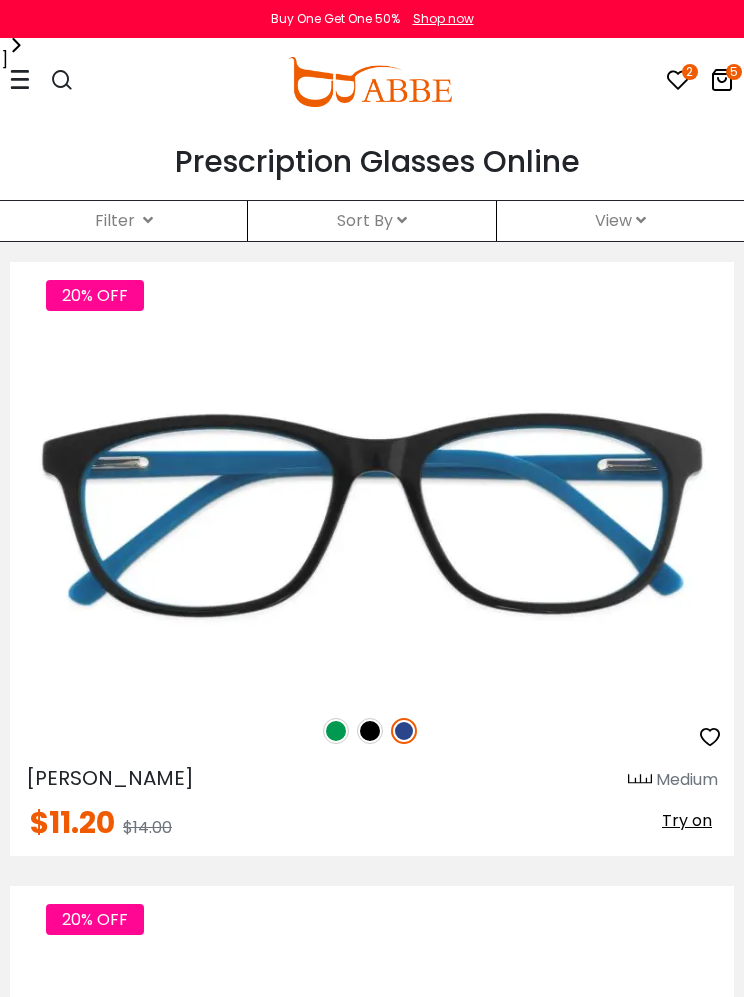 scroll, scrollTop: 0, scrollLeft: 0, axis: both 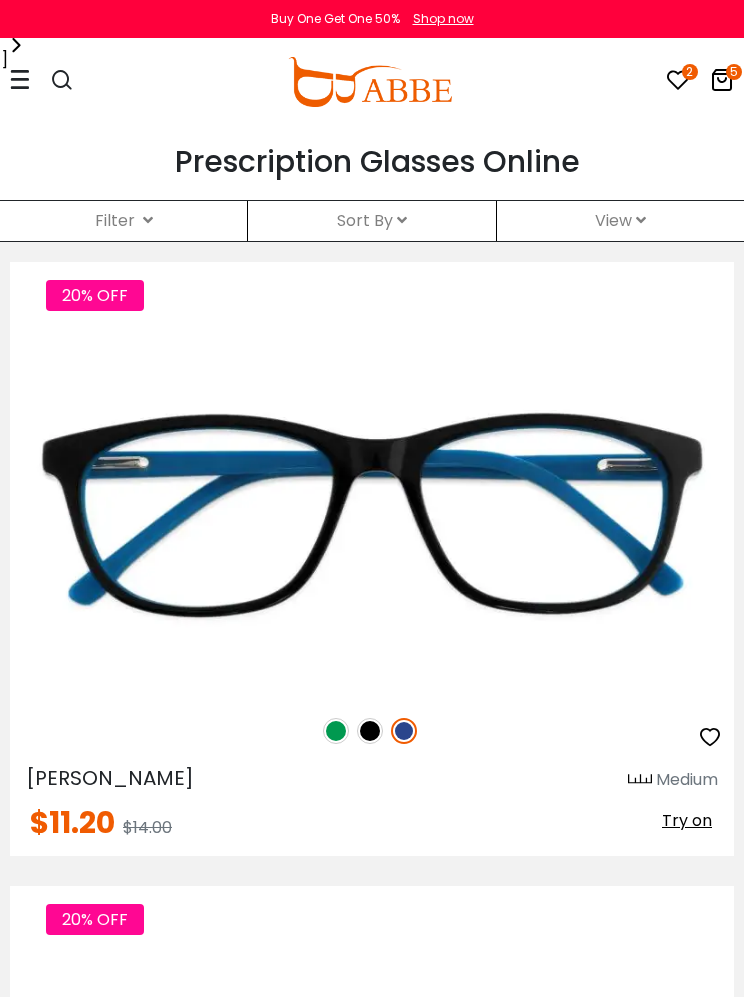 click on "Sort By
Relevance
New Arrivals
Best Sellers
Prices High To Low
Prices Low To High" at bounding box center (371, 221) 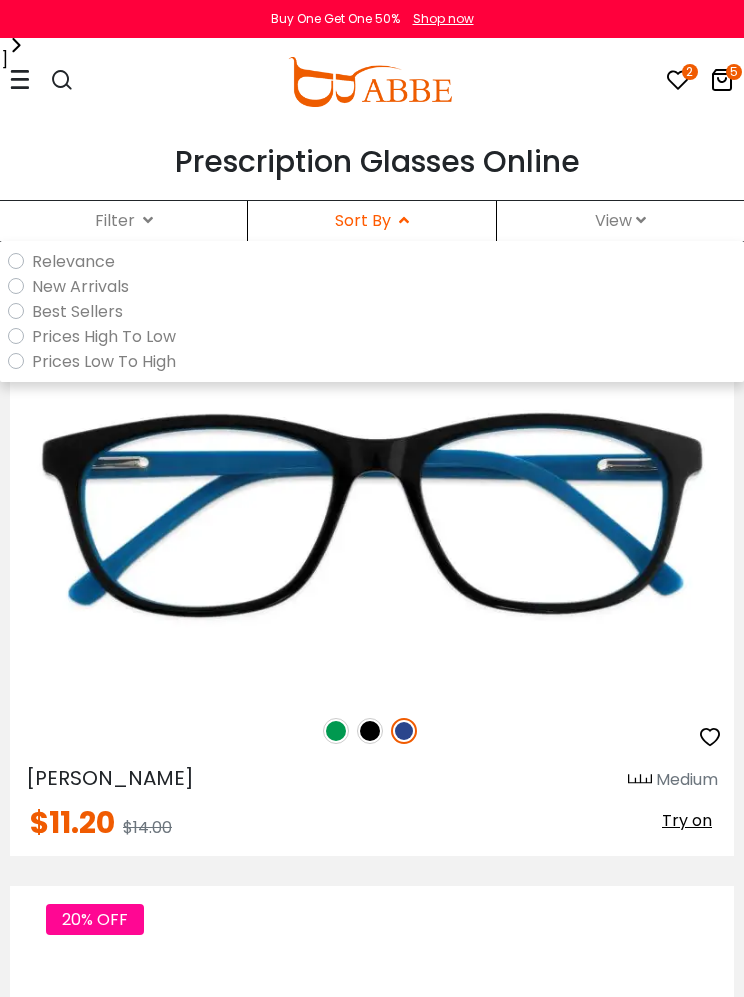click on "Prices Low To High" at bounding box center [376, 361] 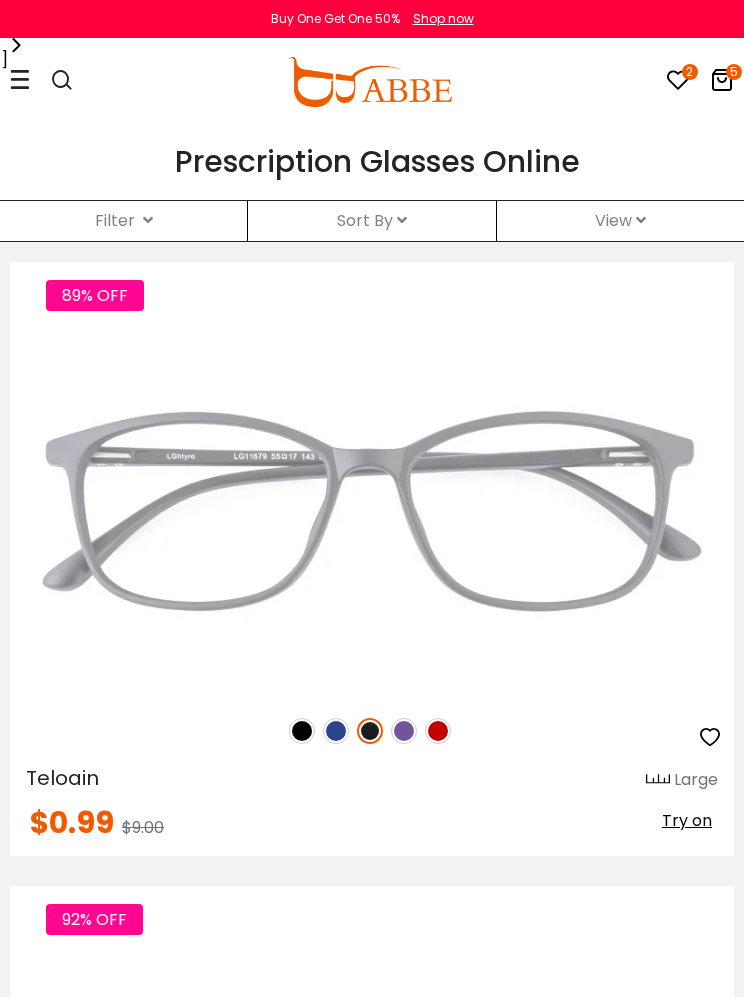 scroll, scrollTop: 0, scrollLeft: 0, axis: both 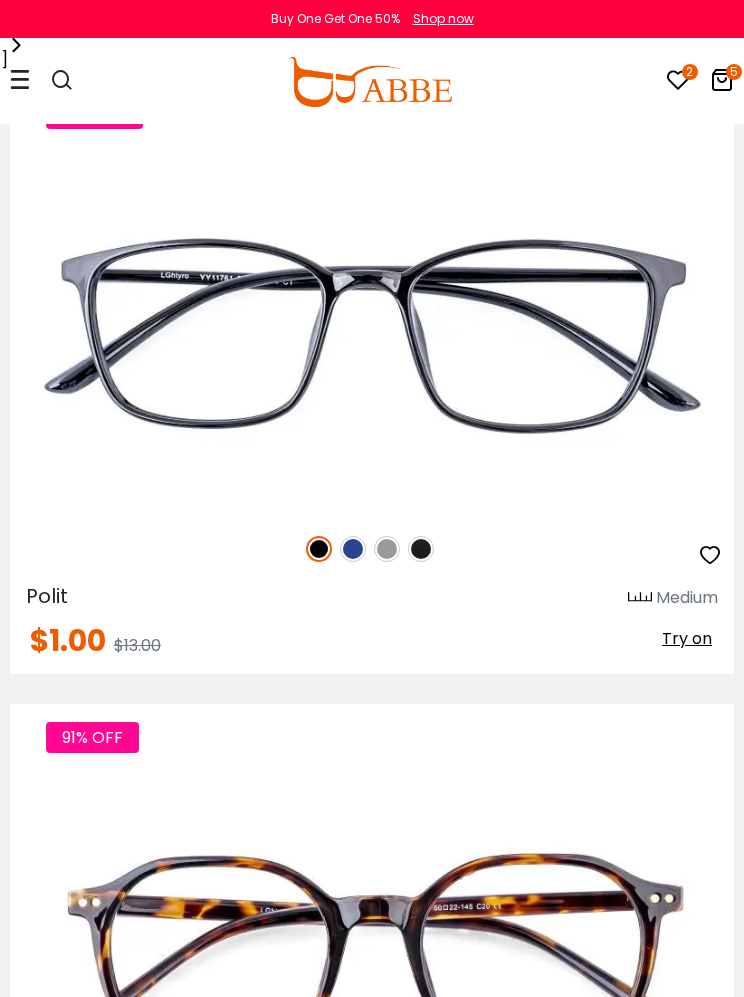 click at bounding box center [387, 549] 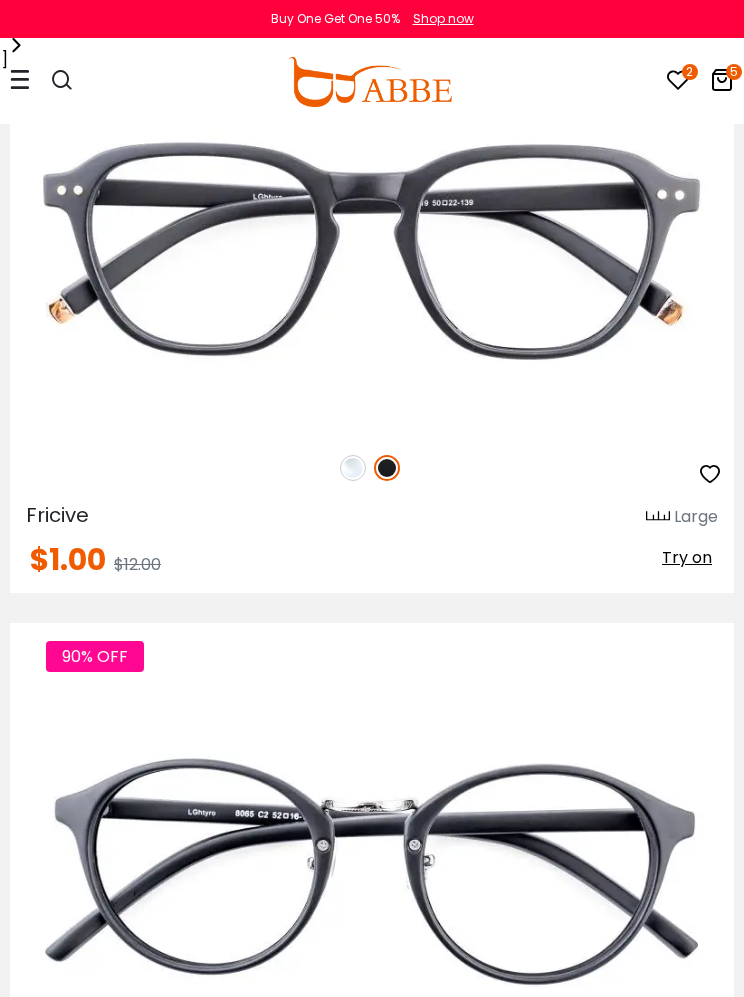 scroll, scrollTop: 15267, scrollLeft: 0, axis: vertical 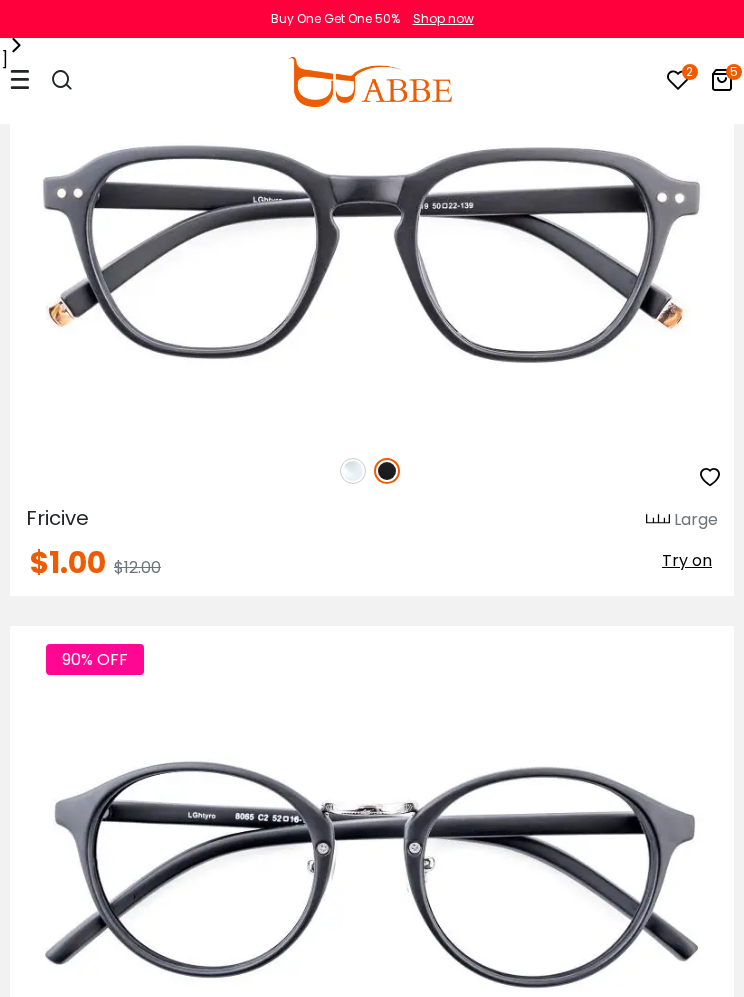 click at bounding box center [353, 471] 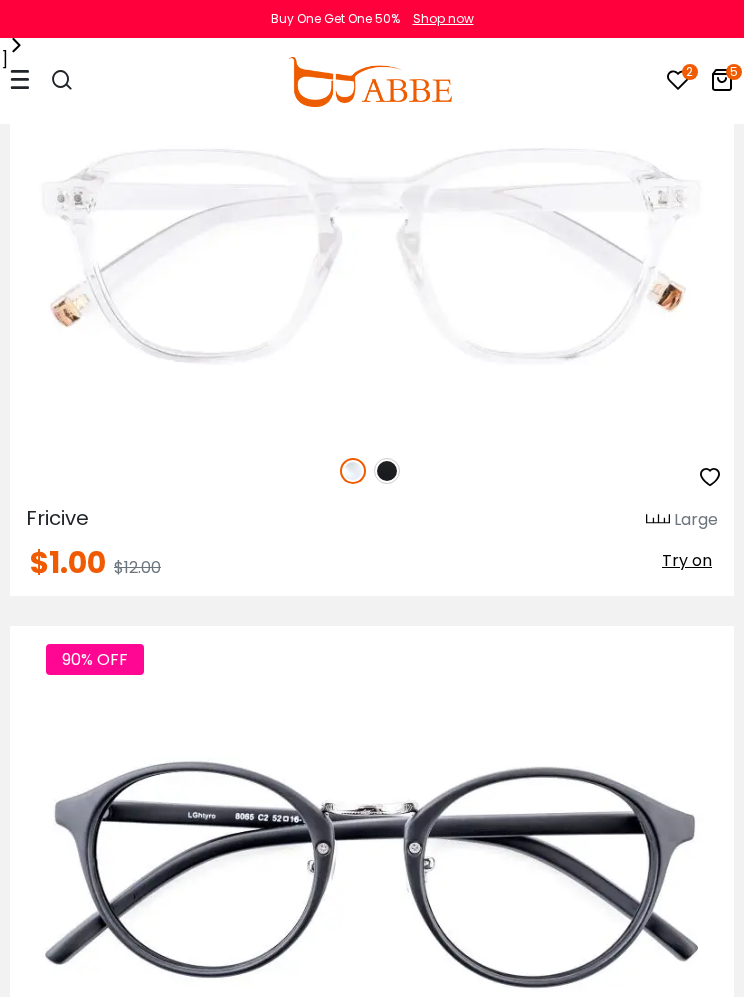 click at bounding box center [387, 471] 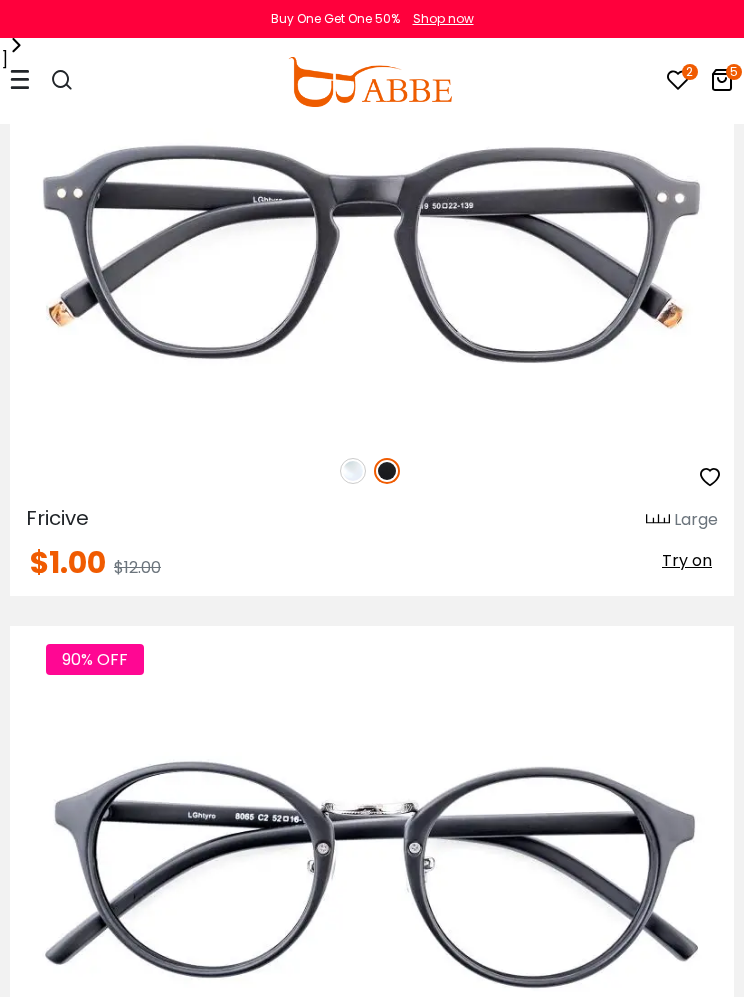 click at bounding box center [353, 471] 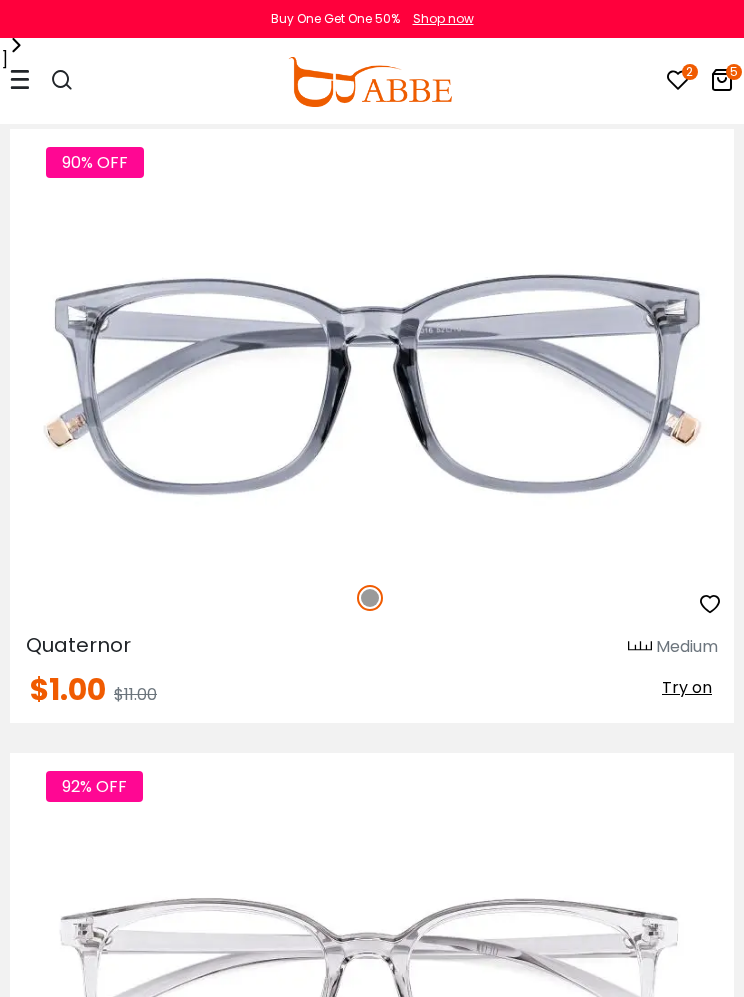 scroll, scrollTop: 17600, scrollLeft: 0, axis: vertical 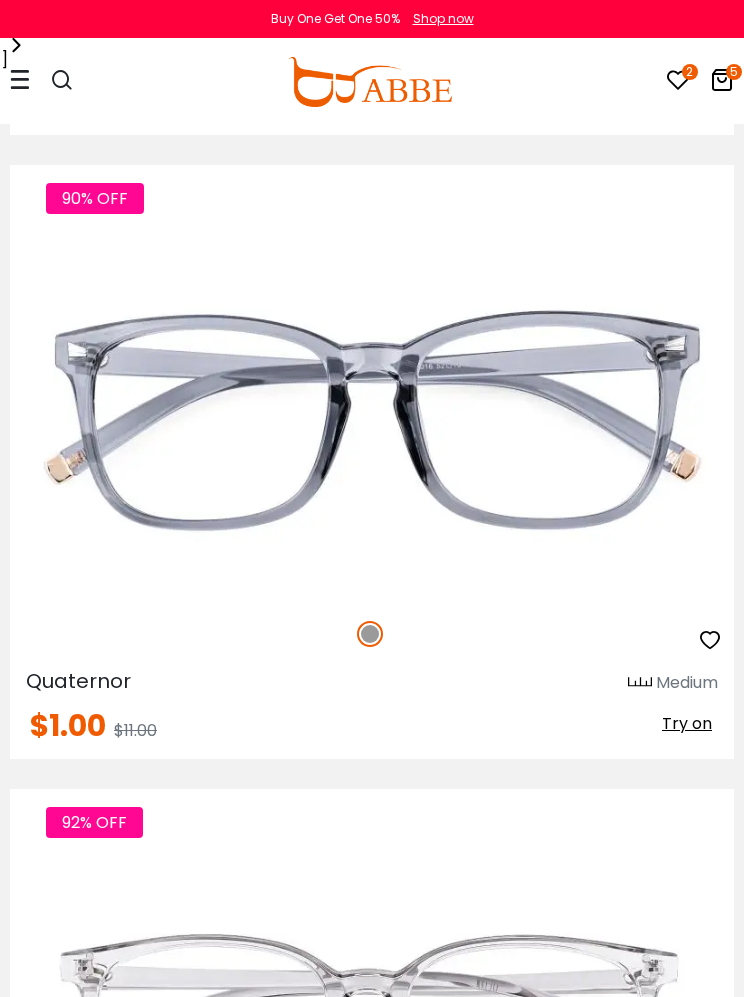 click at bounding box center (0, 0) 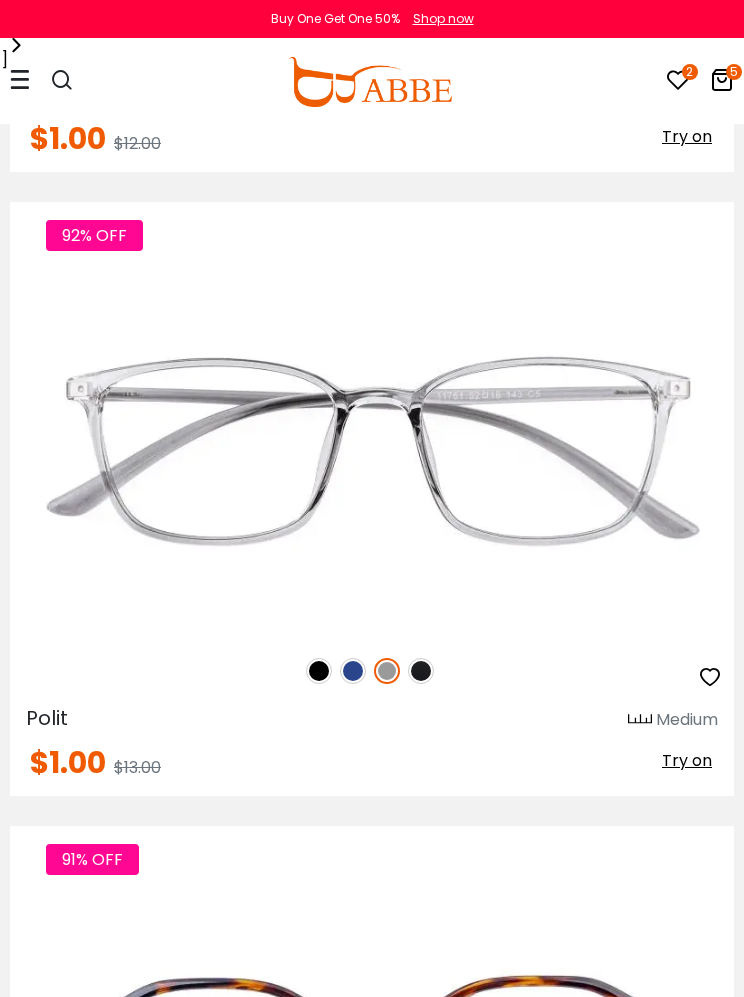 scroll, scrollTop: 12561, scrollLeft: 0, axis: vertical 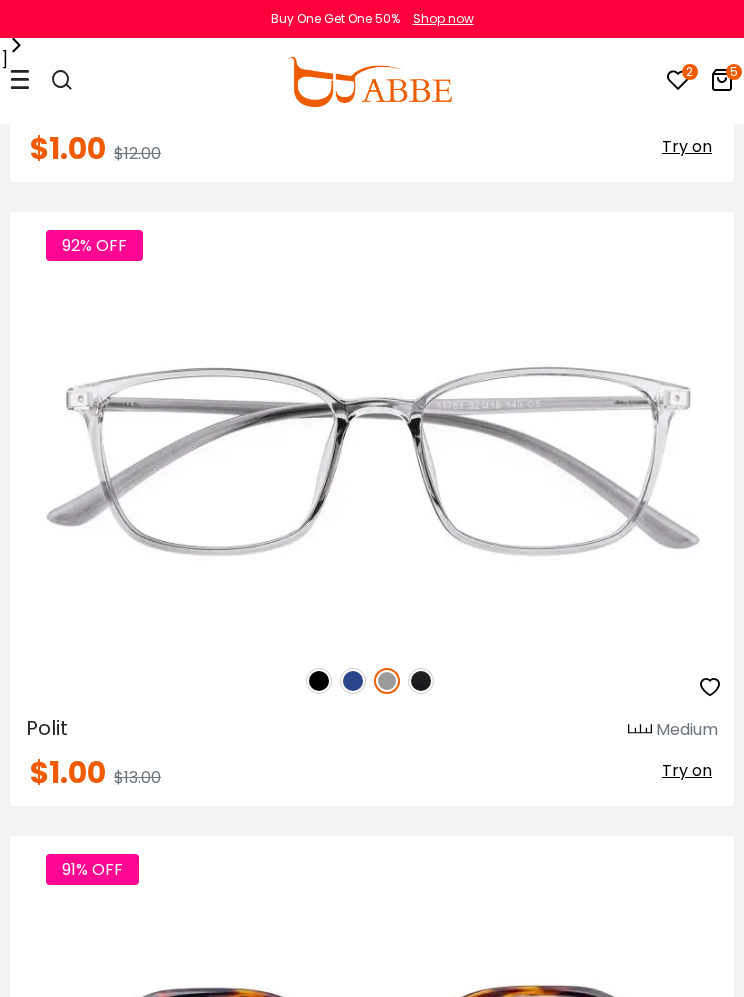 click at bounding box center (0, 0) 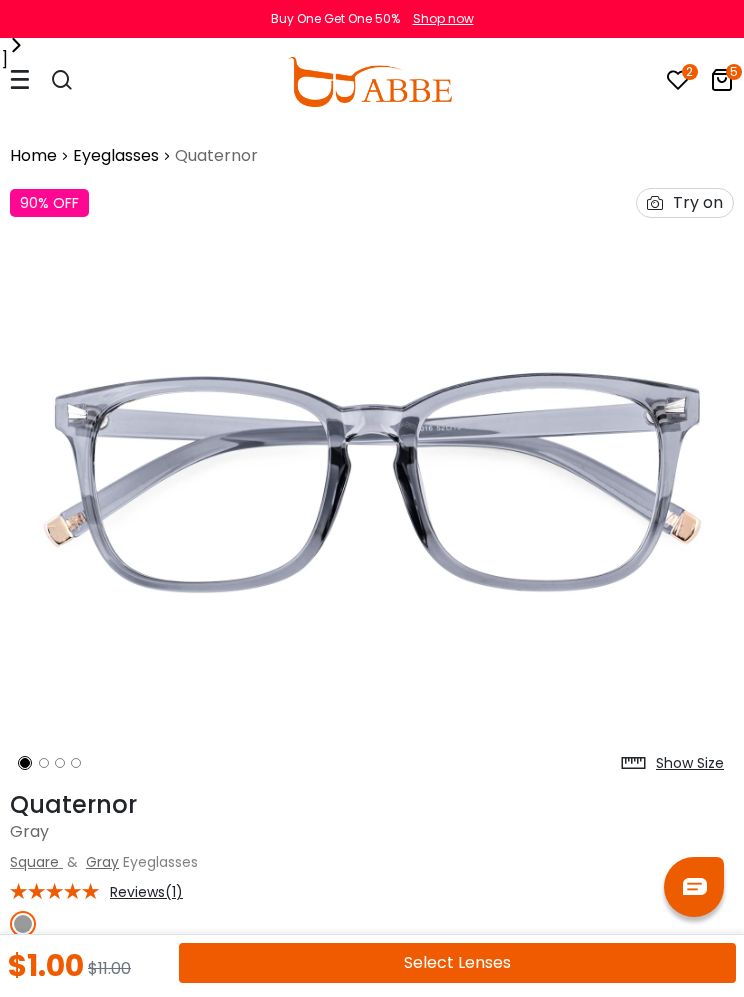scroll, scrollTop: 0, scrollLeft: 0, axis: both 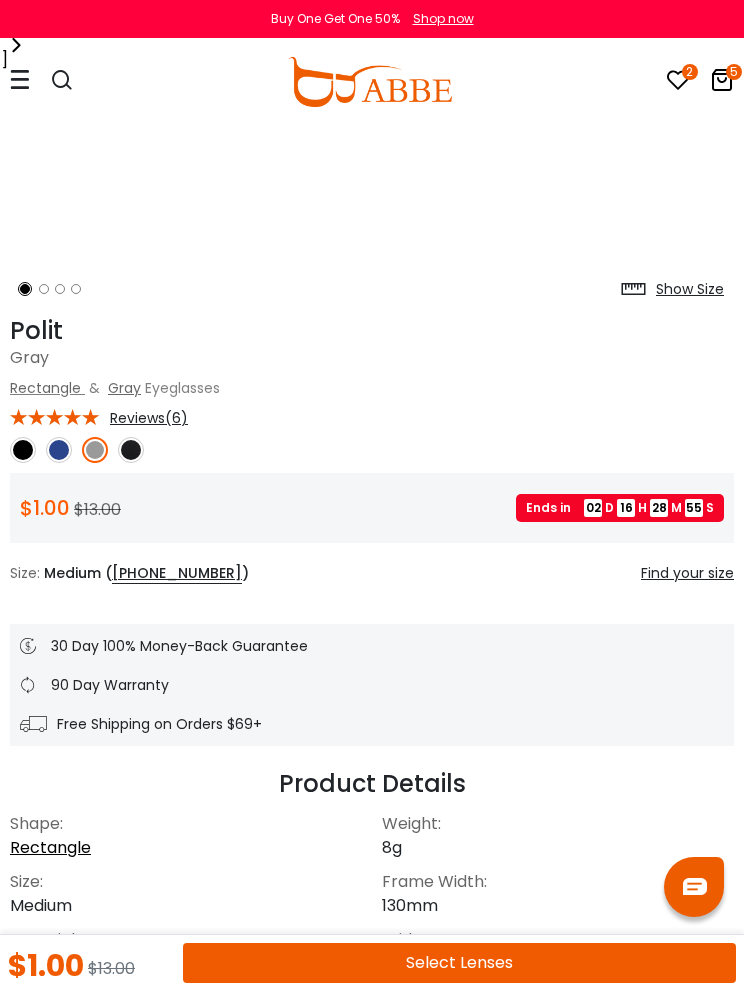 click on "Select Lenses" at bounding box center (459, 963) 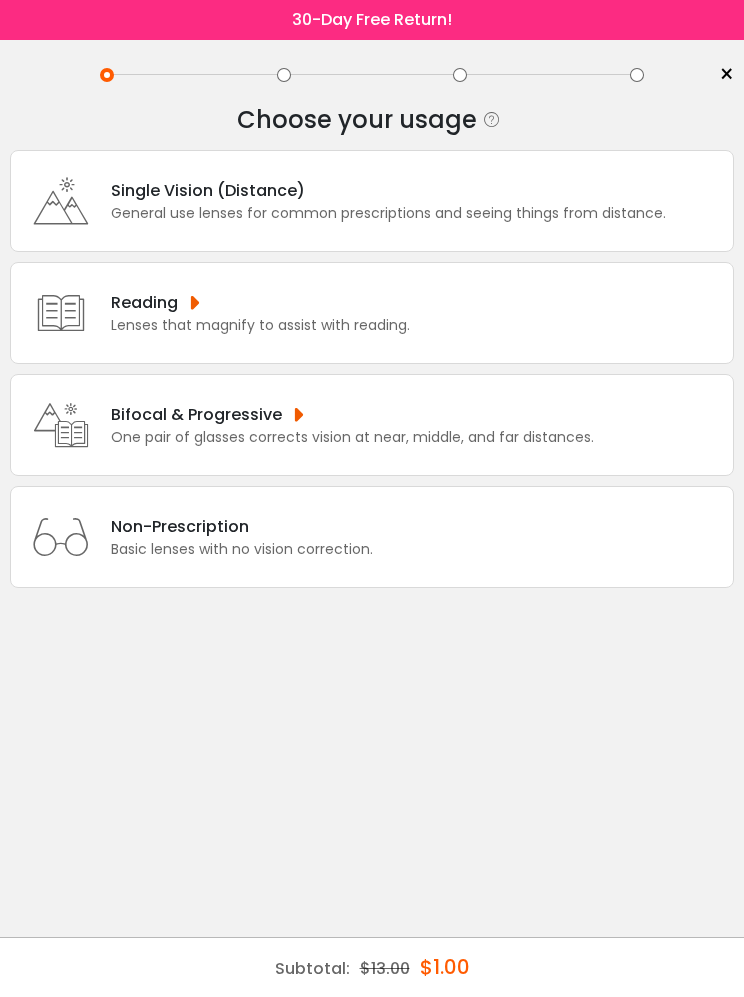 scroll, scrollTop: 0, scrollLeft: 0, axis: both 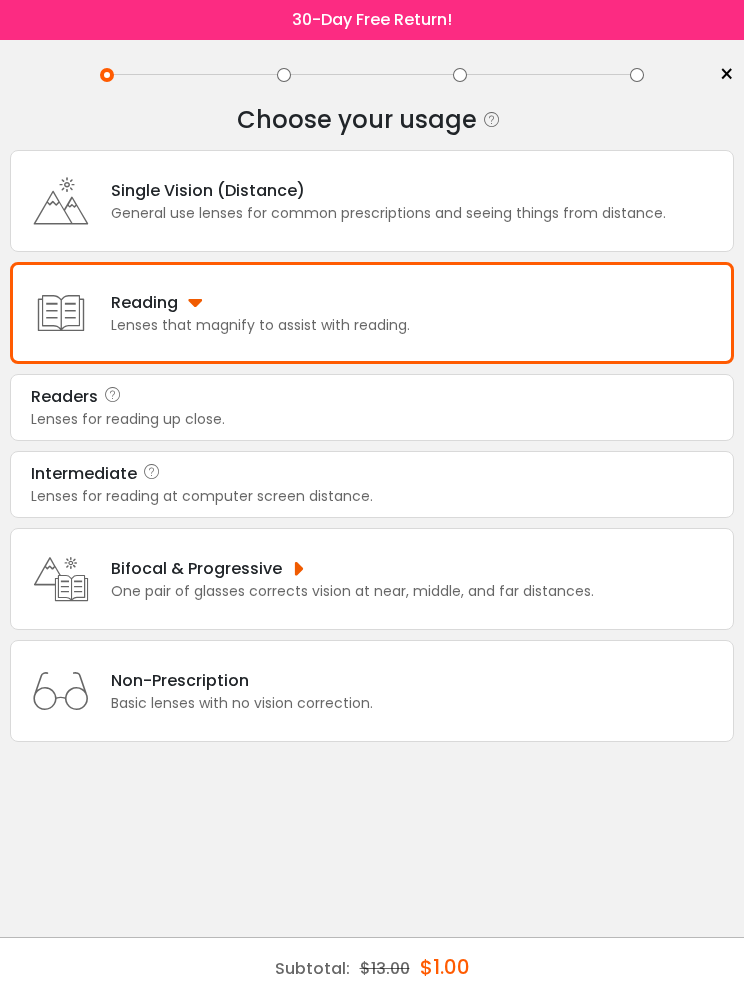 click on "Lenses for reading at computer screen distance." at bounding box center (372, 496) 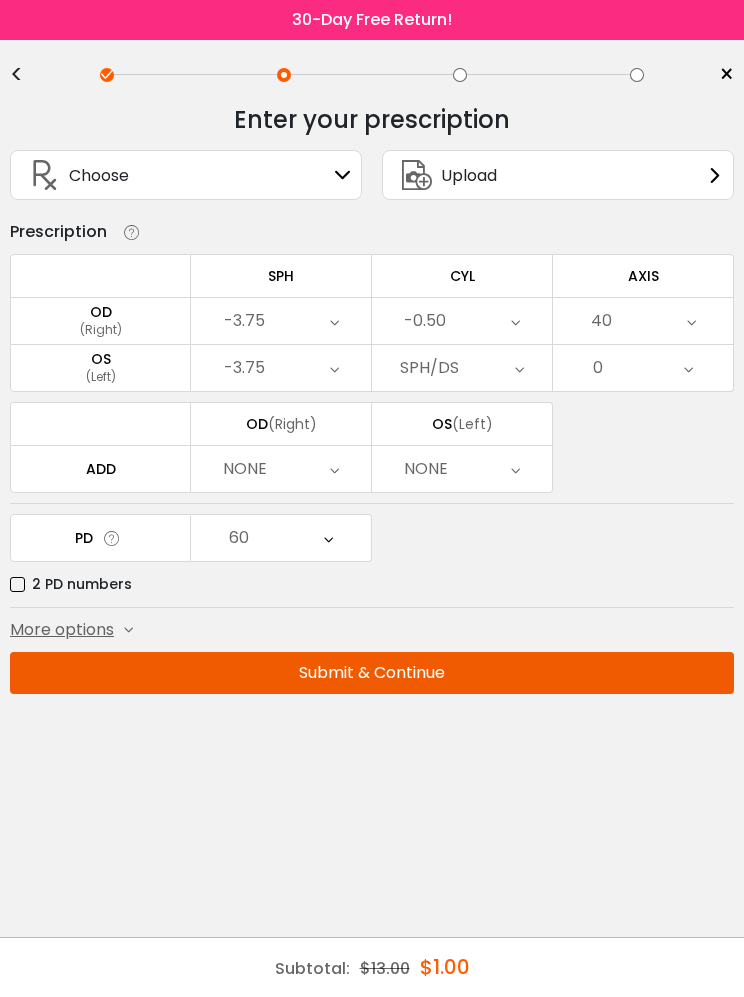 click on "Submit & Continue" at bounding box center [372, 673] 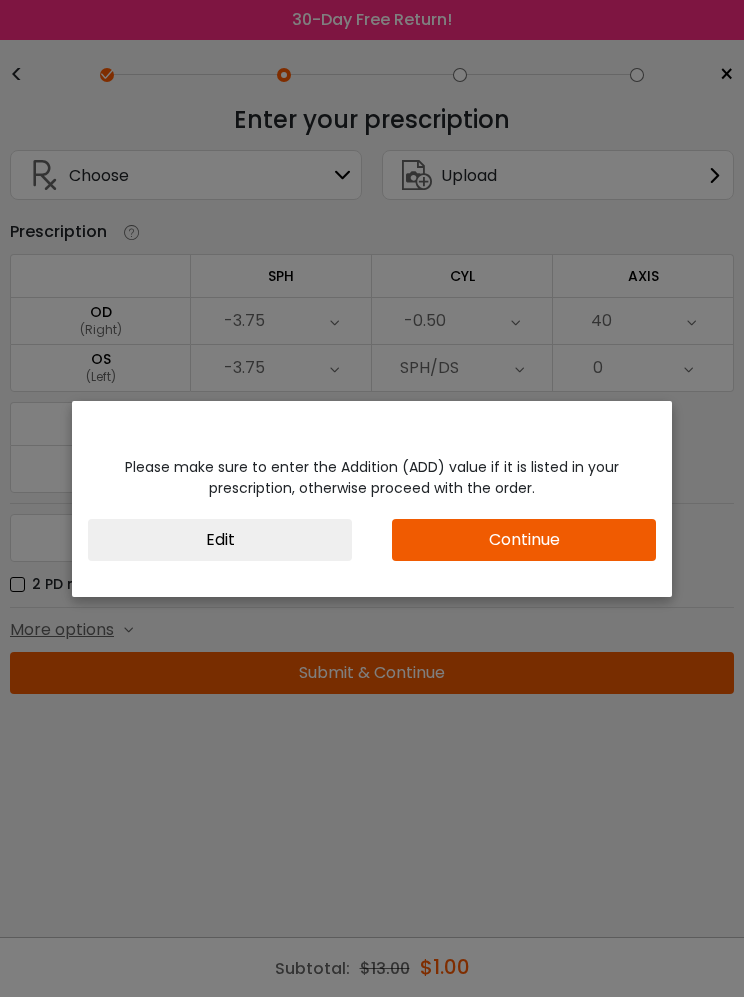 click on "Continue" at bounding box center [524, 540] 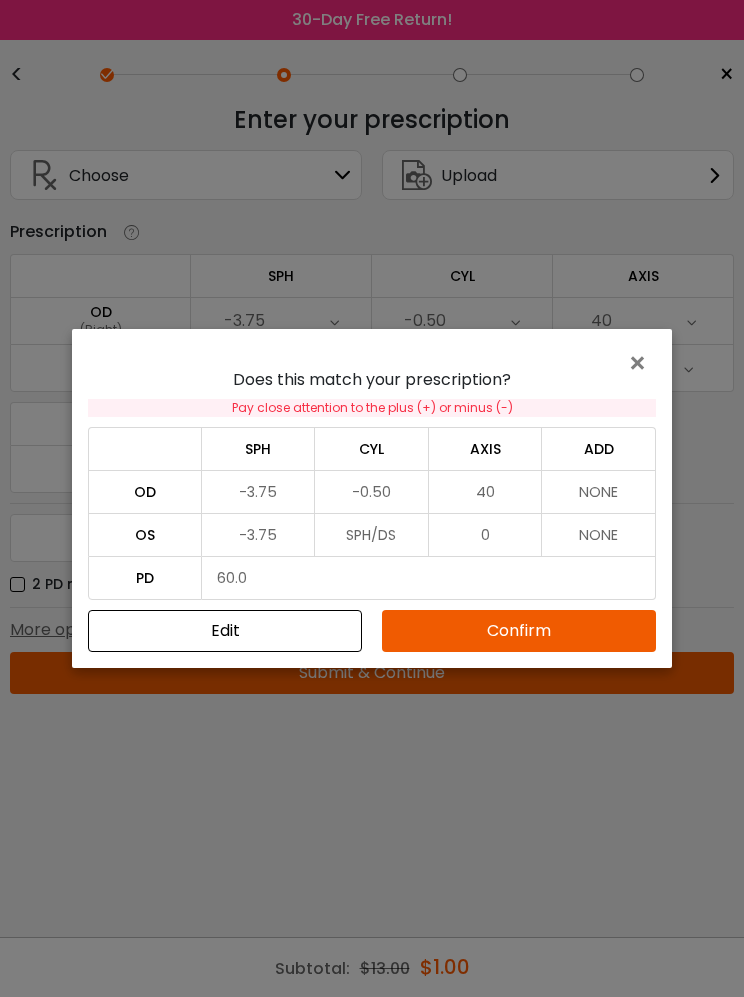 click on "Confirm" at bounding box center (519, 631) 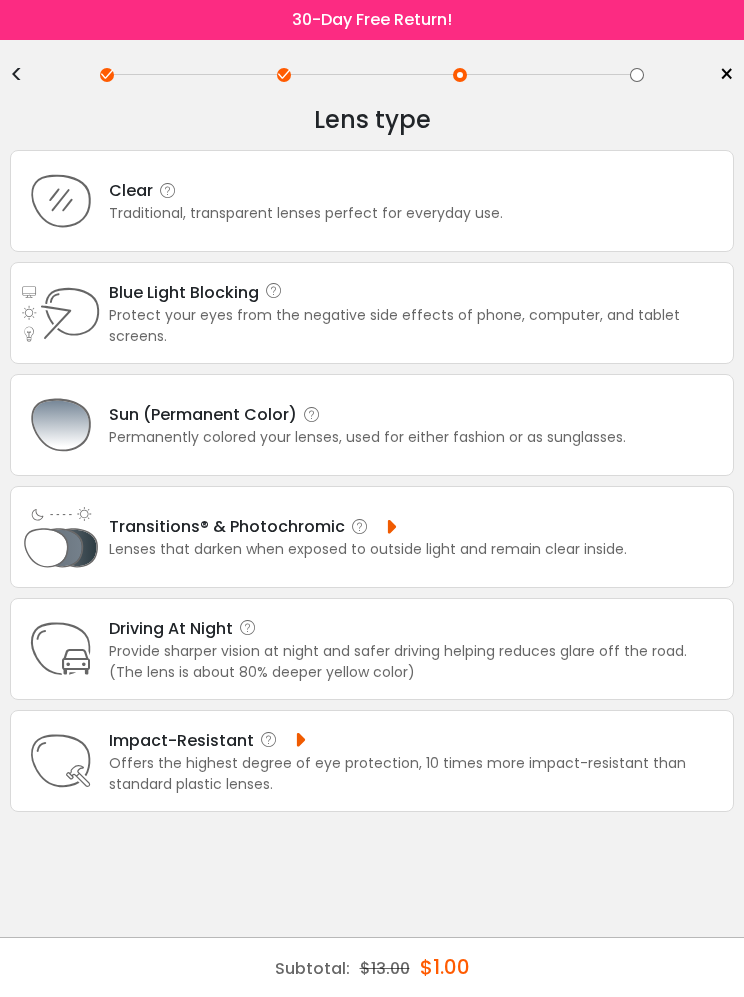 click on "Sun (Permanent Color)" at bounding box center (367, 414) 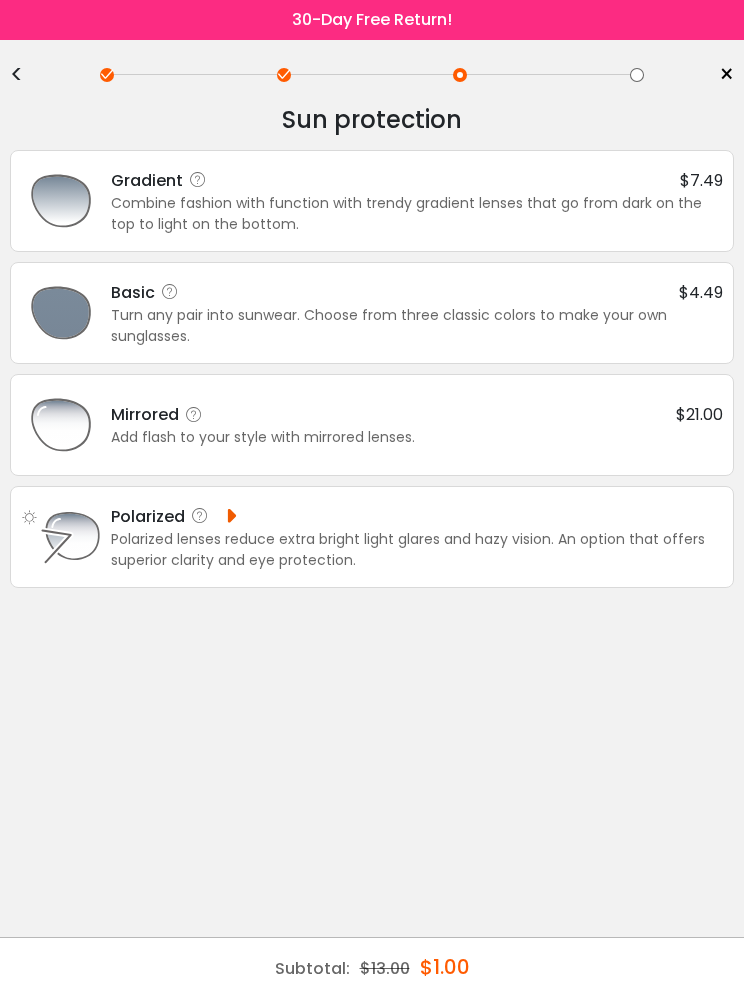 click on "Mirrored
$21.00" at bounding box center [417, 414] 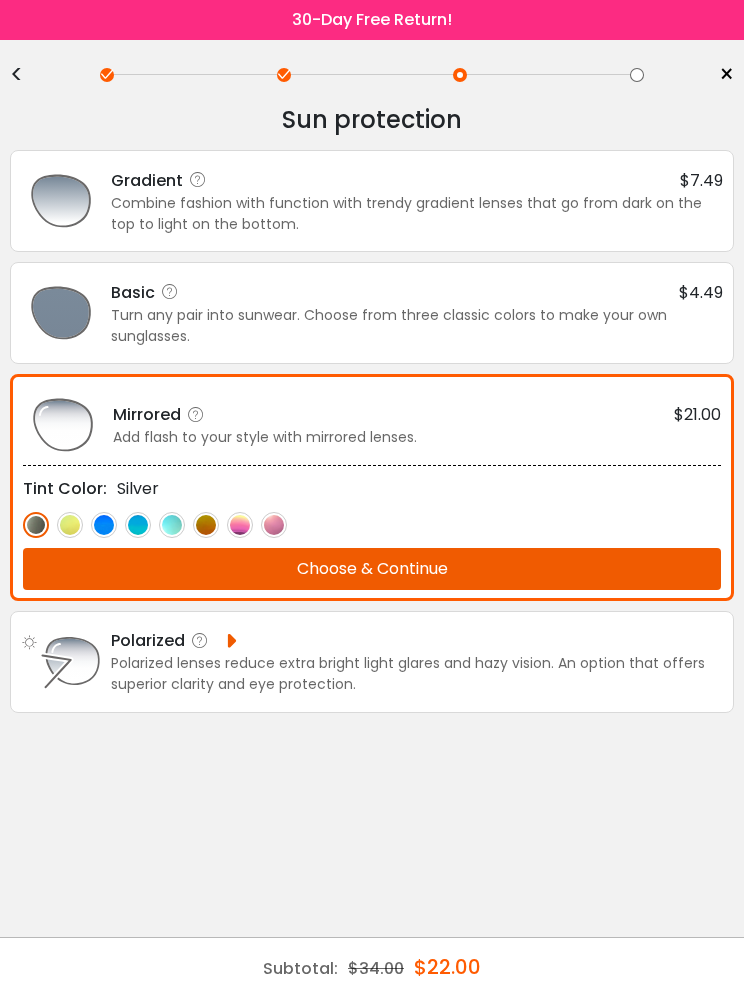 click at bounding box center (70, 525) 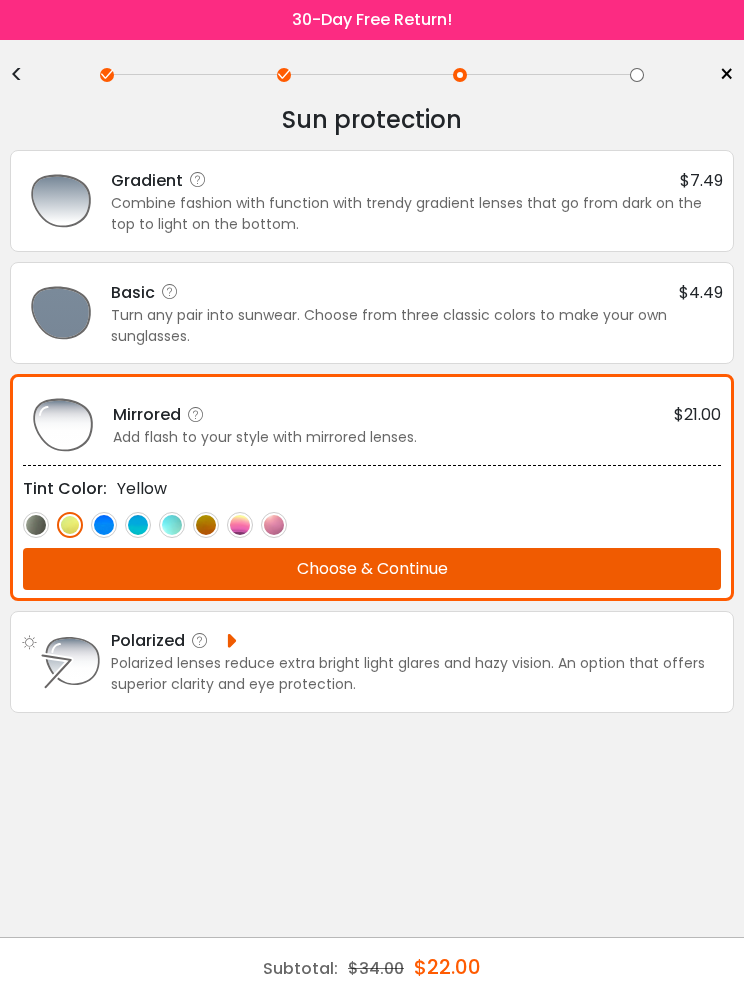 click at bounding box center (274, 525) 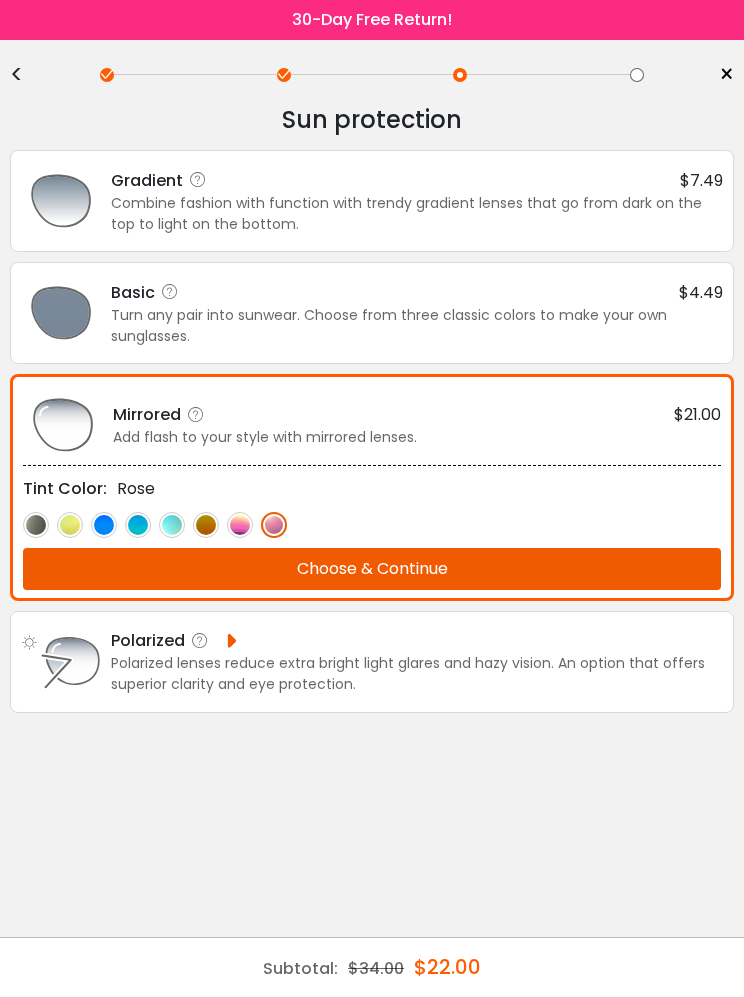 click at bounding box center [240, 525] 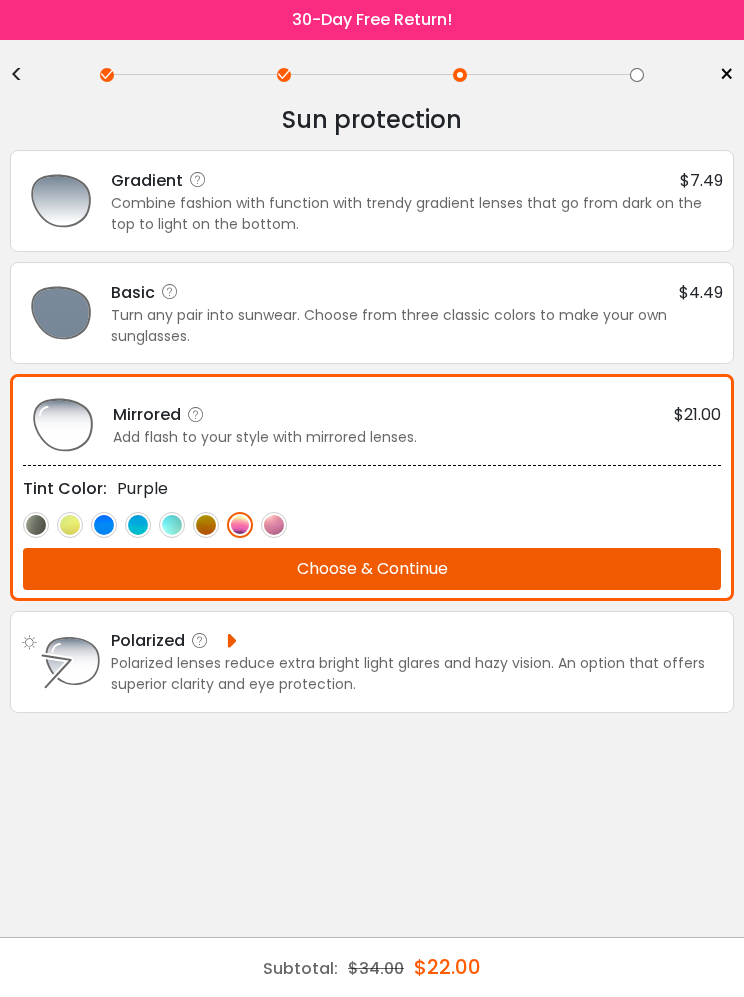 click at bounding box center (206, 525) 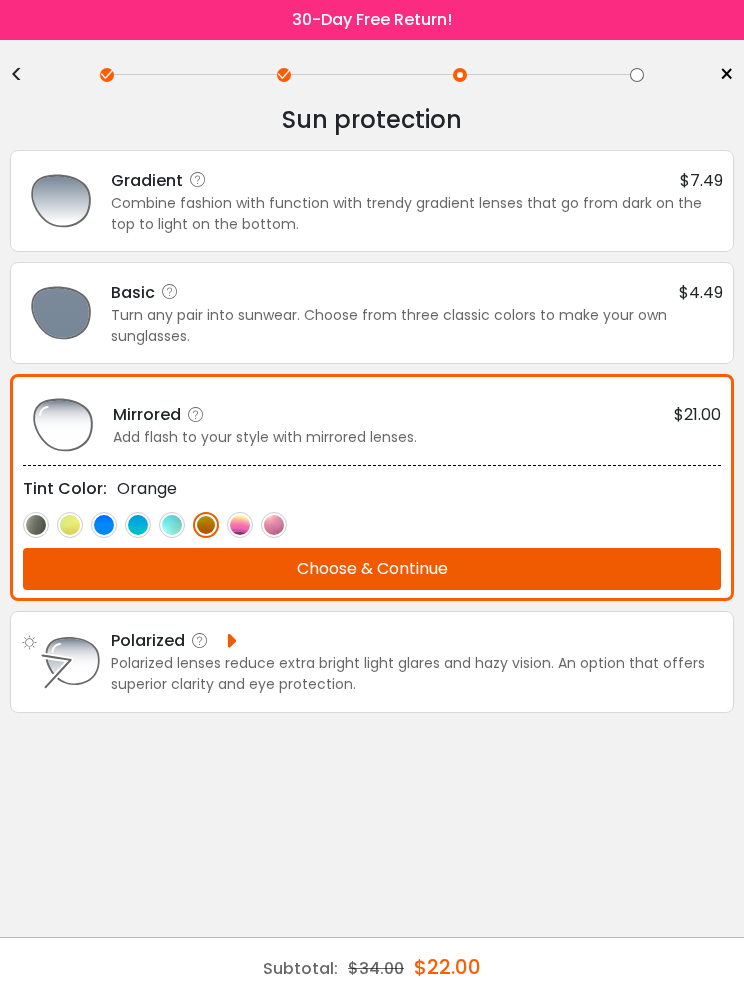 click at bounding box center [172, 525] 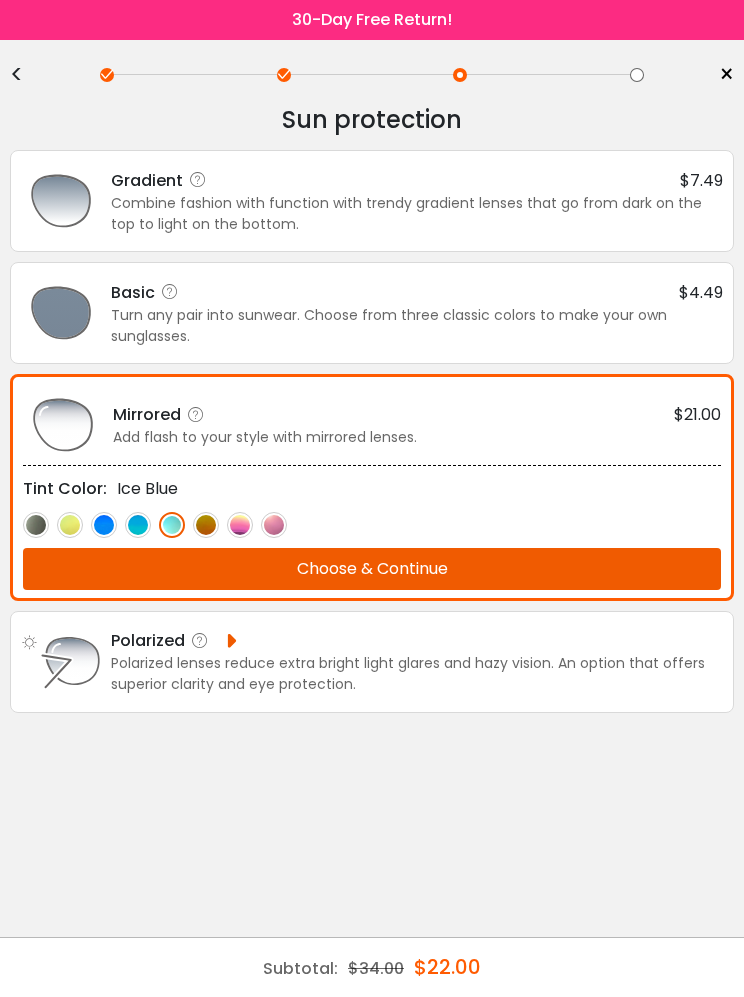 click at bounding box center (138, 525) 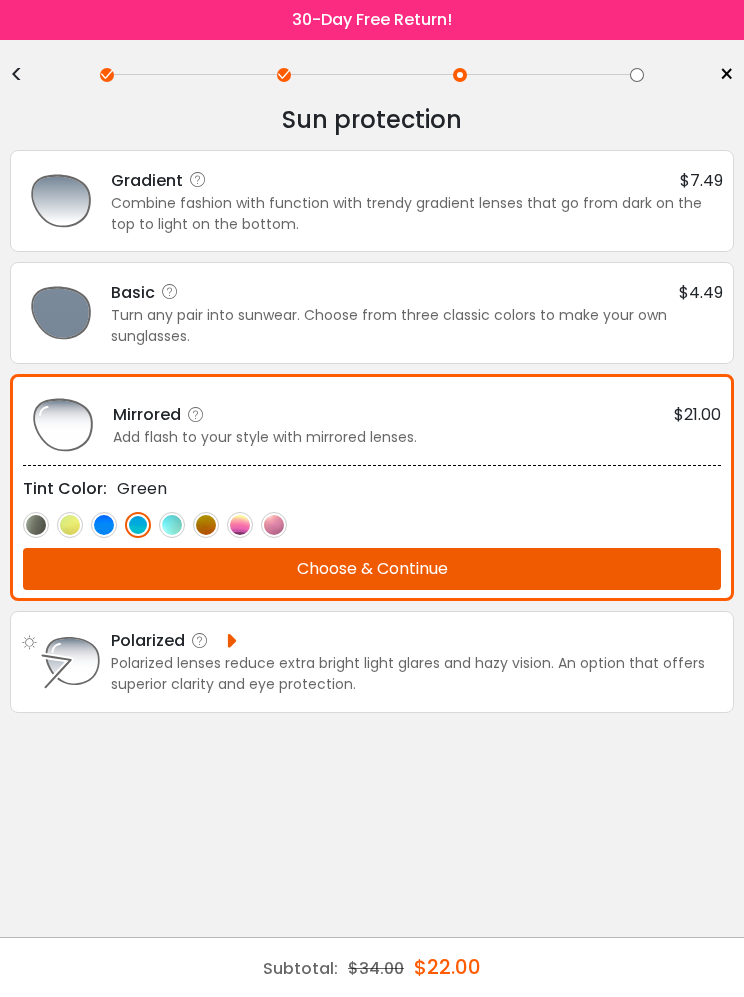 click at bounding box center [104, 525] 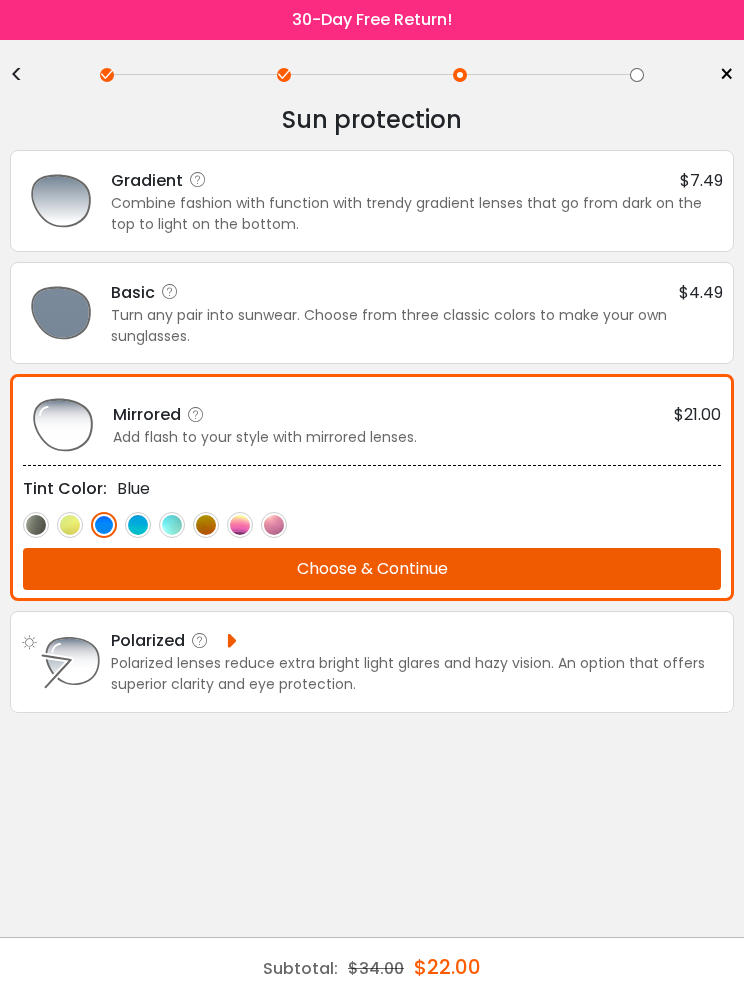 click at bounding box center (206, 525) 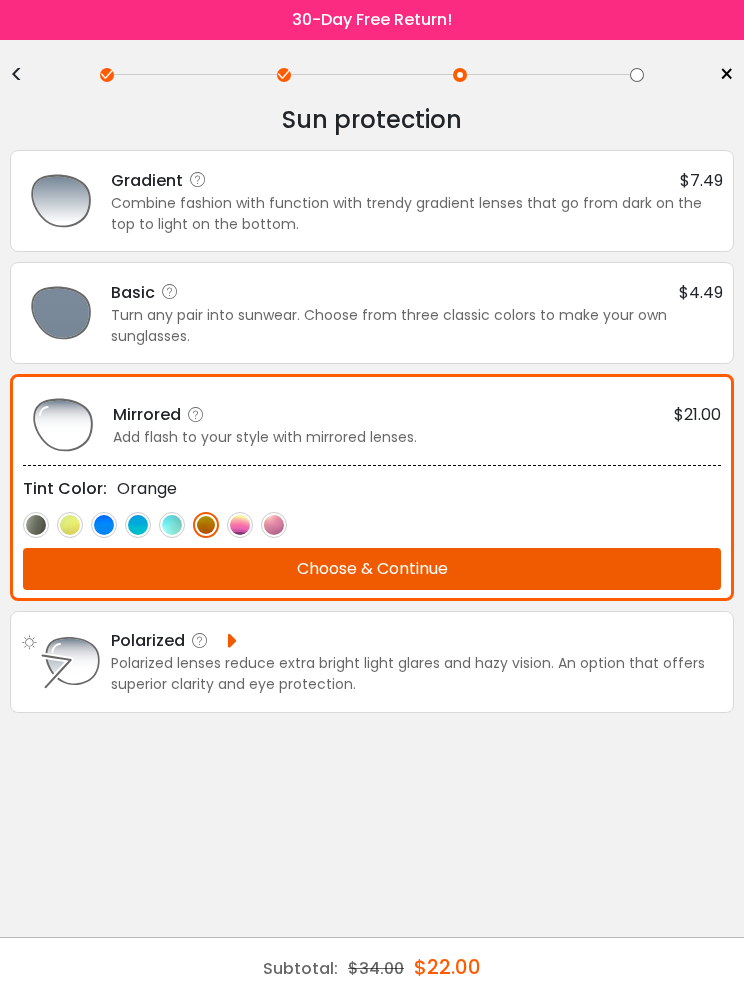 click at bounding box center [240, 525] 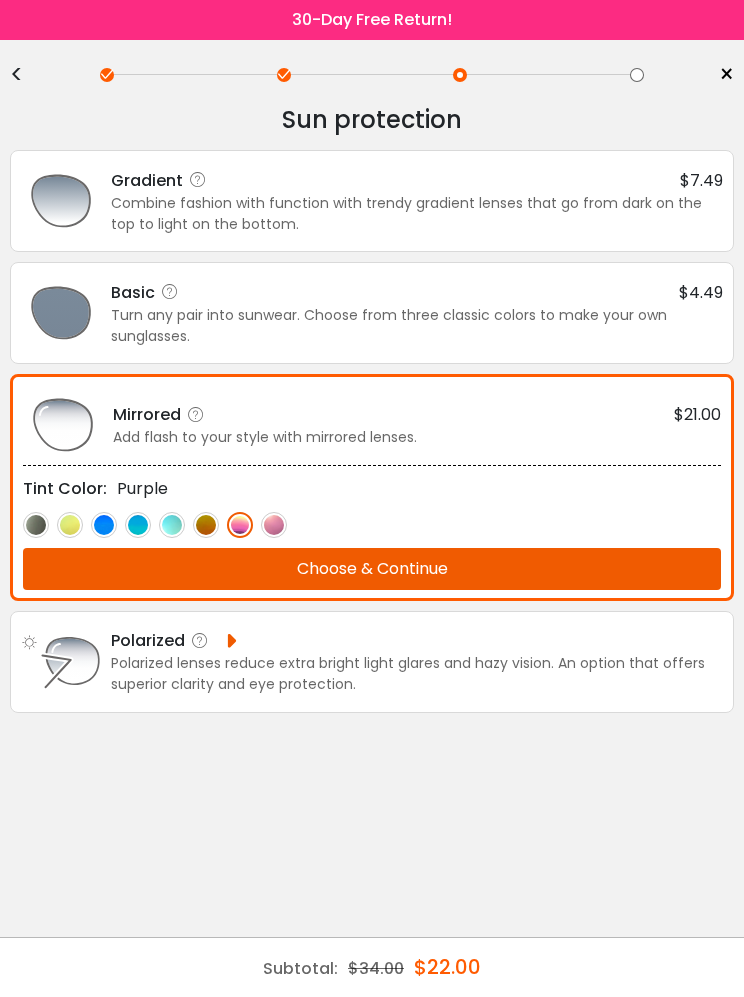 click at bounding box center [274, 525] 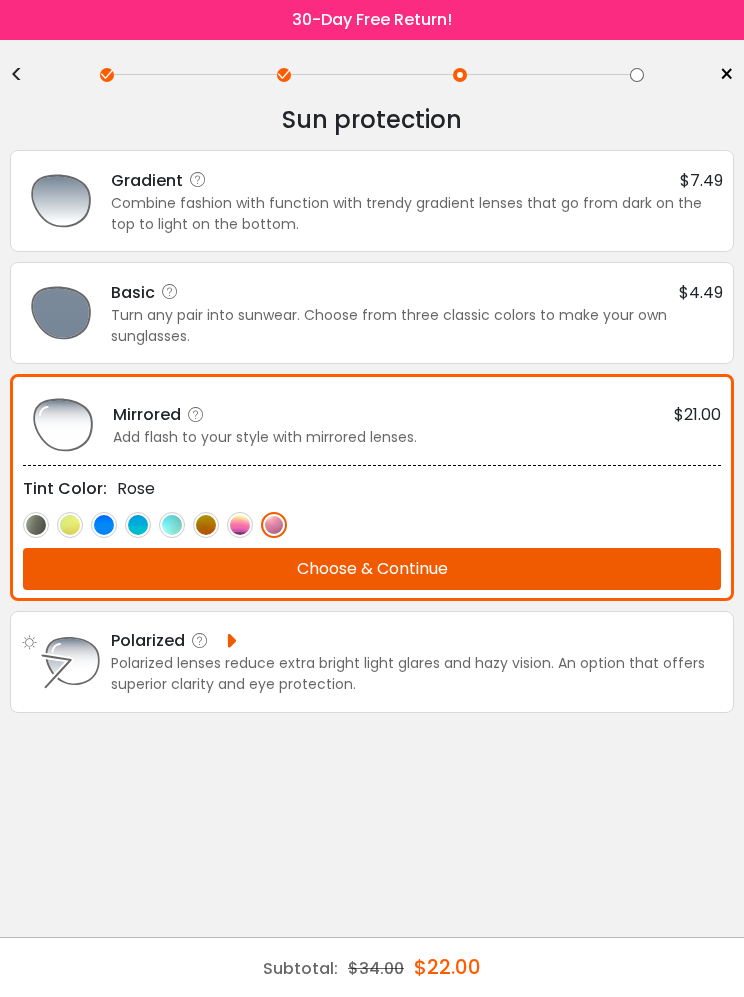 click at bounding box center [240, 525] 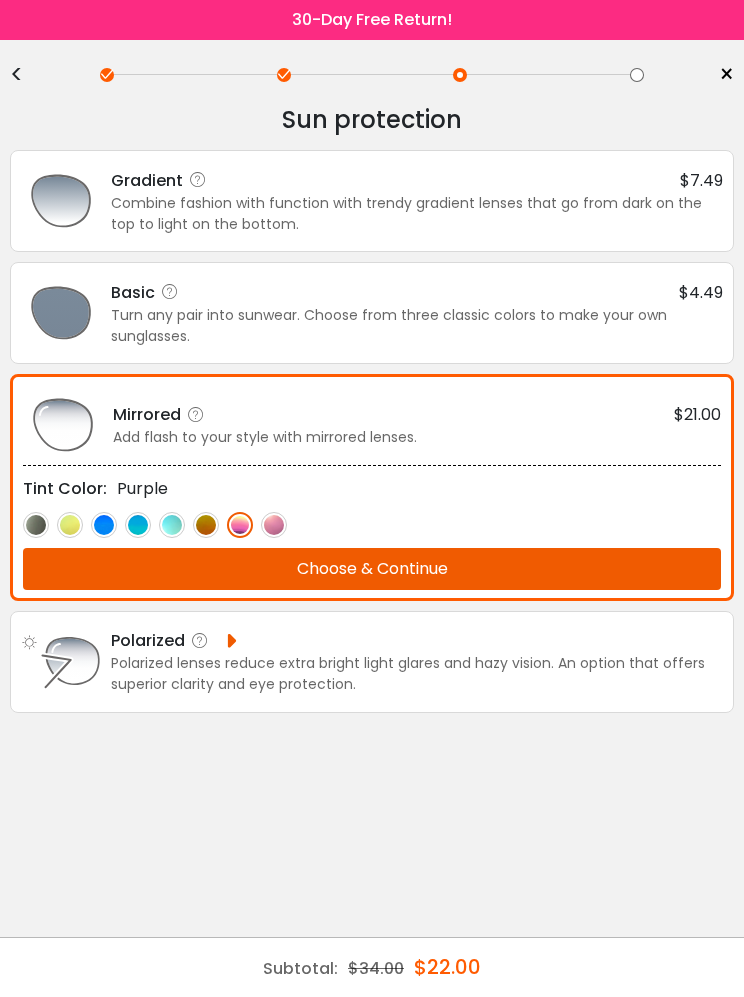 click at bounding box center [172, 525] 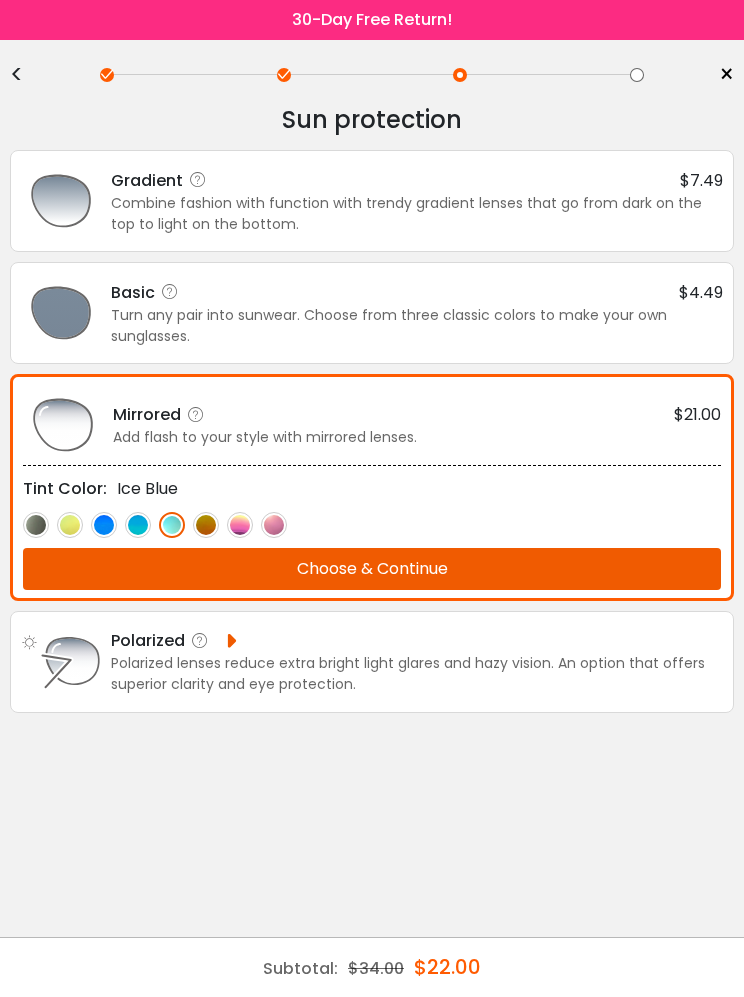 click at bounding box center [240, 525] 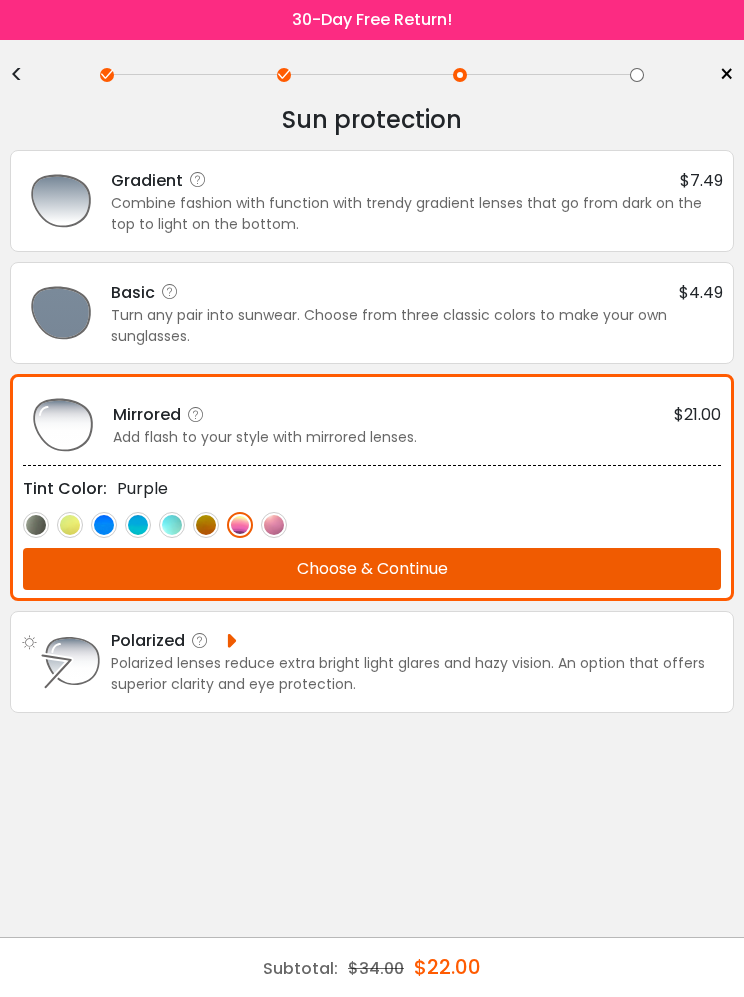 click at bounding box center [274, 525] 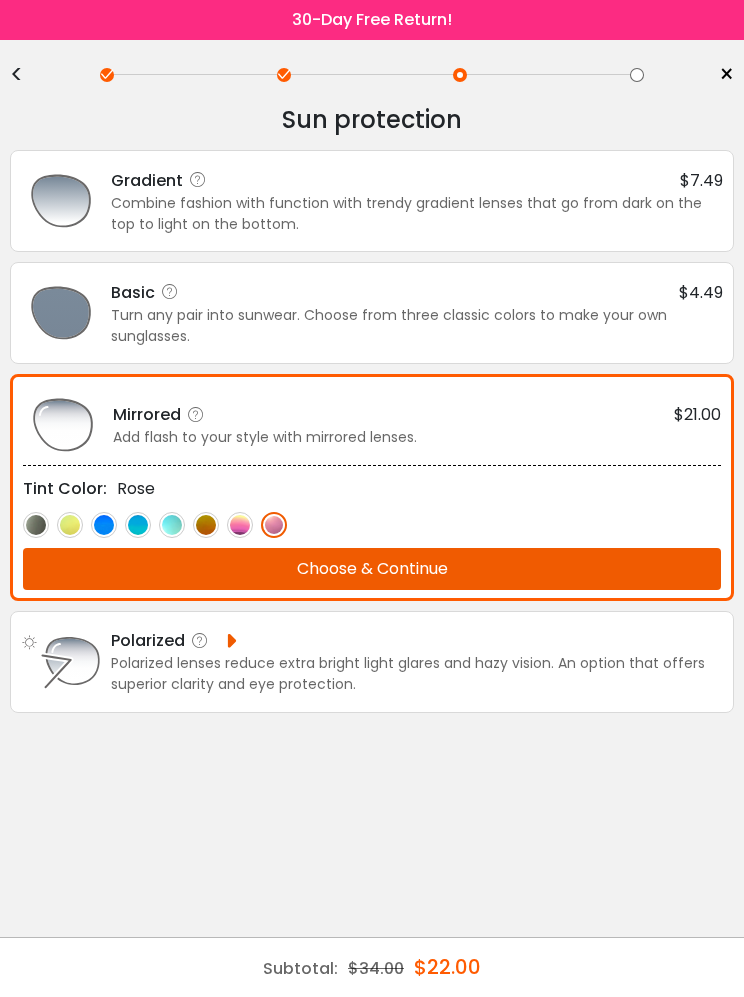 click at bounding box center (206, 525) 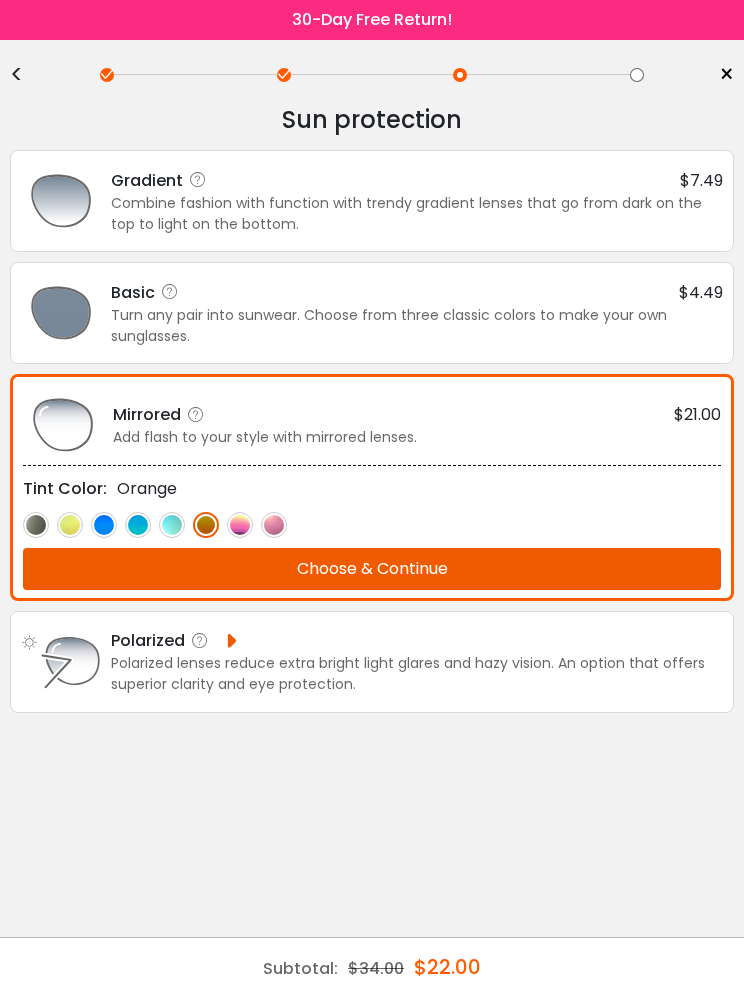click on "Choose & Continue" at bounding box center (372, 569) 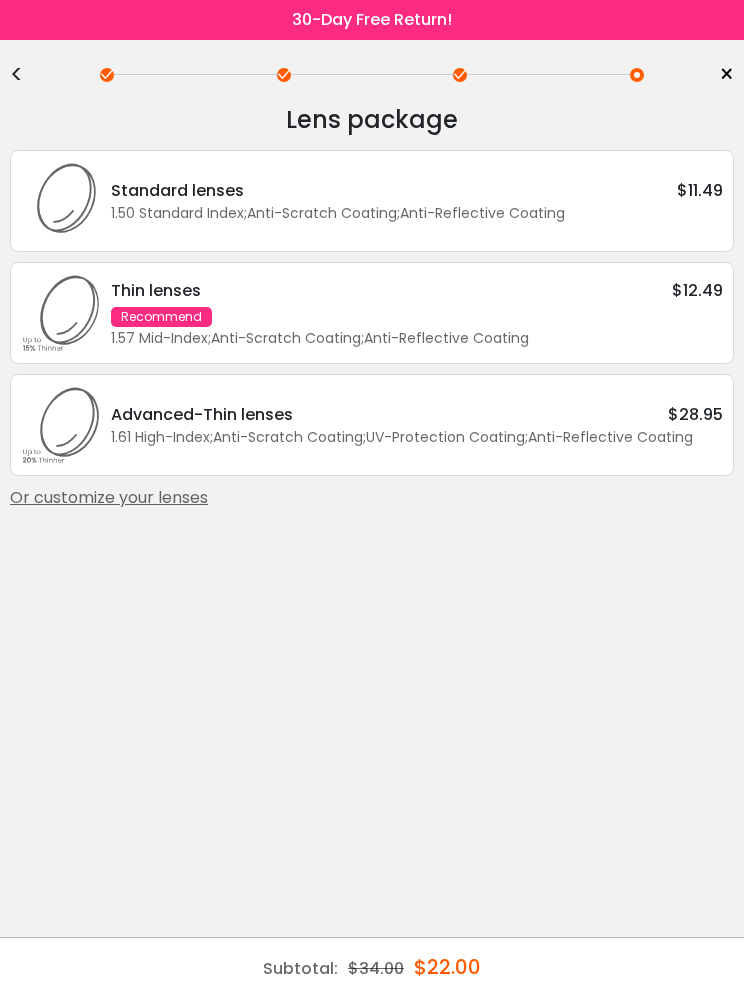 click on "Or customize your lenses" at bounding box center (372, 498) 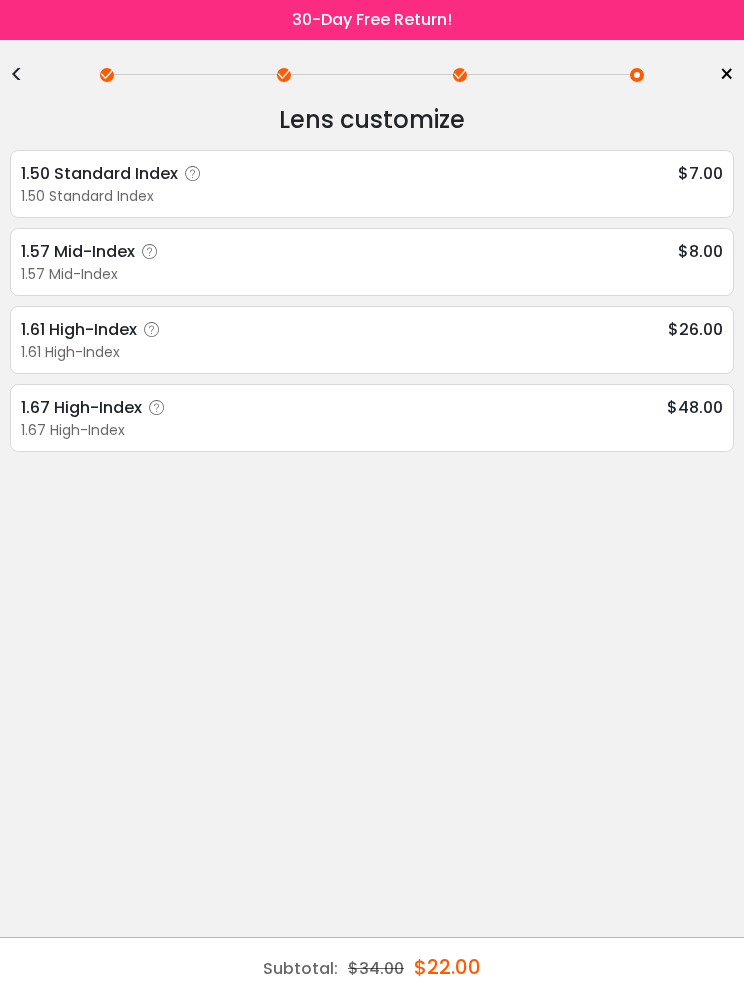 click on "1.57 Mid-Index
$8.00" at bounding box center [372, 251] 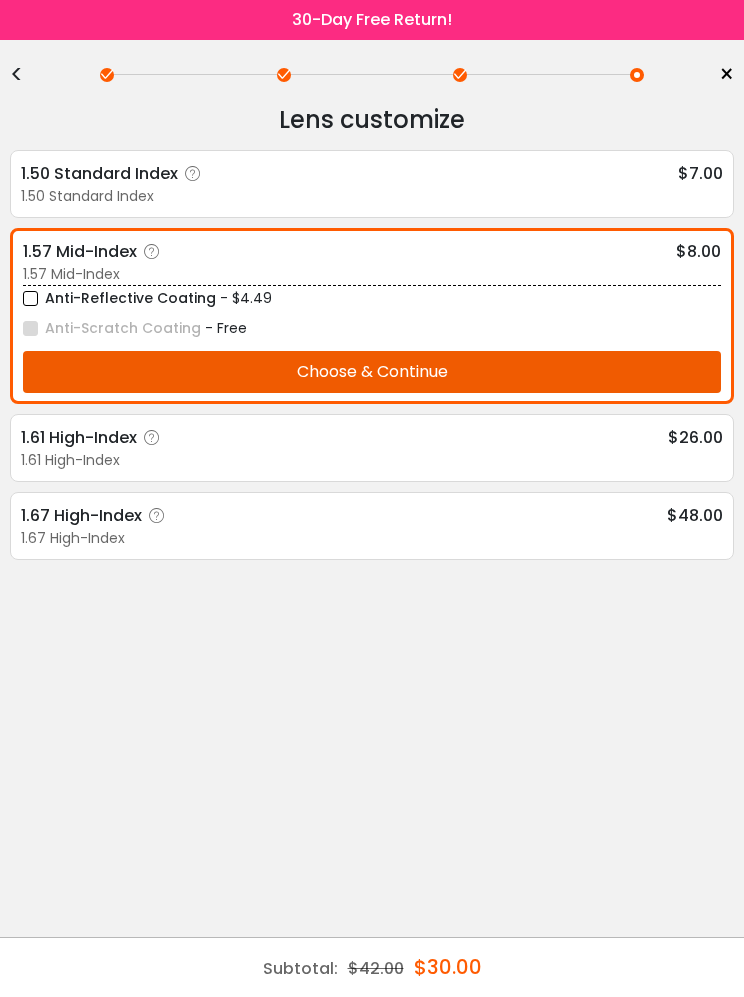 click on "Choose & Continue" at bounding box center [372, 372] 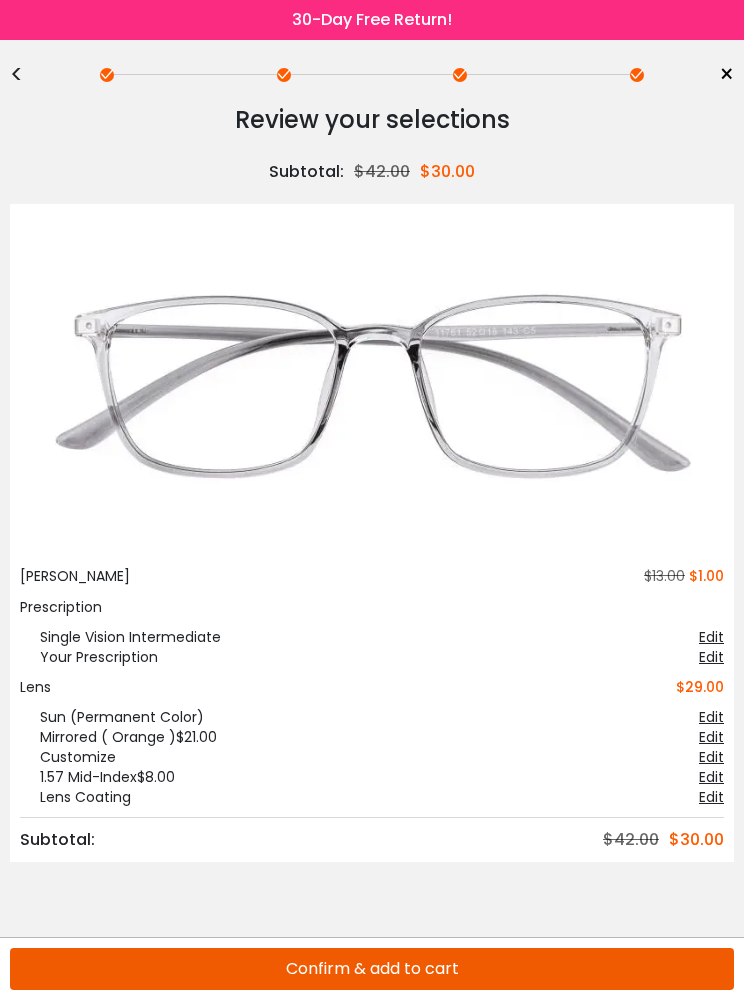 click on "Confirm & add to cart" at bounding box center (372, 969) 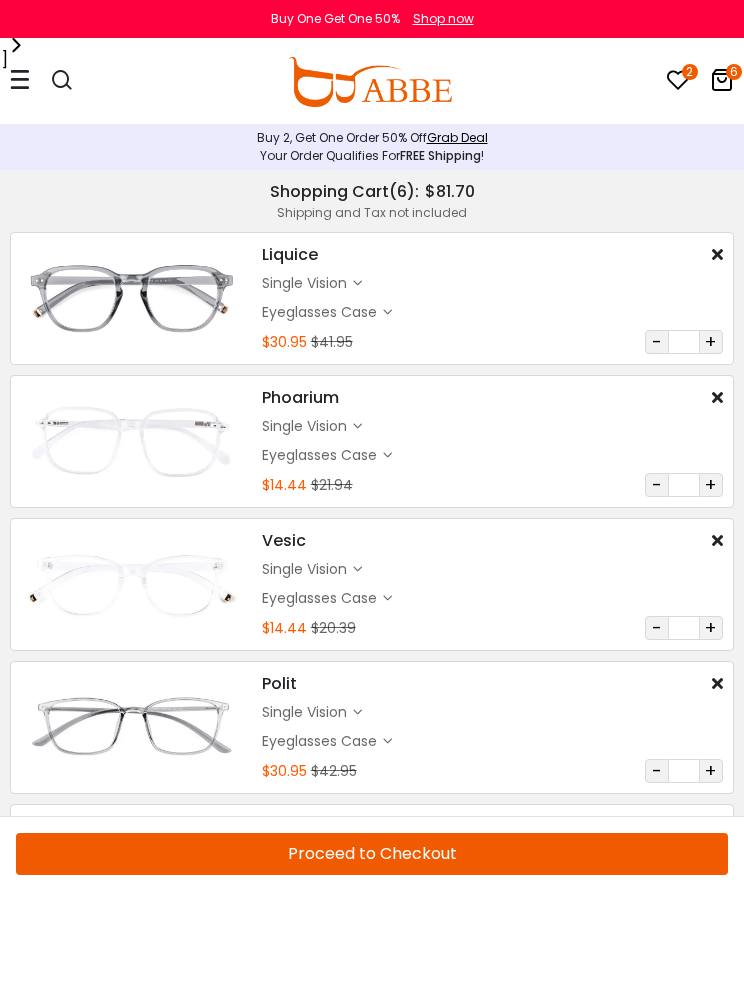 scroll, scrollTop: 0, scrollLeft: 0, axis: both 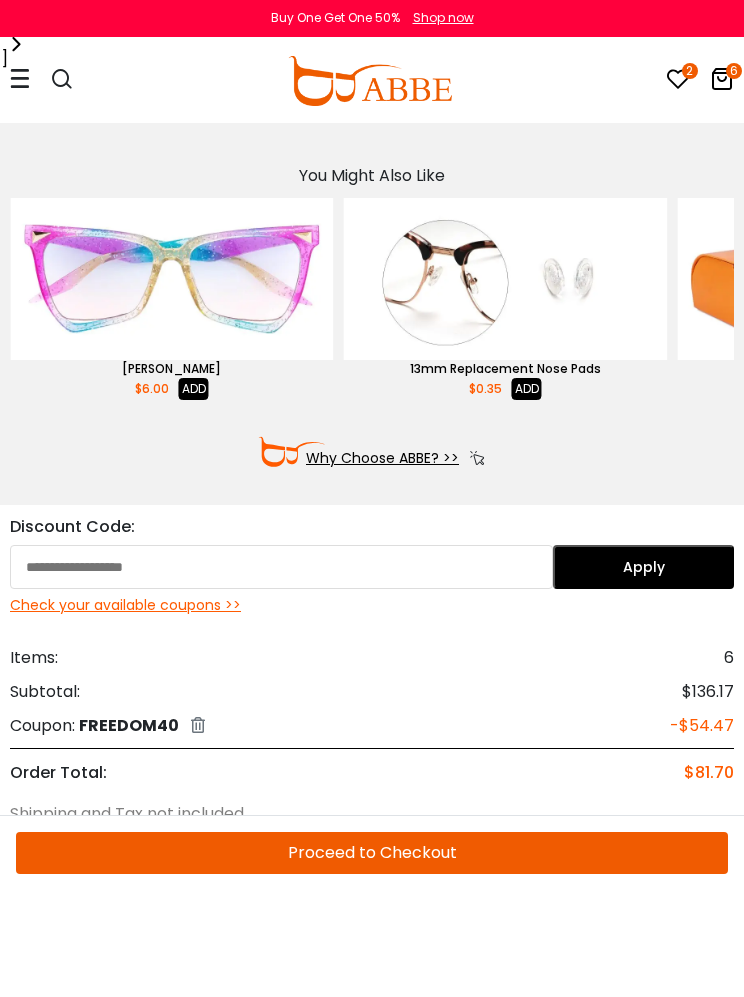 click on "Check your available coupons >>" at bounding box center (372, 606) 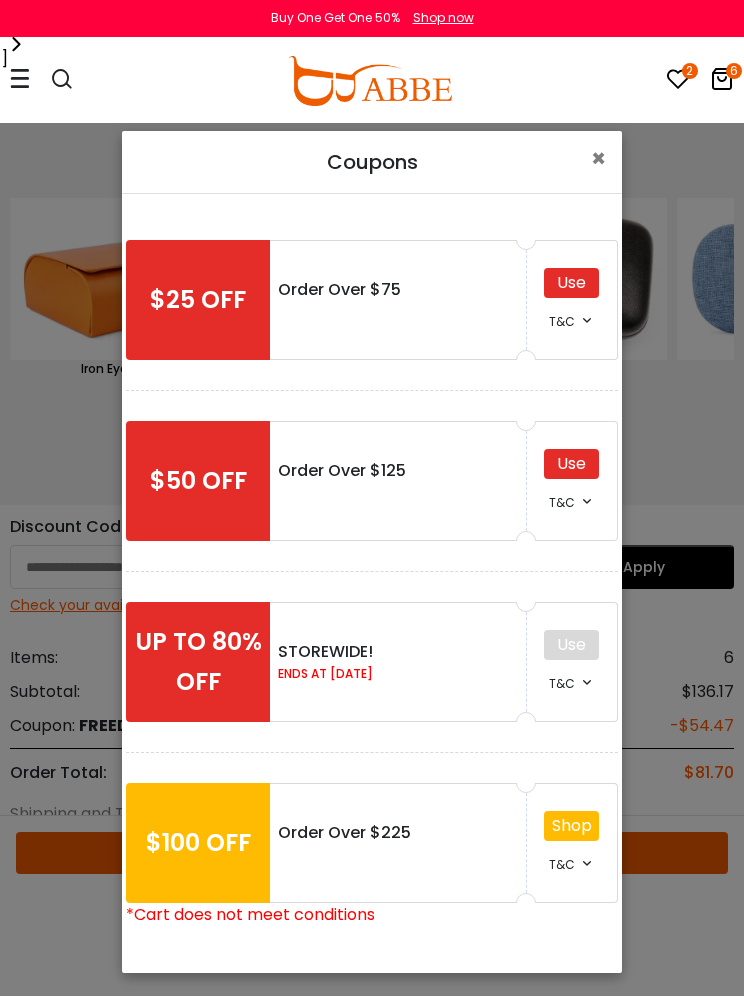 click on "Use" at bounding box center (571, 465) 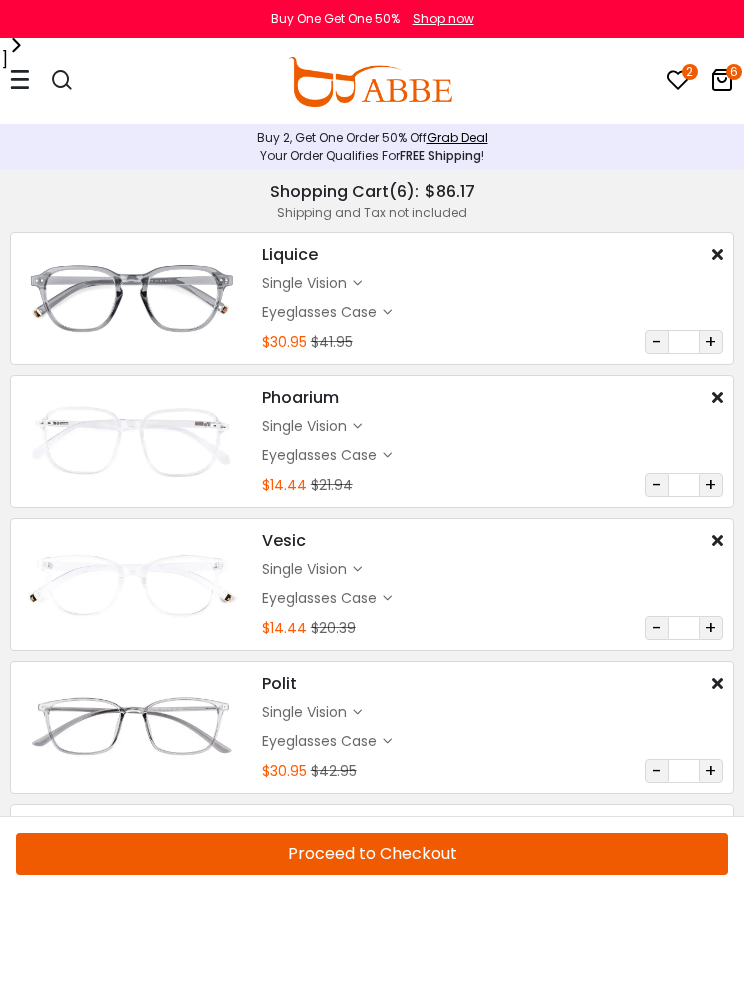 scroll, scrollTop: 1084, scrollLeft: 0, axis: vertical 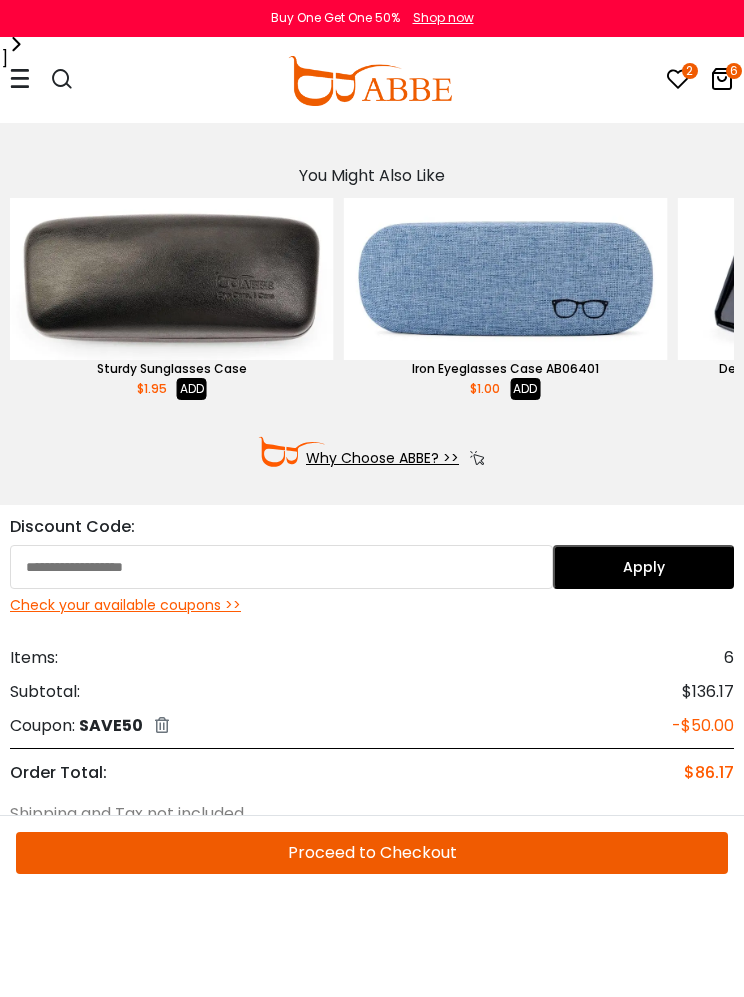 click on "Check your available coupons >>" at bounding box center (372, 606) 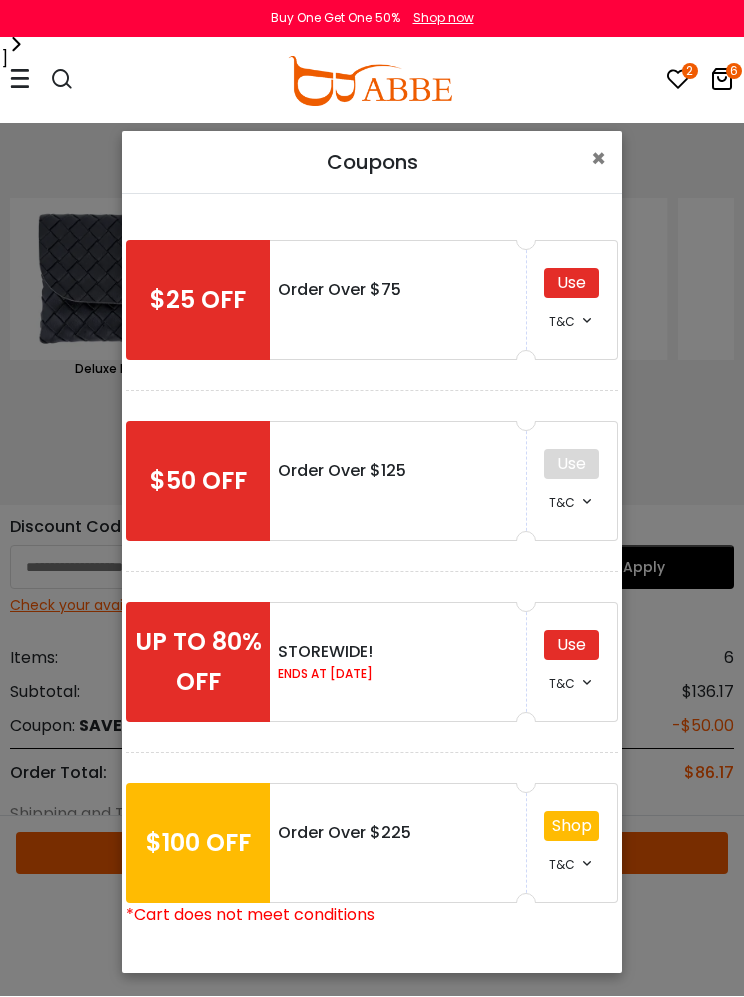 click on "Use" at bounding box center (571, 646) 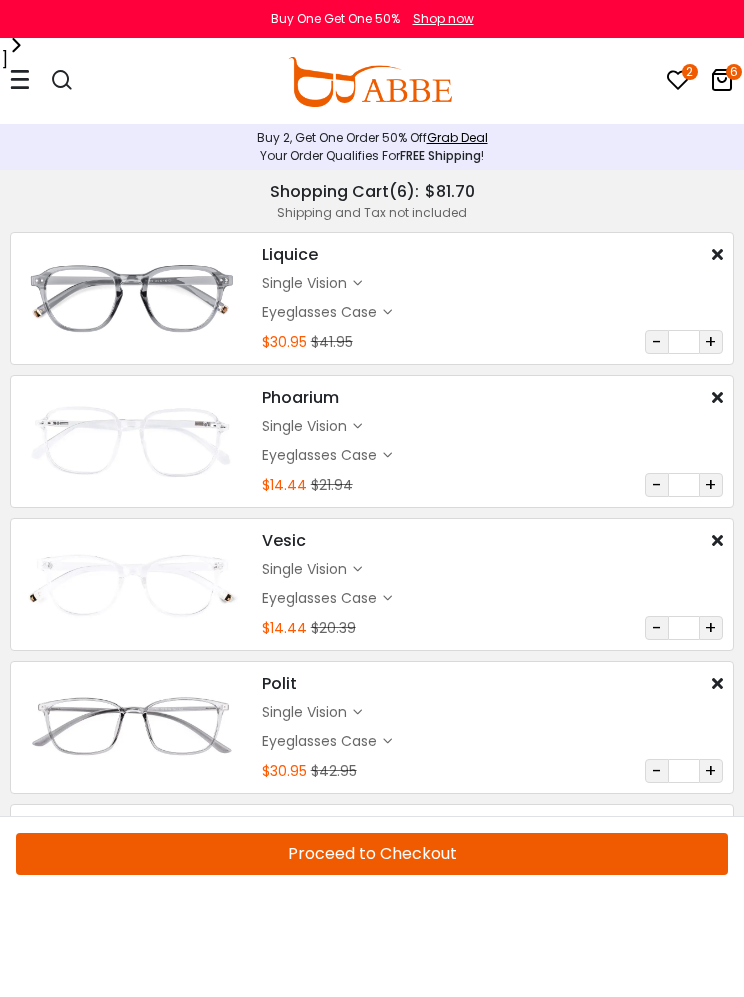 scroll, scrollTop: 1084, scrollLeft: 0, axis: vertical 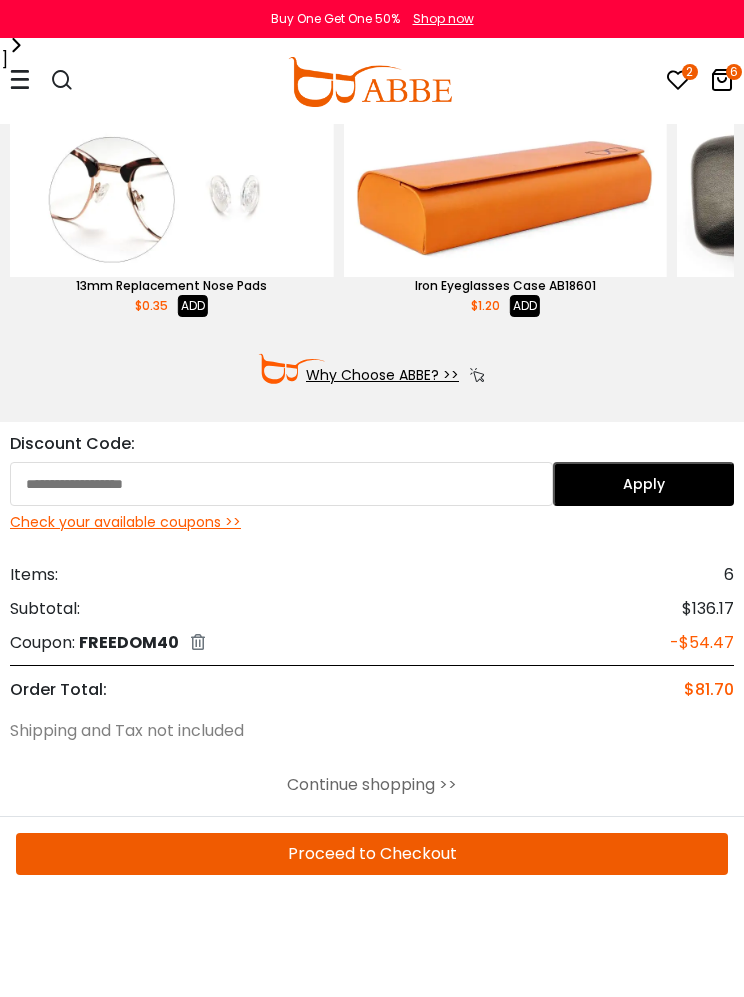 click at bounding box center [281, 484] 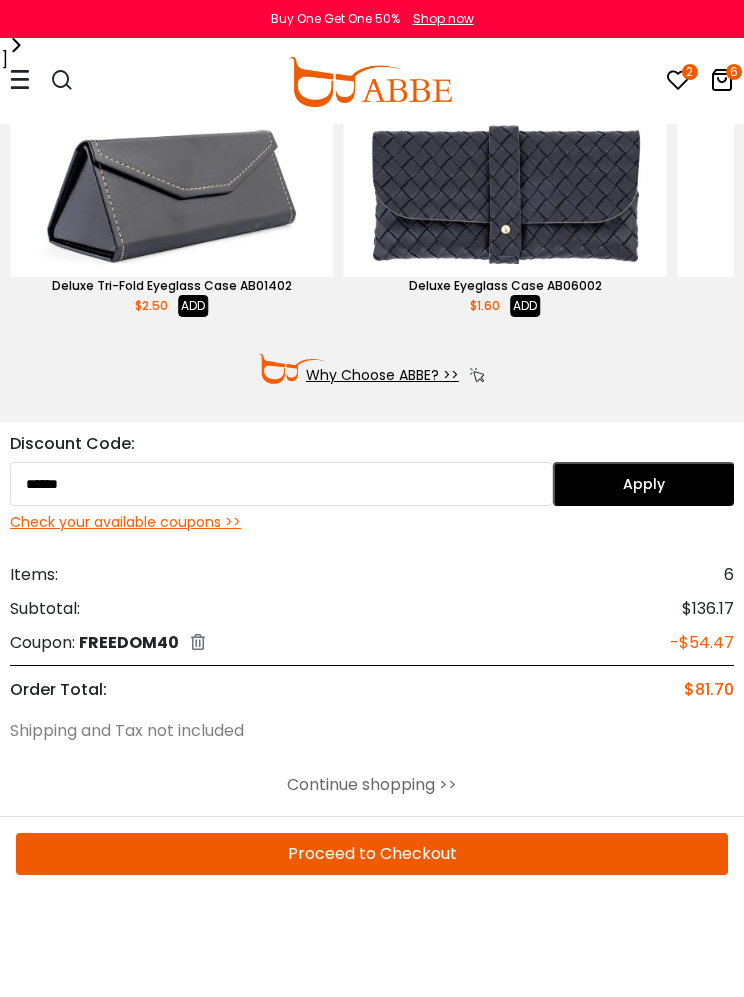 type on "******" 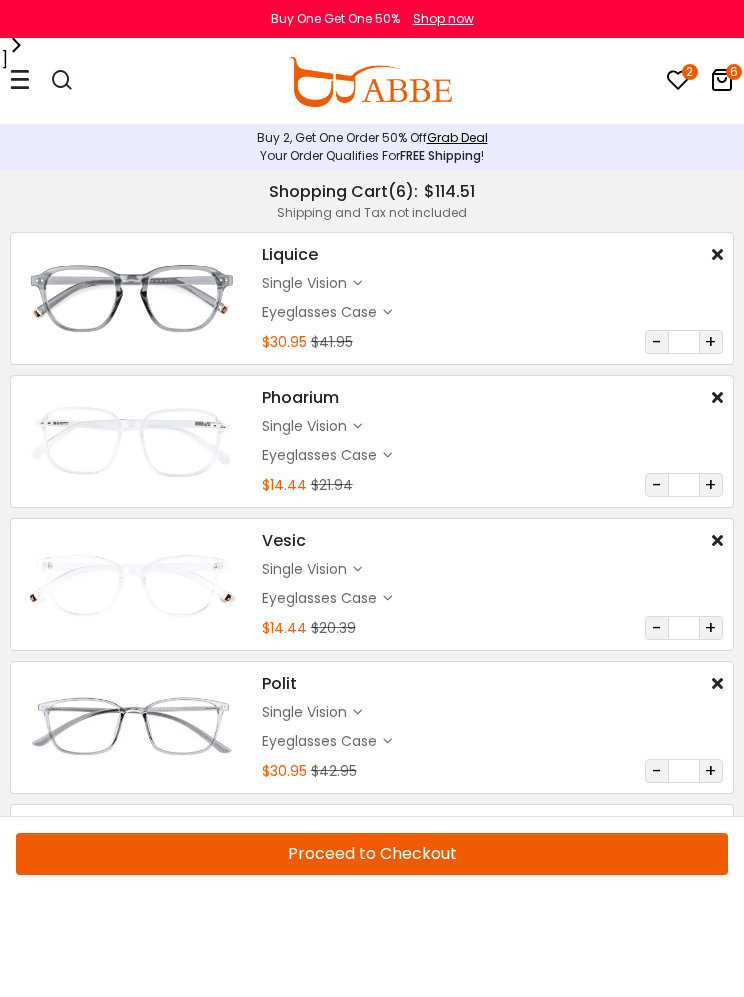 scroll, scrollTop: 1084, scrollLeft: 0, axis: vertical 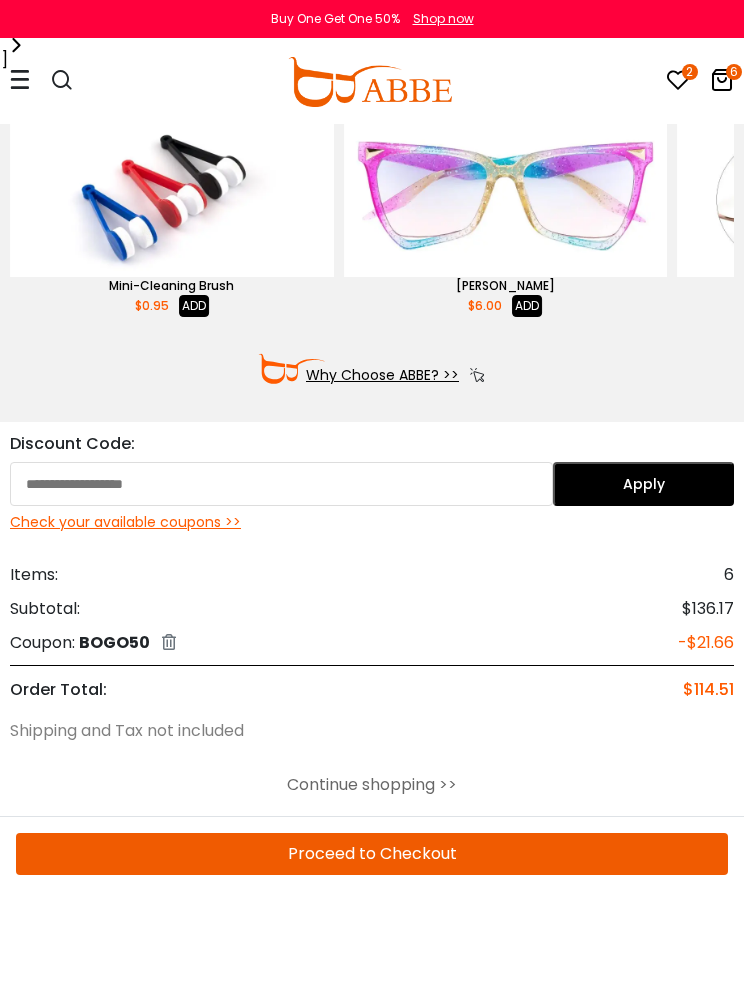 click at bounding box center (281, 484) 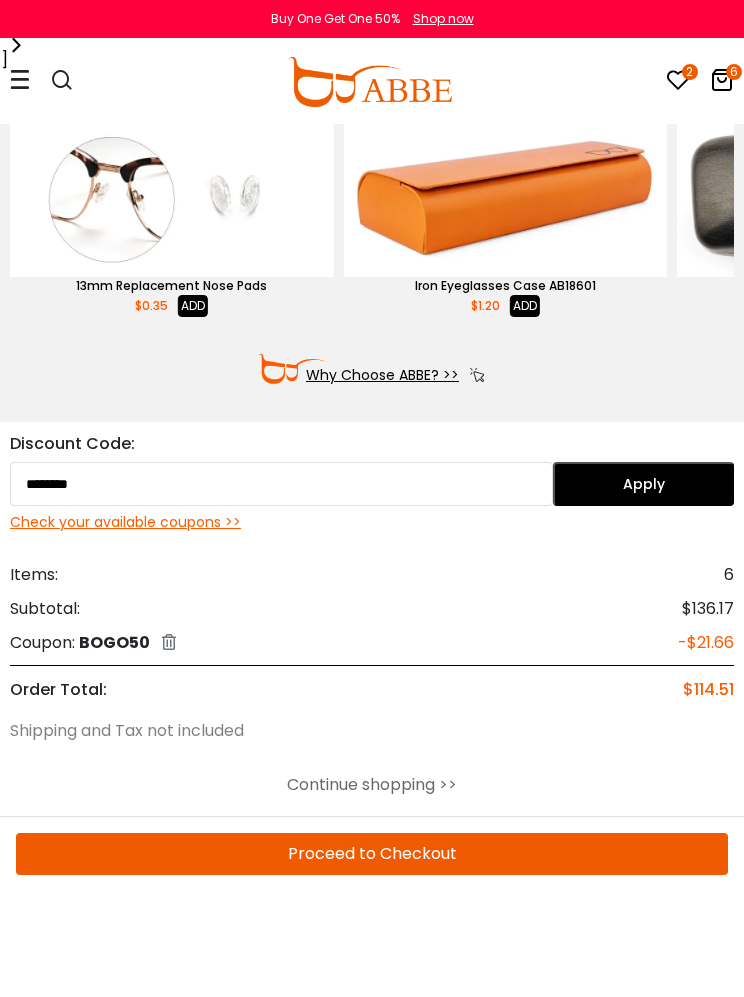 type on "********" 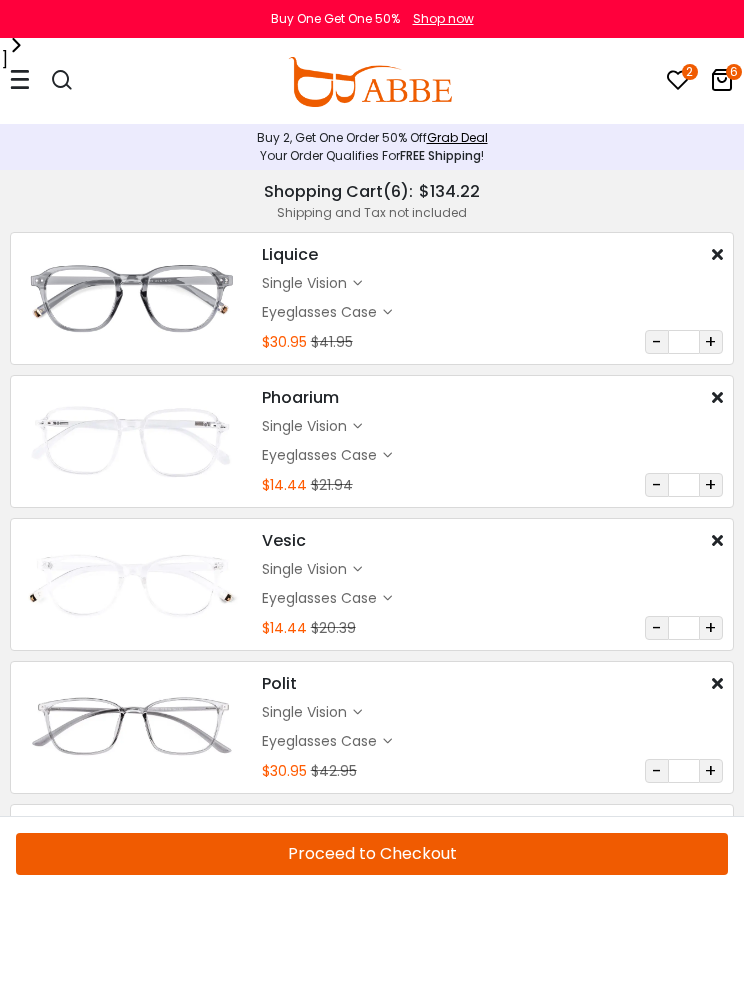 scroll, scrollTop: 1084, scrollLeft: 0, axis: vertical 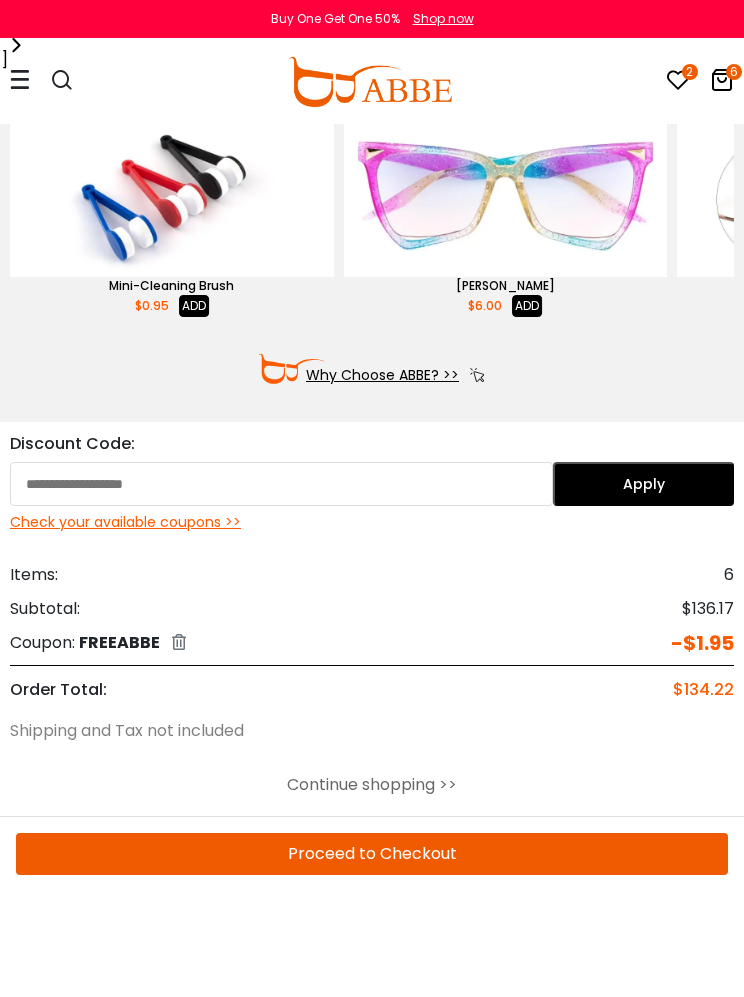 click at bounding box center [281, 484] 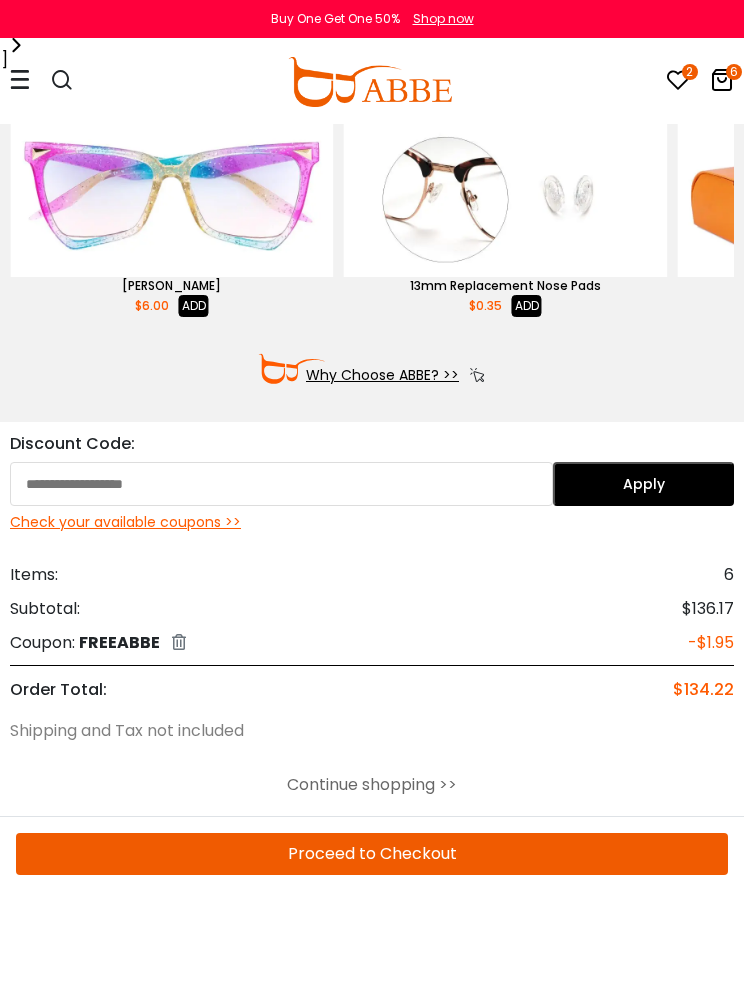 click on "Check your available coupons >>" at bounding box center (372, 522) 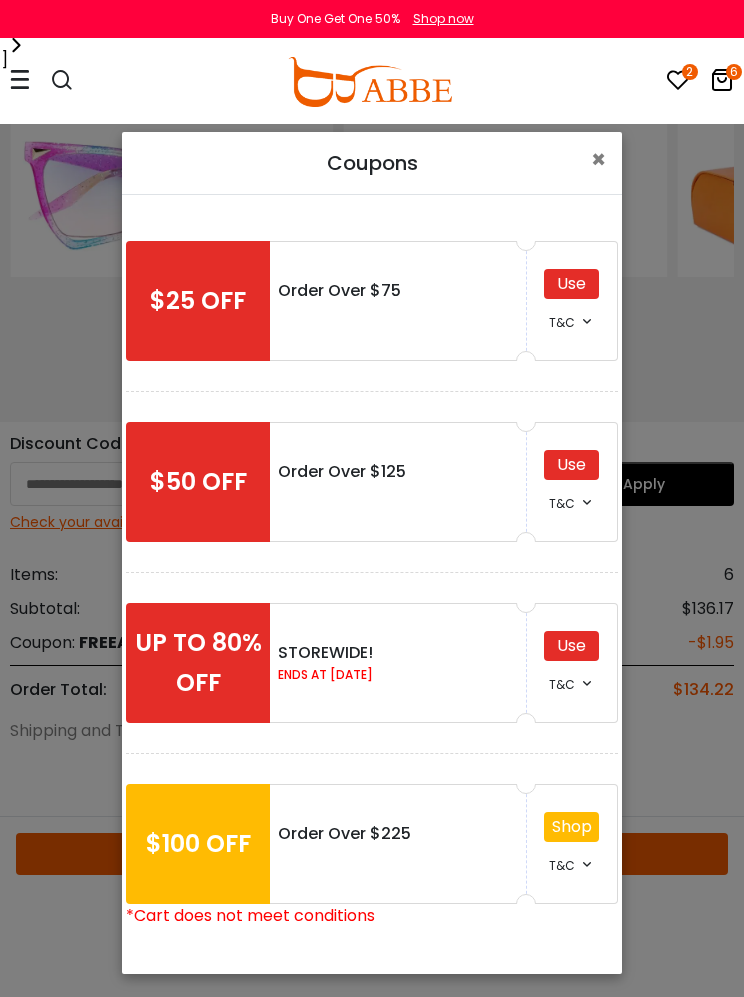 click on "Use" at bounding box center (571, 646) 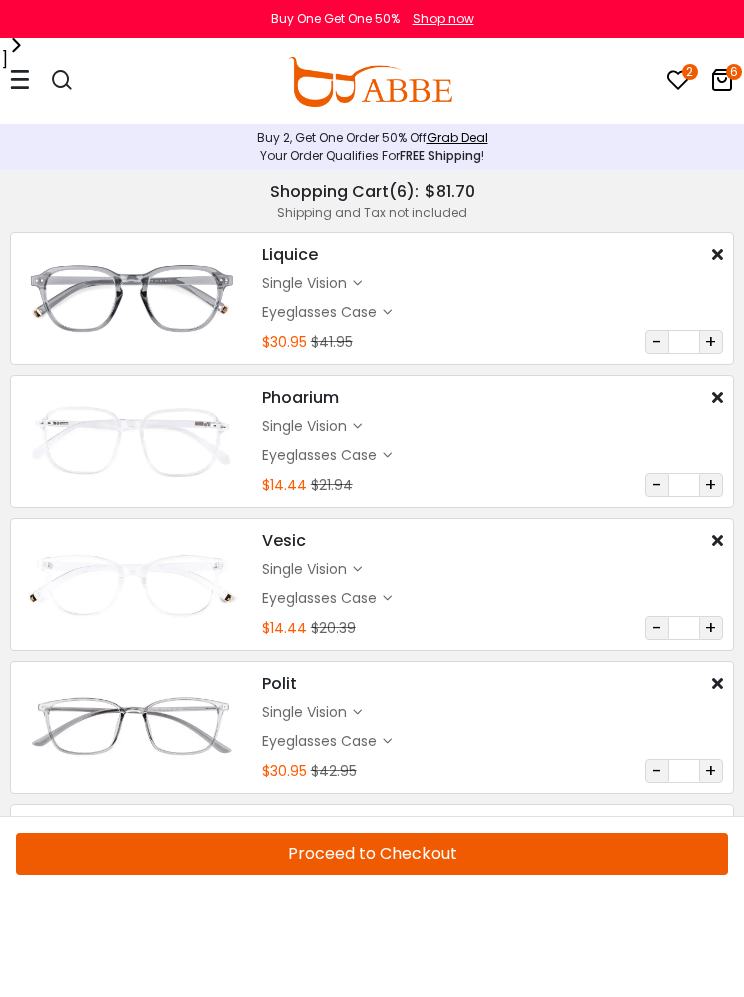 scroll, scrollTop: 1084, scrollLeft: 0, axis: vertical 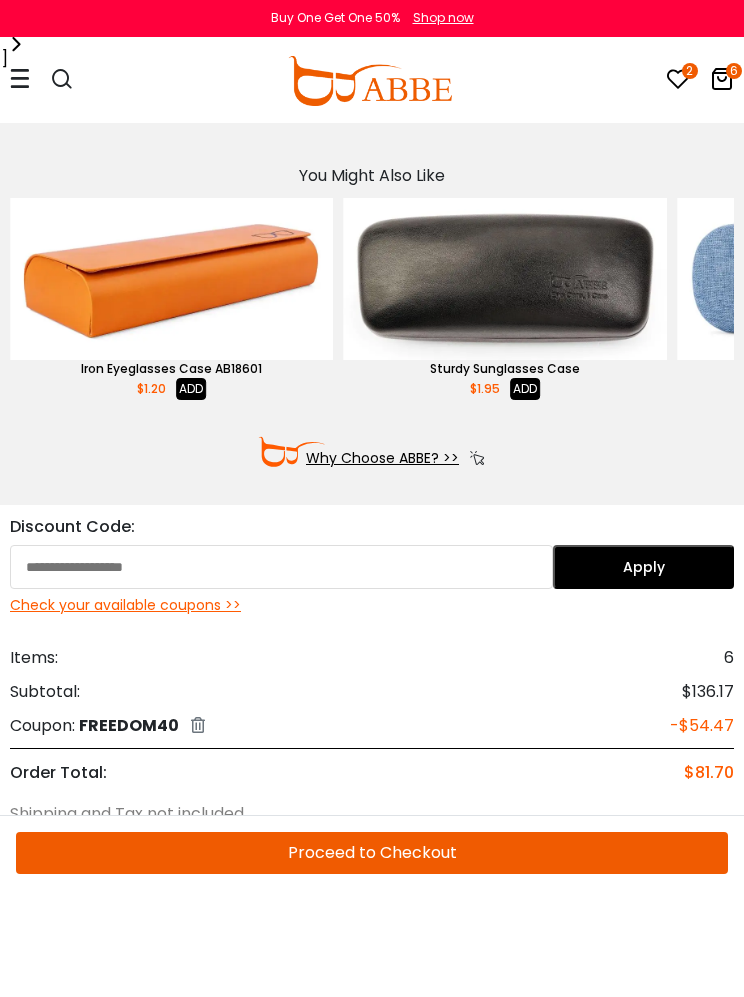 click on "Proceed to Checkout" at bounding box center [372, 854] 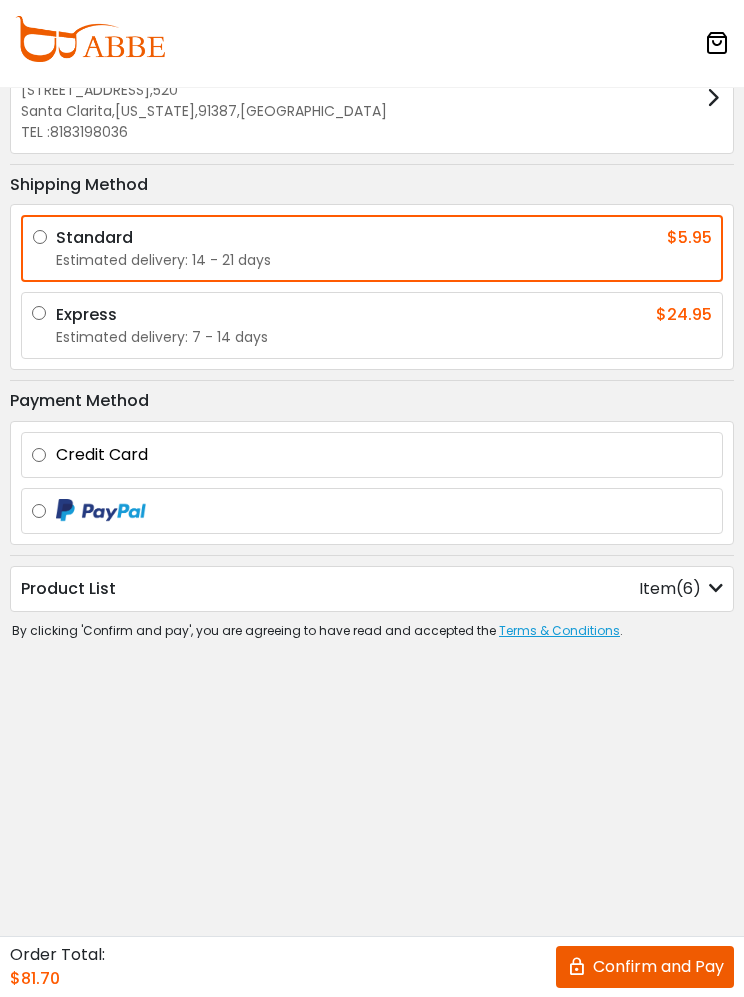 scroll, scrollTop: 0, scrollLeft: 0, axis: both 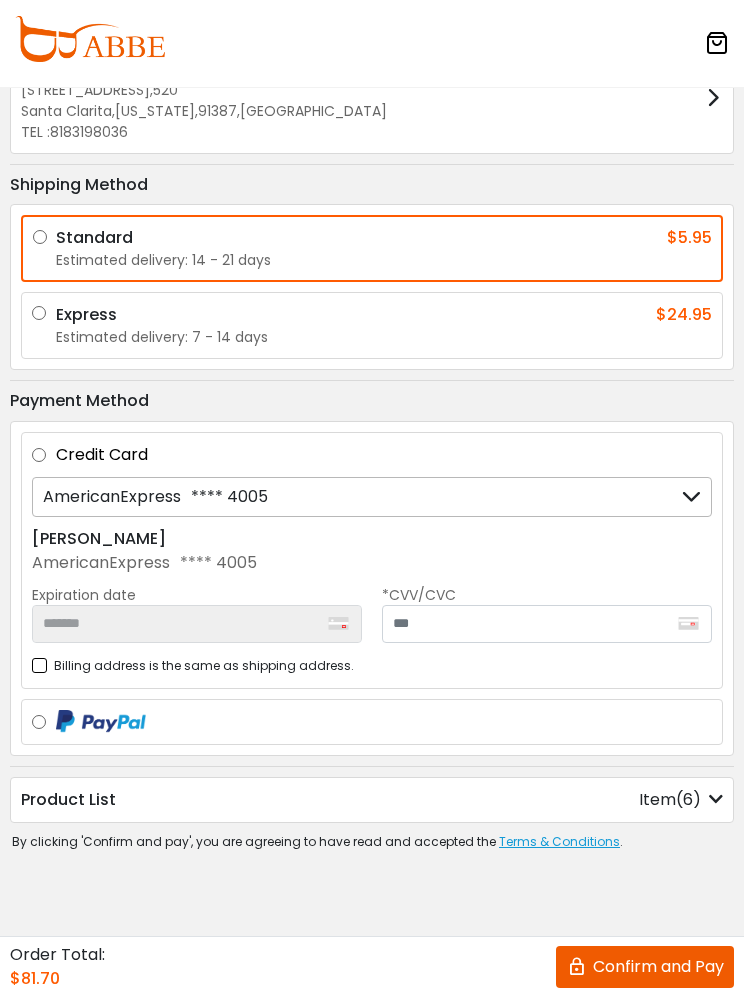 click on "AmericanExpress **** 4005" at bounding box center (372, 497) 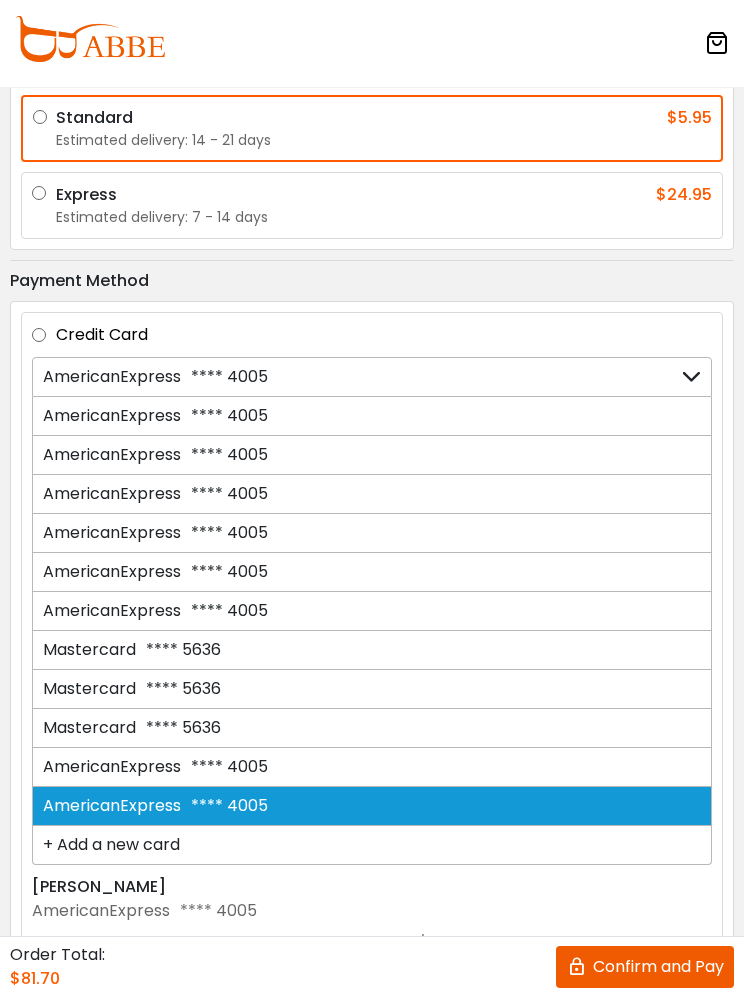 scroll, scrollTop: 119, scrollLeft: 0, axis: vertical 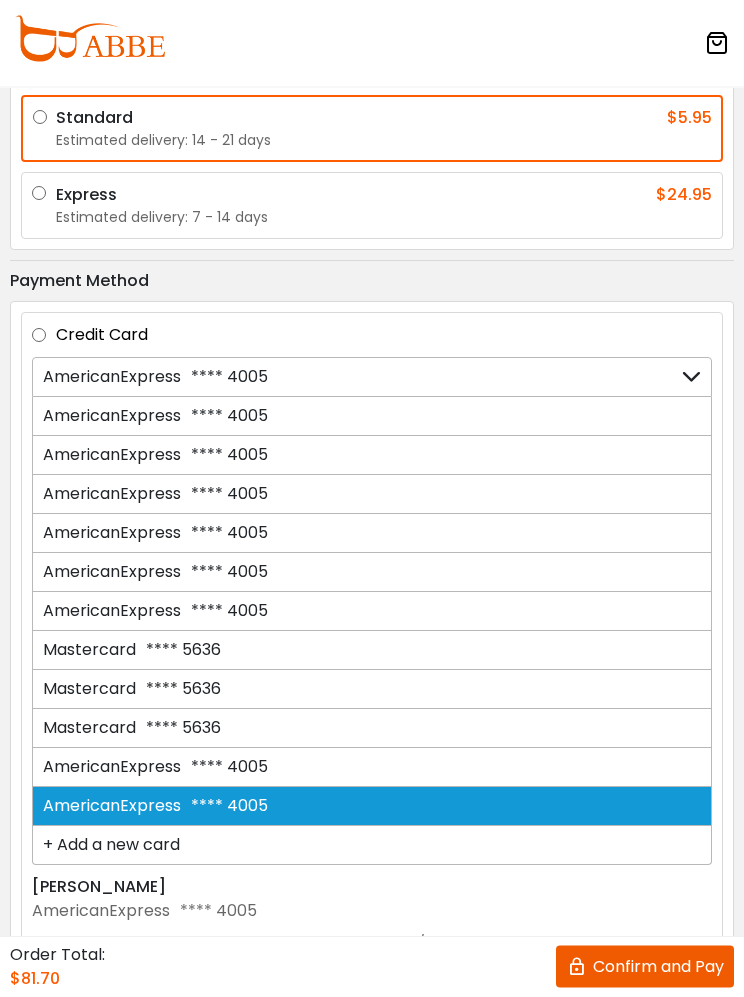 click on "AmericanExpress **** 4005" at bounding box center [372, 378] 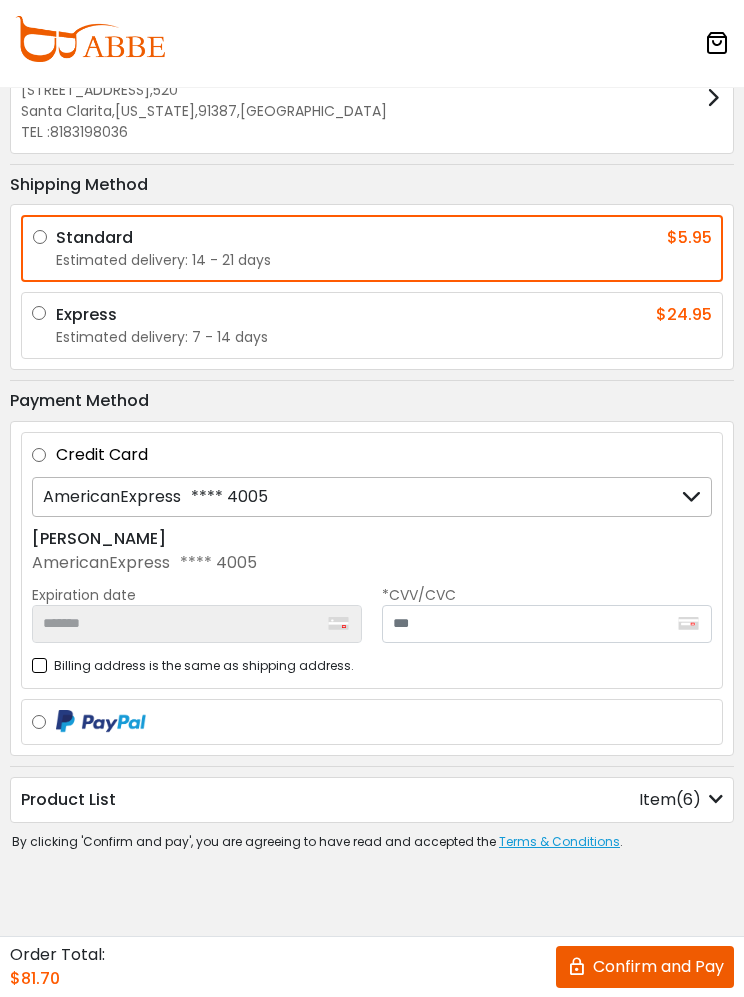 scroll, scrollTop: 0, scrollLeft: 0, axis: both 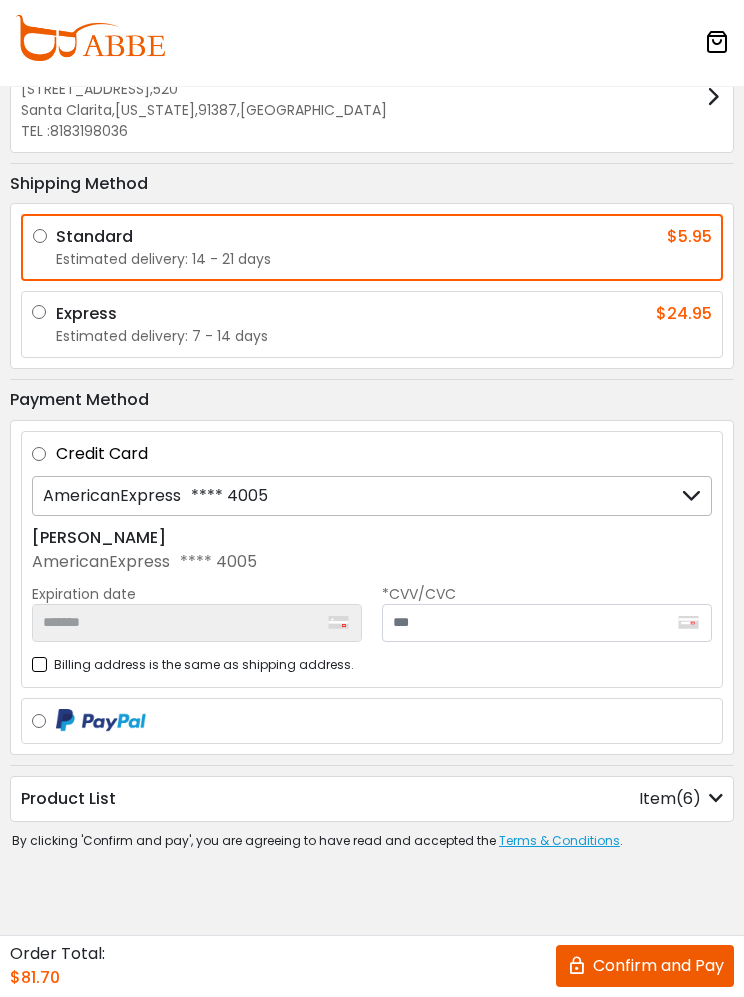click on "Billing address is the same as shipping address." at bounding box center [193, 665] 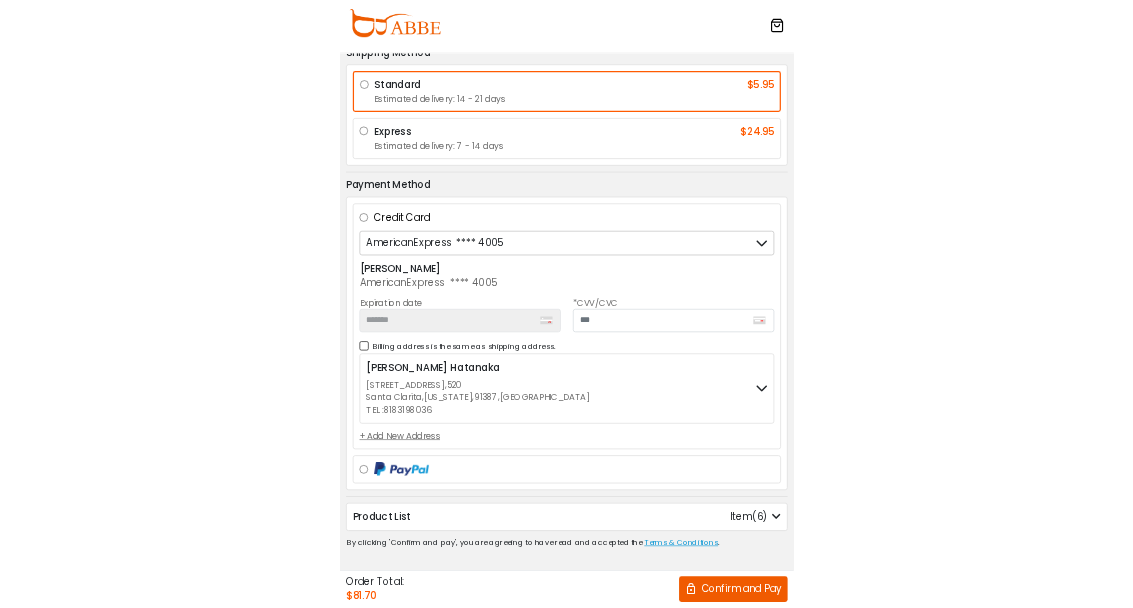 scroll, scrollTop: 111, scrollLeft: 0, axis: vertical 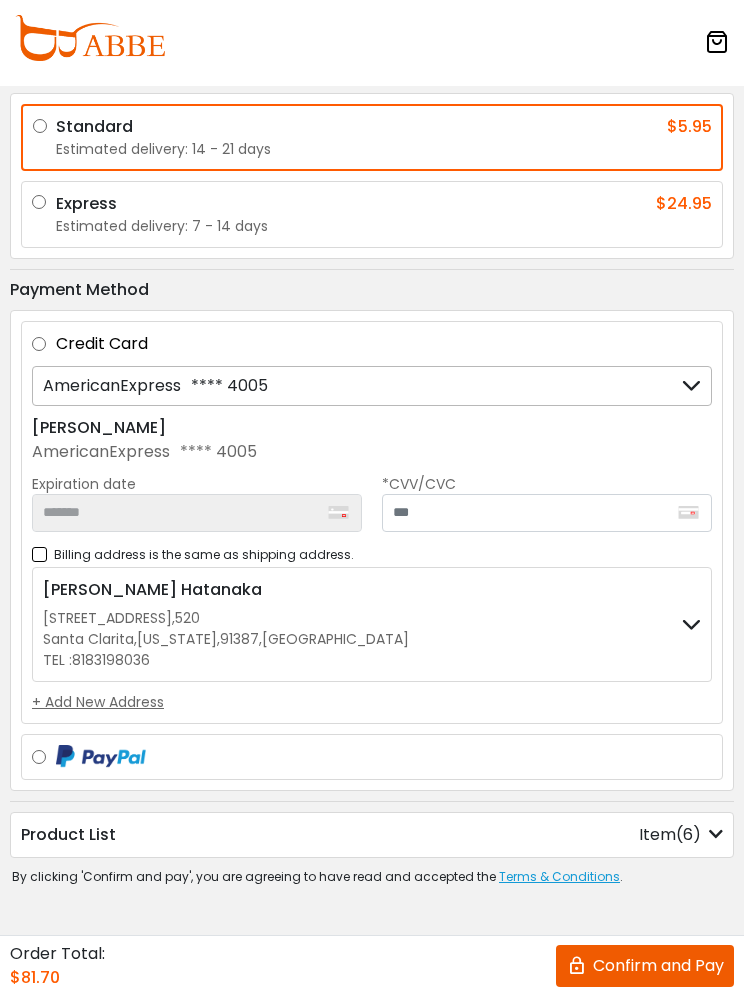 click at bounding box center [691, 625] 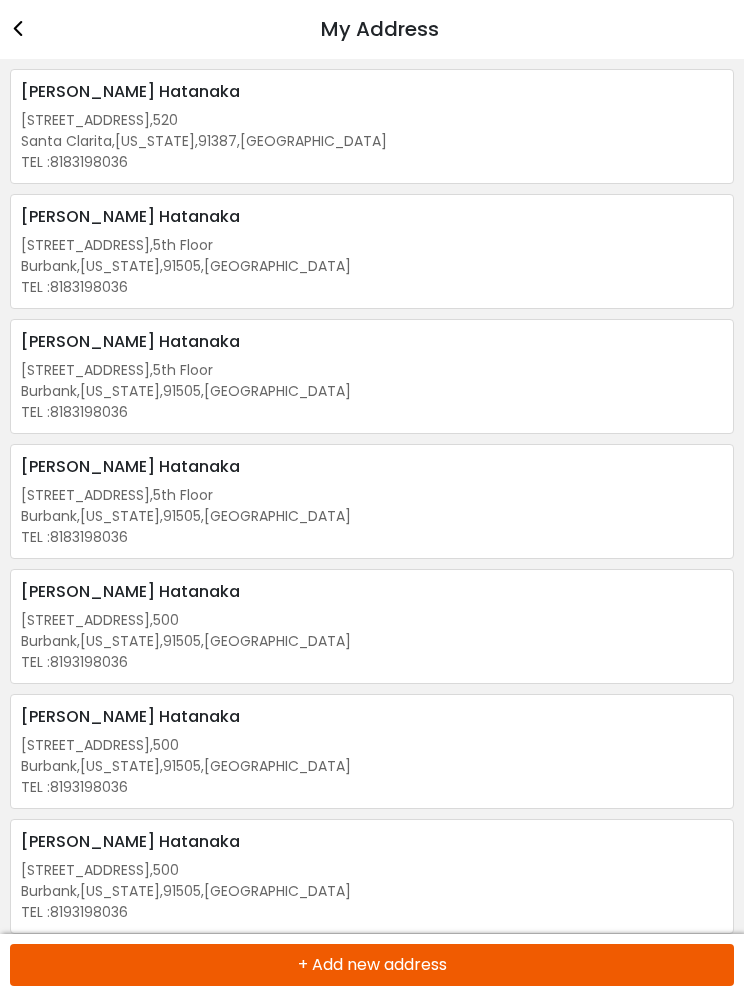 click on "[PERSON_NAME]
[STREET_ADDRESS]
[GEOGRAPHIC_DATA] ,
[US_STATE] ,
91505 ,
[GEOGRAPHIC_DATA]
TEL :   [PHONE_NUMBER]
Edit" at bounding box center [372, 252] 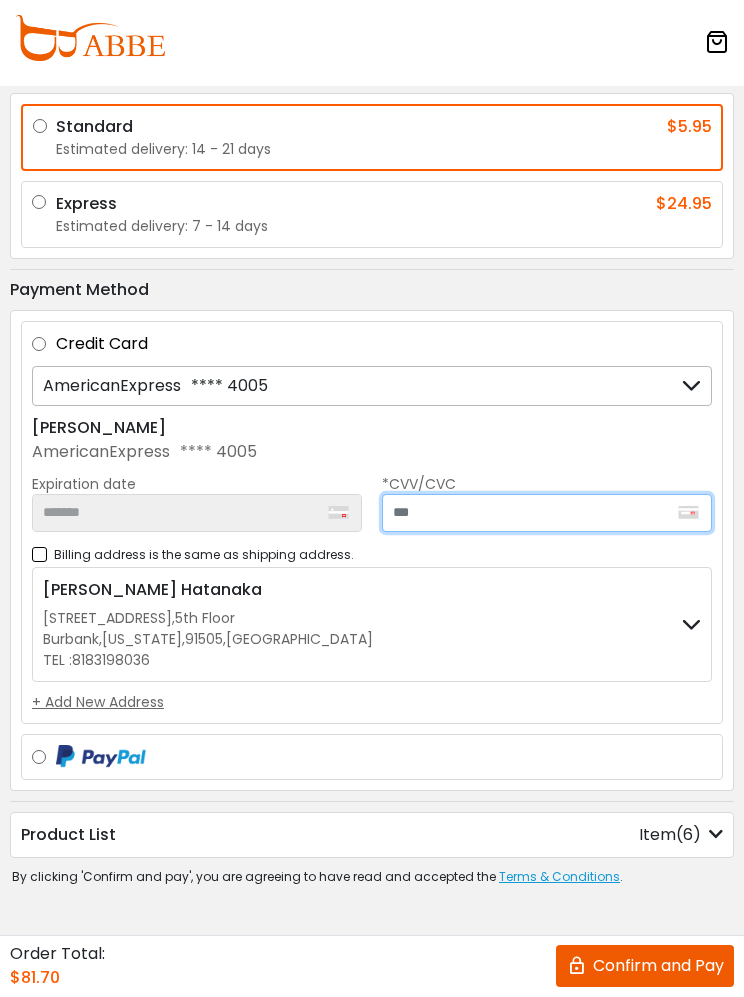 click at bounding box center [547, 514] 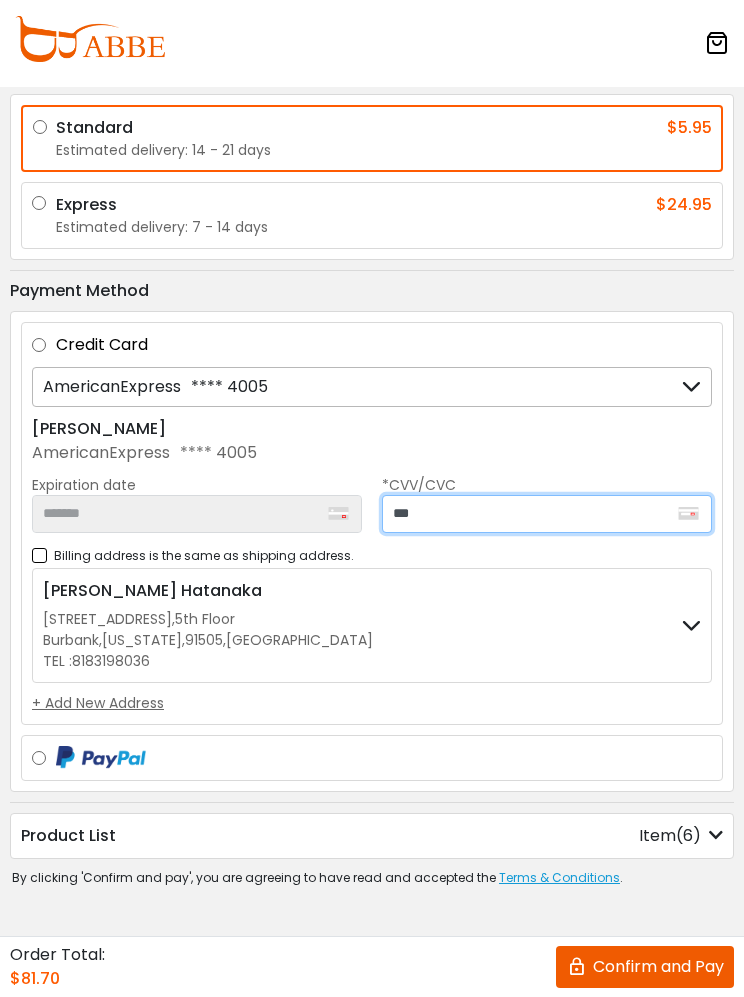 type on "****" 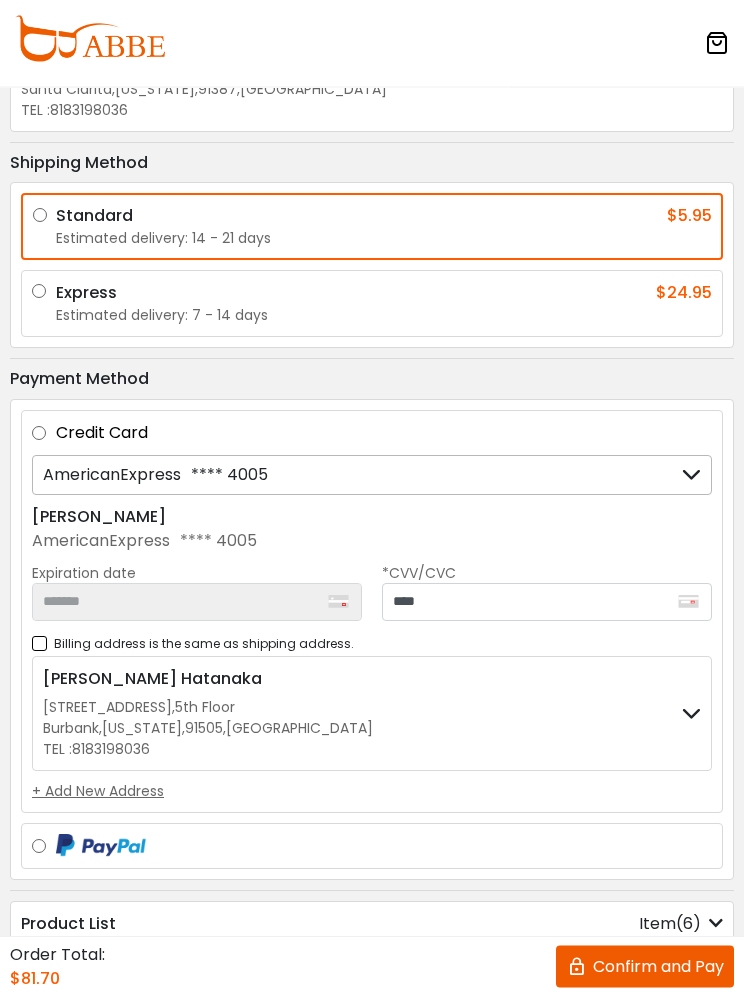 scroll, scrollTop: 111, scrollLeft: 0, axis: vertical 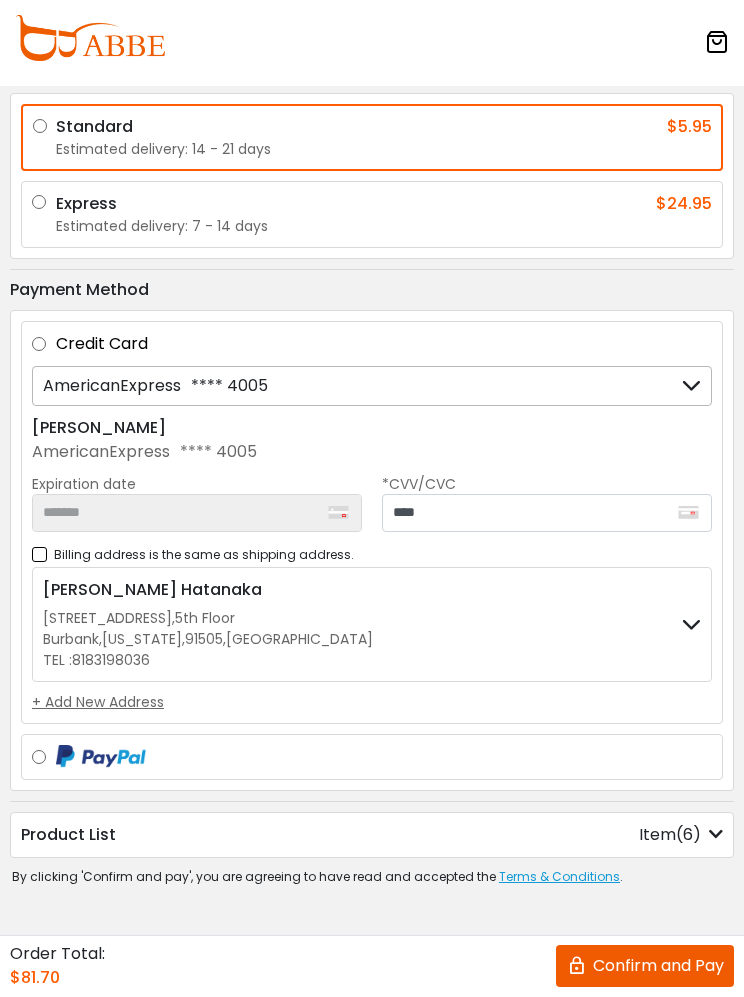 click on "Confirm and Pay" at bounding box center [645, 967] 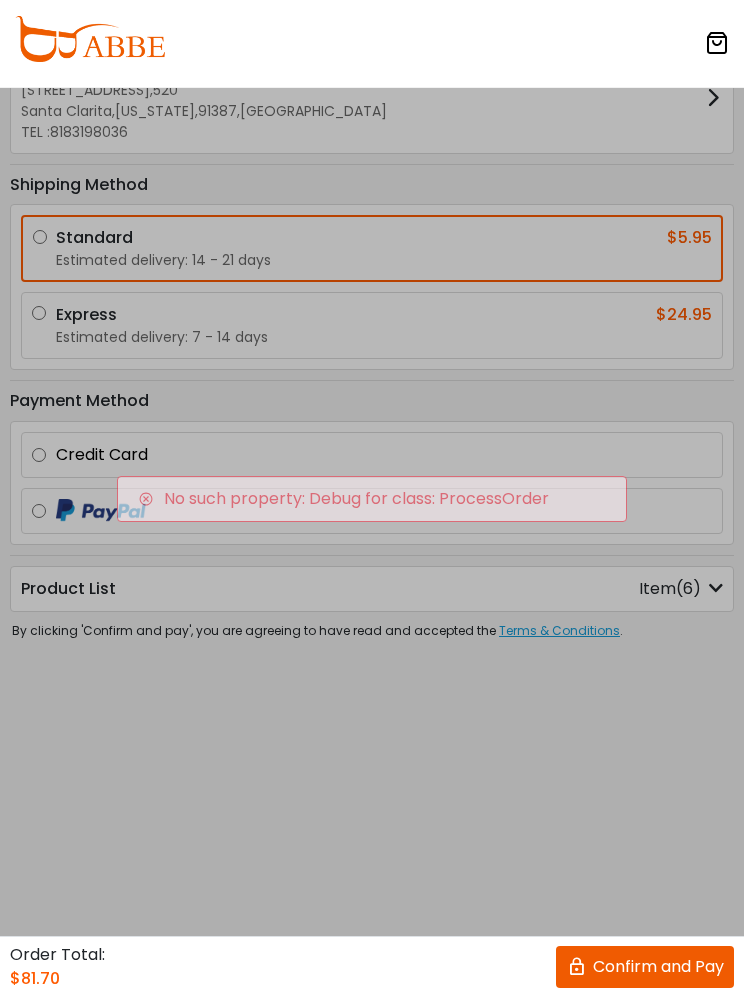 scroll, scrollTop: 0, scrollLeft: 0, axis: both 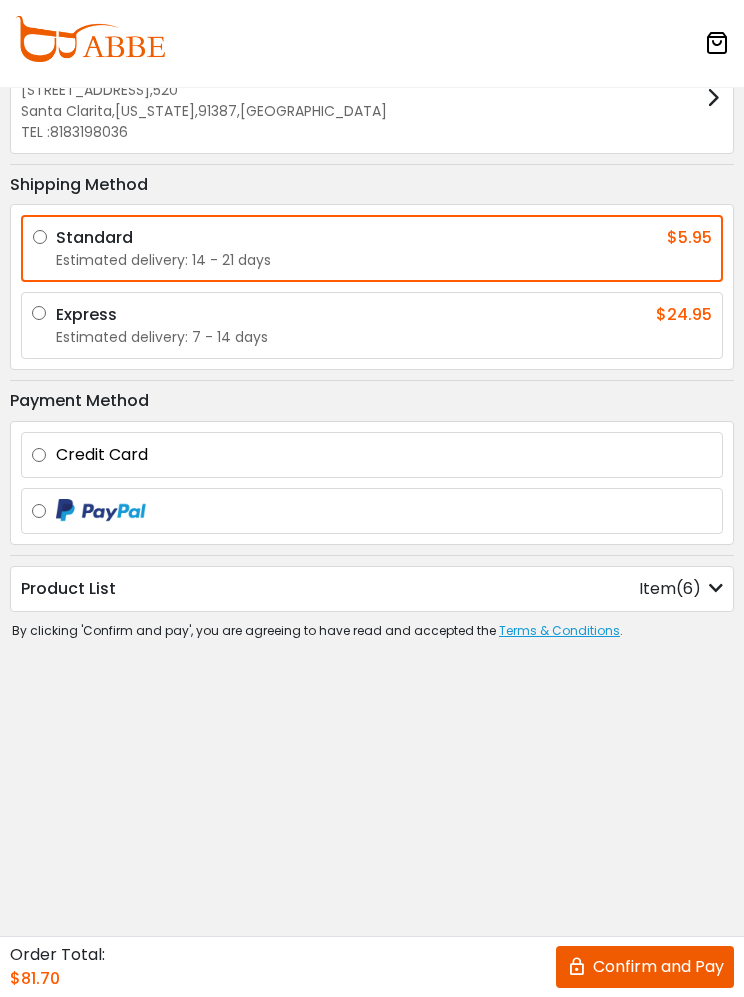 click on "Credit Card" at bounding box center (384, 455) 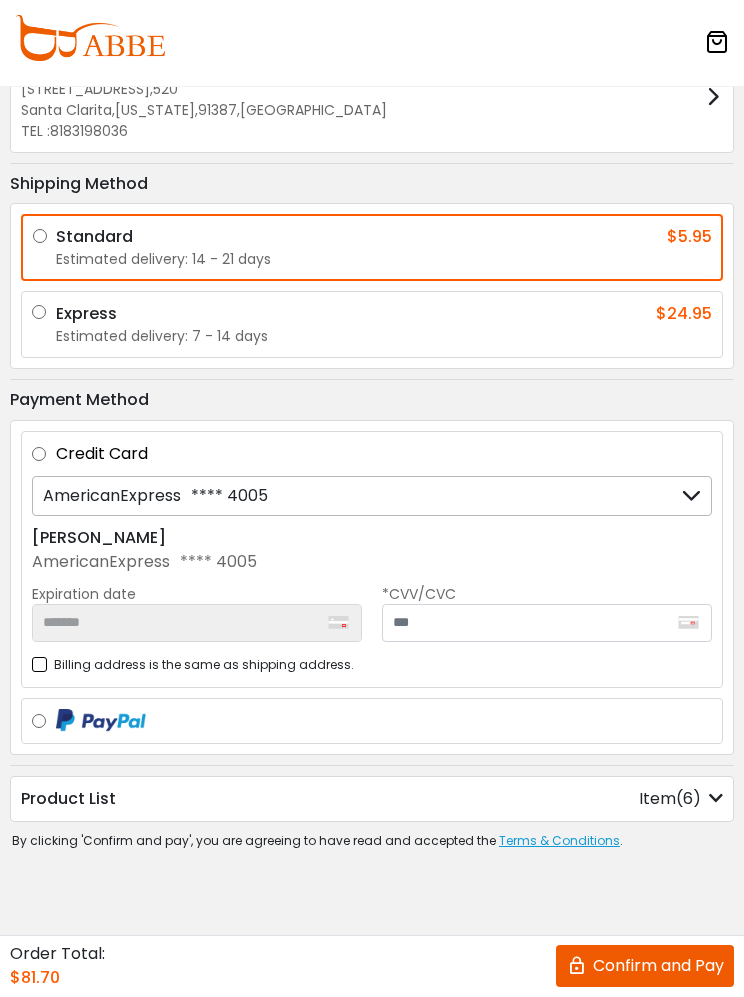 click on "*******" at bounding box center [197, 624] 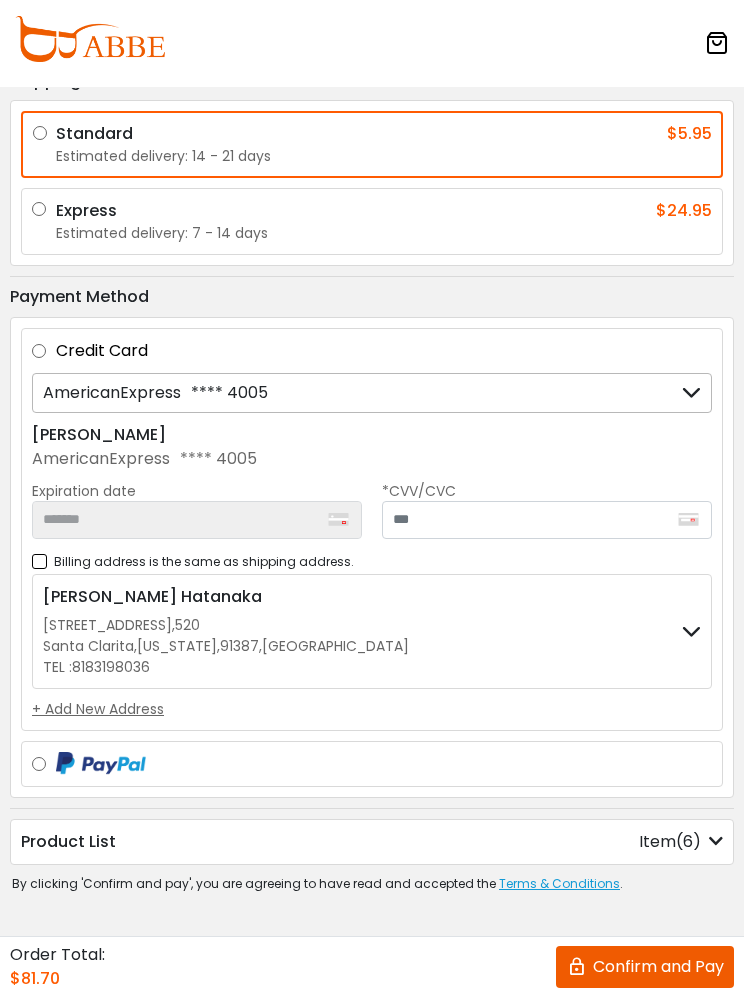 scroll, scrollTop: 111, scrollLeft: 0, axis: vertical 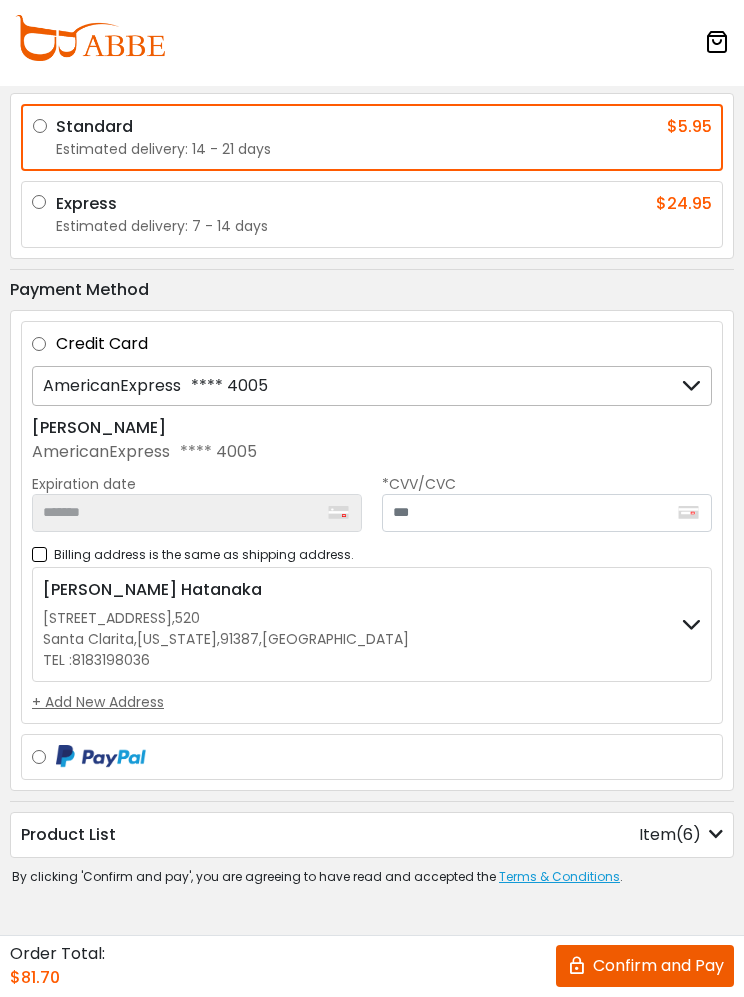click at bounding box center (691, 625) 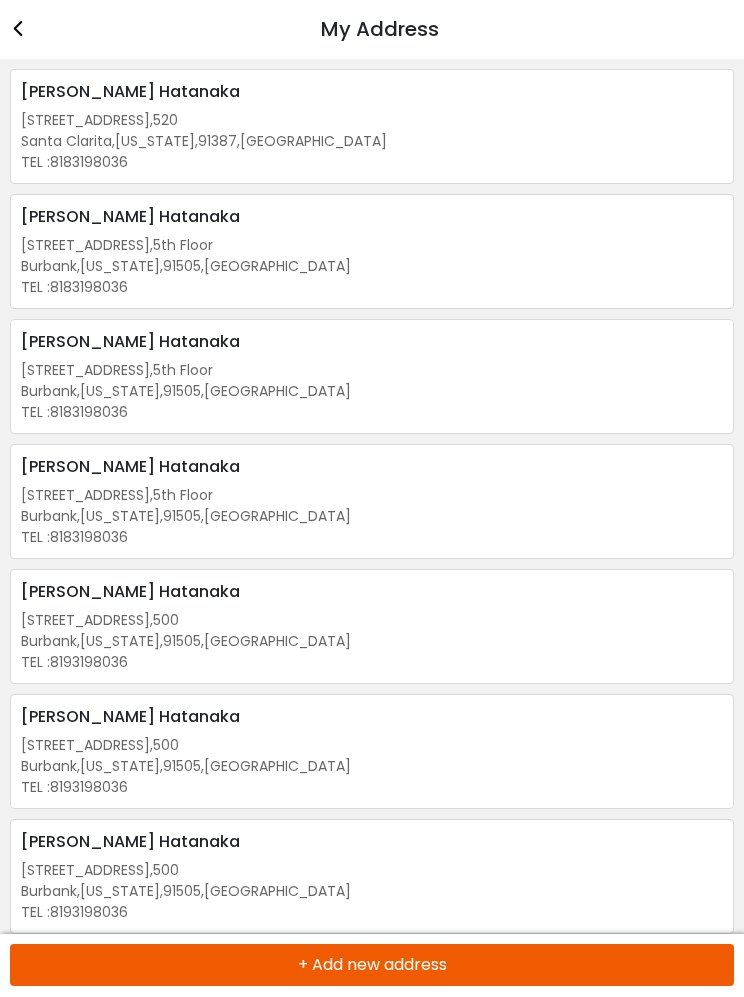 click on "[PERSON_NAME]
[STREET_ADDRESS]
[GEOGRAPHIC_DATA] ,
[US_STATE] ,
91505 ,
[GEOGRAPHIC_DATA]
TEL :   [PHONE_NUMBER]
Edit" at bounding box center [372, 252] 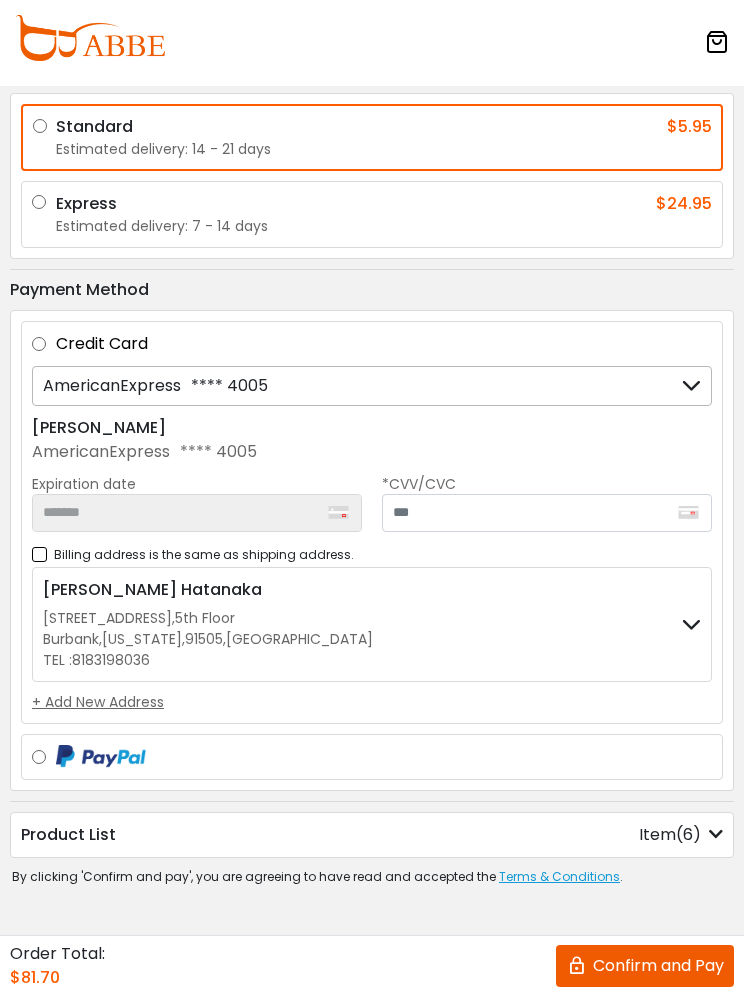 click on "[PERSON_NAME]
[STREET_ADDRESS]
[GEOGRAPHIC_DATA] ,
[US_STATE] ,
91505 ,
[GEOGRAPHIC_DATA]
TEL :   [PHONE_NUMBER]" at bounding box center [372, 625] 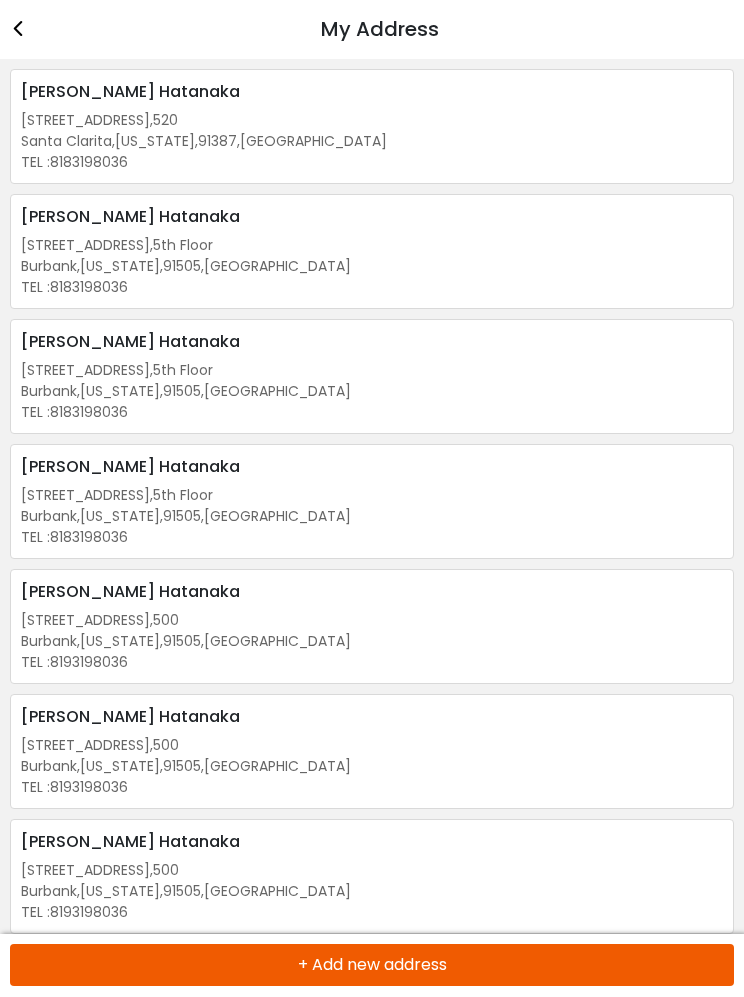 click on "[PERSON_NAME]
[STREET_ADDRESS]
[GEOGRAPHIC_DATA] ,
[US_STATE] ,
91505 ,
[GEOGRAPHIC_DATA]
TEL :   [PHONE_NUMBER]
Edit" at bounding box center (372, 252) 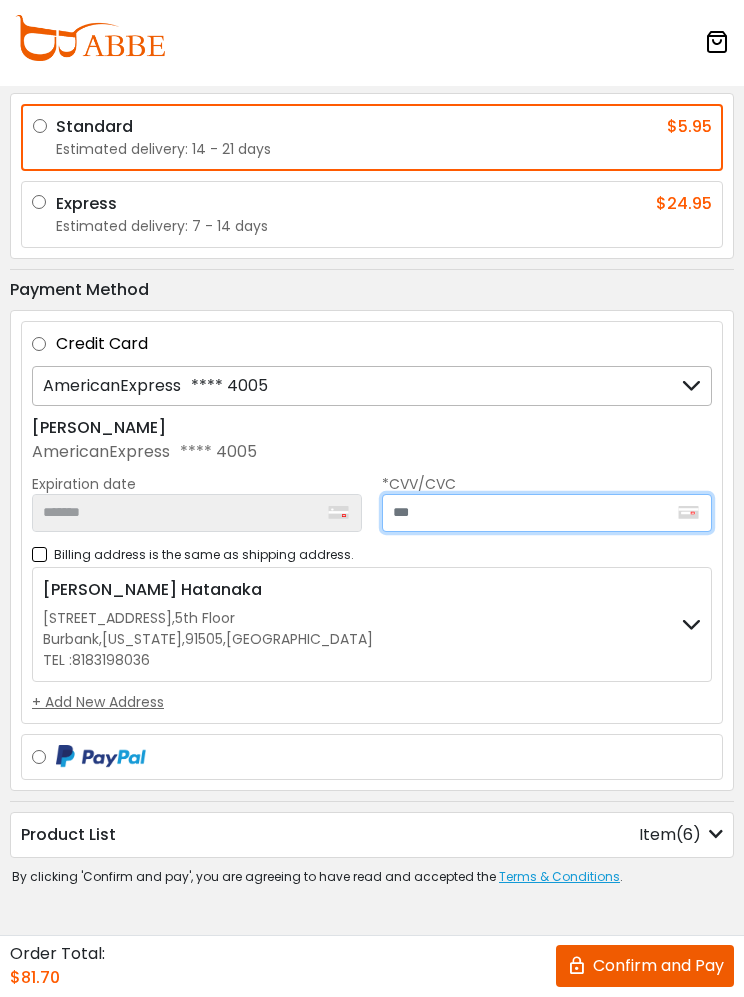 click at bounding box center (547, 514) 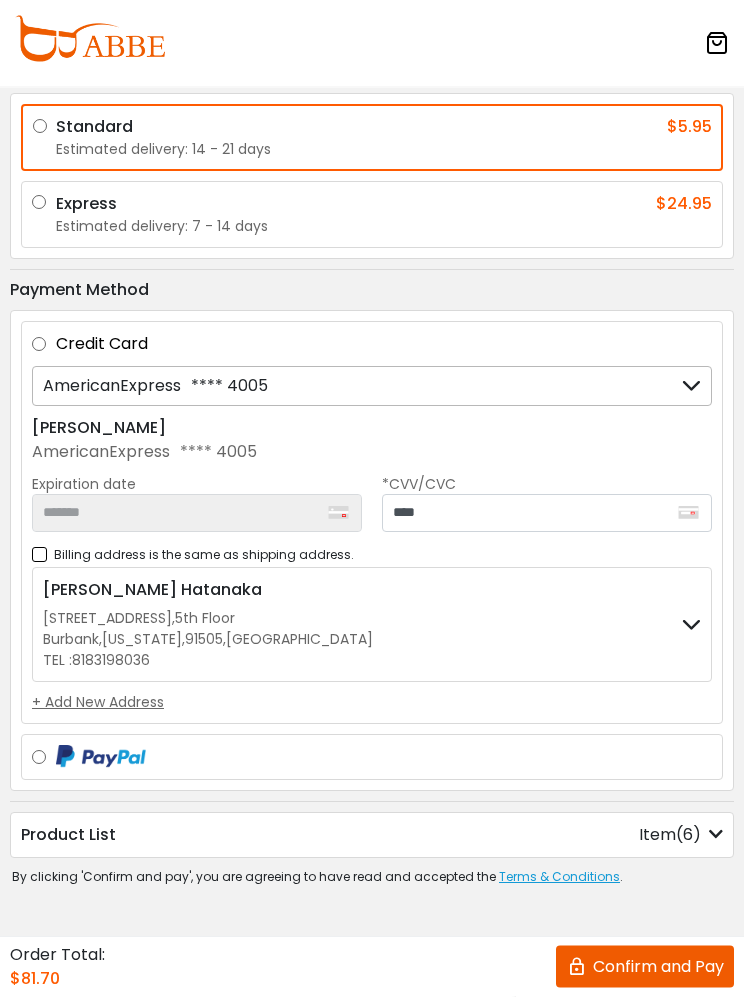 scroll, scrollTop: 111, scrollLeft: 0, axis: vertical 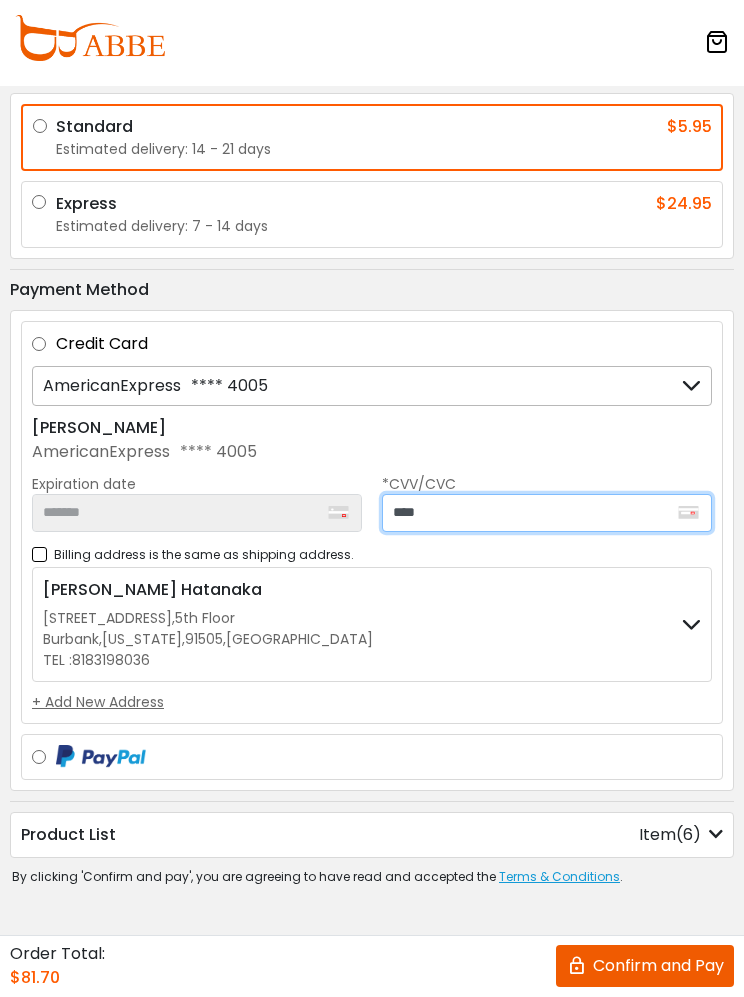 type on "****" 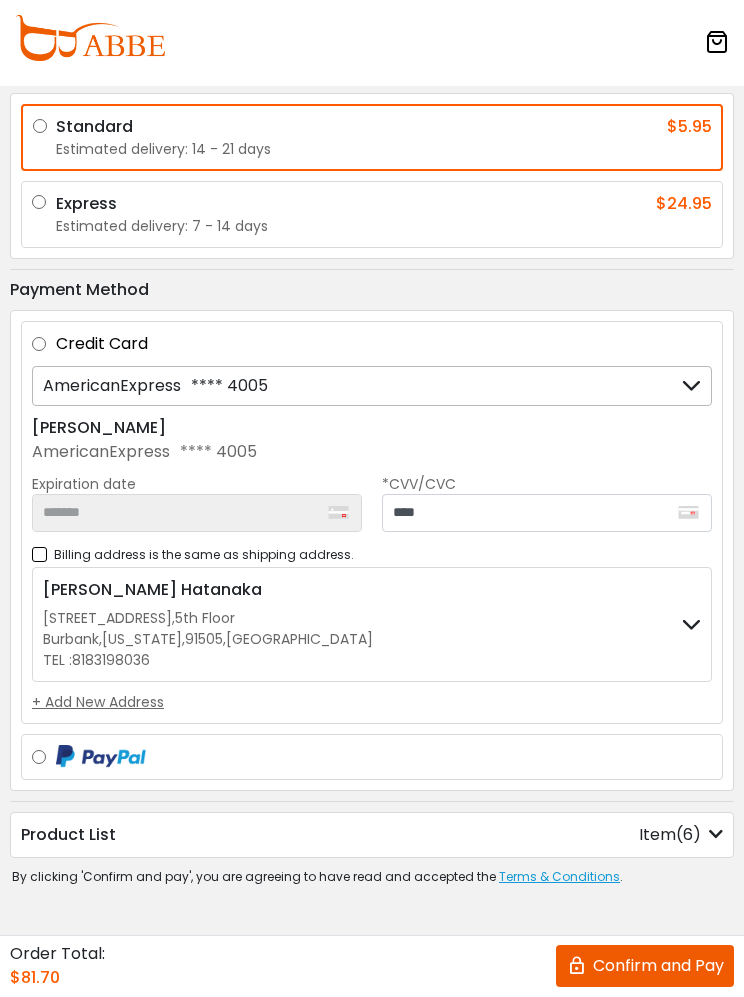 click on "*******" at bounding box center [197, 514] 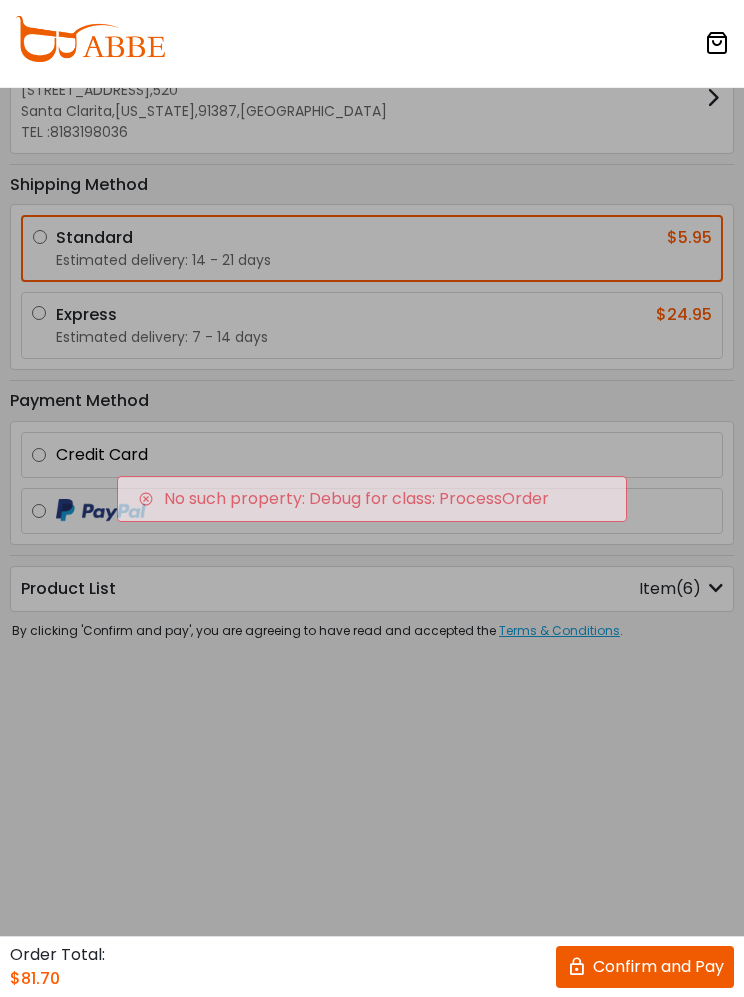 scroll, scrollTop: 0, scrollLeft: 0, axis: both 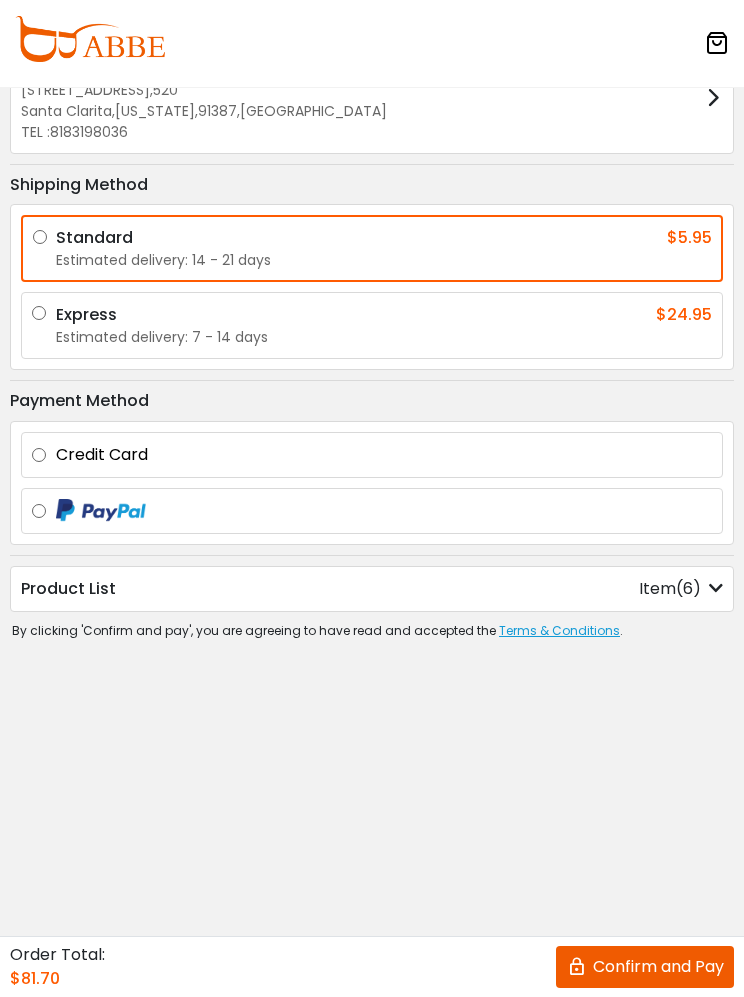 click on "Express
$24.95" at bounding box center [384, 315] 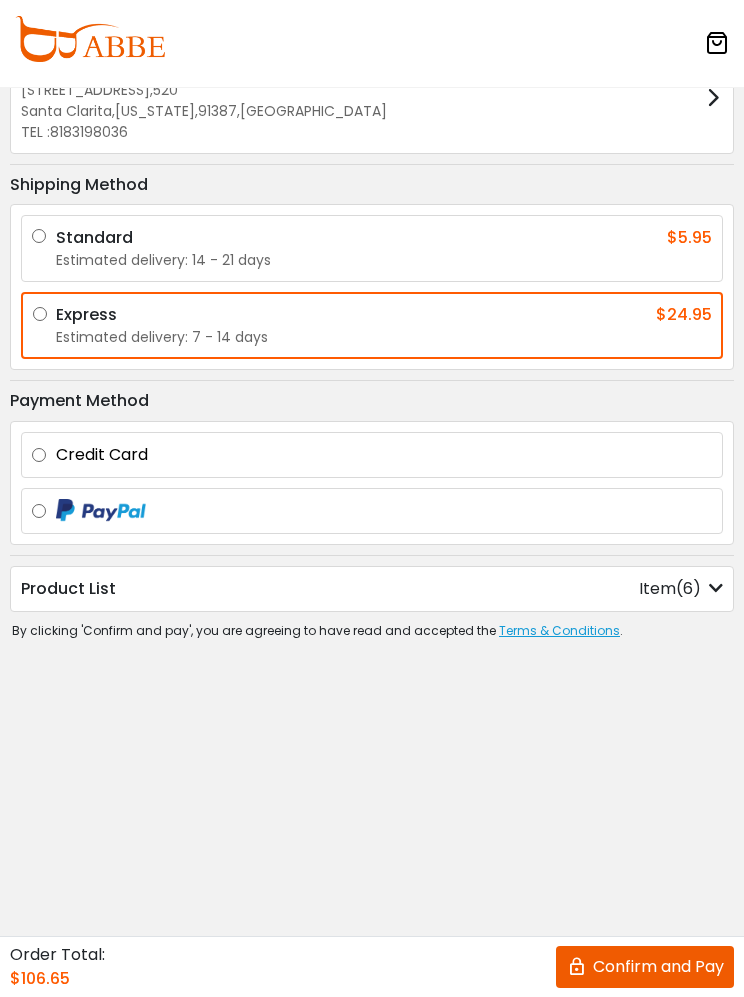 click on "Credit Card" at bounding box center [384, 455] 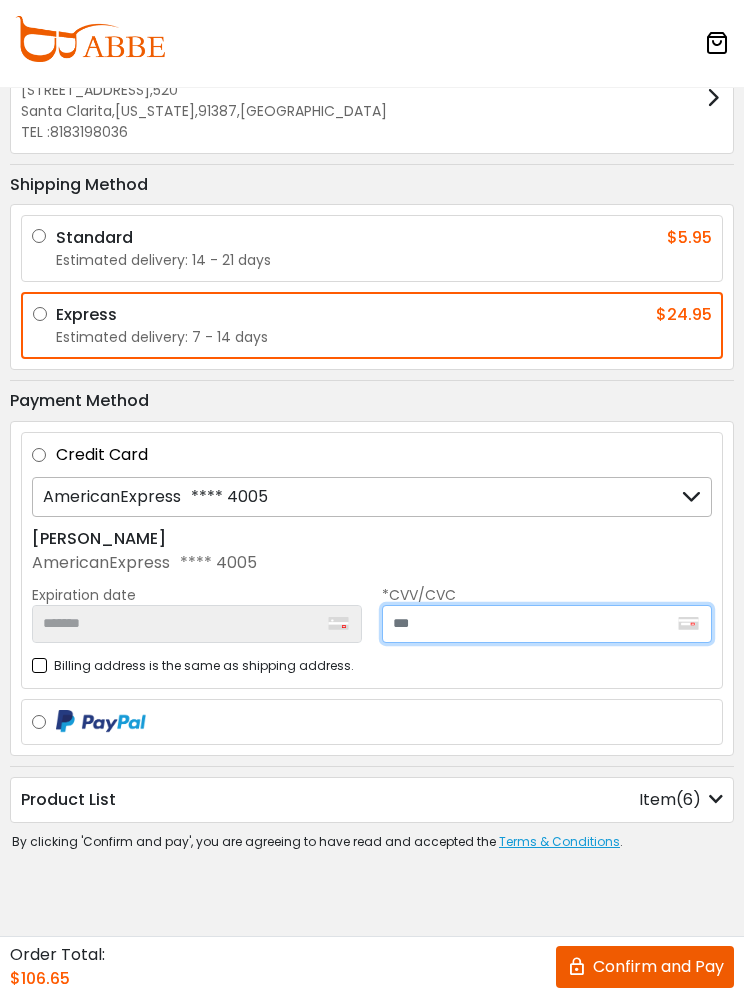 click at bounding box center (547, 624) 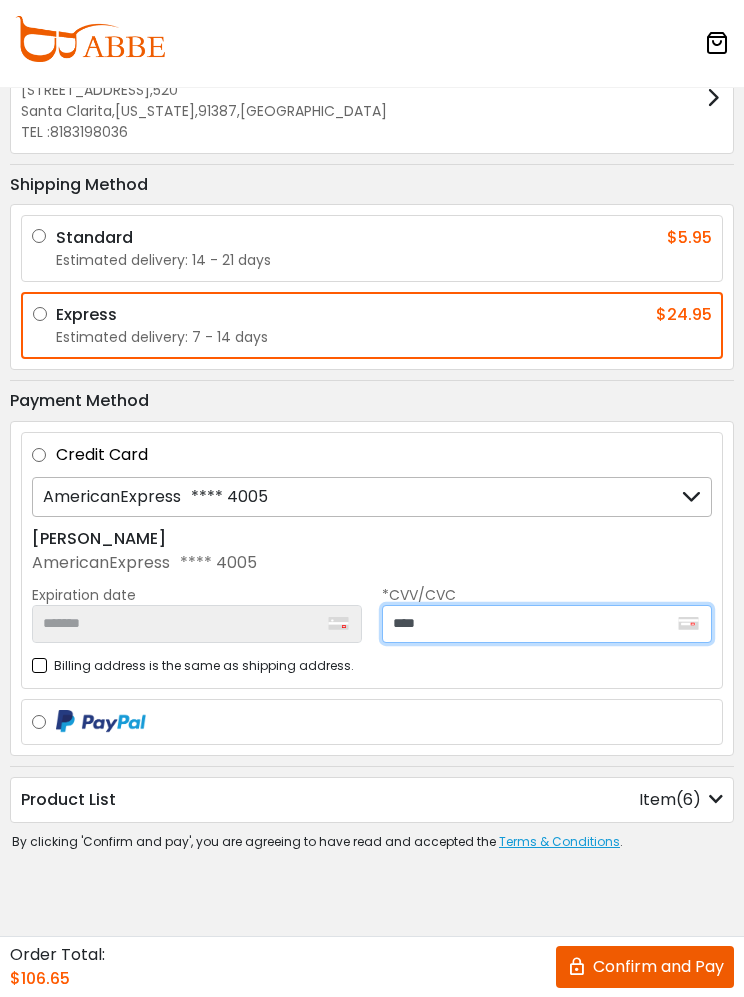 type on "****" 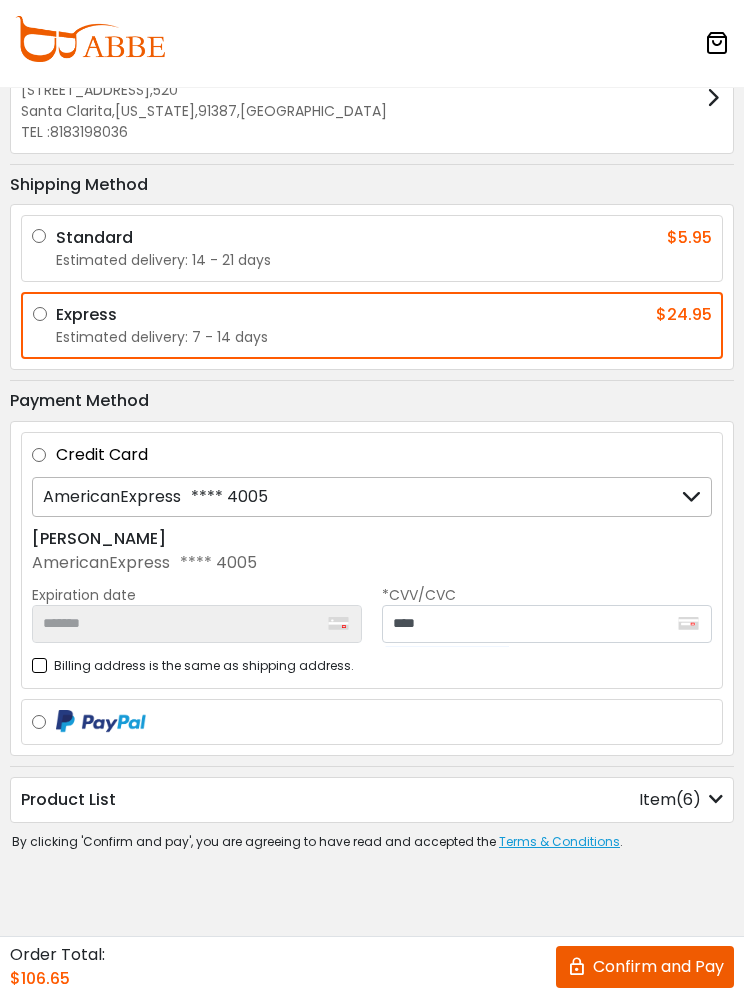click on "Confirm and Pay" at bounding box center (645, 967) 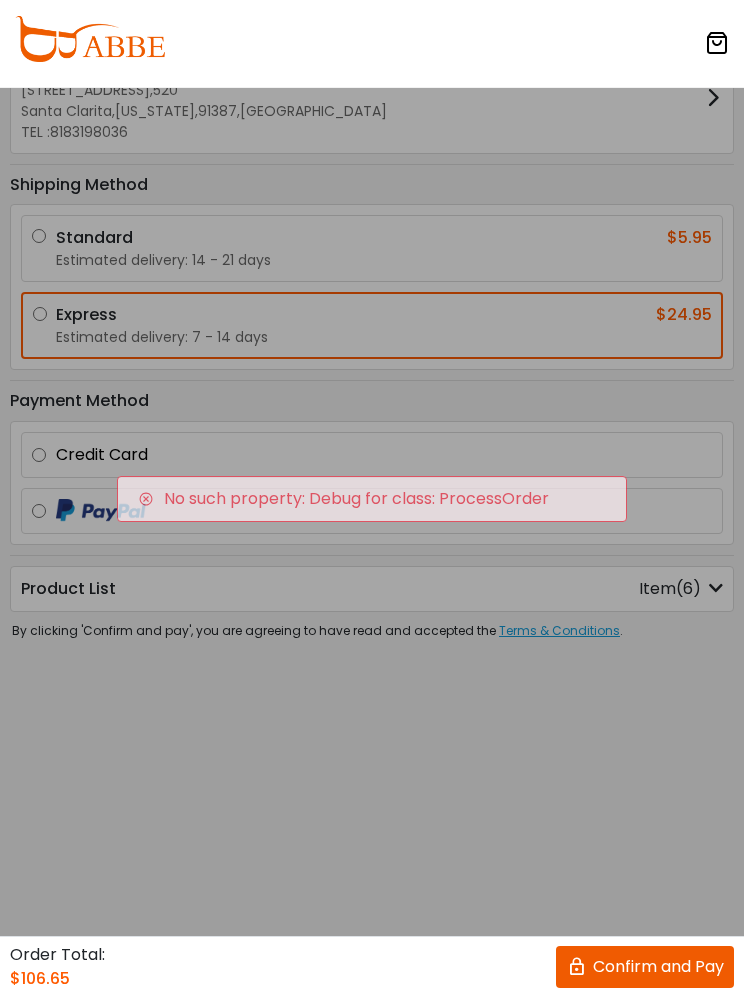 scroll, scrollTop: 0, scrollLeft: 0, axis: both 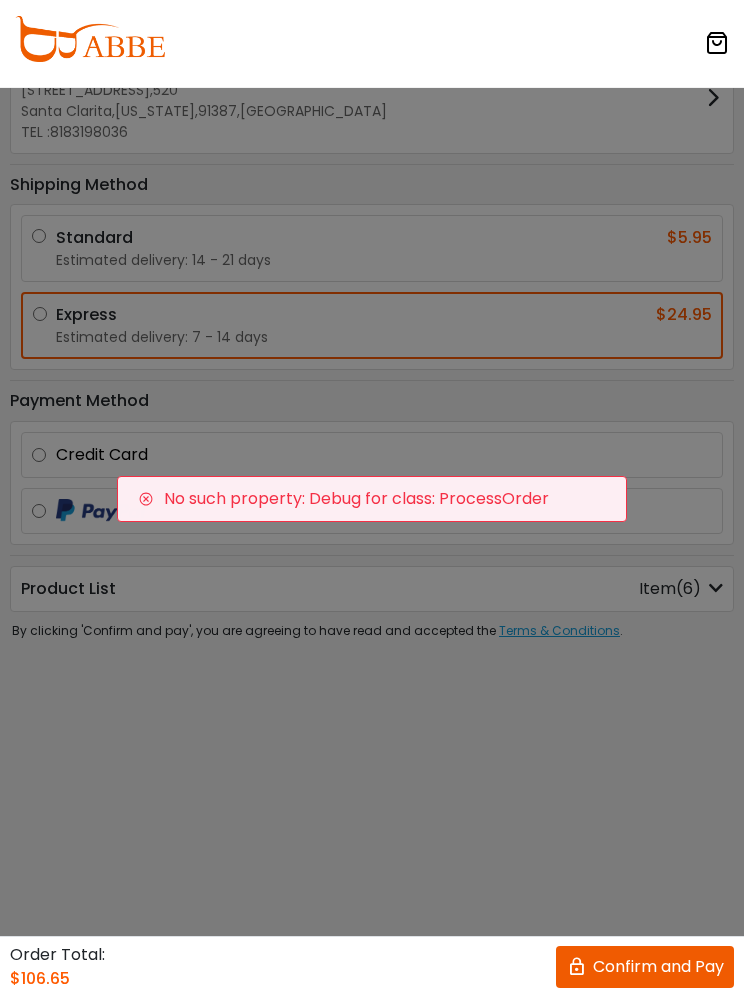 click at bounding box center (372, 498) 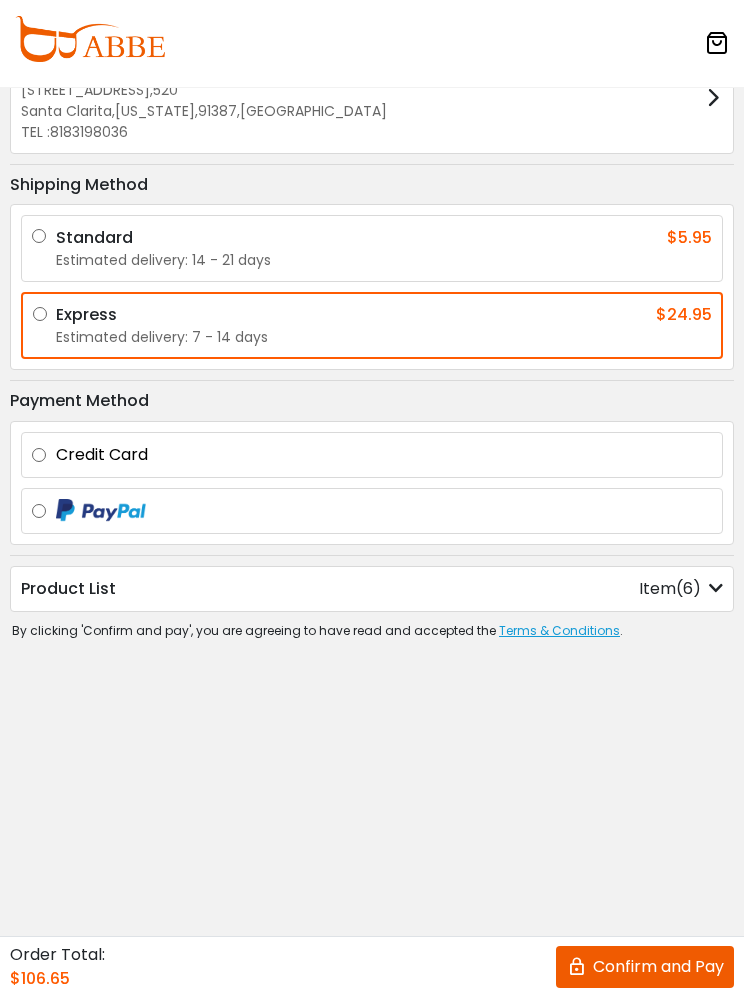 click at bounding box center [90, 39] 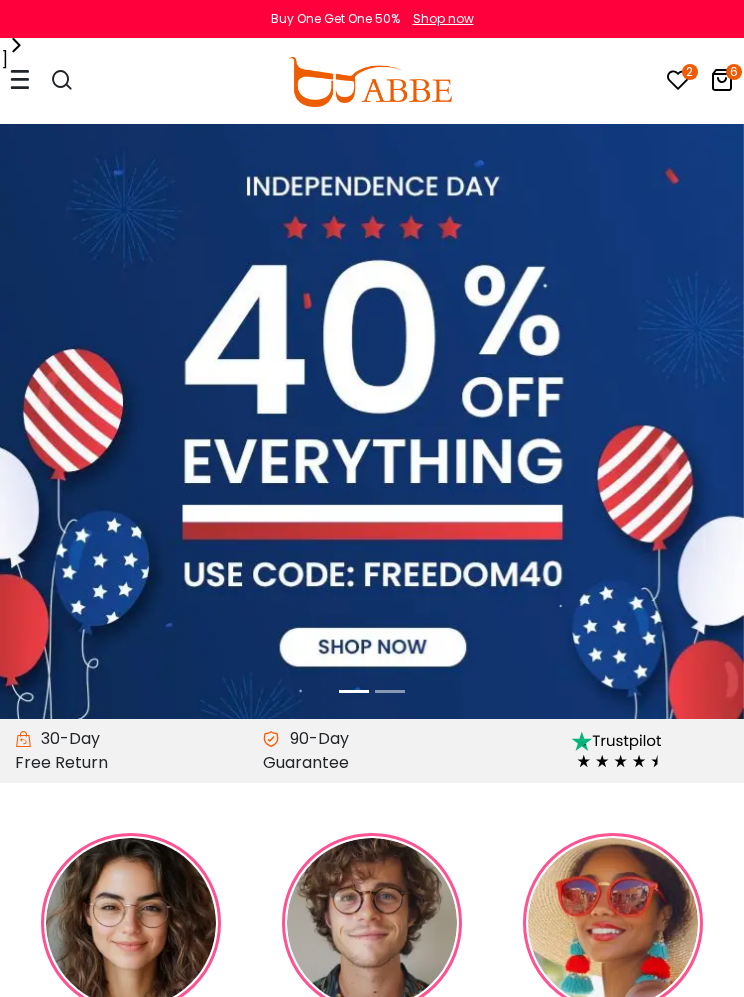 scroll, scrollTop: 0, scrollLeft: 0, axis: both 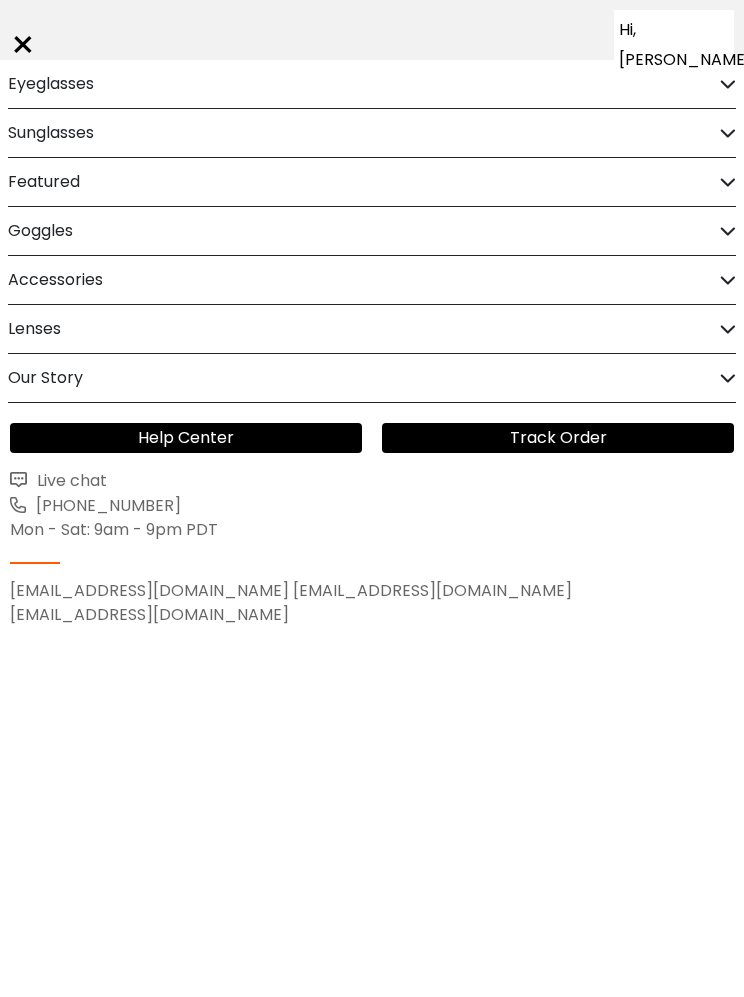 click on "Track Order" at bounding box center [558, 438] 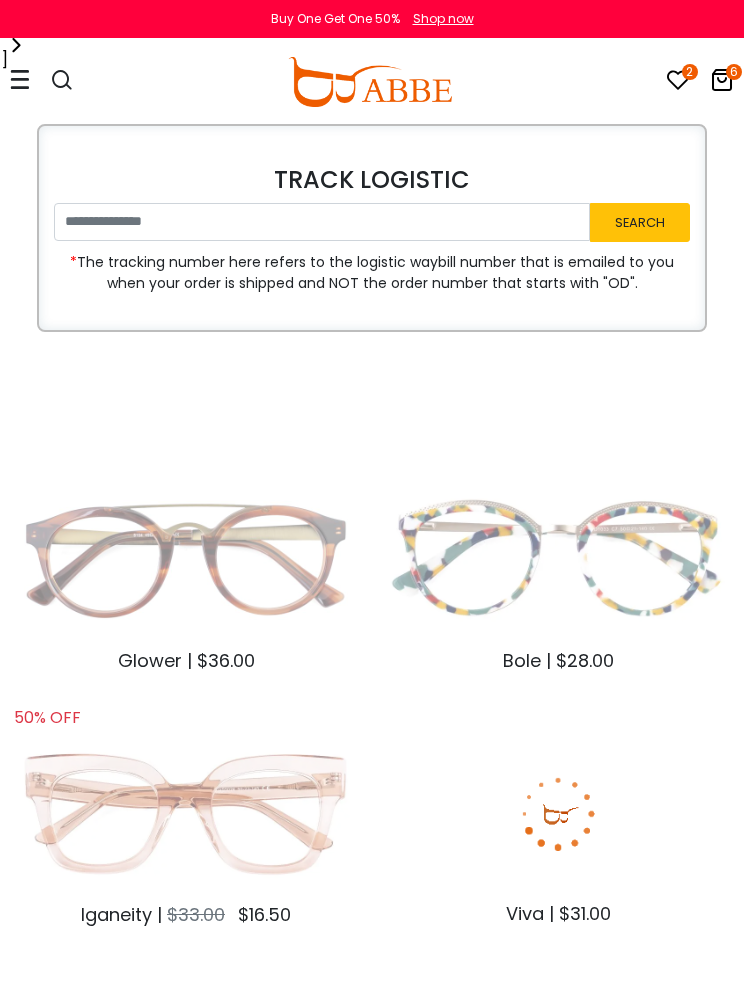 scroll, scrollTop: 0, scrollLeft: 0, axis: both 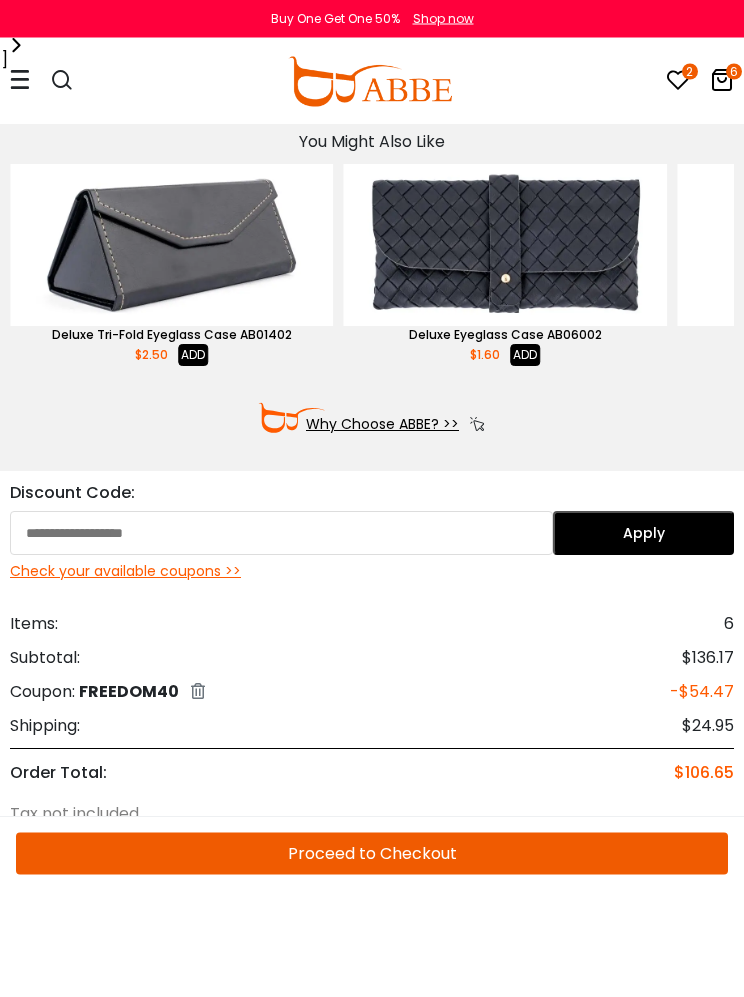 click on "Proceed to Checkout" at bounding box center [372, 854] 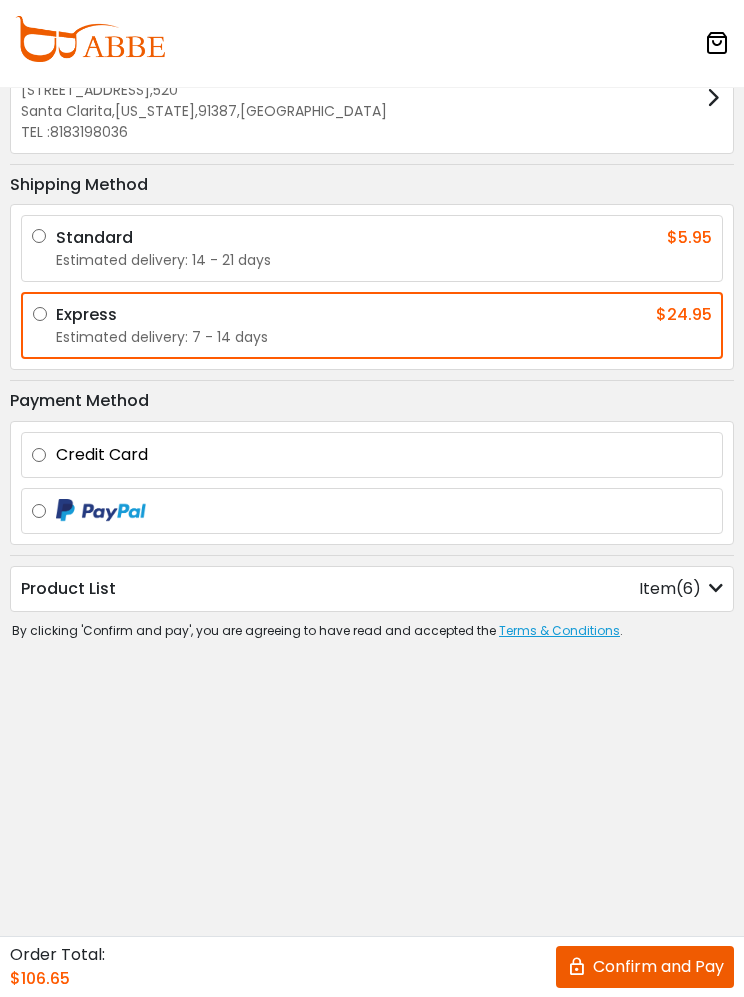 scroll, scrollTop: 0, scrollLeft: 0, axis: both 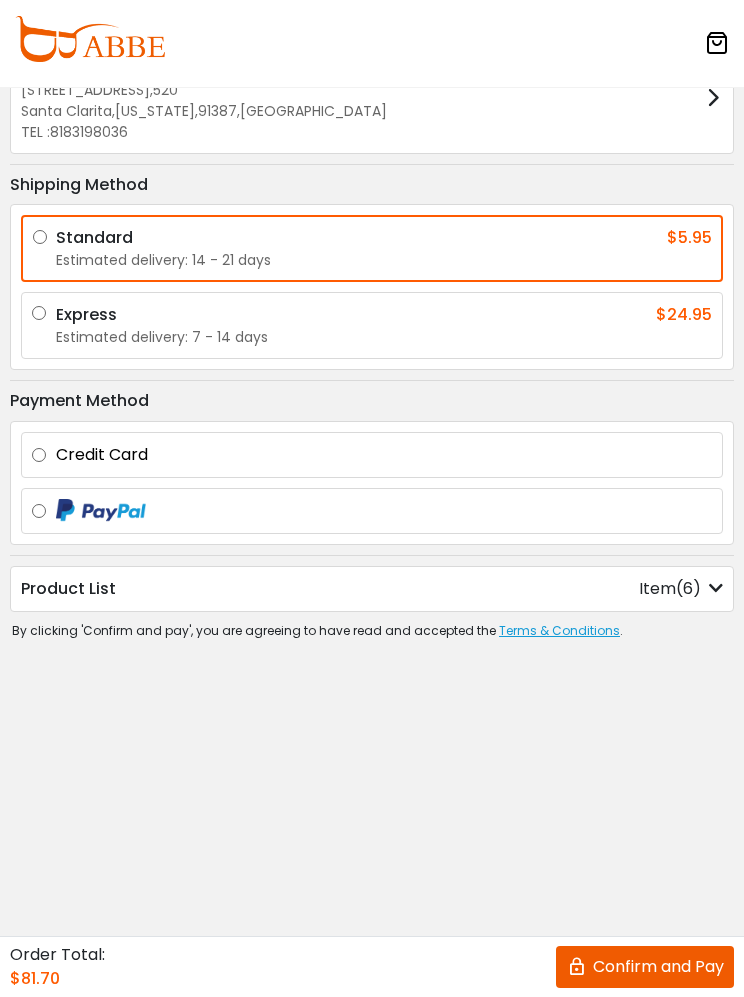 click on "Credit Card" at bounding box center [384, 455] 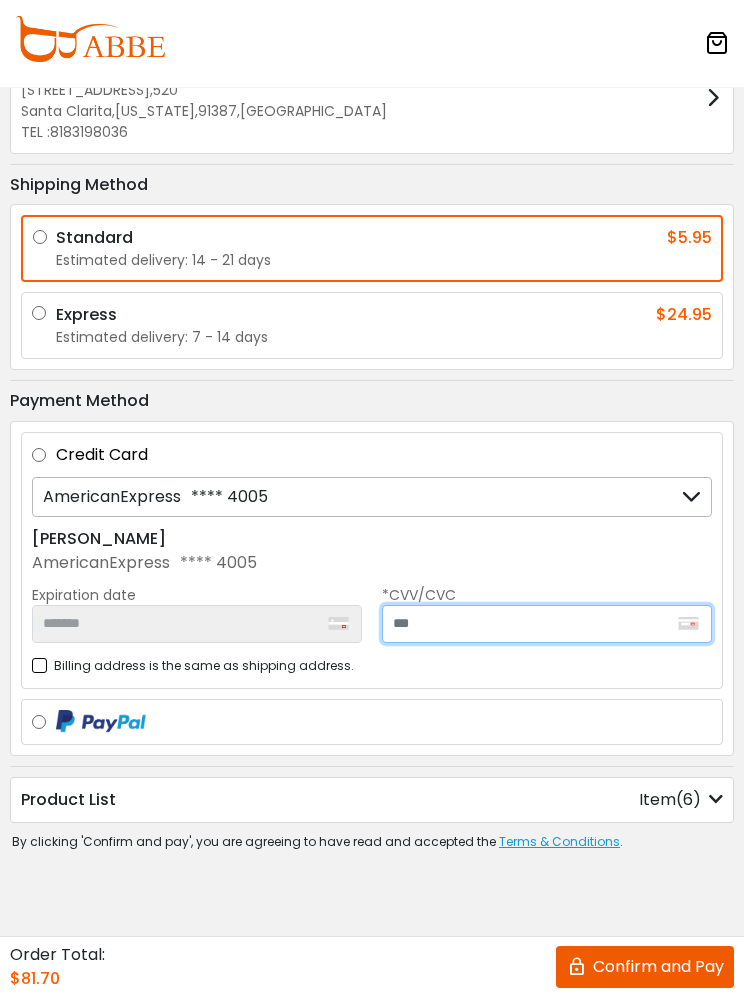 click at bounding box center [547, 624] 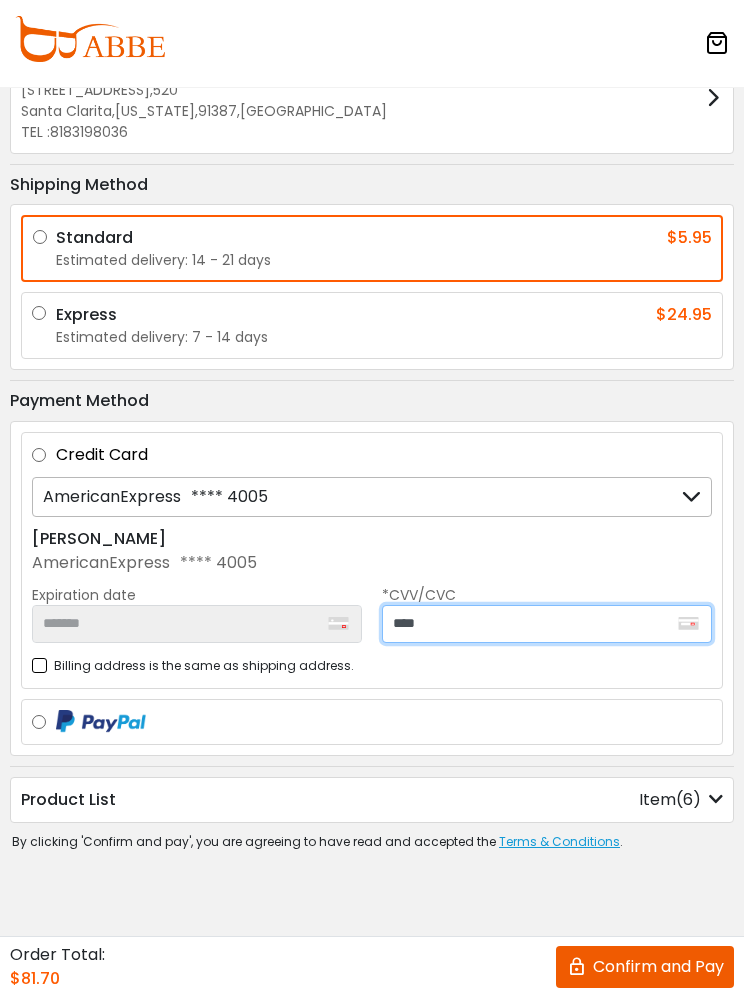 type on "****" 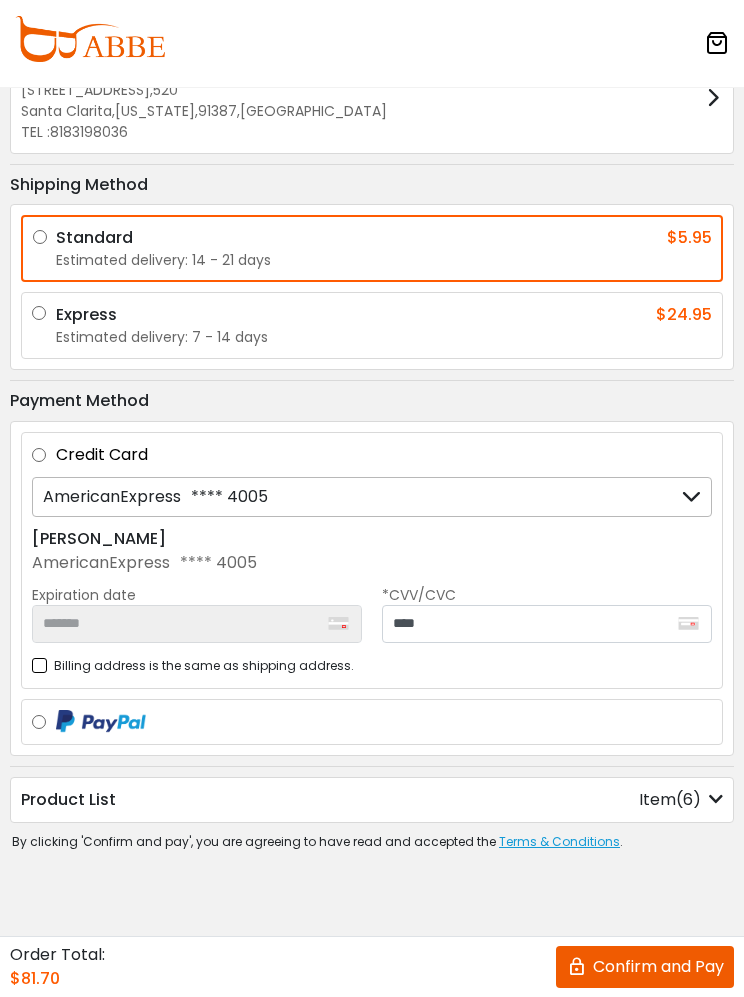 click on "Billing address is the same as shipping address." at bounding box center (193, 665) 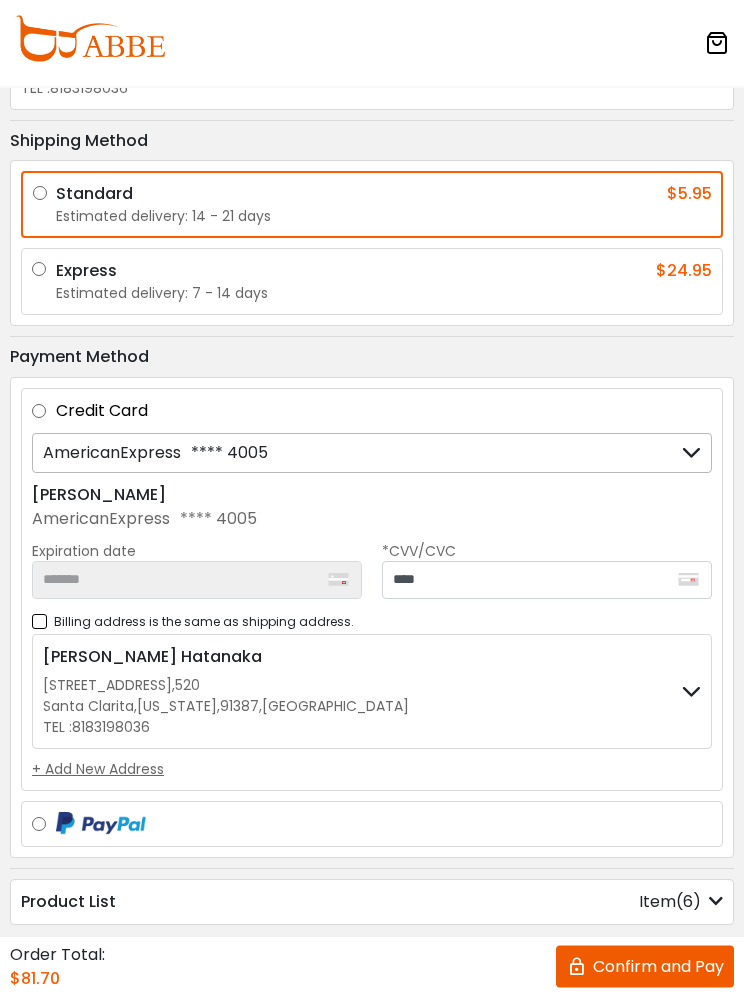 scroll, scrollTop: 111, scrollLeft: 0, axis: vertical 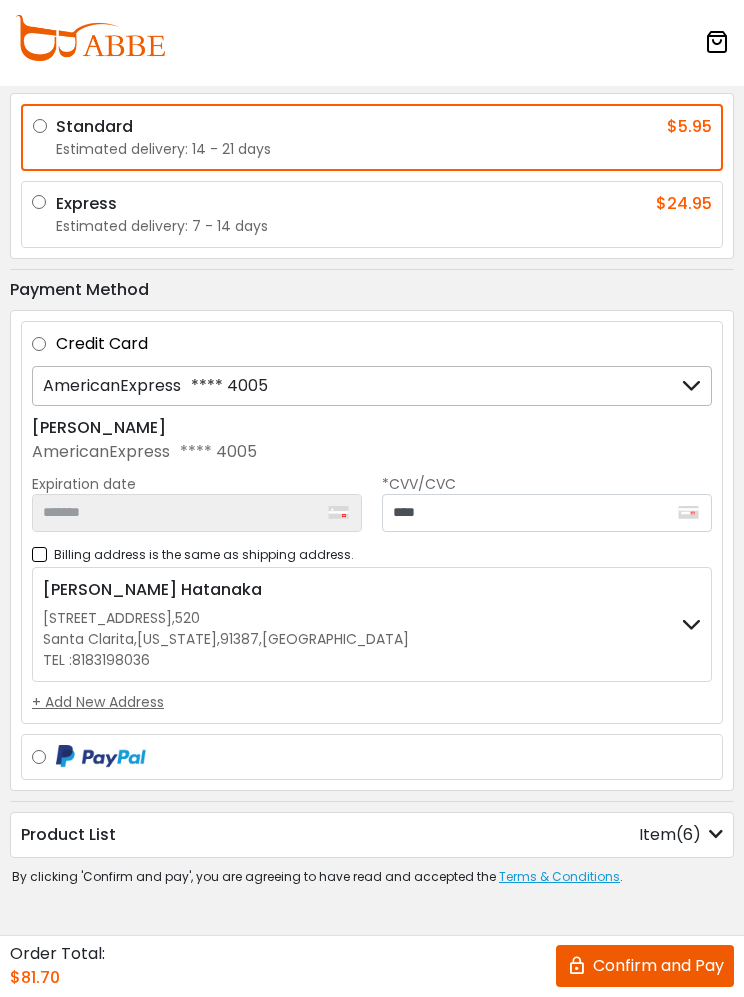 click on "Gregory
Hatanaka
19197 Golden Valley Rd
, 520
Santa Clarita ,
California ,
91387 ,
United States
TEL :   8183198036" at bounding box center (372, 625) 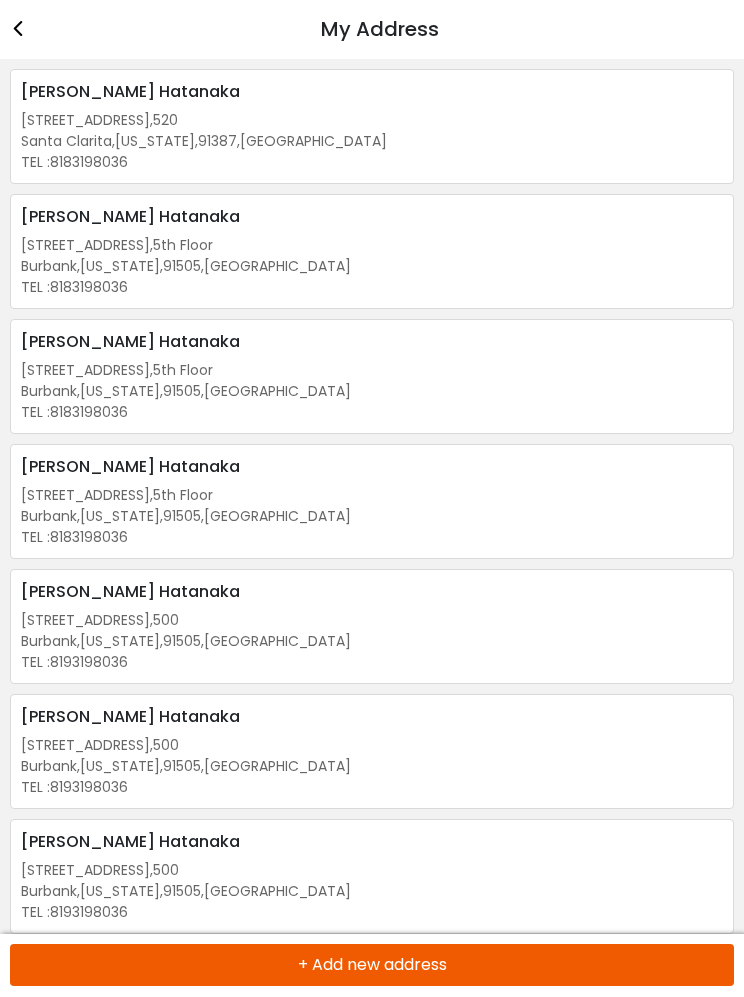 click on "Gregory
Hatanaka
2600 W. Olive Avenue
, 5th Floor
Burbank ,
California ,
91505 ,
United States
TEL :   8183198036
Edit" at bounding box center [372, 252] 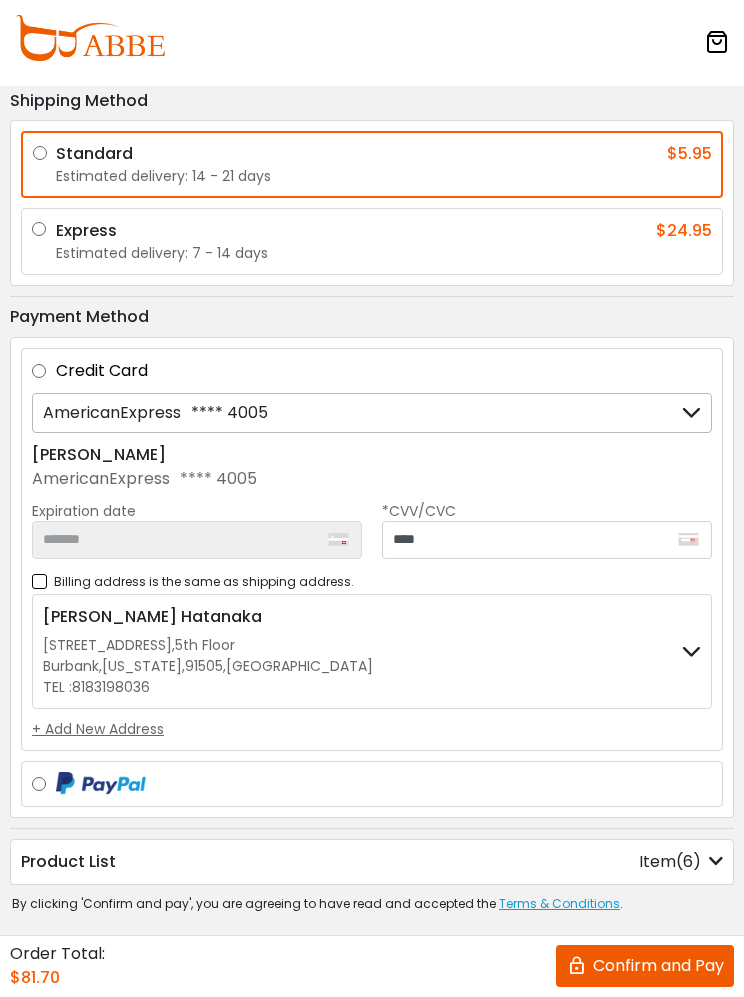 scroll, scrollTop: 111, scrollLeft: 0, axis: vertical 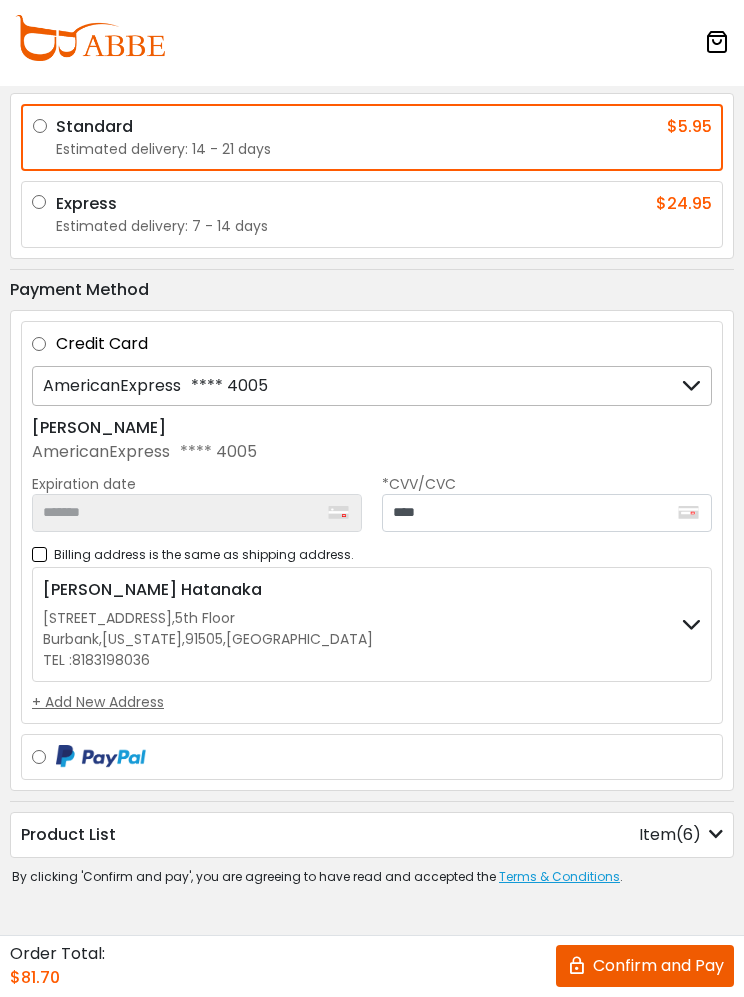 click on "Confirm and Pay" at bounding box center (645, 967) 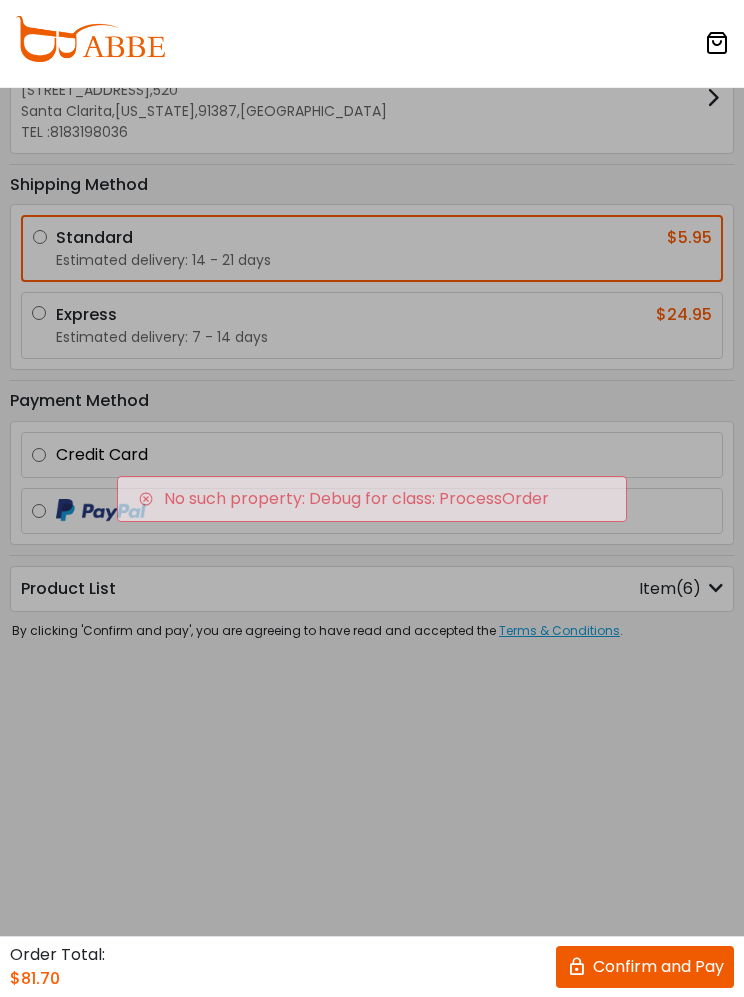 scroll, scrollTop: 0, scrollLeft: 0, axis: both 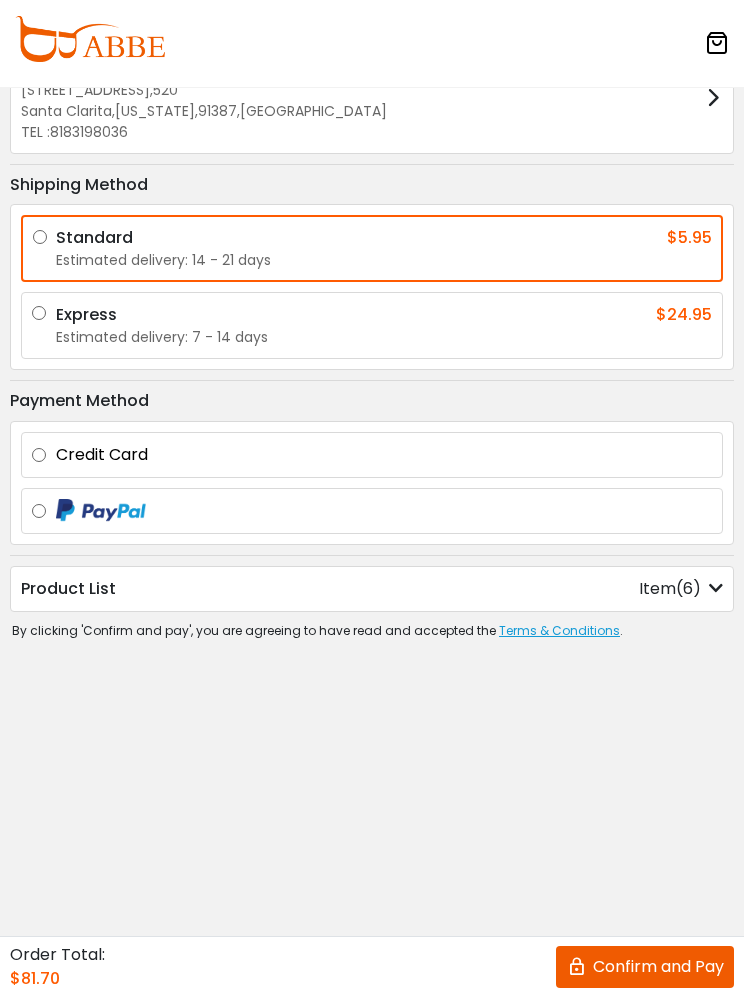 click on ">" at bounding box center [372, 44] 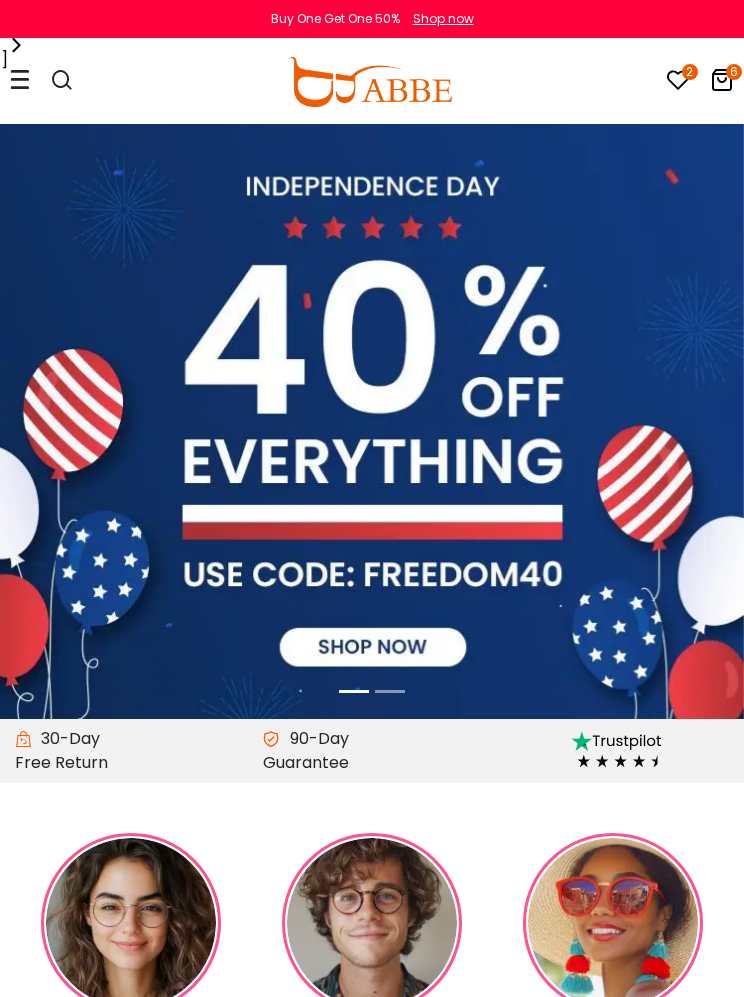 scroll, scrollTop: 0, scrollLeft: 0, axis: both 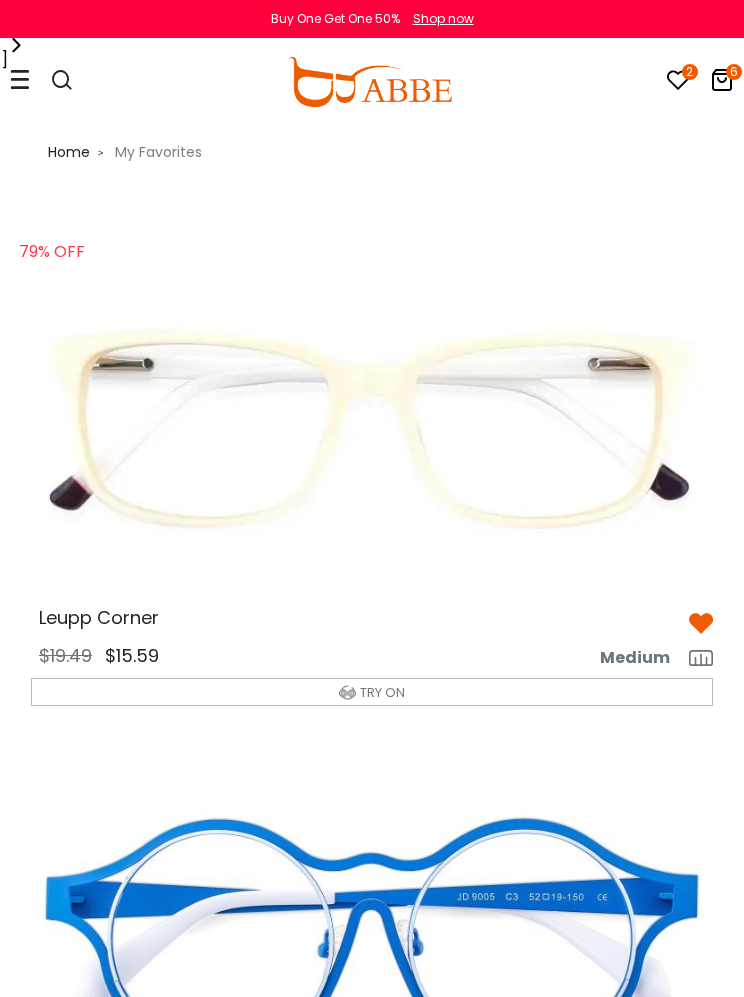 click at bounding box center (20, 81) 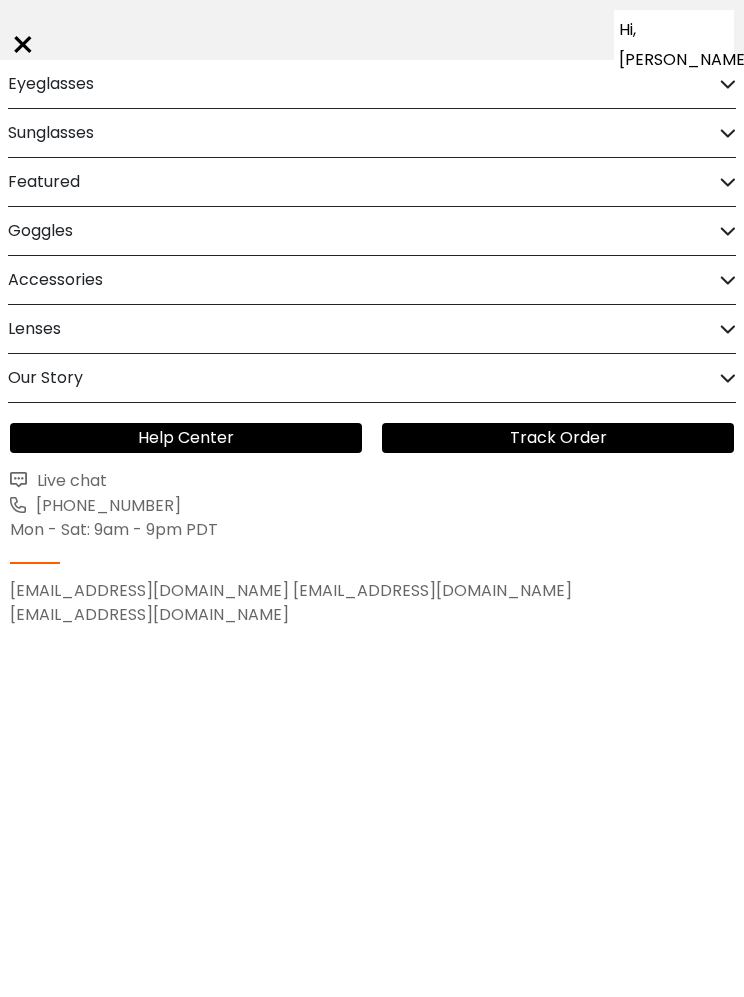 click on "Help Center" at bounding box center (186, 438) 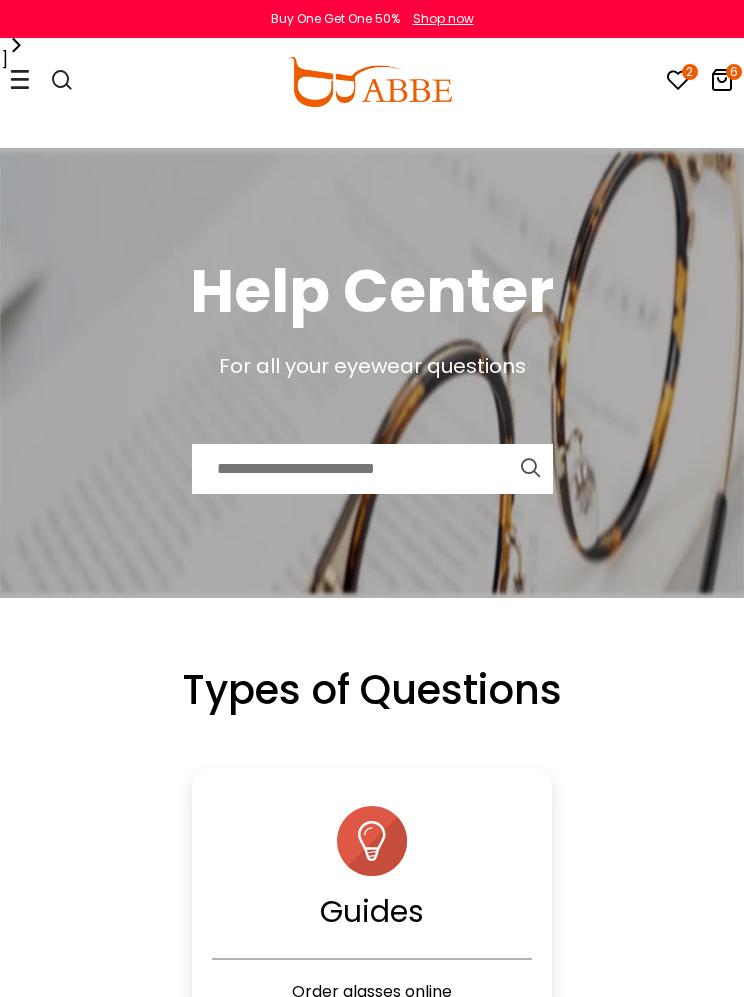 scroll, scrollTop: 0, scrollLeft: 0, axis: both 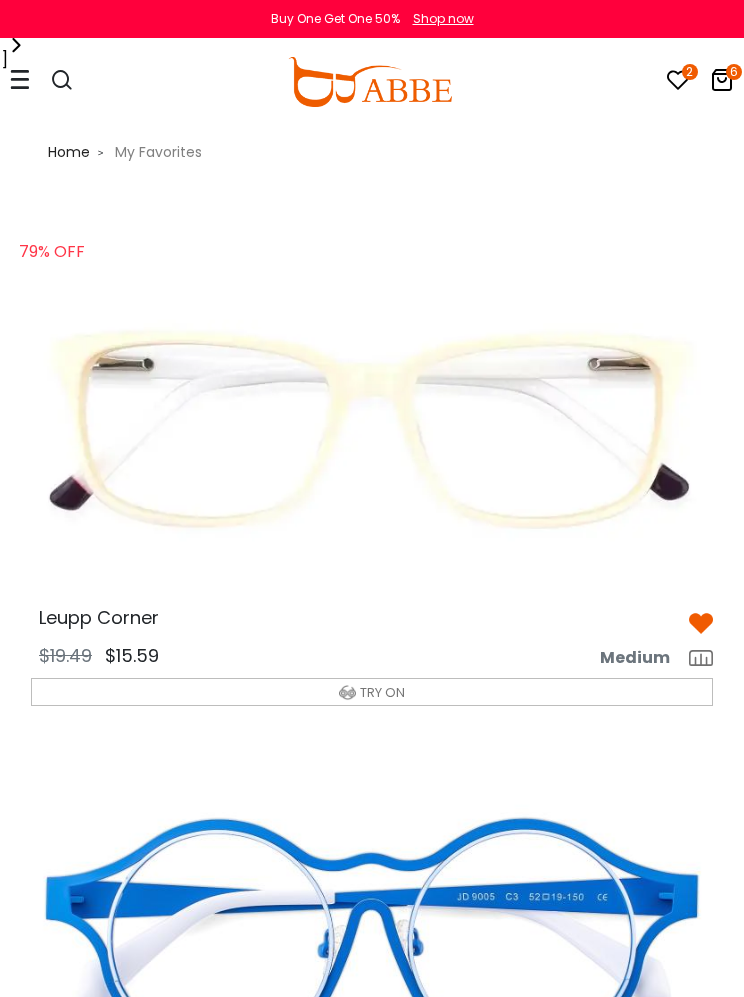click on "6" at bounding box center [734, 72] 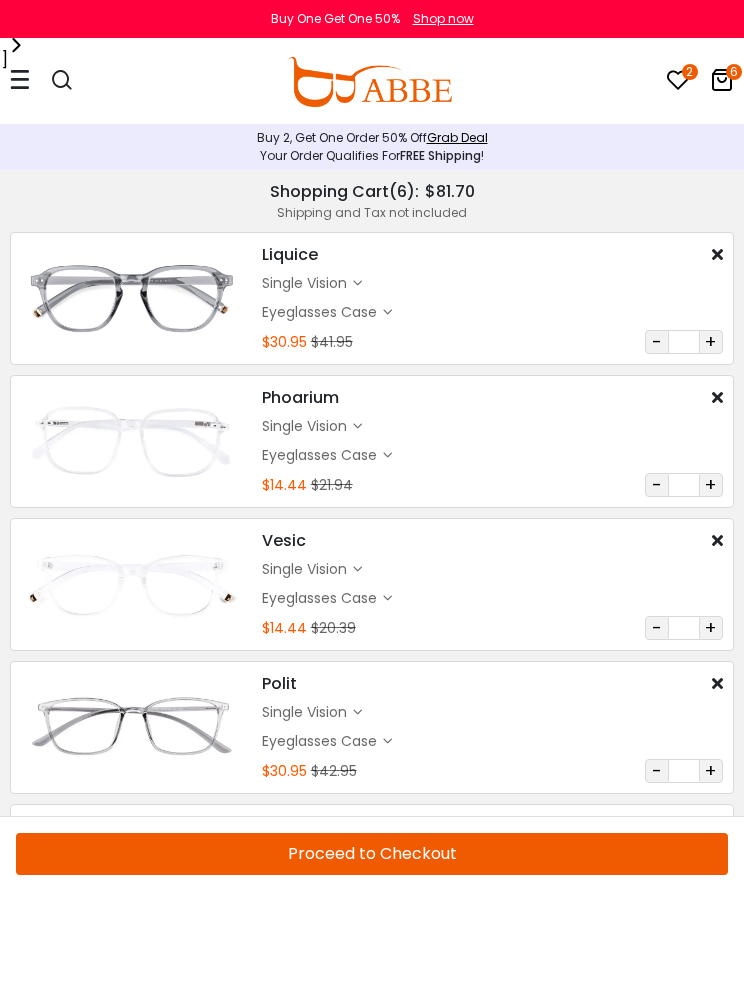 scroll, scrollTop: 0, scrollLeft: 0, axis: both 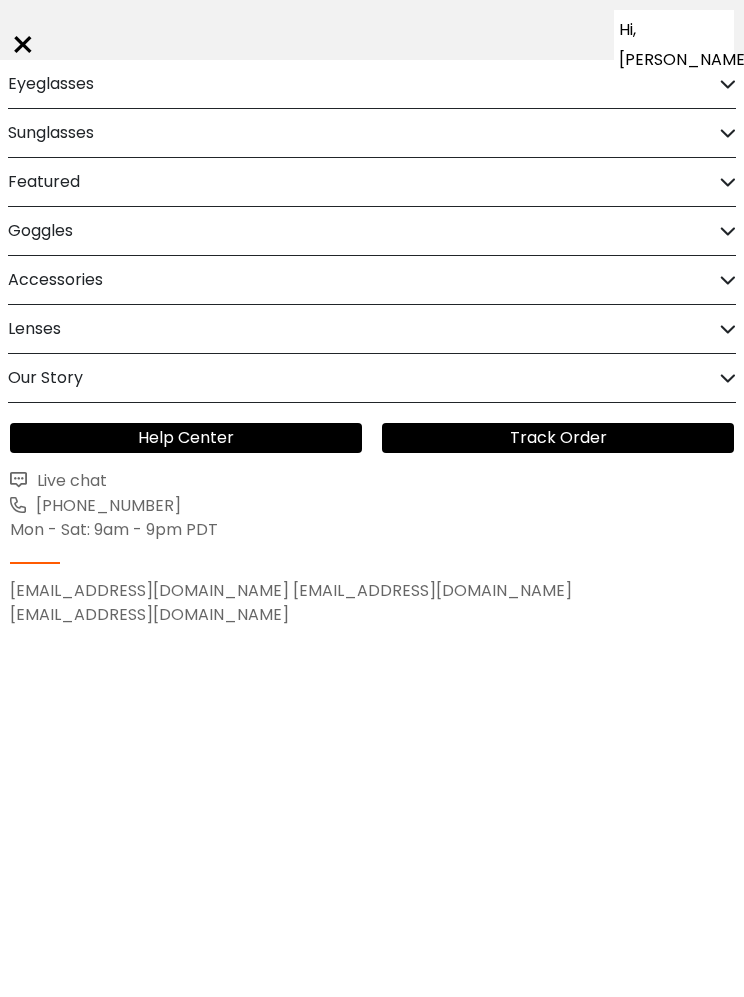 click on "Help Center
Track Order
Live chat
1-585-800-1155
Mon - Sat: 9am - 9pm PDT
service@abbeglasses.com
complaint@abbeglasses.com
suggestion@abbeglasses.com" at bounding box center (372, 525) 